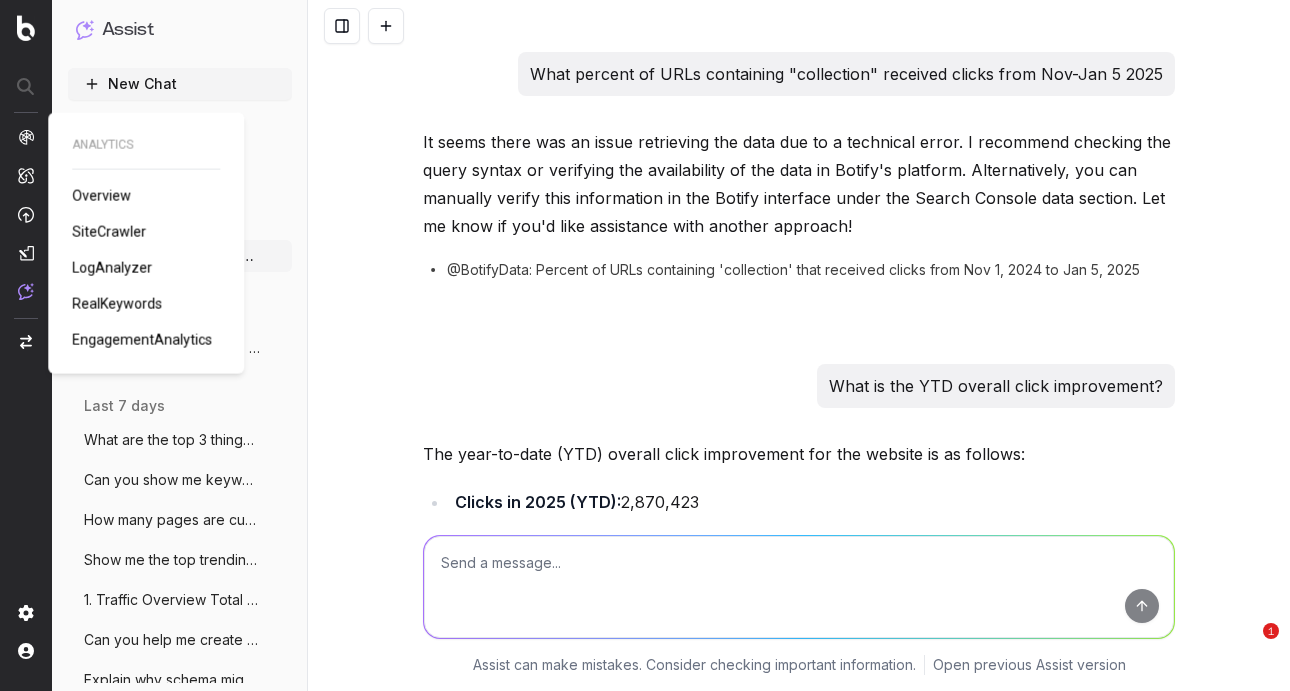 scroll, scrollTop: 0, scrollLeft: 0, axis: both 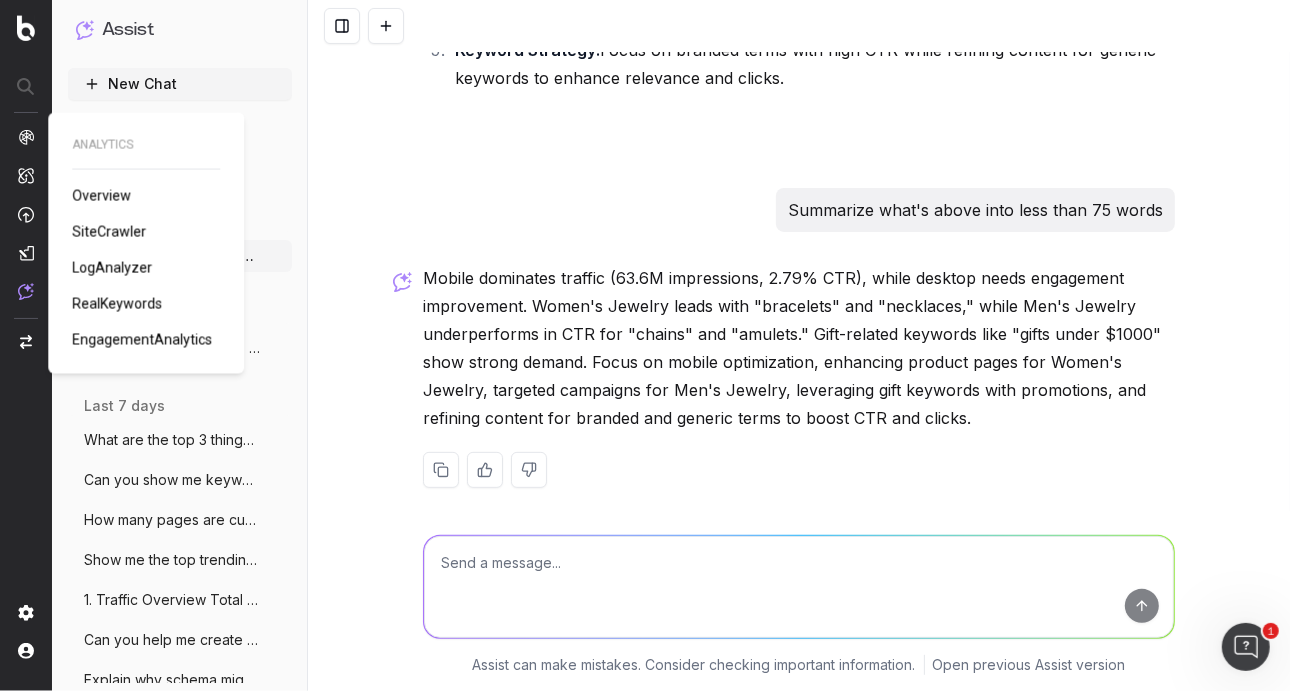 click on "SiteCrawler" at bounding box center (109, 232) 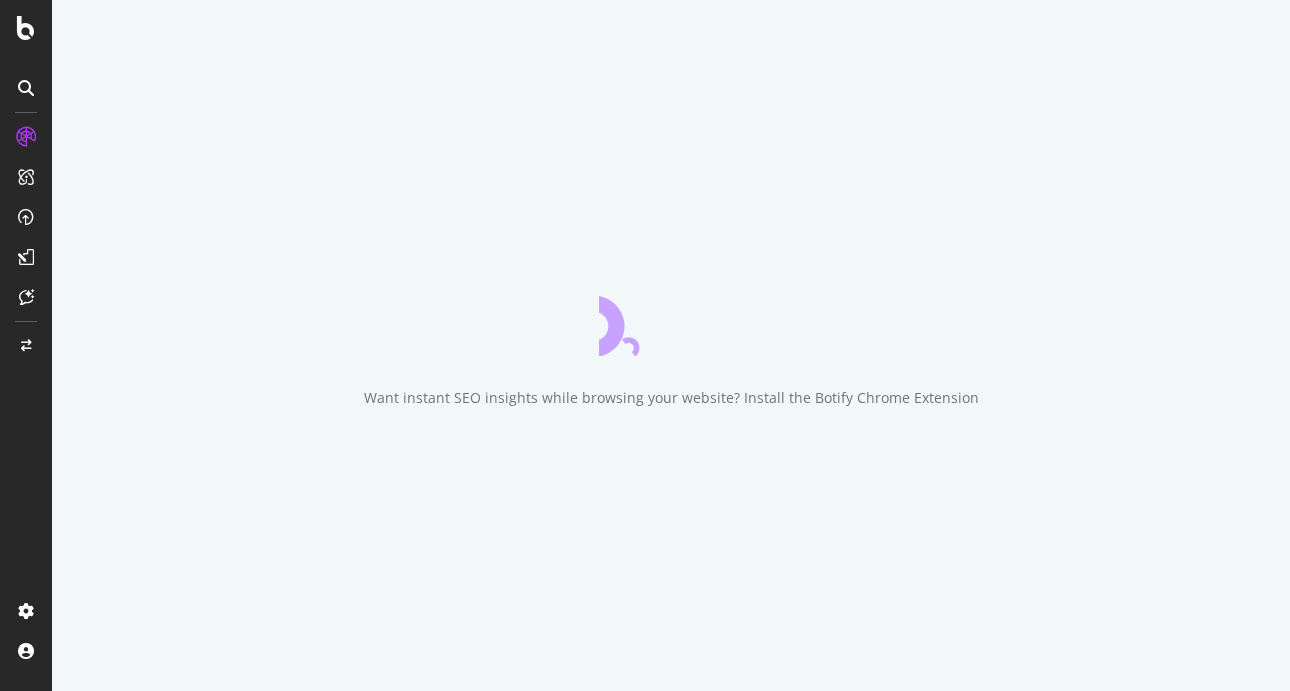 scroll, scrollTop: 0, scrollLeft: 0, axis: both 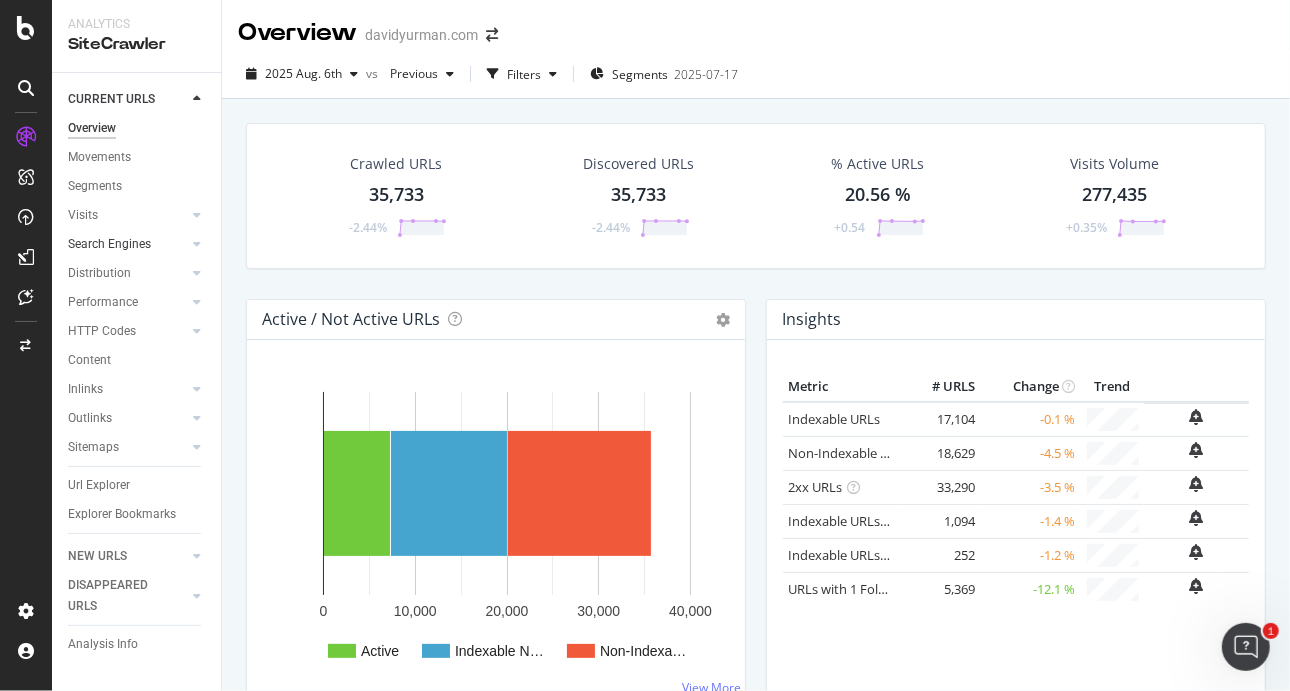 click on "Search Engines" at bounding box center [127, 244] 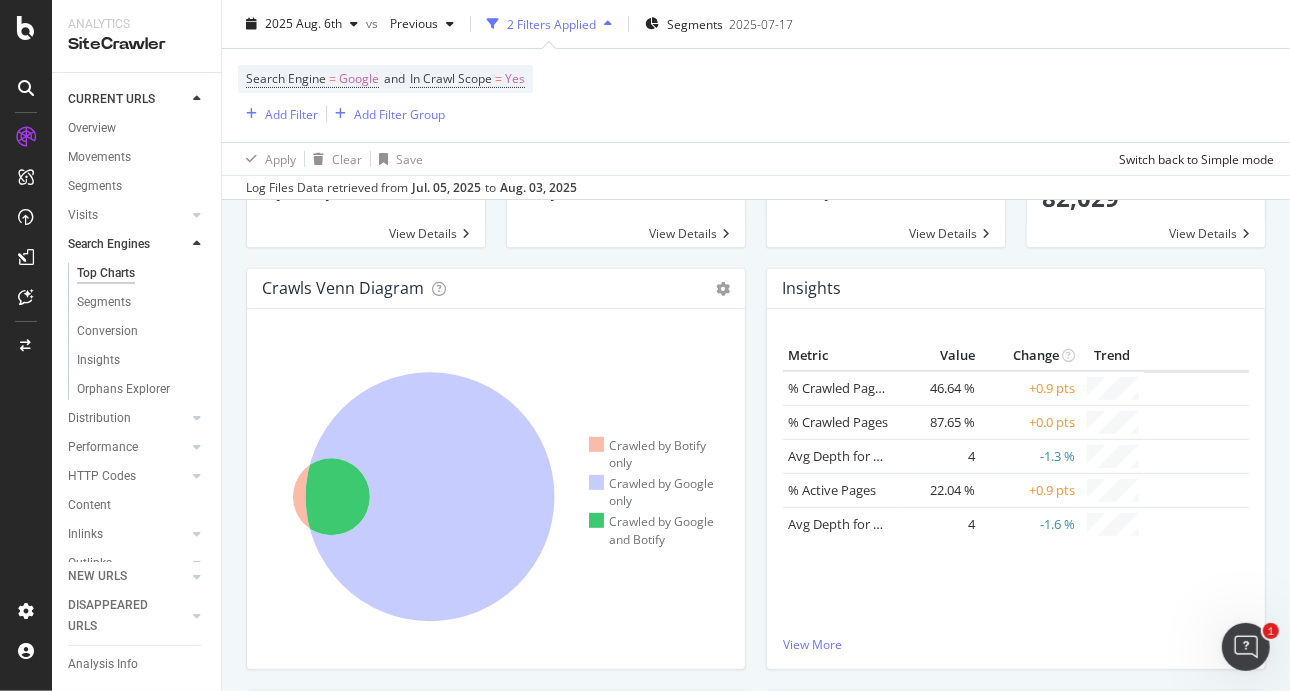scroll, scrollTop: 100, scrollLeft: 0, axis: vertical 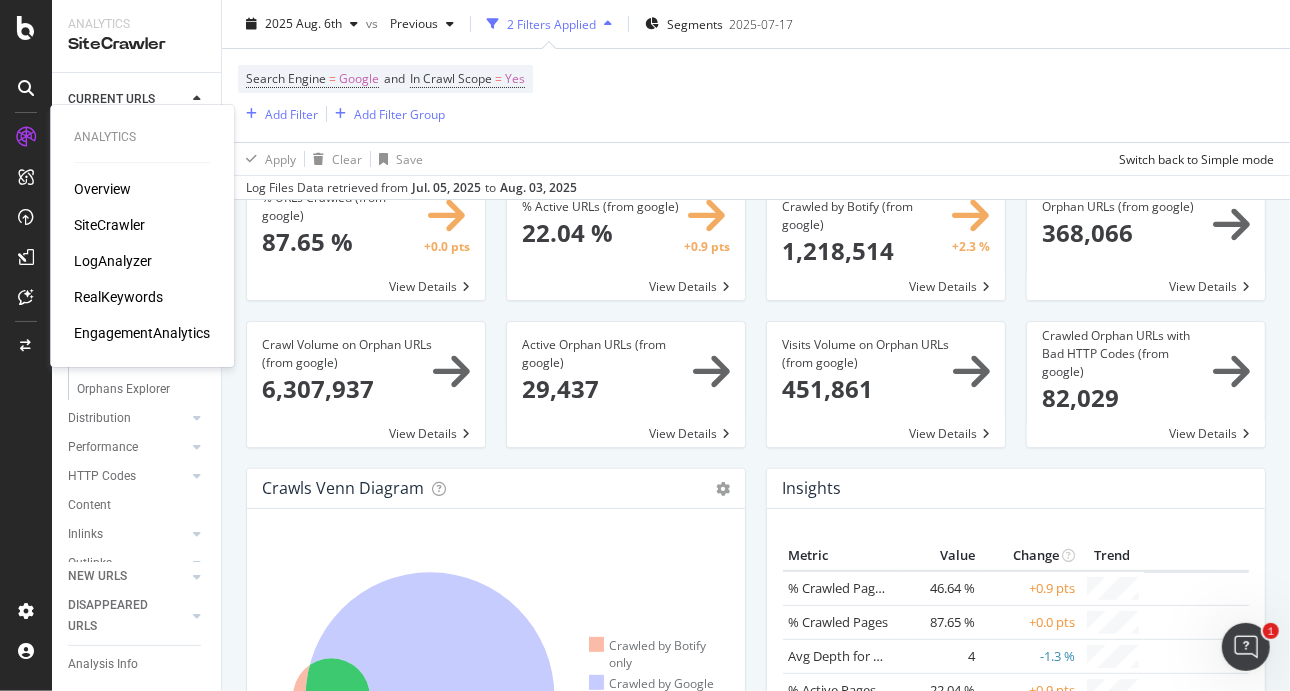 click on "SiteCrawler" at bounding box center [109, 225] 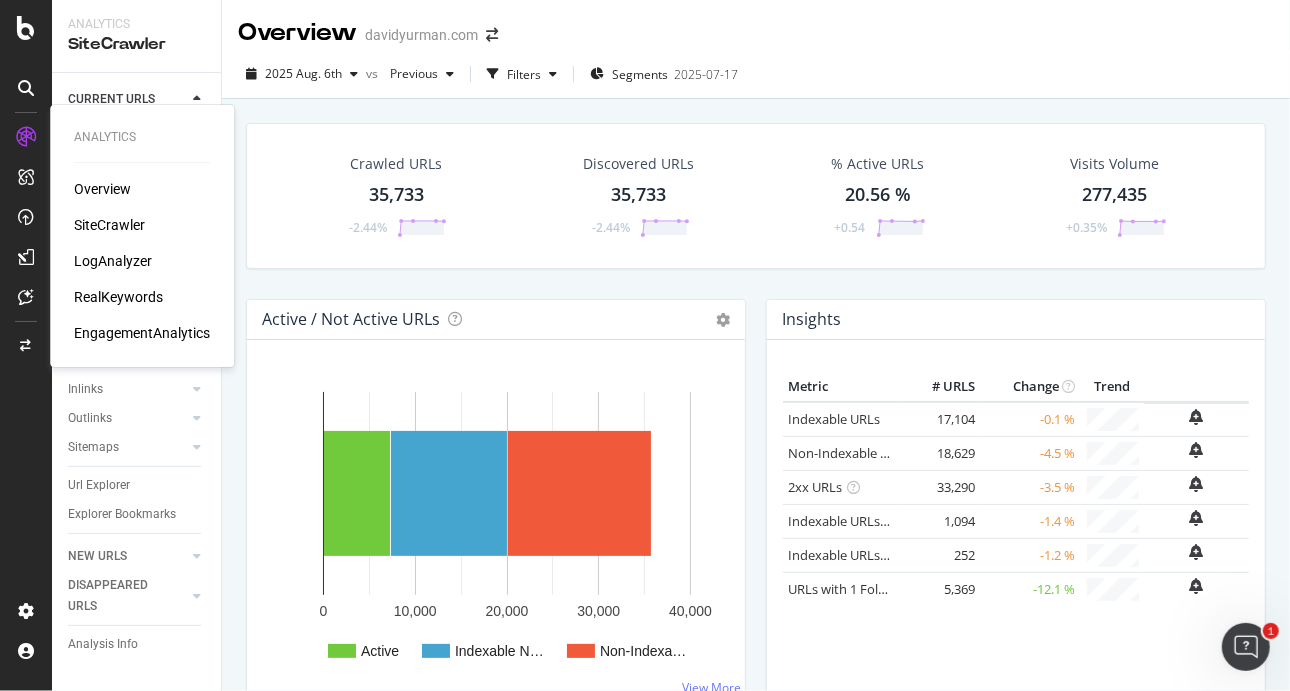 click on "LogAnalyzer" at bounding box center (113, 261) 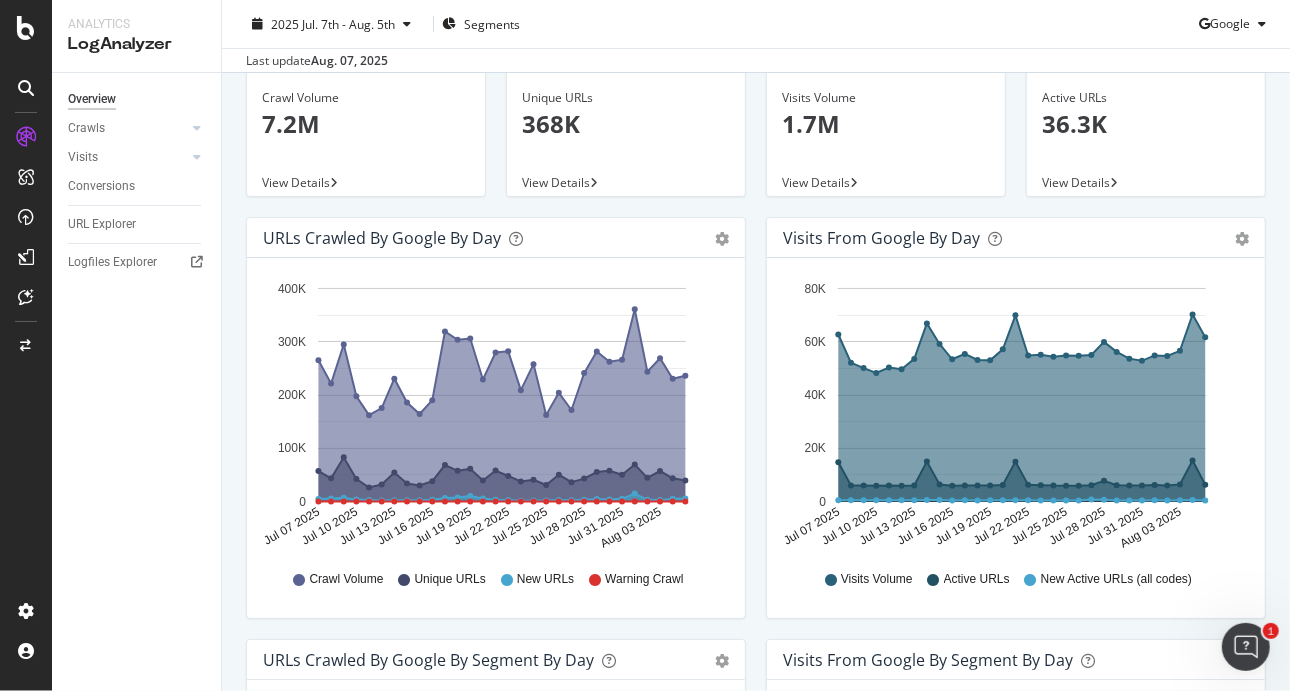 scroll, scrollTop: 0, scrollLeft: 0, axis: both 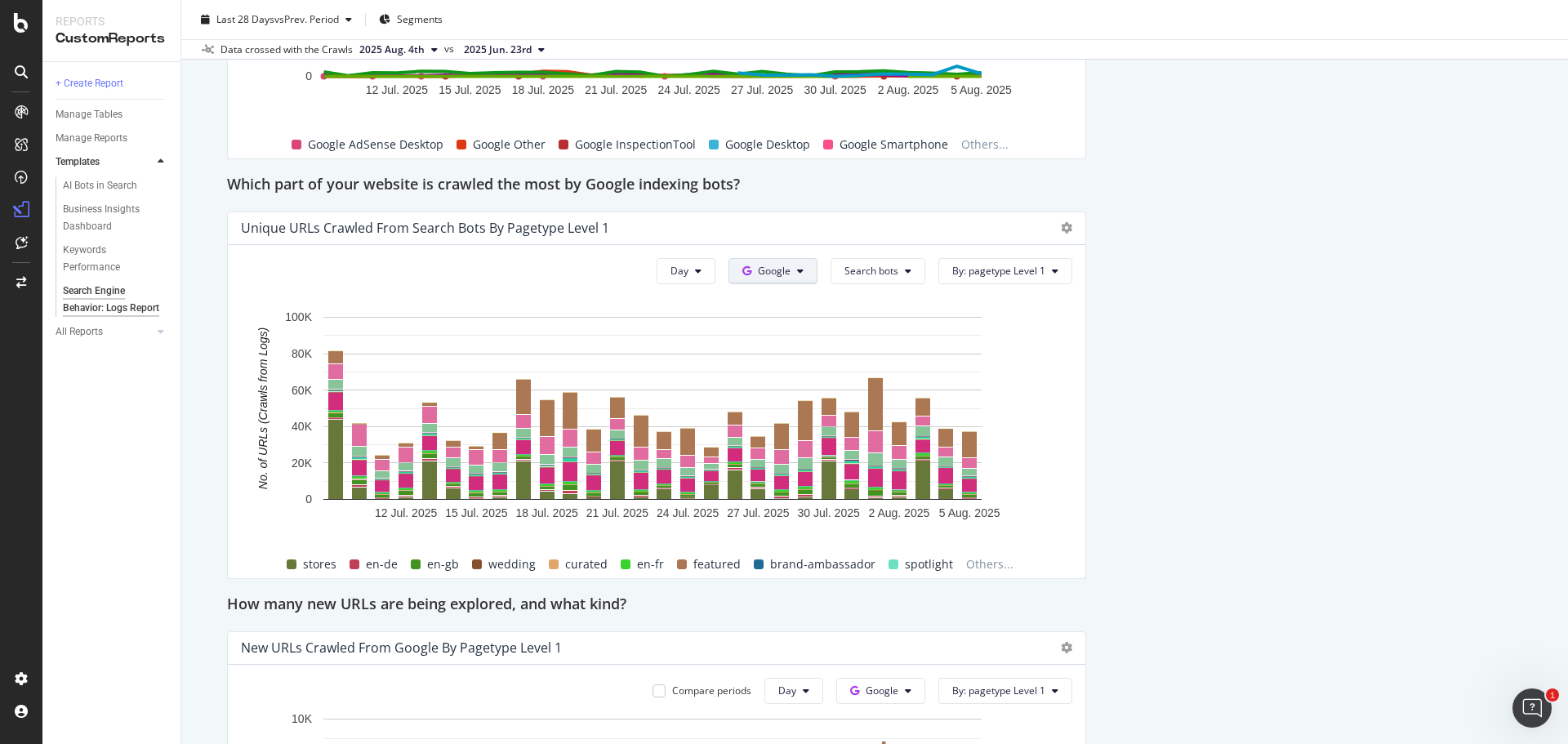 click on "Google" at bounding box center [774, 270] 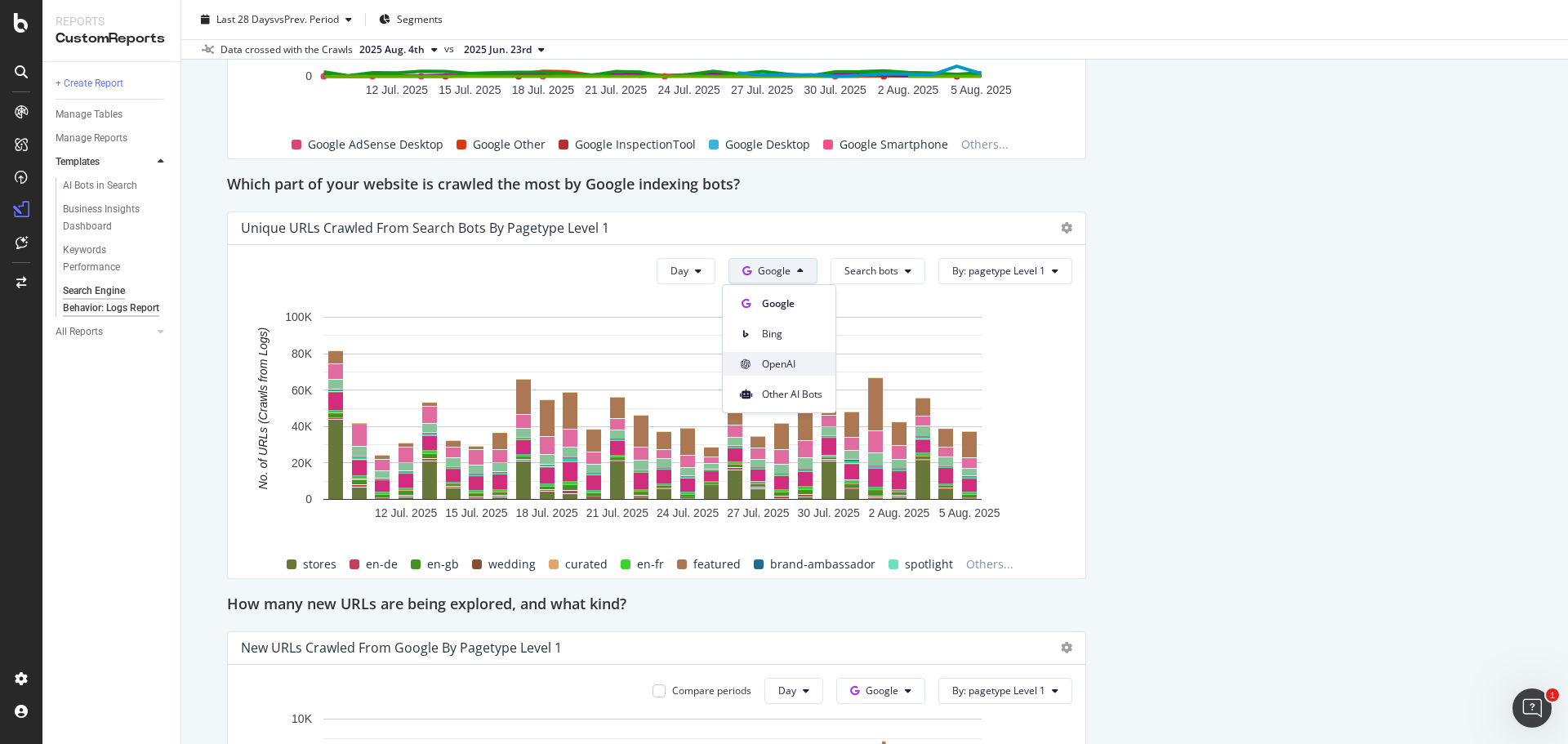 click on "OpenAI" at bounding box center (792, 364) 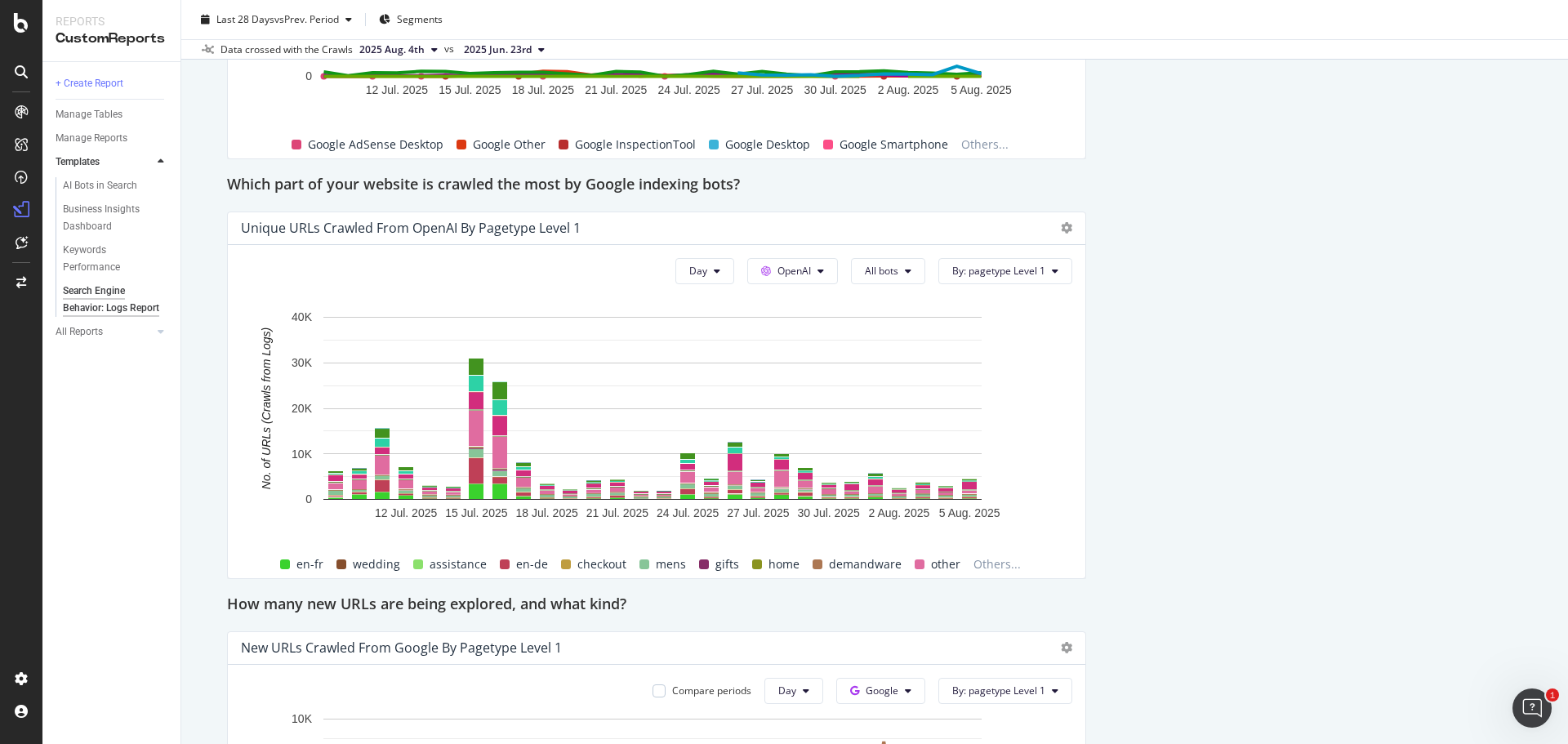 click on "Reports CustomReports + Create Report Manage Tables Manage Reports Templates AI Bots in Search Business Insights Dashboard Keywords Performance Search Engine Behavior: Logs Report All Reports 0.1Technical Audit Dashboard//Crawl AI Bots in Search Business Insights Dashboard Business Insights Dashboard_Template Clicks by Category -Test report Content Opportunities Keywords Performance Keywords Performance - Rachel WIP New Custom Report Nonbrand Performance Search Engine Behavior: Logs Report Status Distribution Search Engine Behavior: Logs Report Search Engine Behavior: Logs Report davidyurman.com Clone Schedule Email Export Last 28 Days  vs  Prev. Period Segments Data crossed with the Crawls  2025 Aug. 4th vs 2025 Jun. 23rd Add a short description Add a short description Template Guidelines
🗂️  Data source:  Your  log data  is required for this report.
🏗️  Customization:   Clone  this template to add your own  text insights
📈  Alerting or Monitoring
Compare periods" at bounding box center (784, 372) 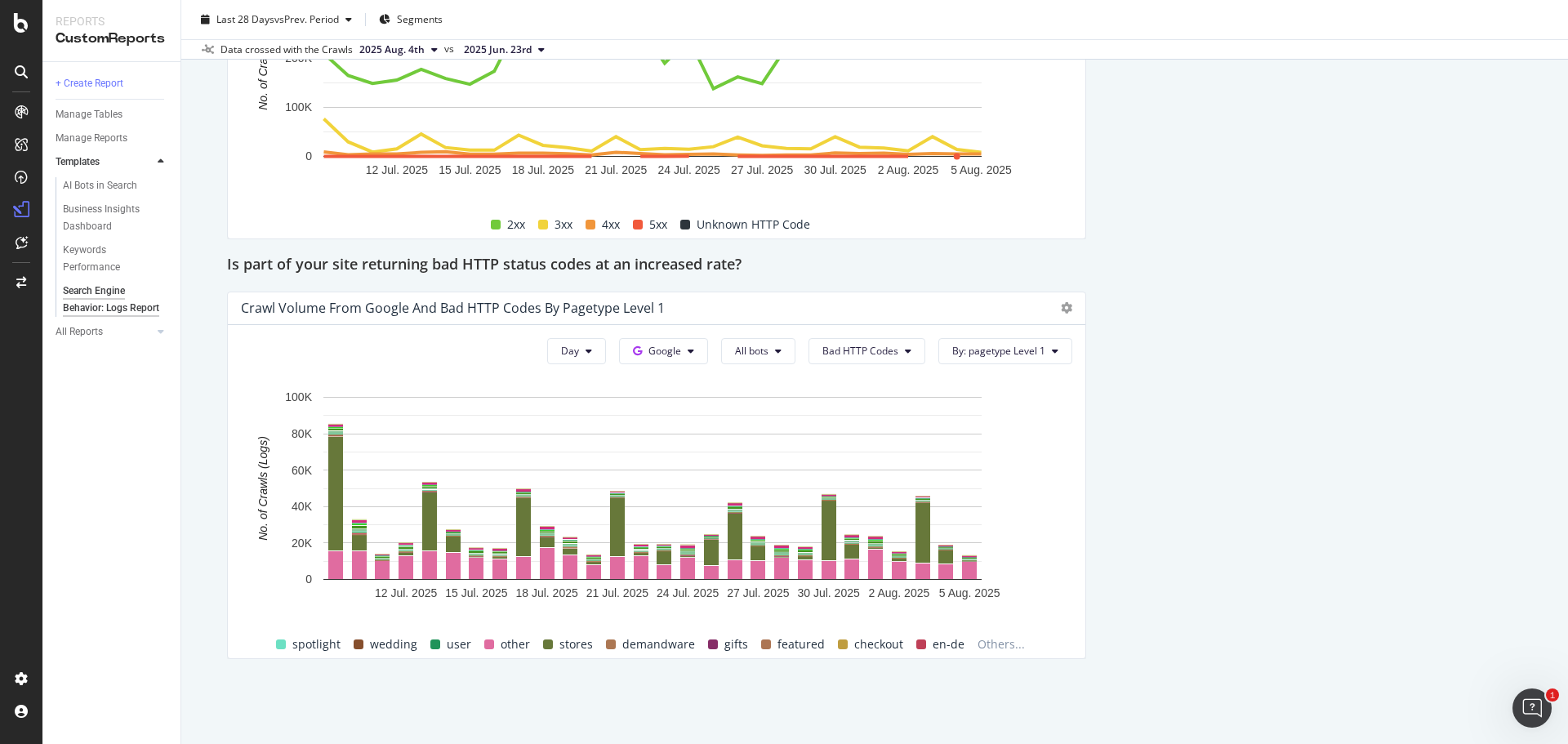 scroll, scrollTop: 2604, scrollLeft: 0, axis: vertical 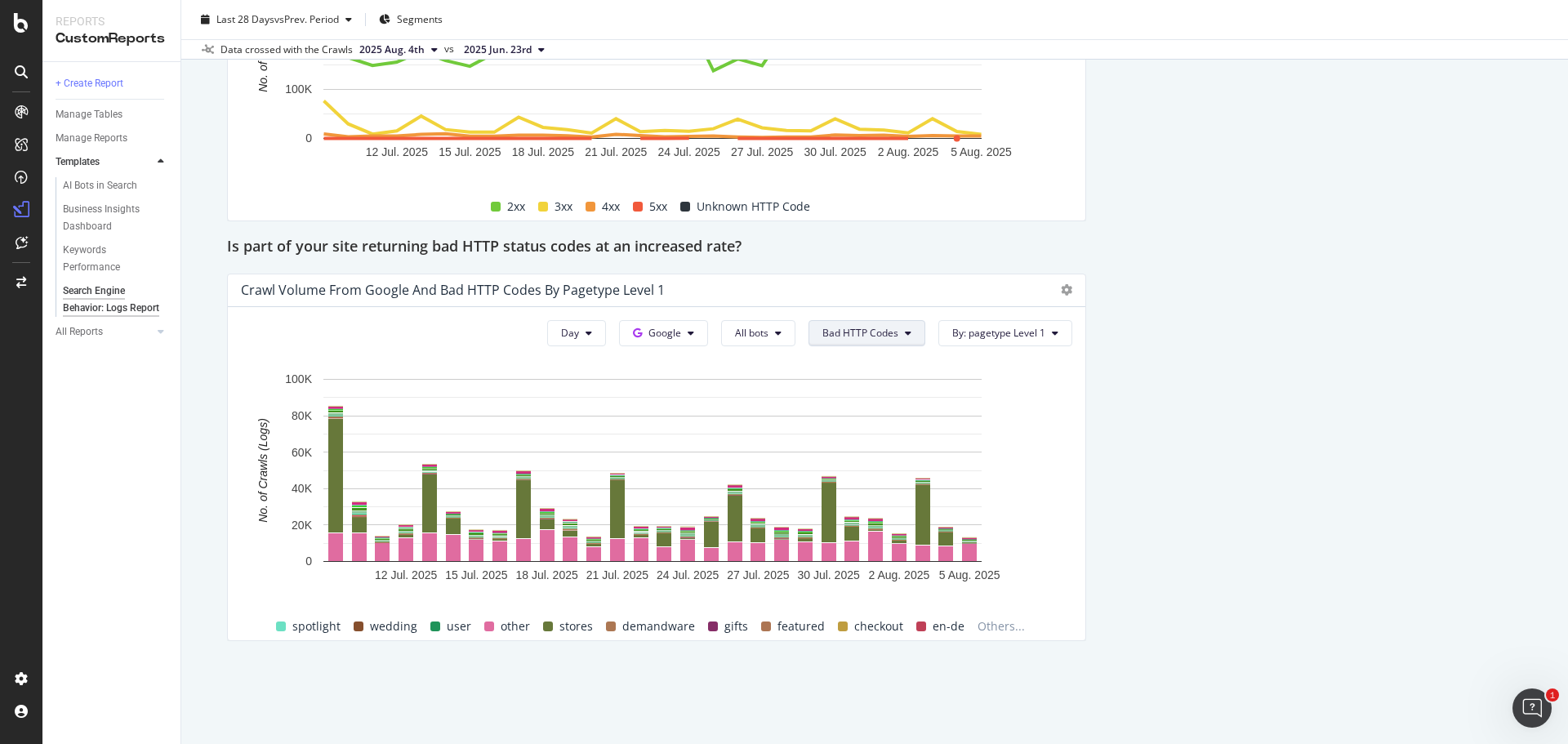 click on "Bad HTTP Codes" at bounding box center (860, 332) 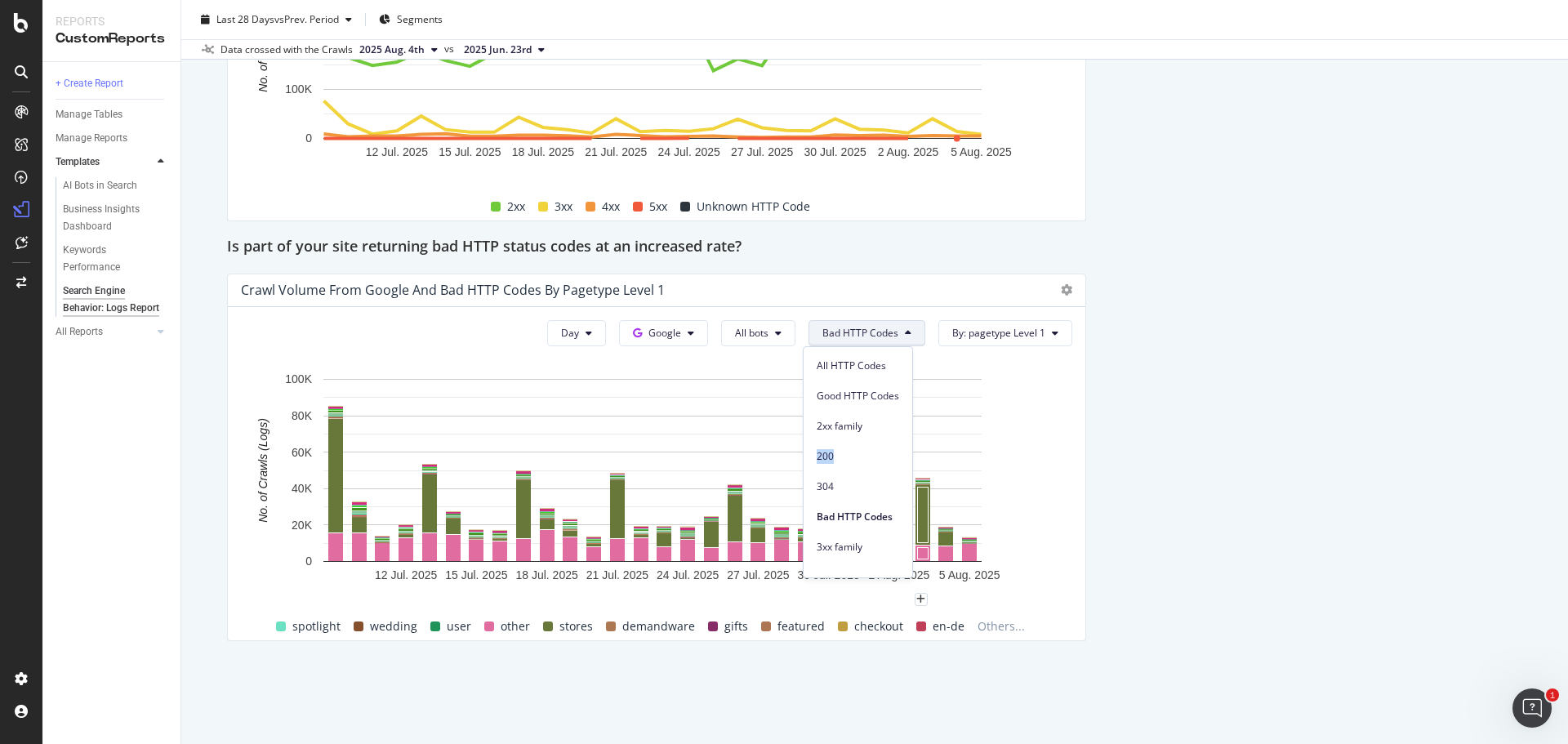 click on "All HTTP Codes Good HTTP Codes 2xx family 200 304 Bad HTTP Codes 3xx family 301 302 4xx family 403 404 410 5xx family 500 503" at bounding box center (858, 459) 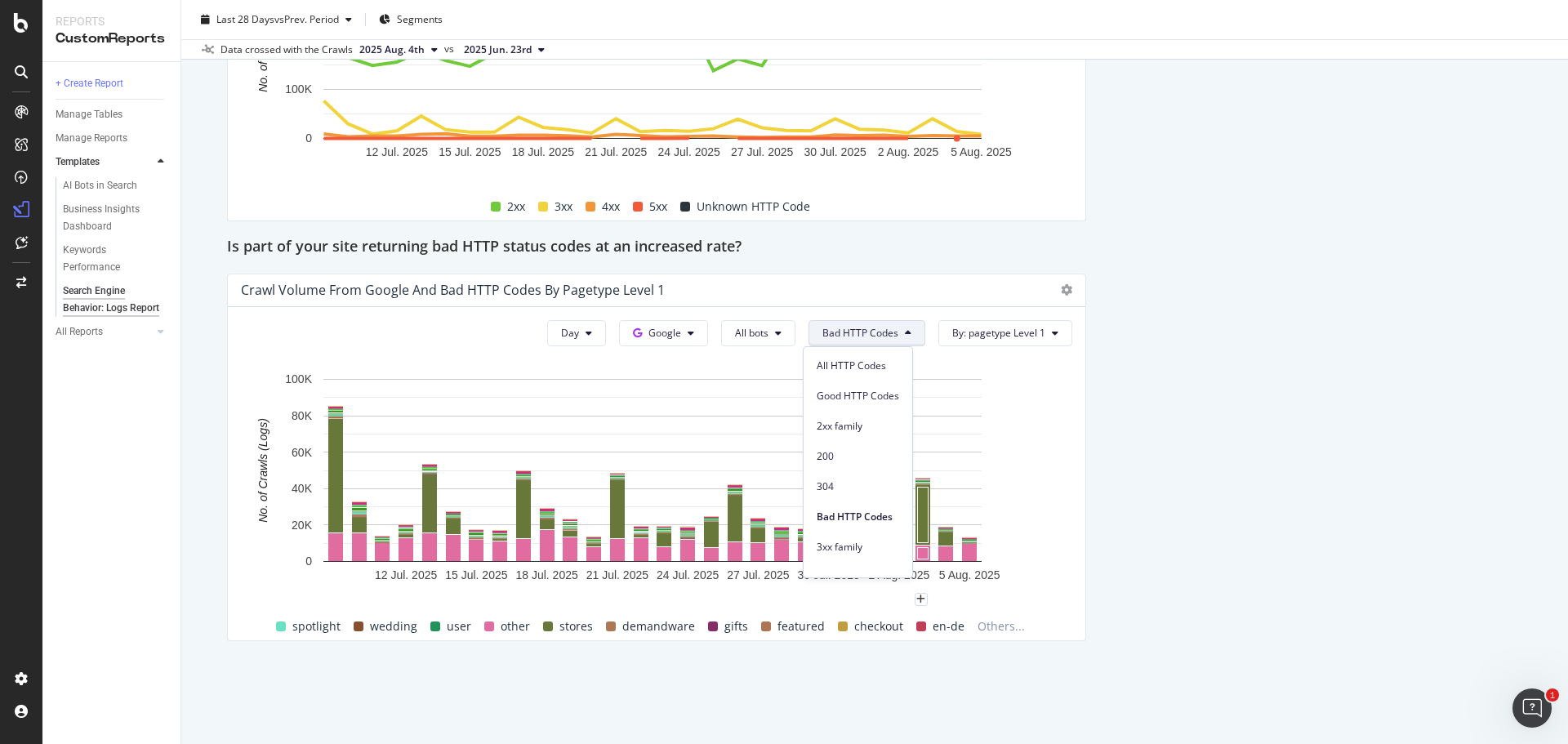 click on "Bad HTTP Codes" at bounding box center [858, 513] 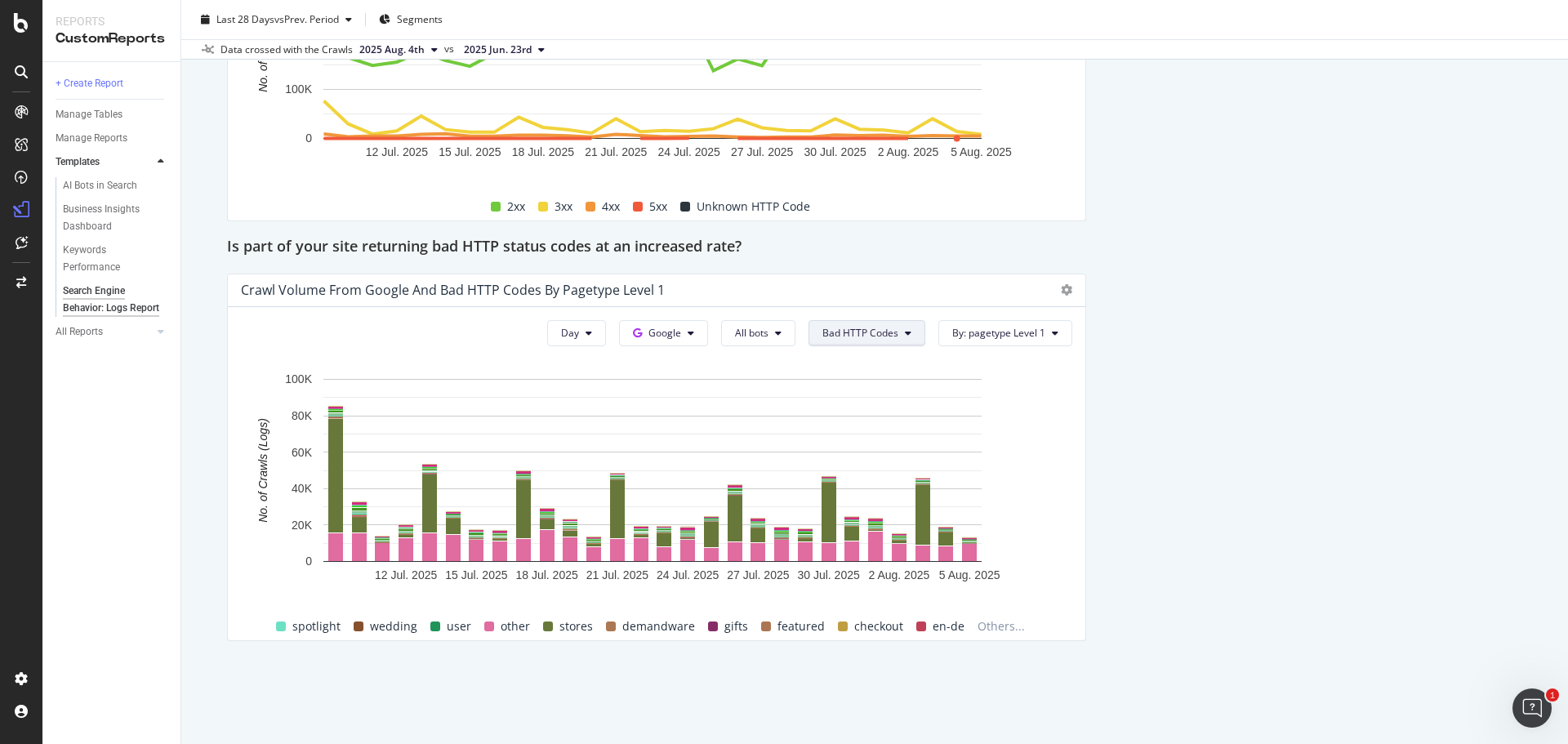 click on "Bad HTTP Codes" at bounding box center (860, 332) 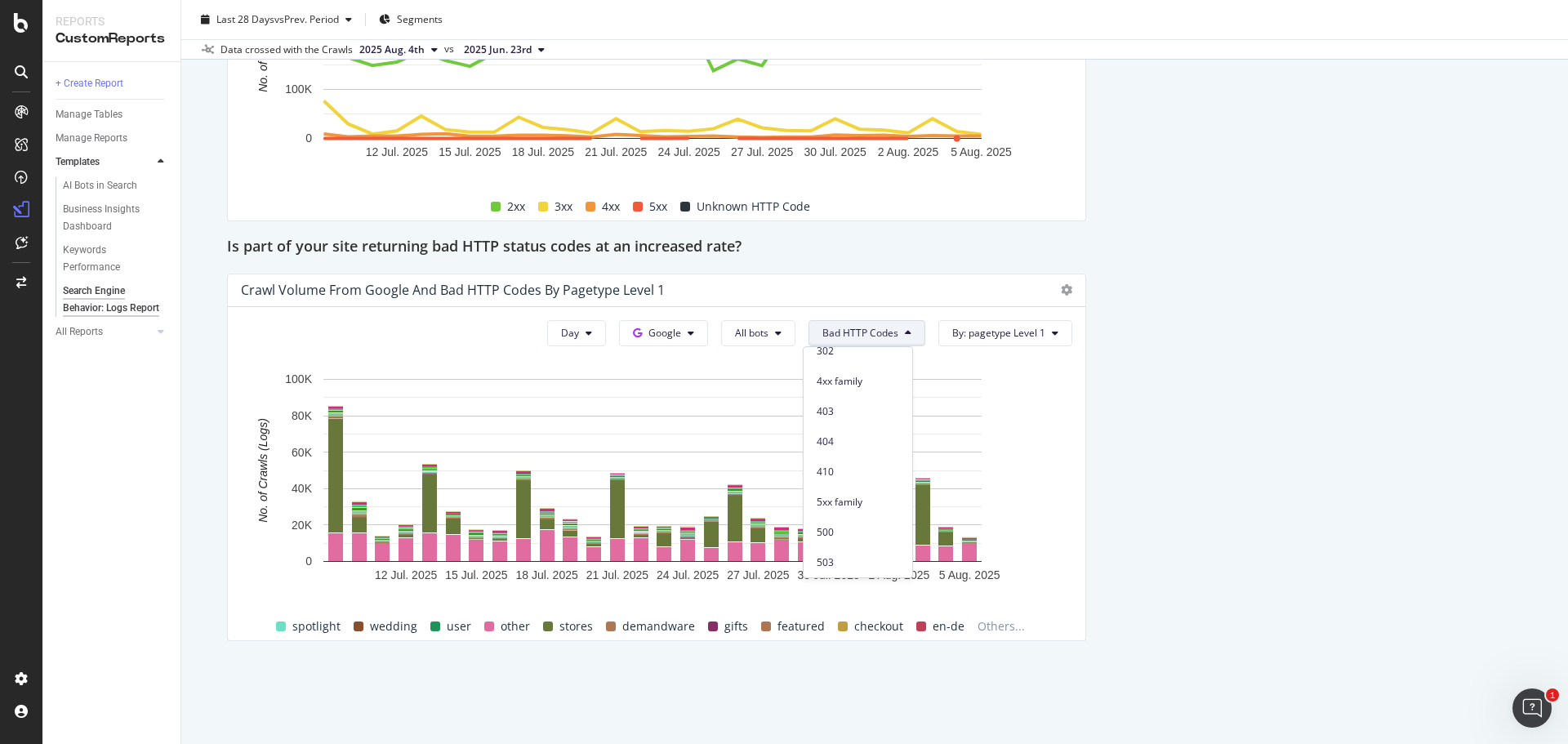scroll, scrollTop: 260, scrollLeft: 0, axis: vertical 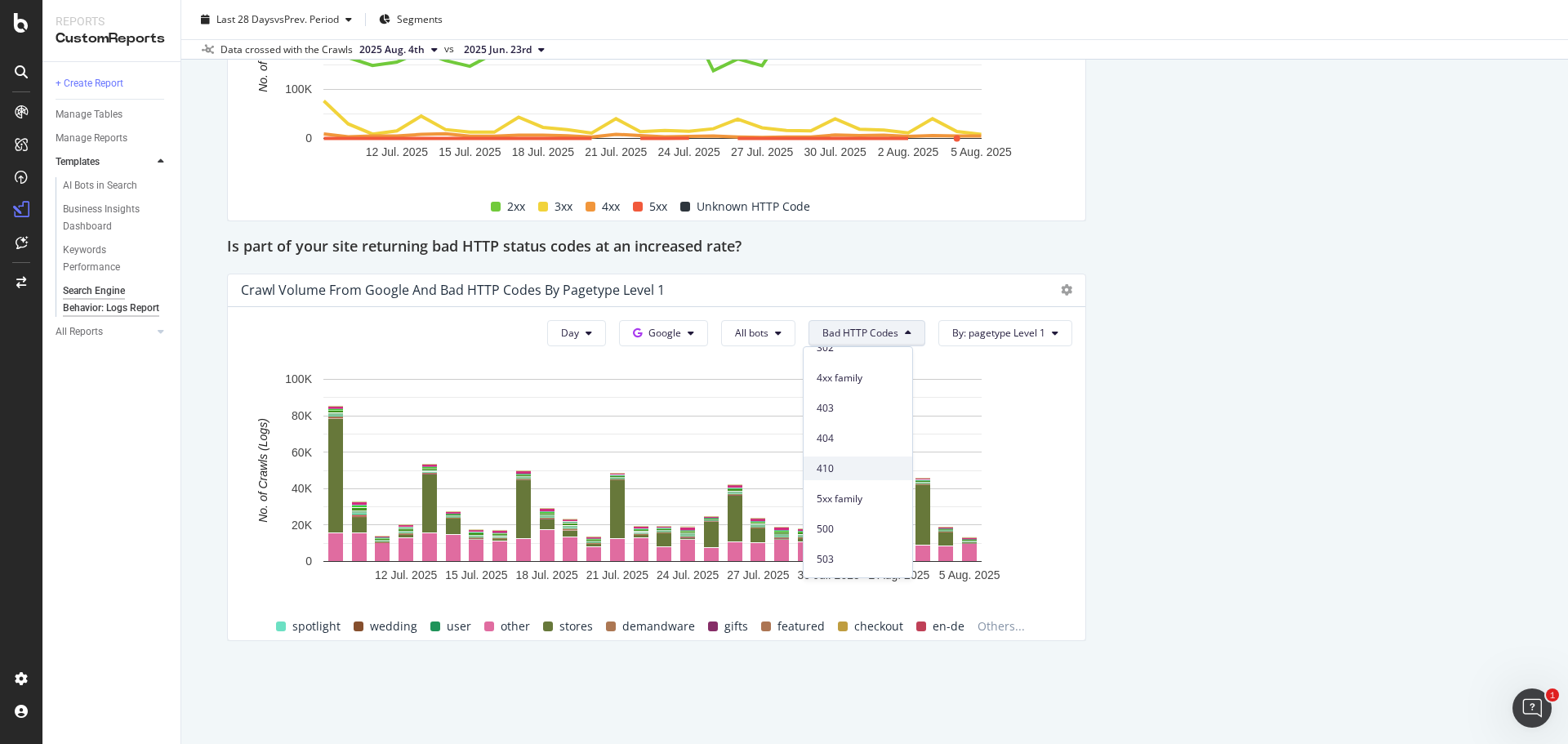click on "410" at bounding box center [858, 469] 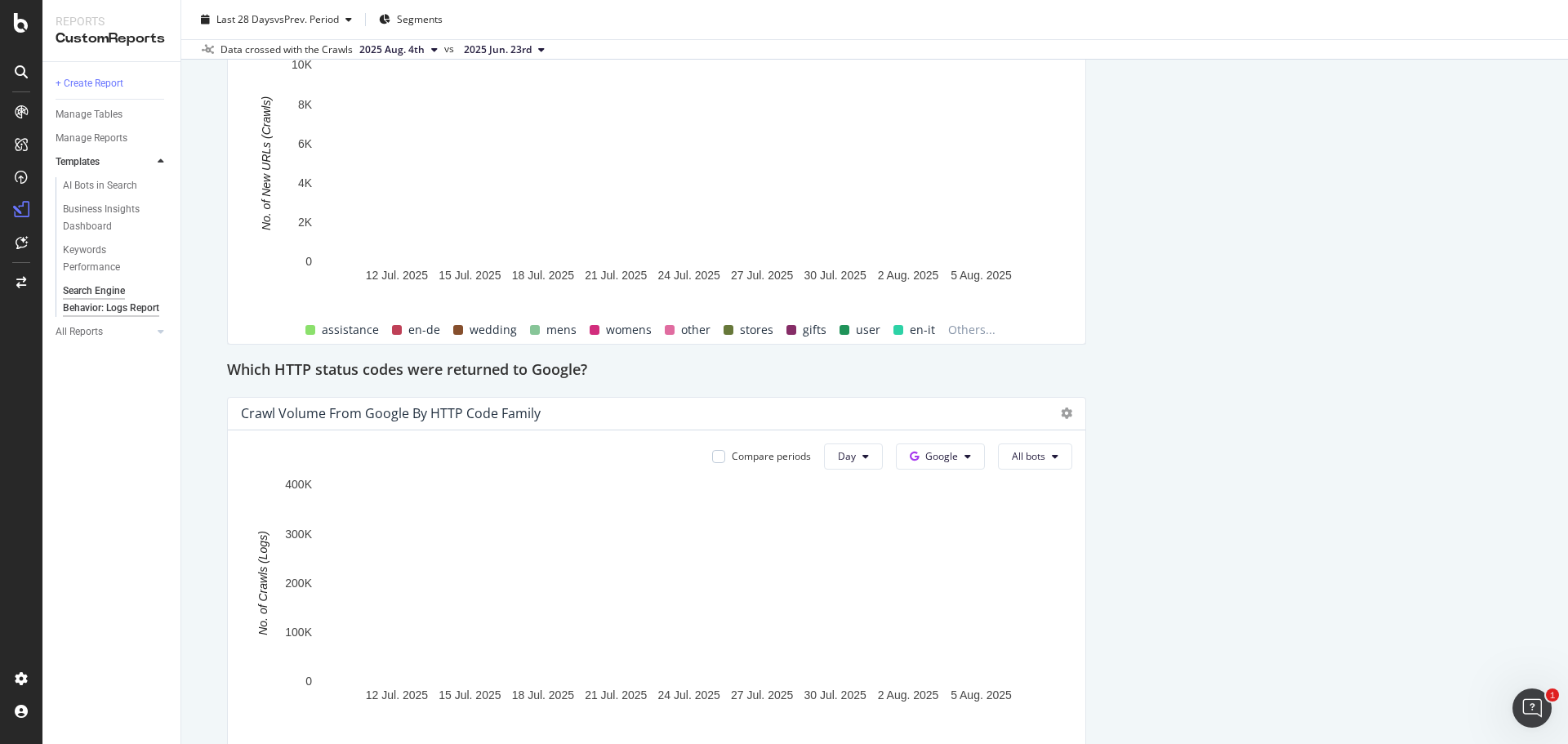 scroll, scrollTop: 2033, scrollLeft: 0, axis: vertical 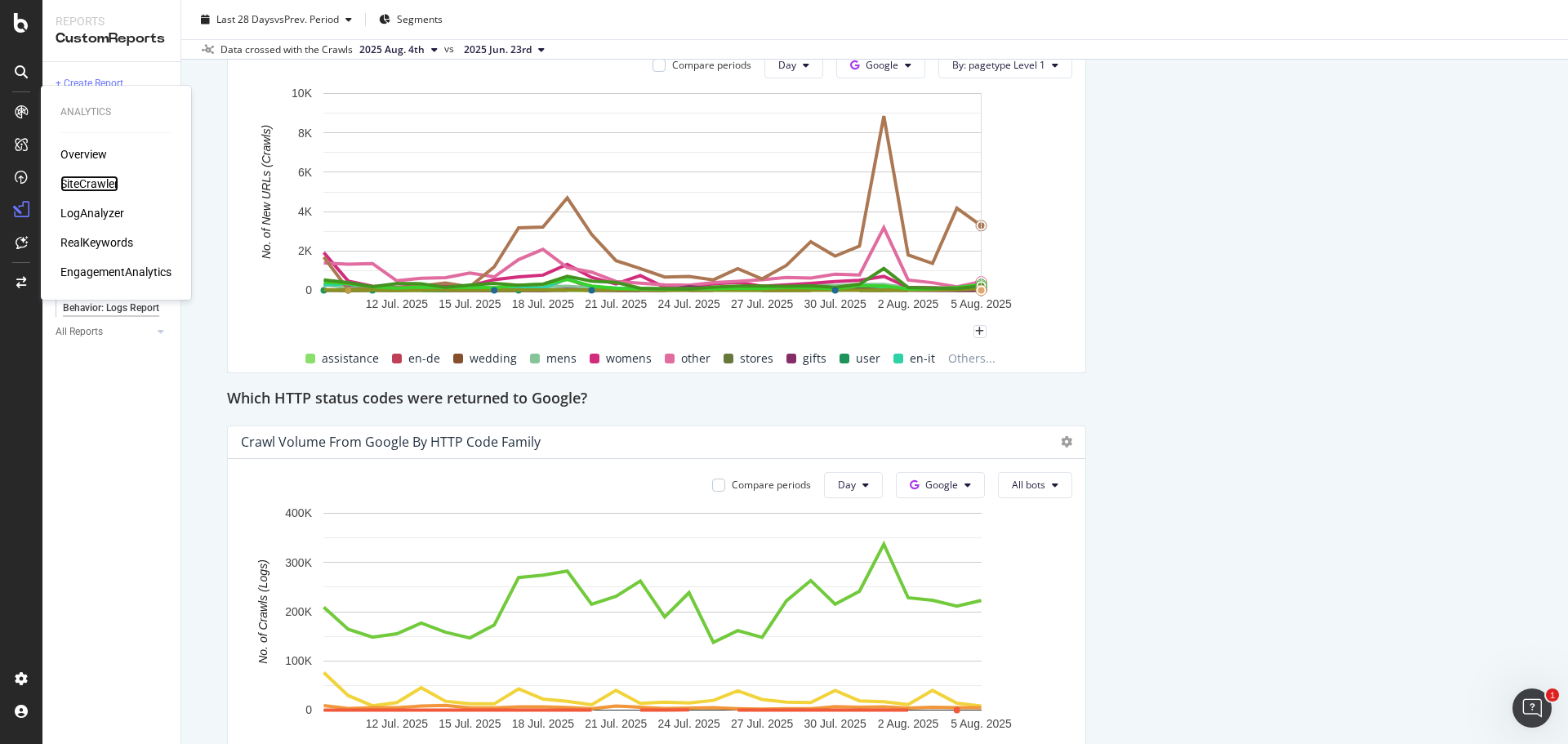 click on "SiteCrawler" at bounding box center (89, 184) 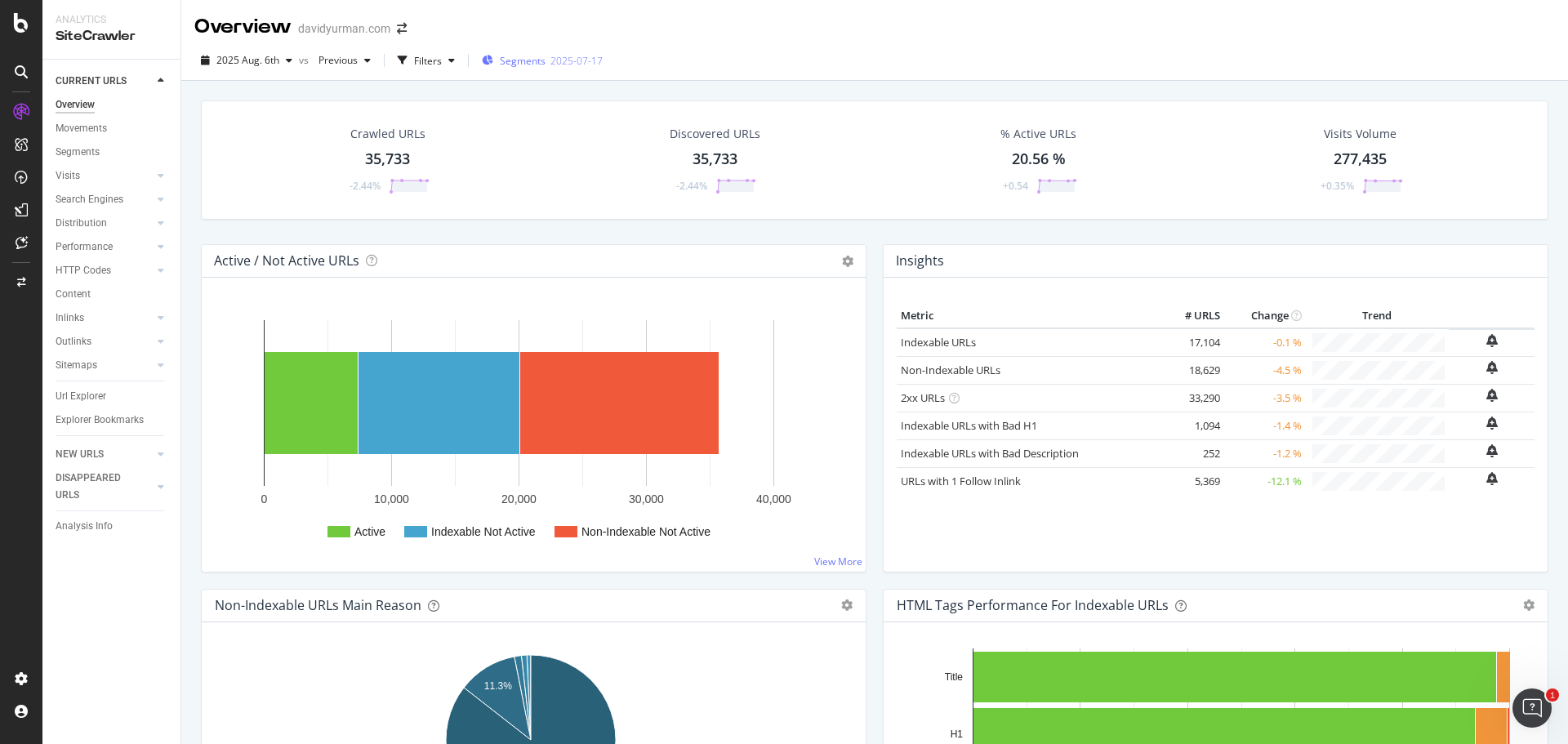 click on "2025-07-17" at bounding box center (577, 60) 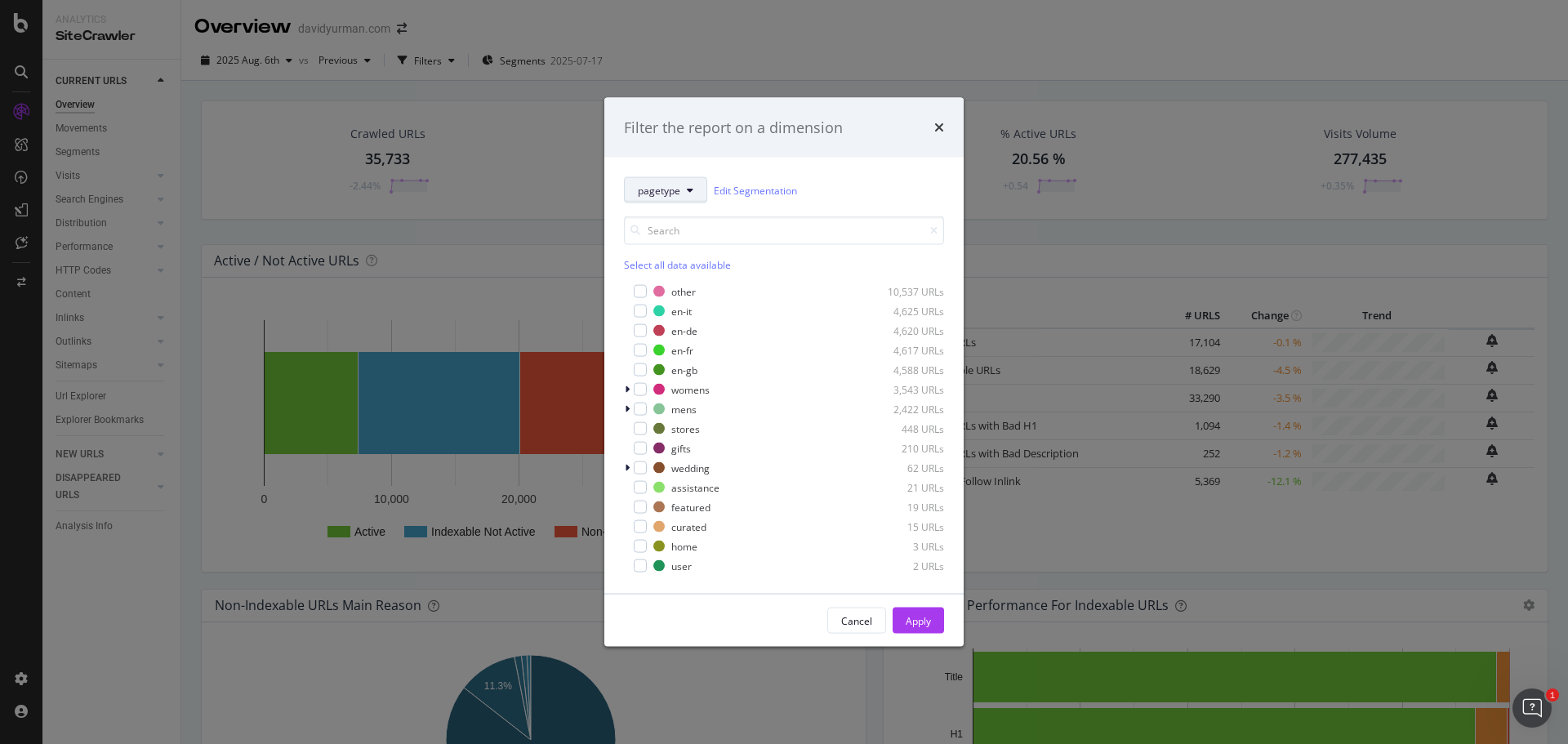 click on "pagetype" at bounding box center (666, 190) 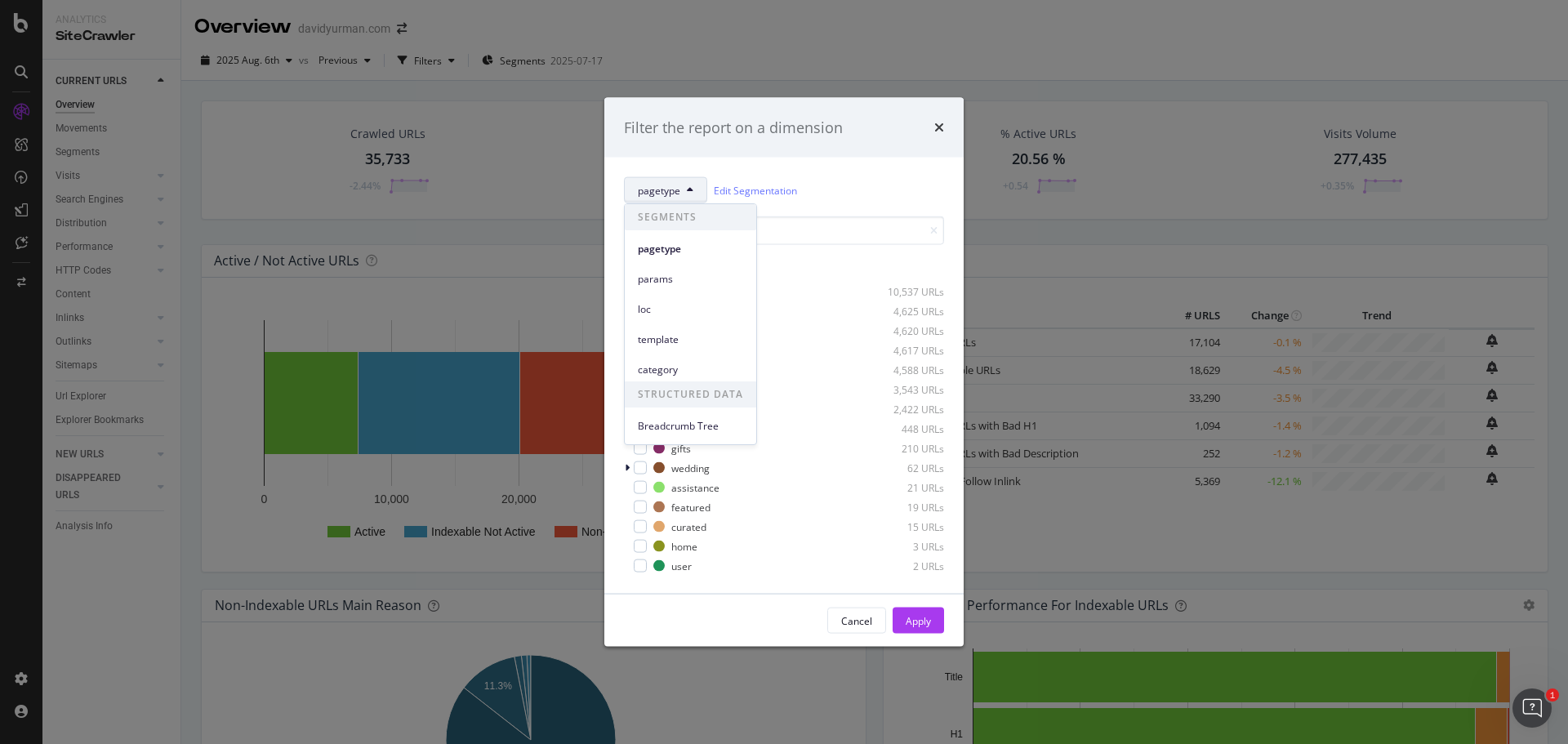 click on "pagetype Edit Segmentation Select all data available other 10,537   URLs en-it 4,625   URLs en-de 4,620   URLs en-fr 4,617   URLs en-gb 4,588   URLs womens 3,543   URLs mens 2,422   URLs stores 448   URLs gifts 210   URLs wedding 62   URLs assistance 21   URLs featured 19   URLs curated 15   URLs home 3   URLs user 2   URLs" at bounding box center (784, 376) 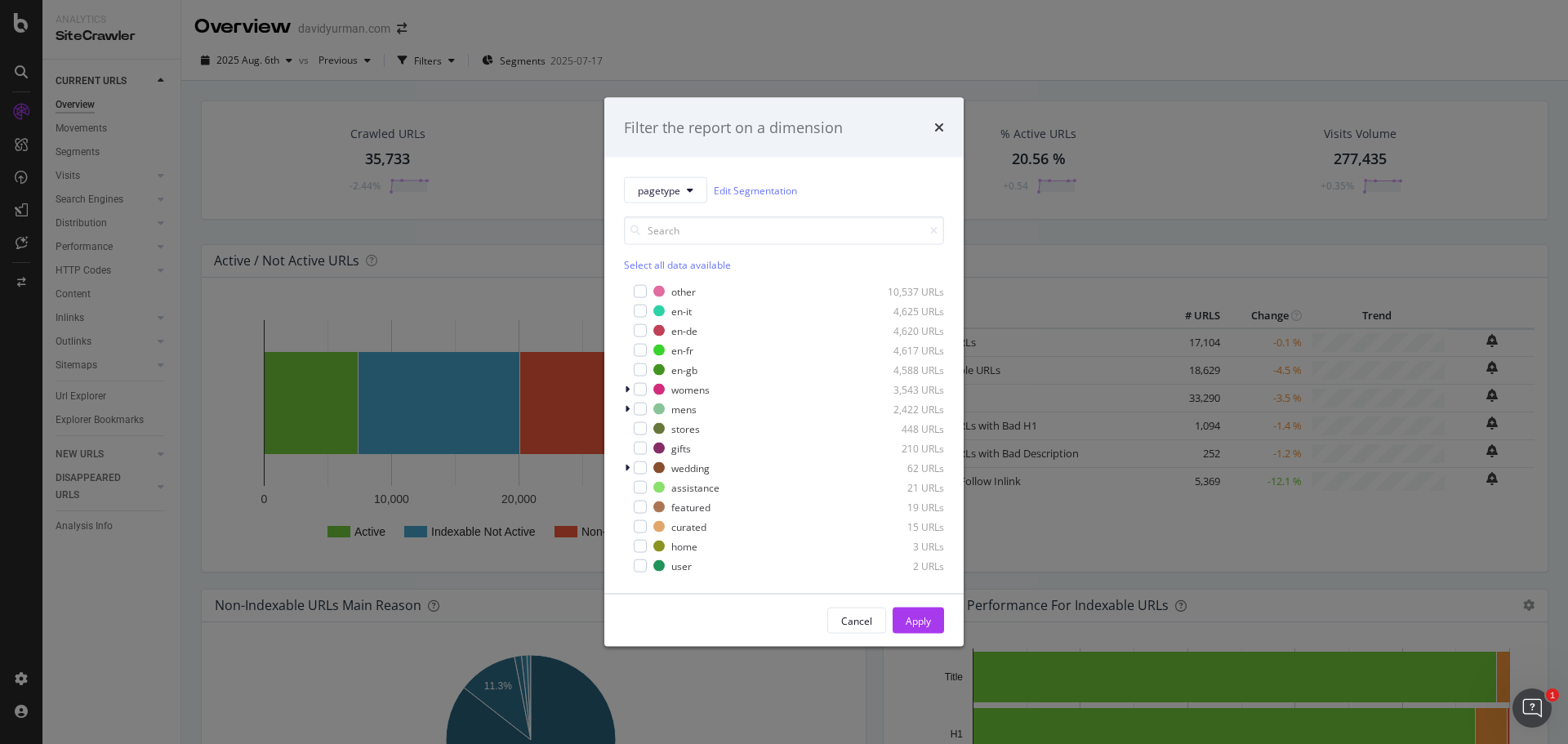 click on "Filter the report on a dimension pagetype Edit Segmentation Select all data available other 10,537   URLs en-it 4,625   URLs en-de 4,620   URLs en-fr 4,617   URLs en-gb 4,588   URLs womens 3,543   URLs mens 2,422   URLs stores 448   URLs gifts 210   URLs wedding 62   URLs assistance 21   URLs featured 19   URLs curated 15   URLs home 3   URLs user 2   URLs Cancel Apply" at bounding box center [784, 372] 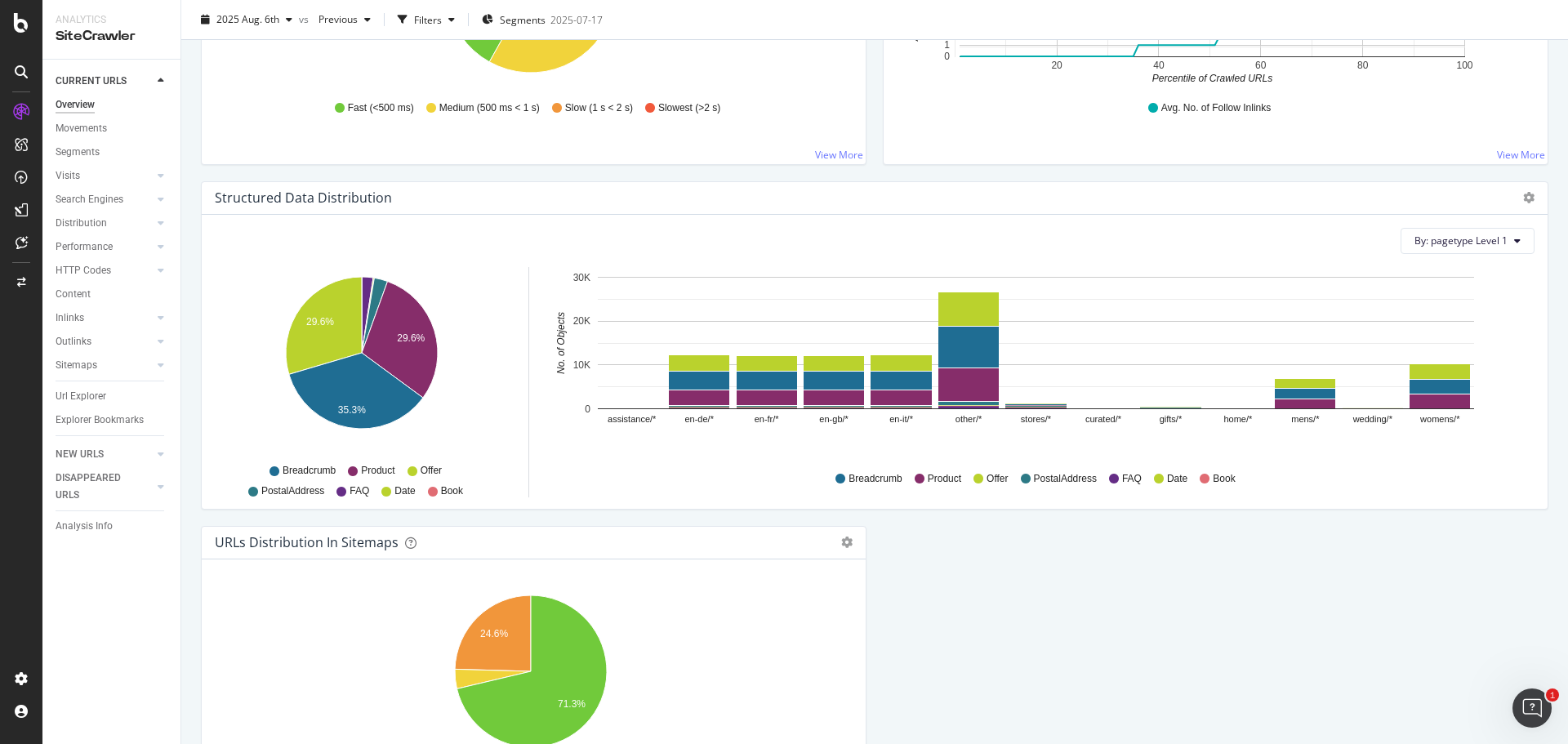 scroll, scrollTop: 1470, scrollLeft: 0, axis: vertical 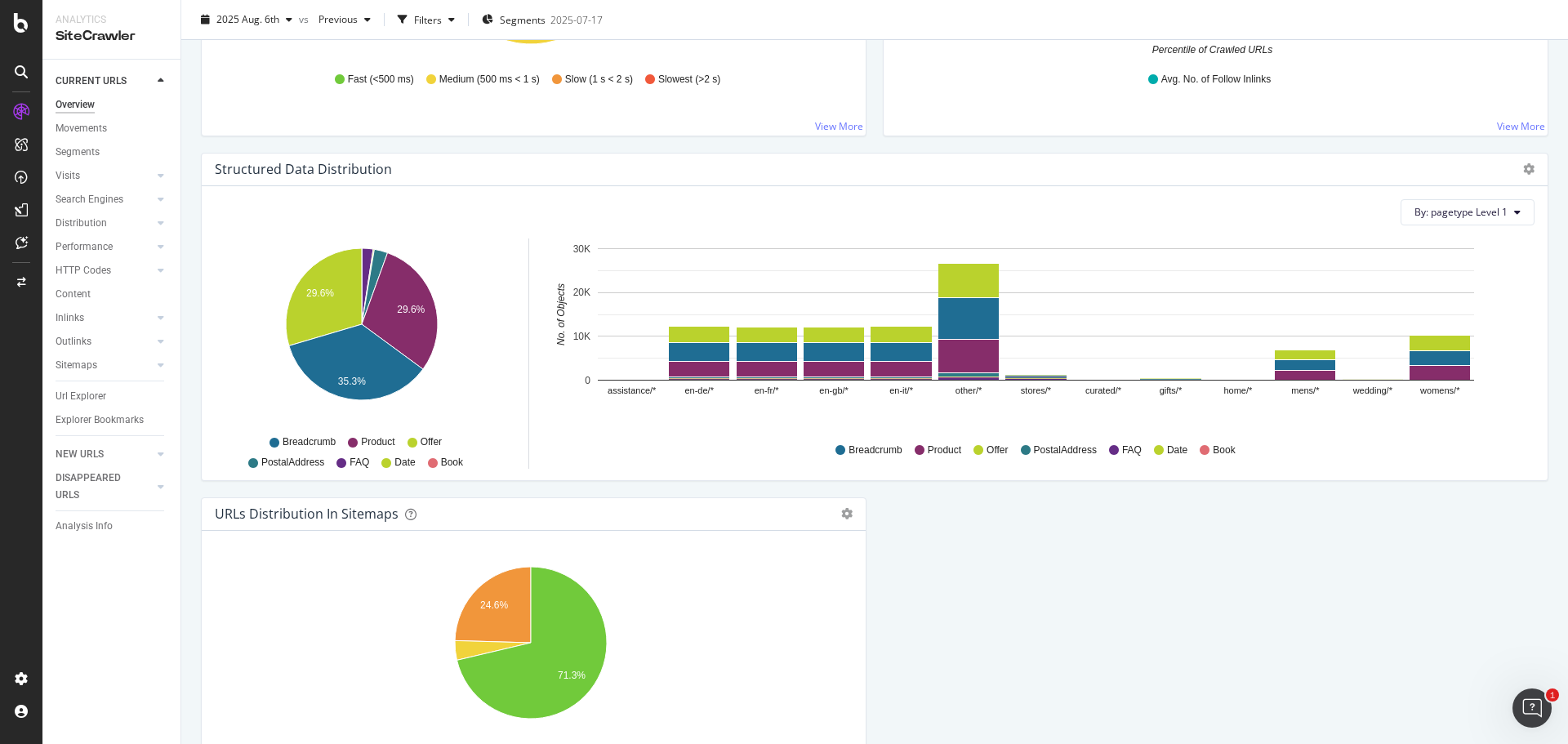 click on "assistance/* en-de/* en-fr/* en-gb/* en-it/* other/* stores/* curated/* gifts/* home/* mens/* wedding/* womens/* 0 10K 20K 30K No. of Objects" 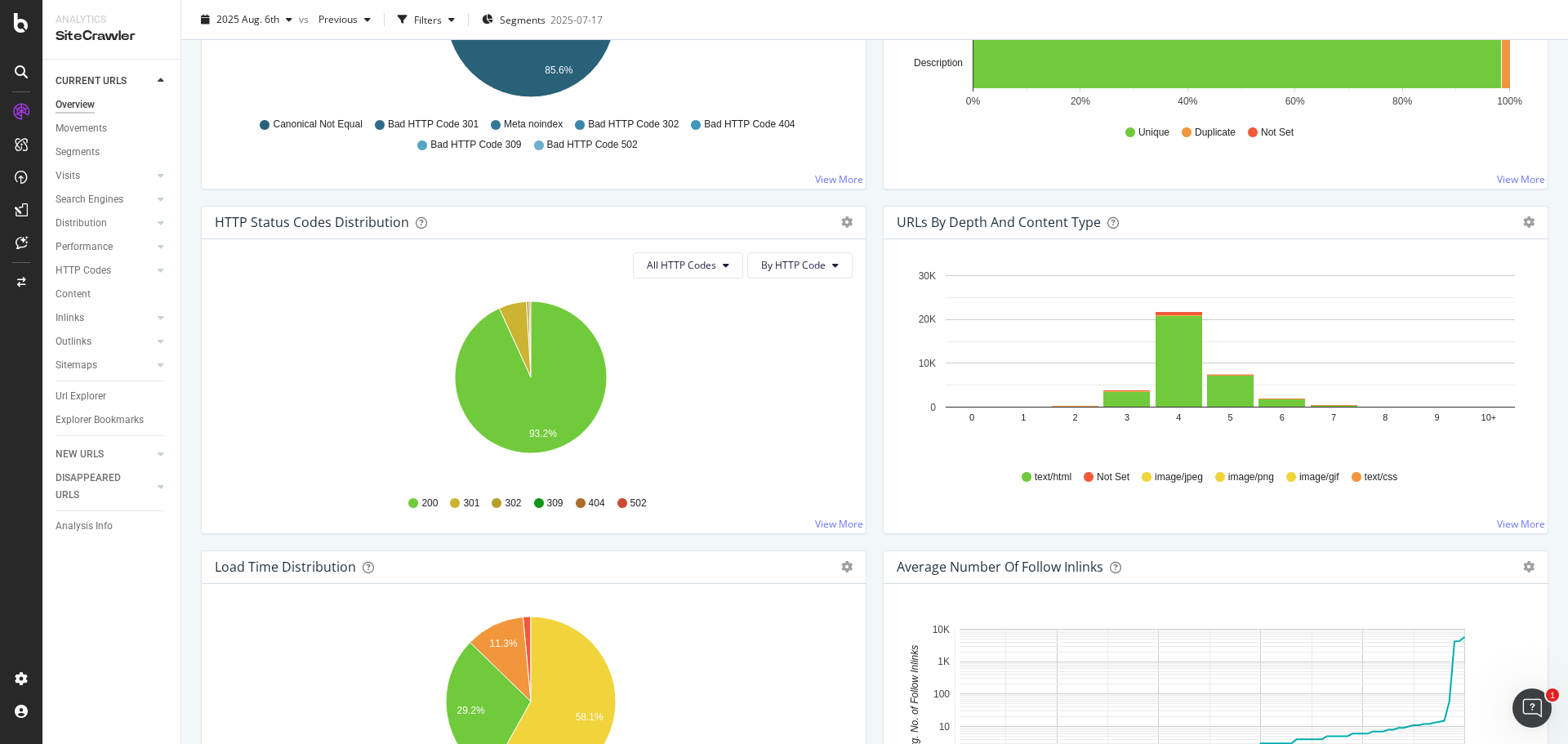 scroll, scrollTop: 653, scrollLeft: 0, axis: vertical 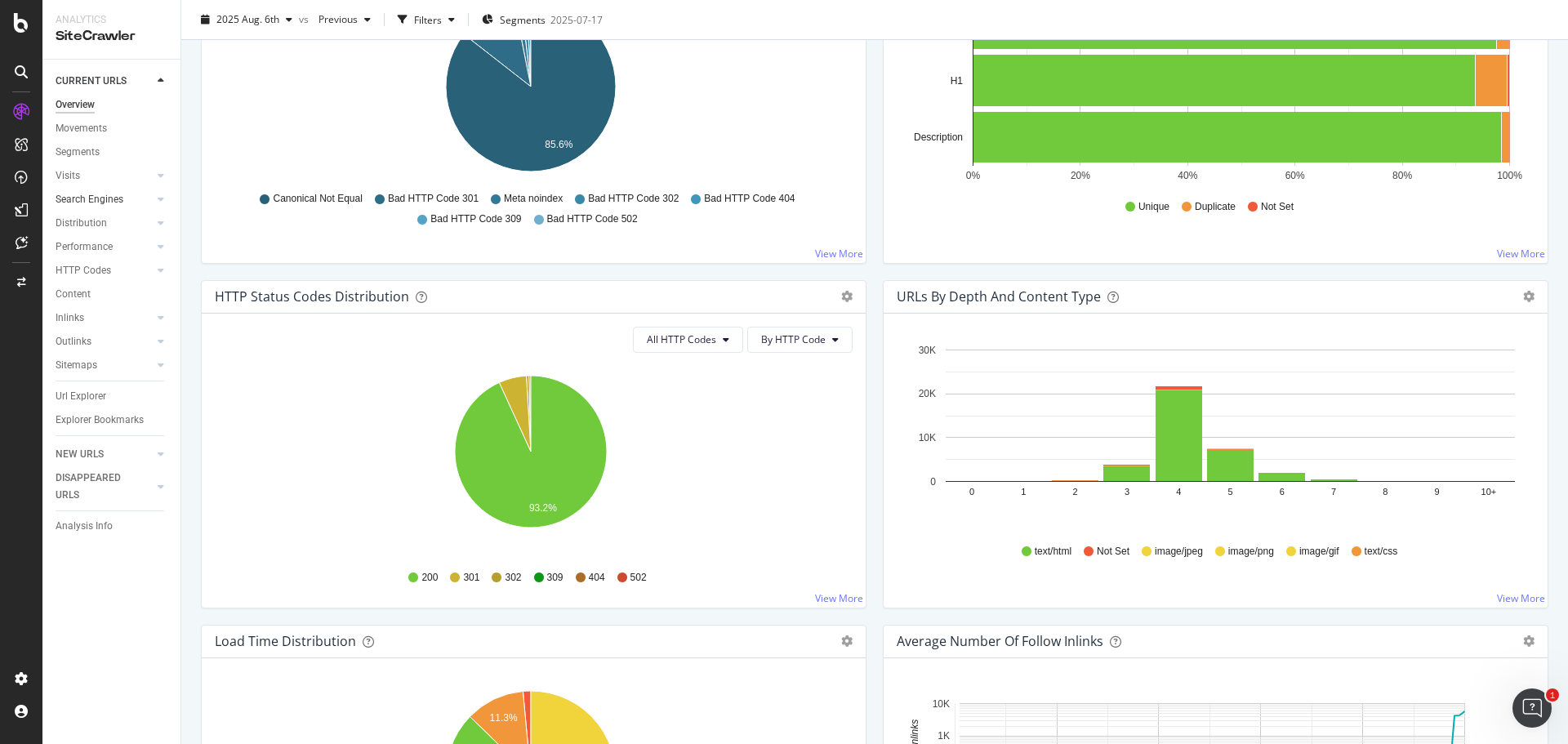 click at bounding box center (145, 199) 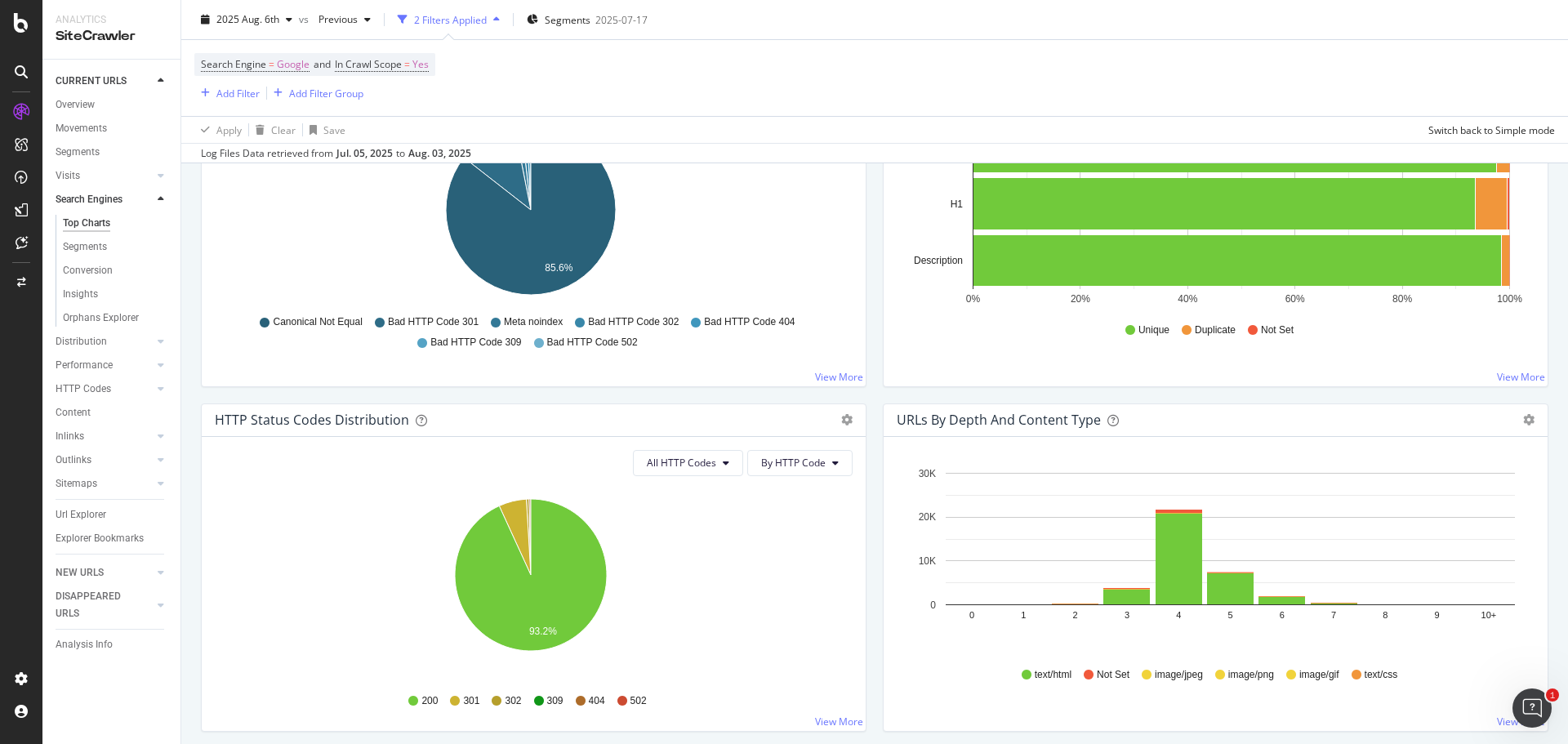 scroll, scrollTop: 777, scrollLeft: 0, axis: vertical 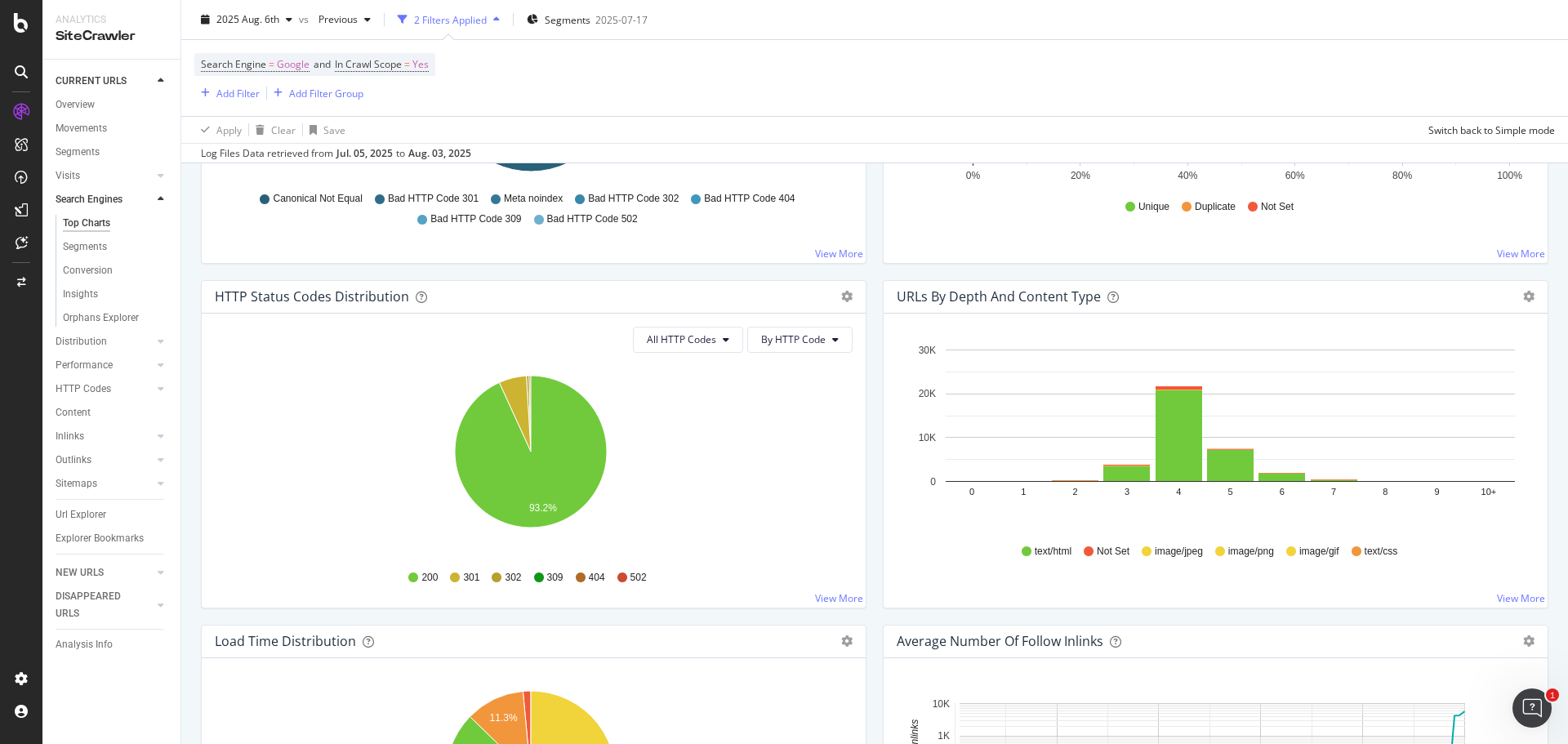 click on "Distribution" at bounding box center (118, 341) 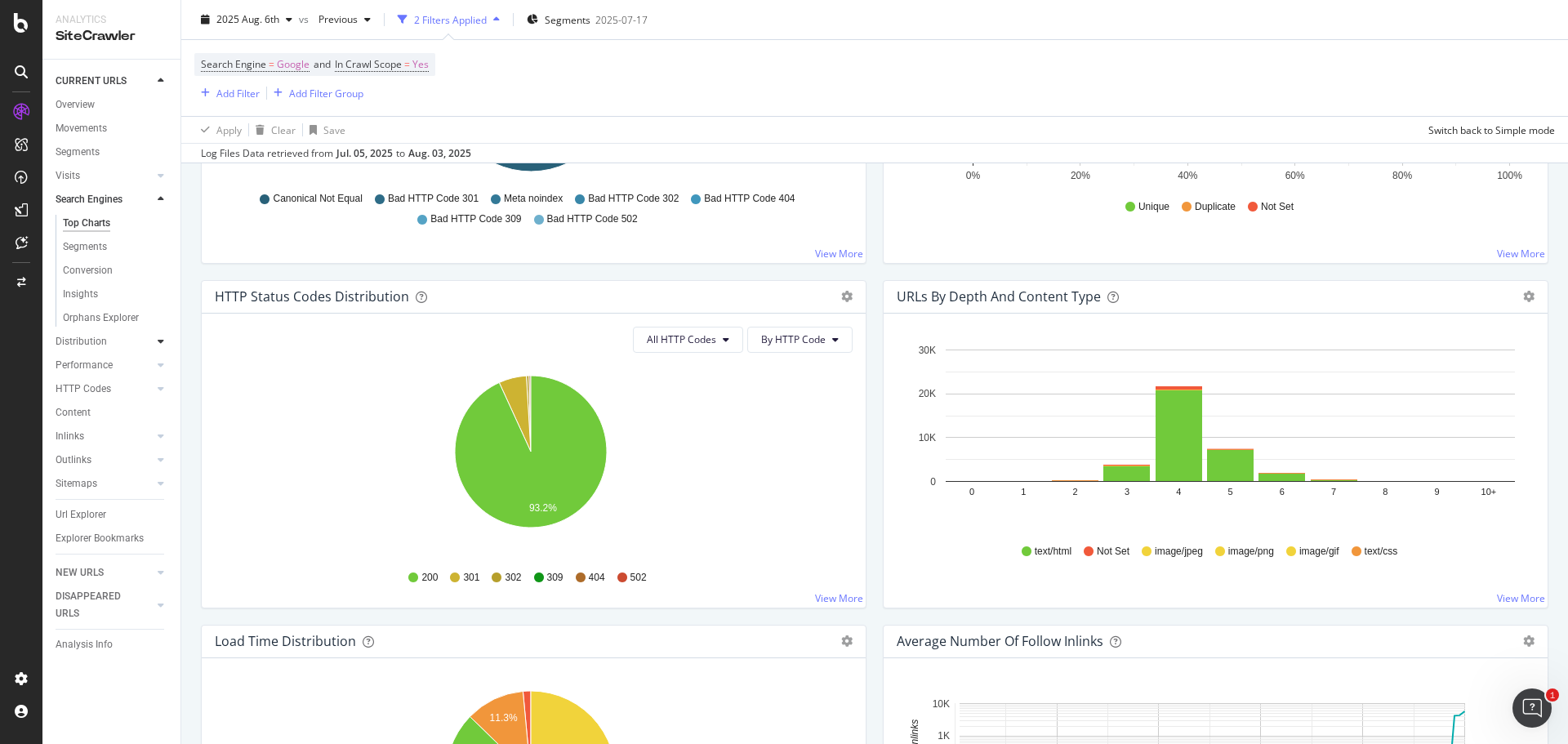 click at bounding box center [161, 341] 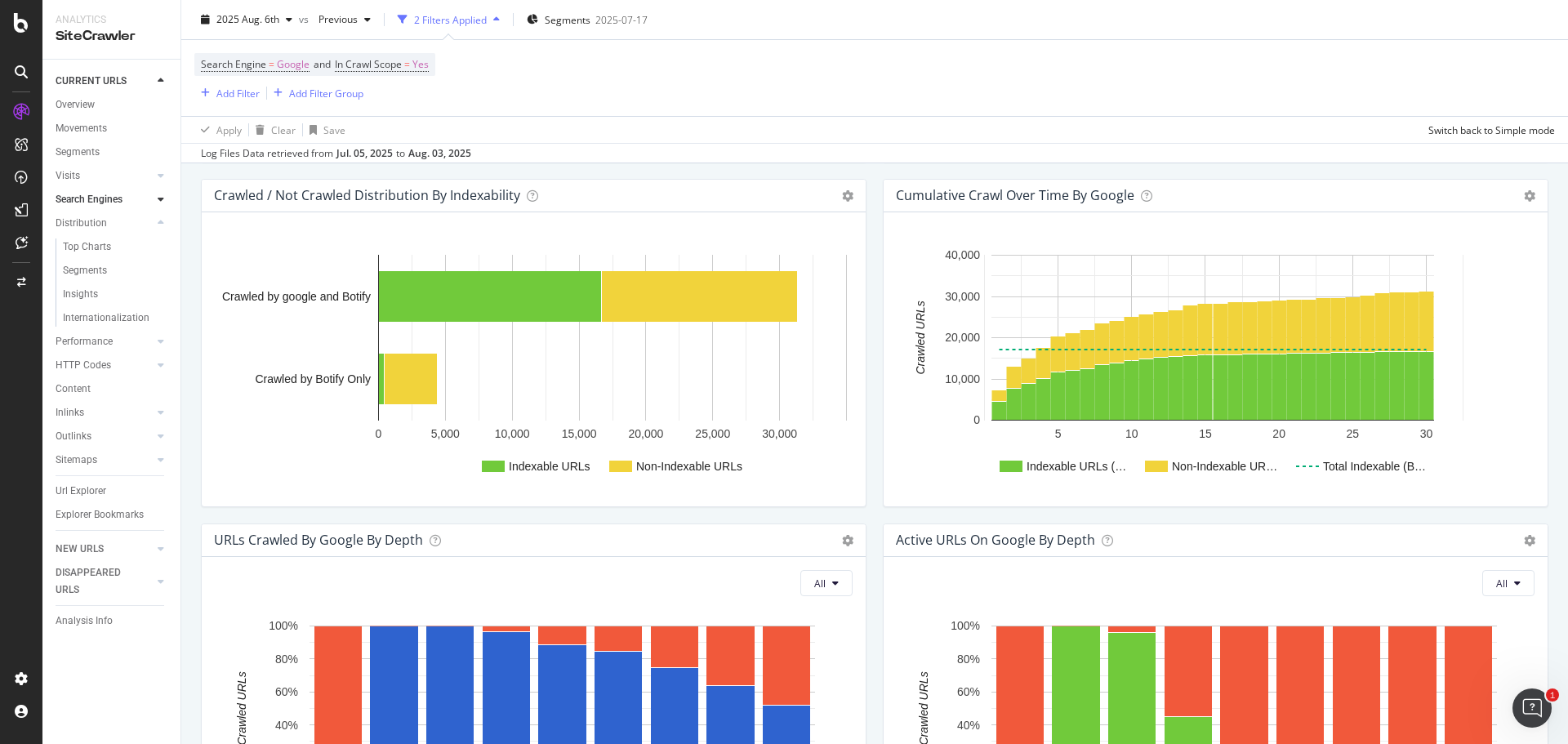 scroll, scrollTop: 450, scrollLeft: 0, axis: vertical 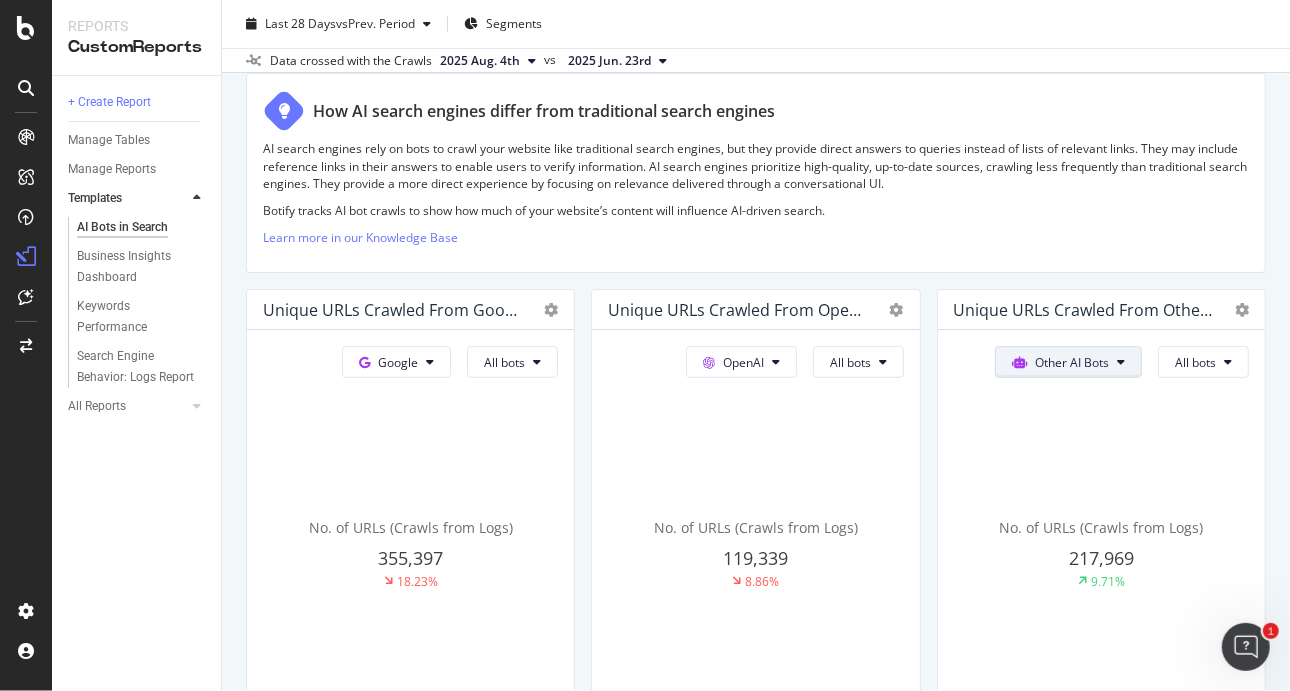 click on "Other AI Bots" at bounding box center (398, 362) 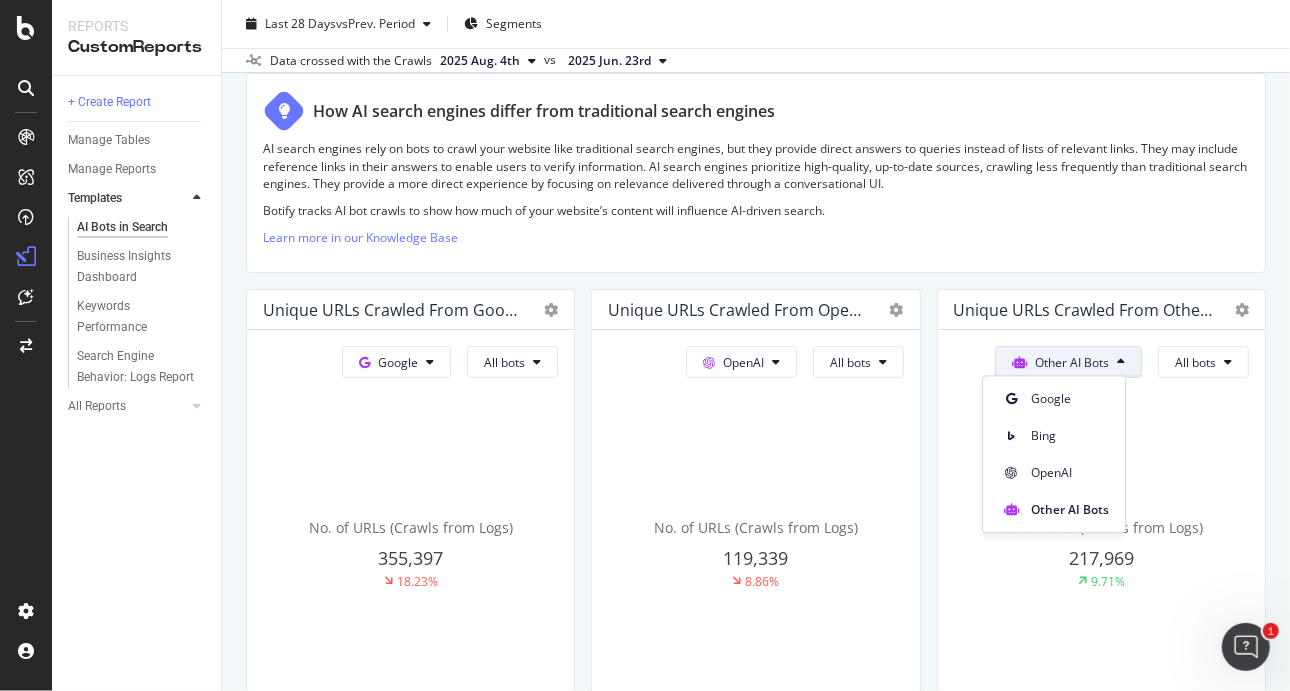 click on "Other AI Bots" at bounding box center [1072, 362] 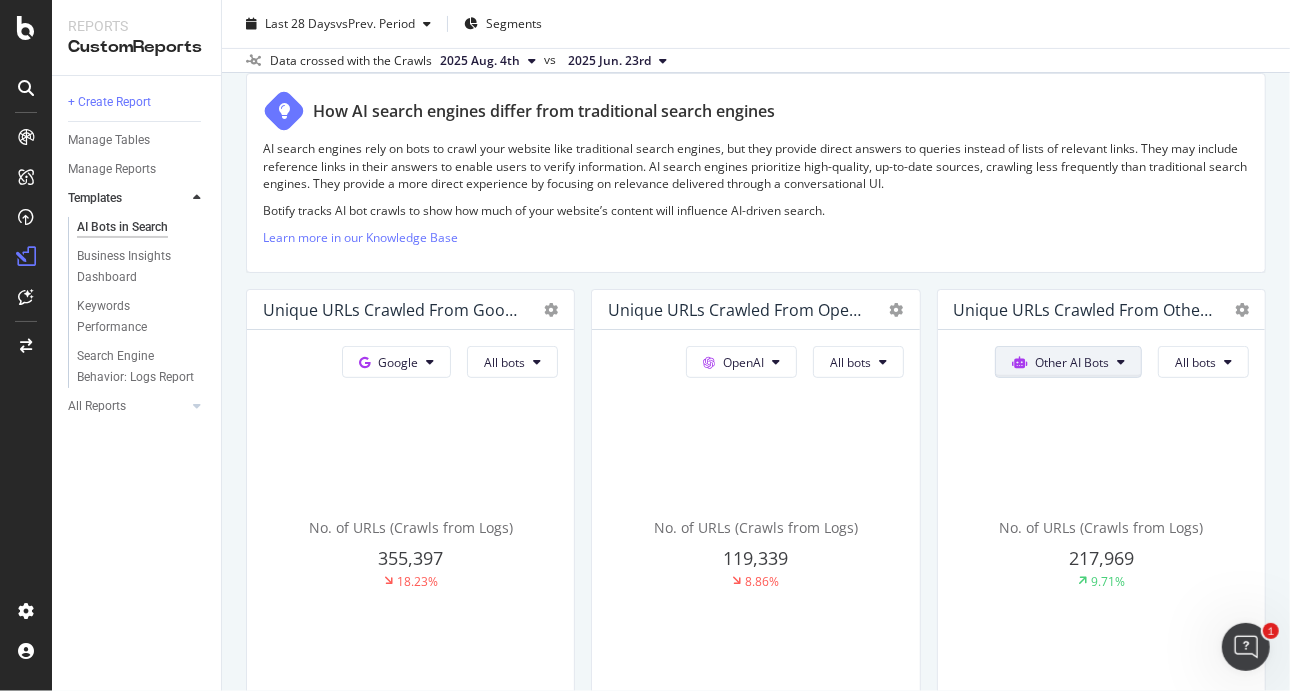 scroll, scrollTop: 200, scrollLeft: 0, axis: vertical 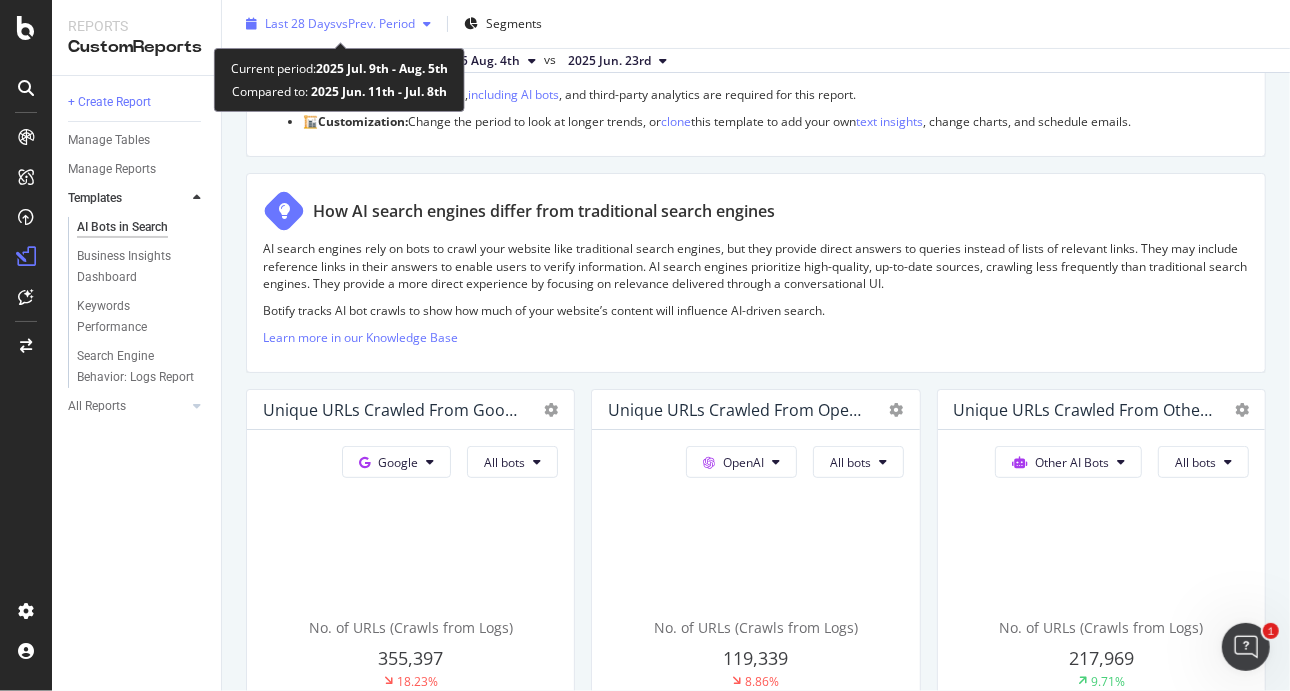 click on "vs  Prev. Period" at bounding box center [375, 23] 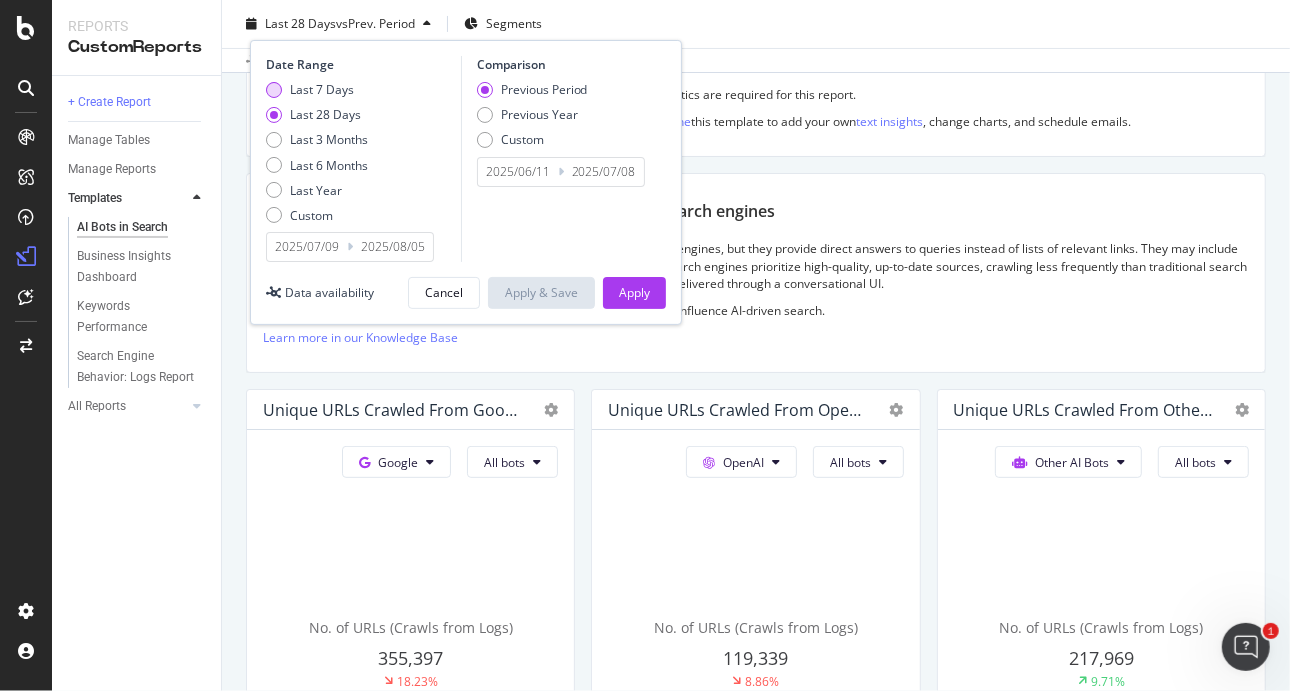 click on "Last 7 Days" at bounding box center (317, 89) 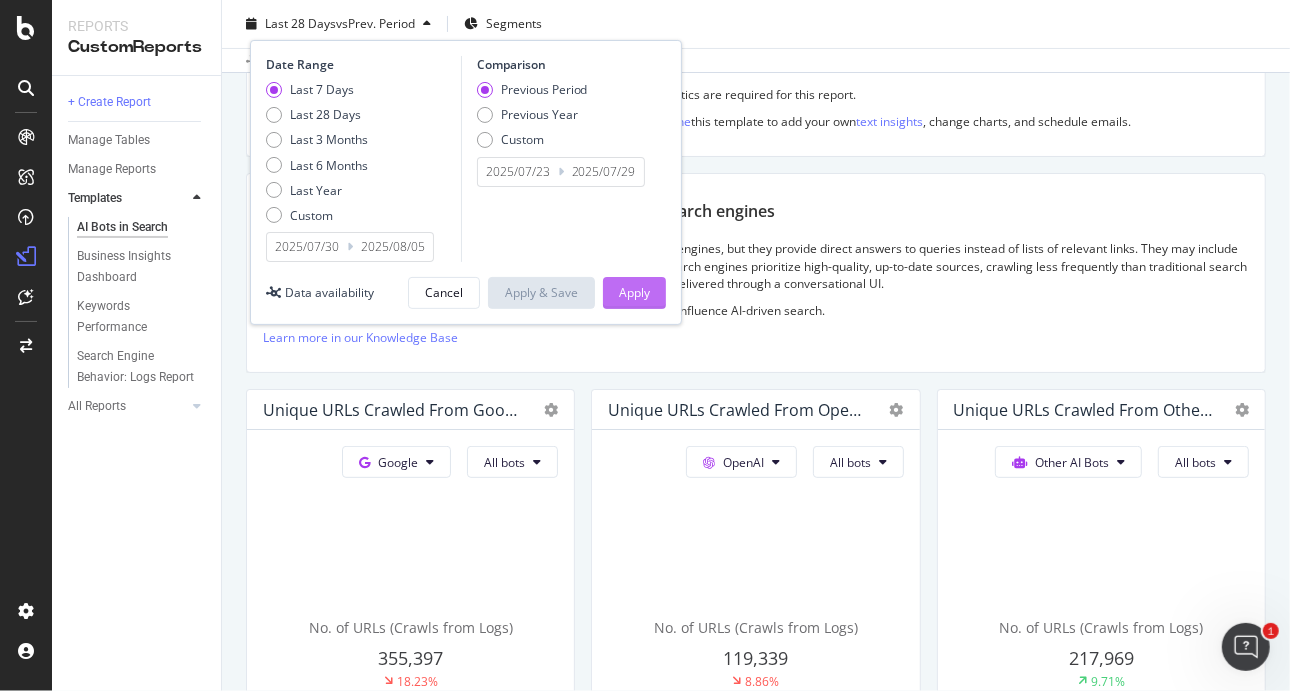 click on "Apply" at bounding box center [634, 293] 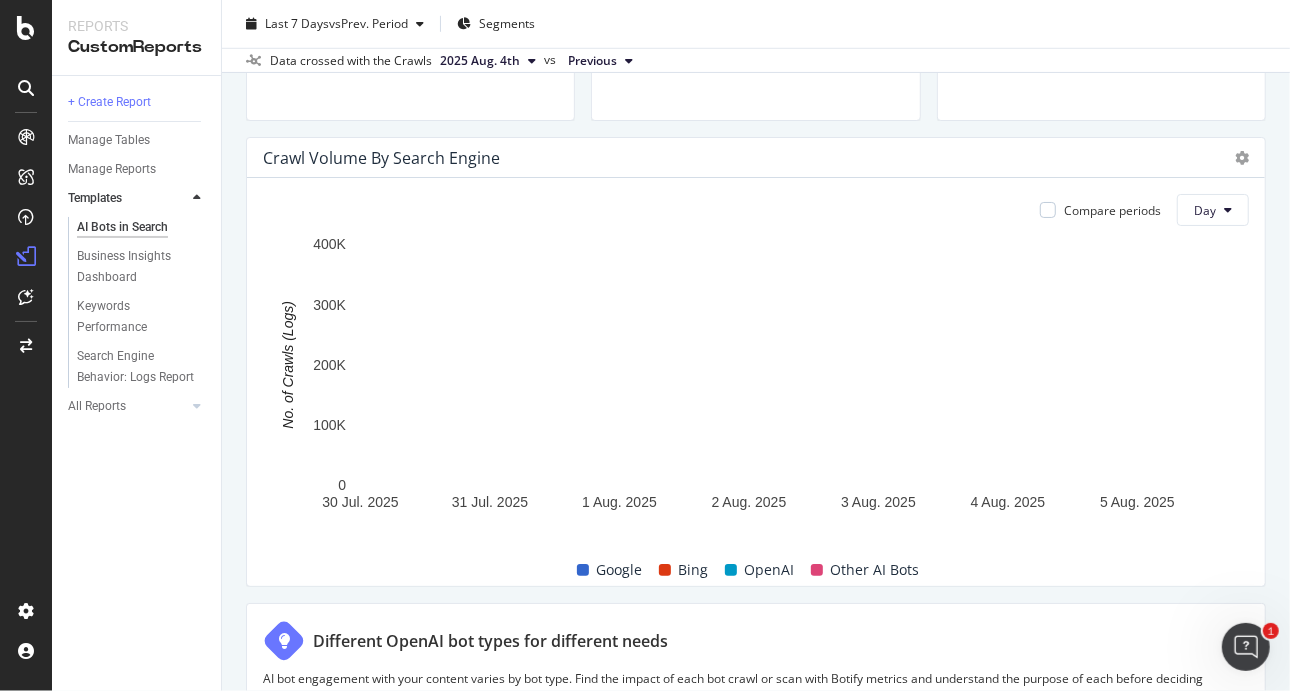 scroll, scrollTop: 900, scrollLeft: 0, axis: vertical 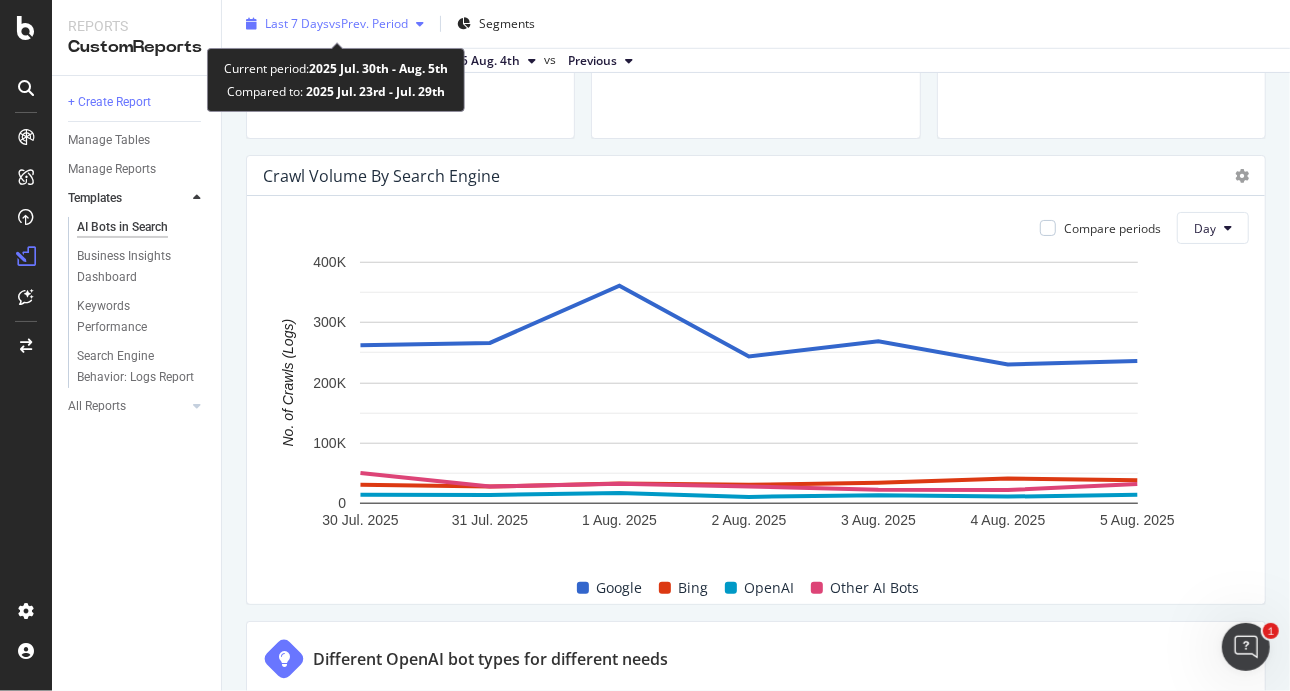 click on "Last 7 Days" at bounding box center (297, 23) 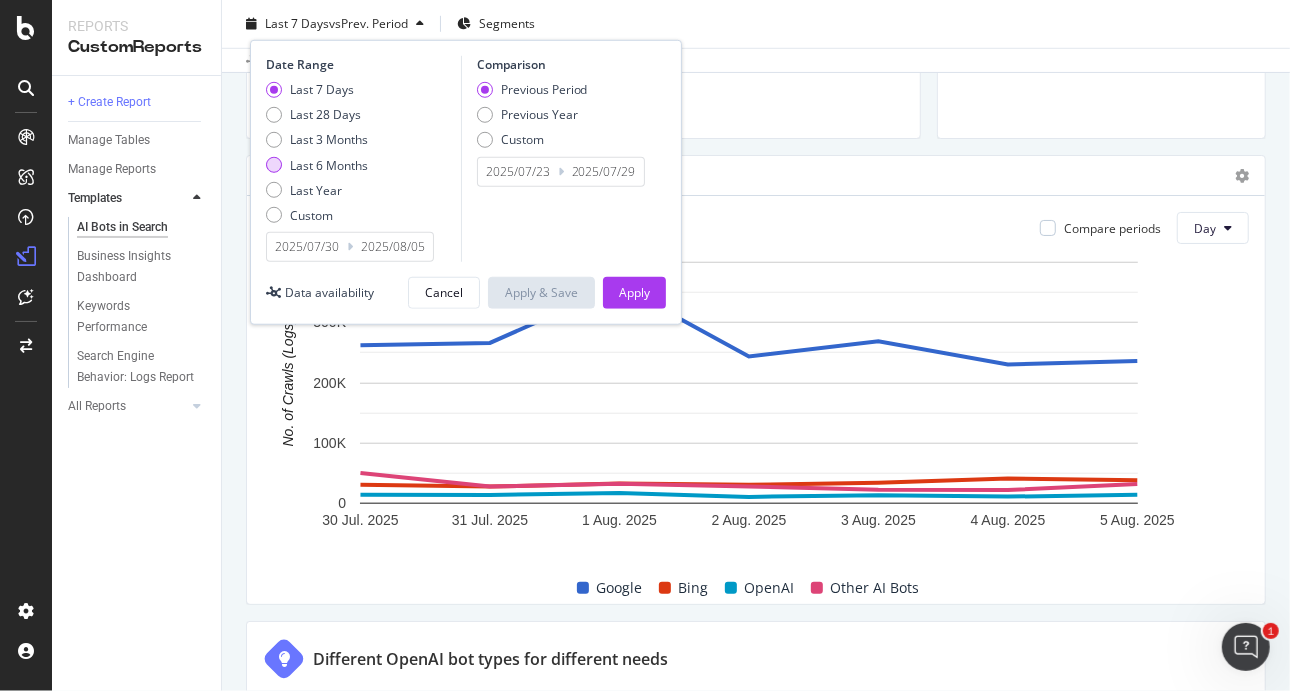 click at bounding box center [274, 165] 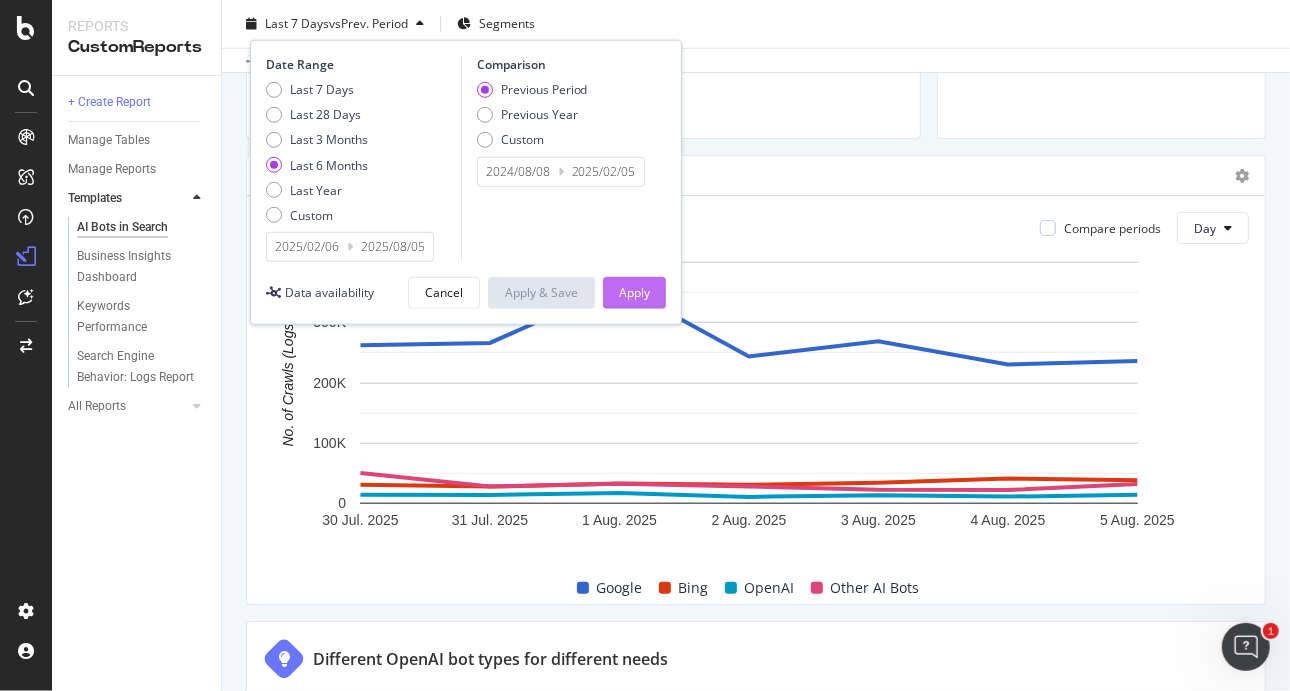click on "Apply" at bounding box center (634, 293) 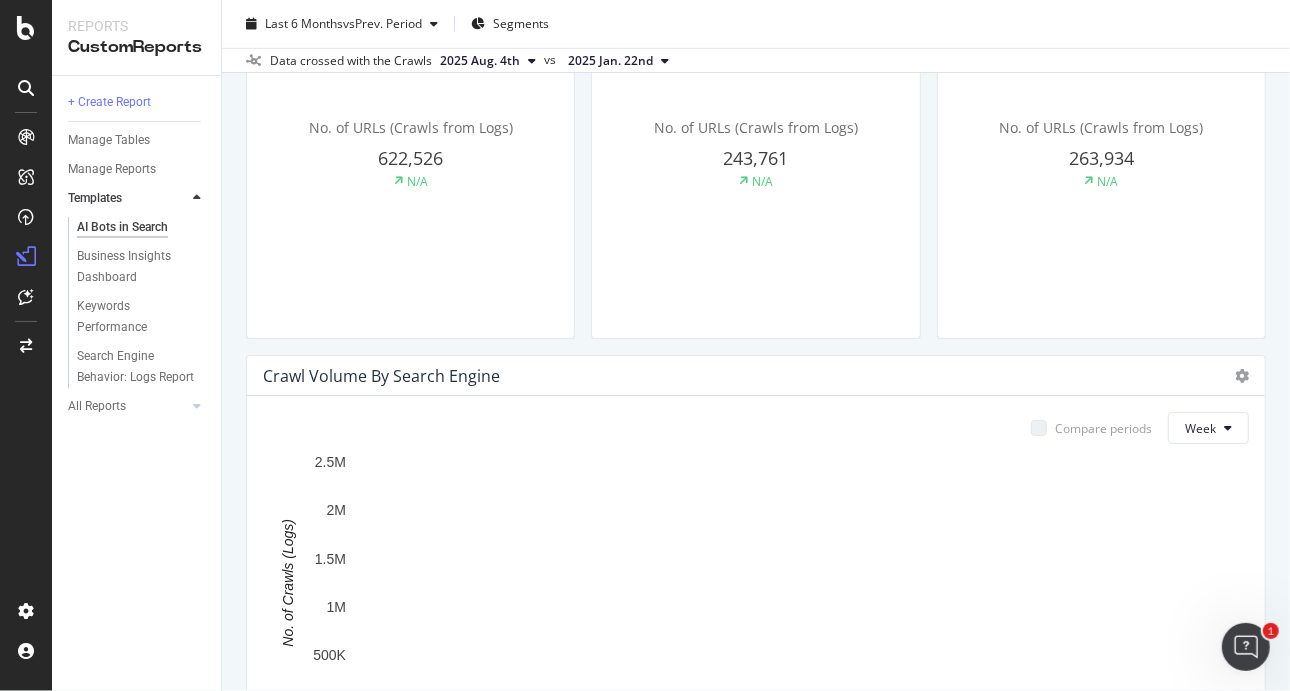 scroll, scrollTop: 900, scrollLeft: 0, axis: vertical 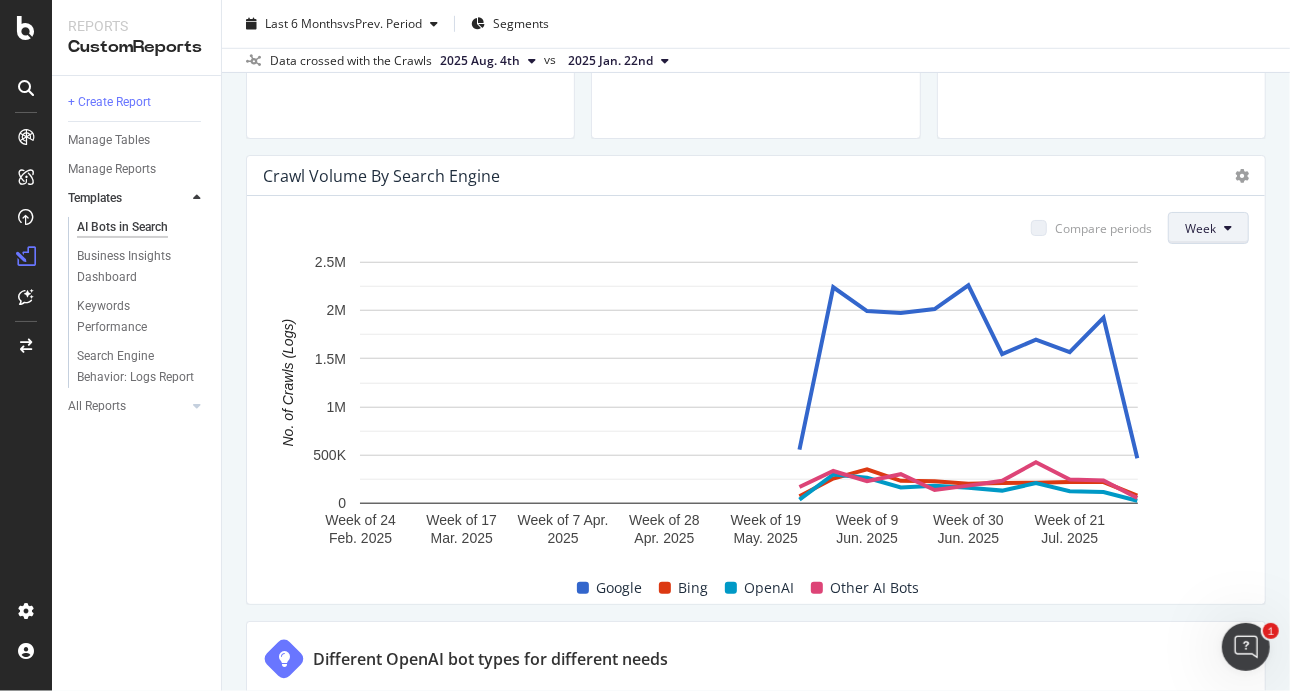 click on "Week" at bounding box center (1200, 228) 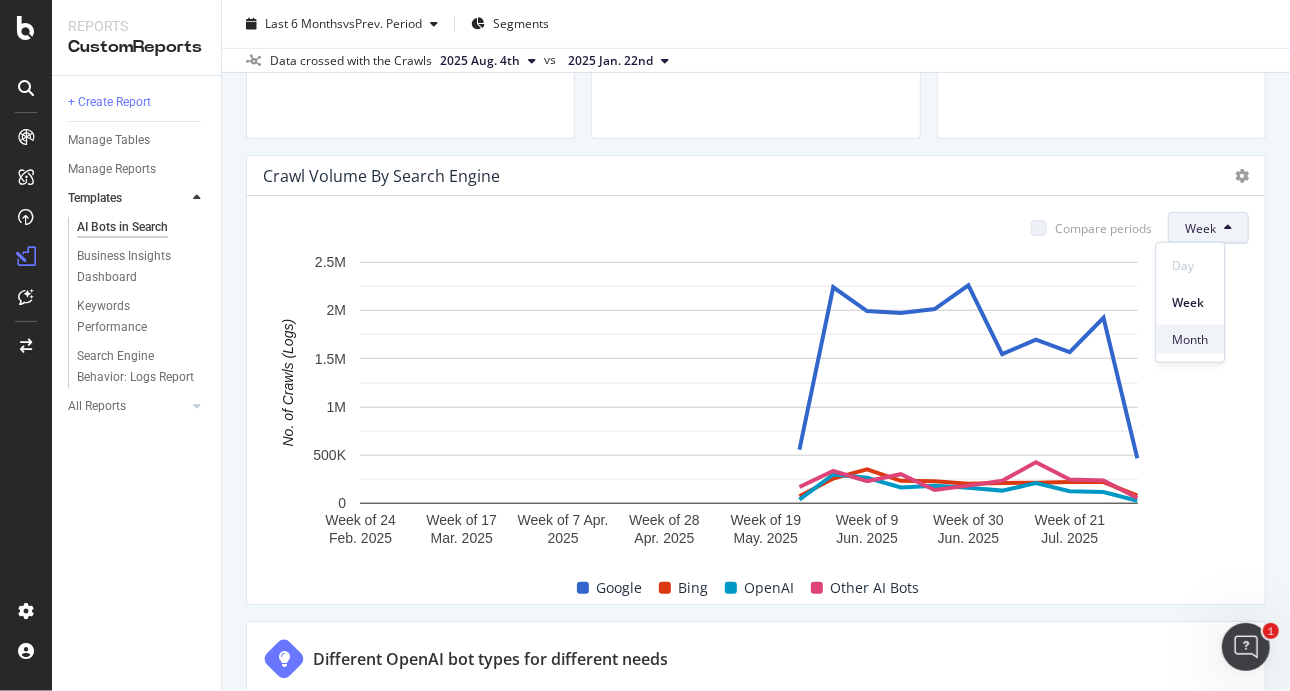 click on "Month" at bounding box center (1190, 339) 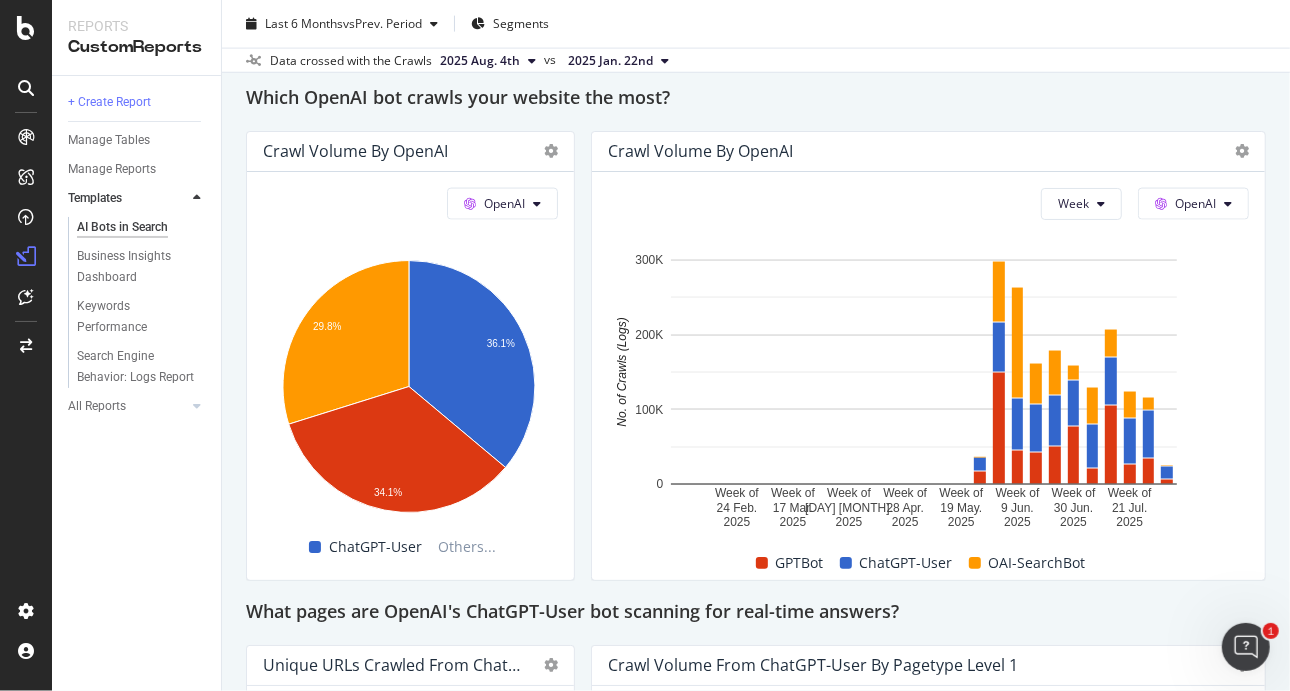 scroll, scrollTop: 1749, scrollLeft: 0, axis: vertical 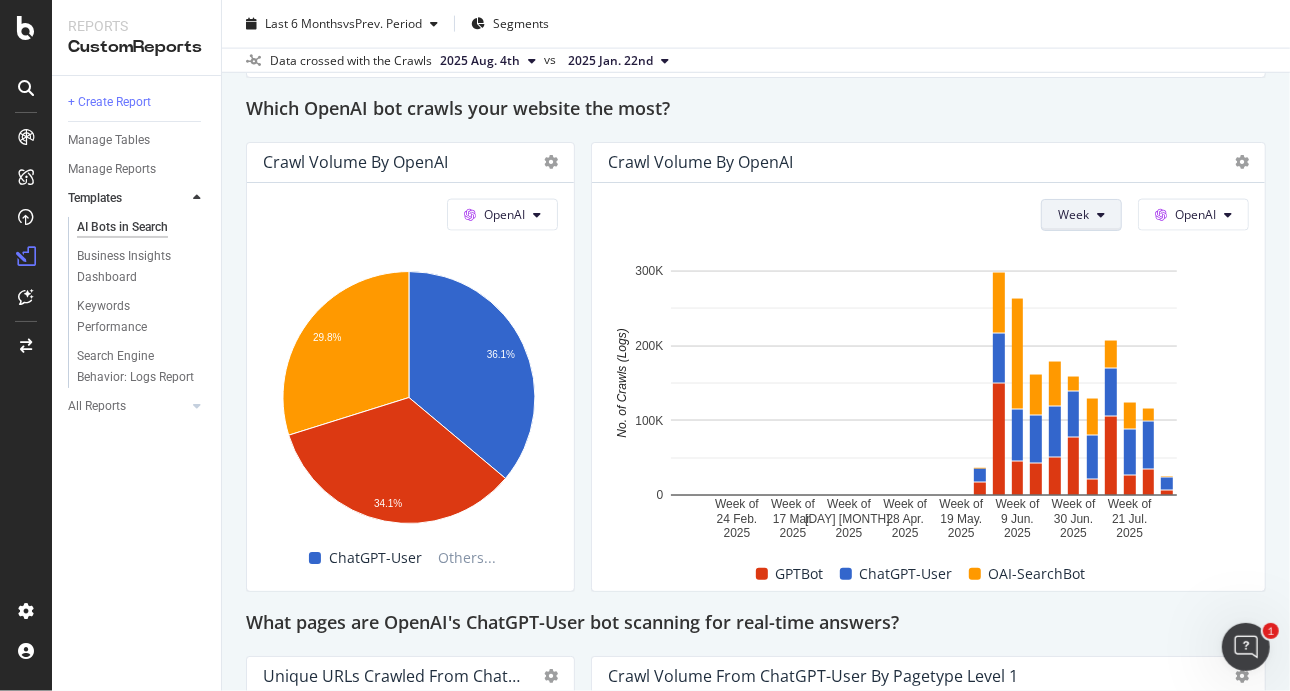 click at bounding box center [1101, 215] 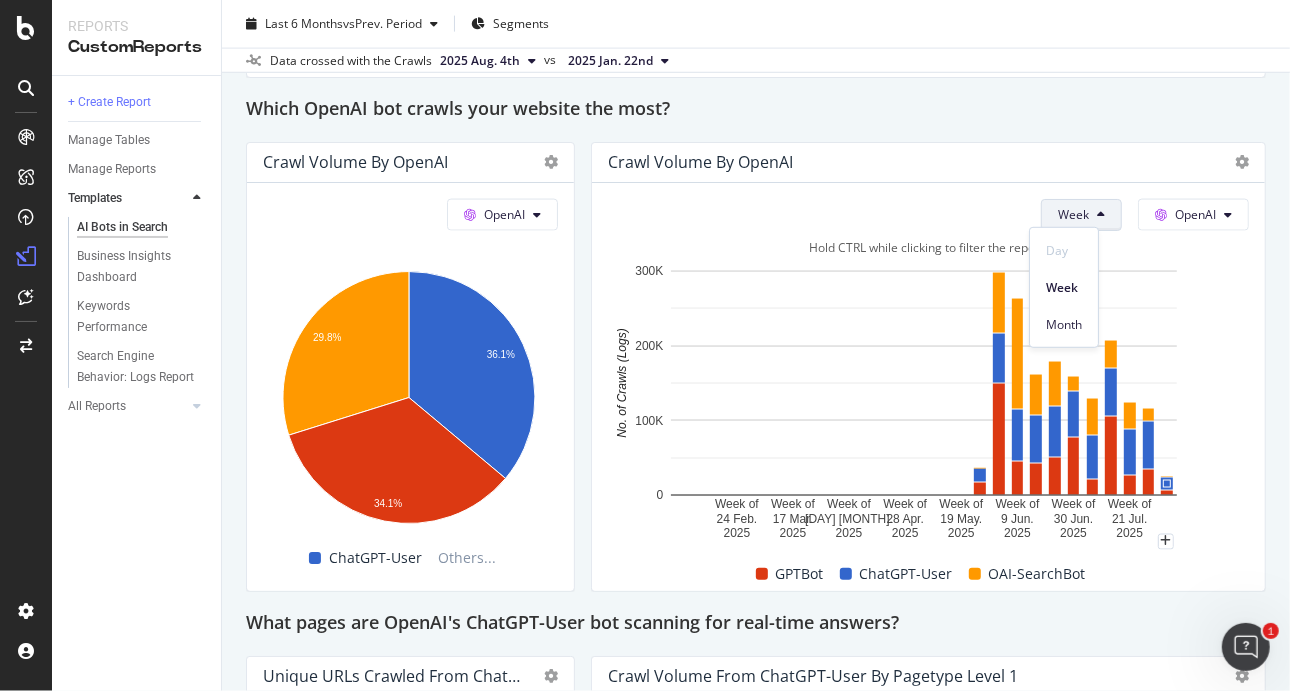 click 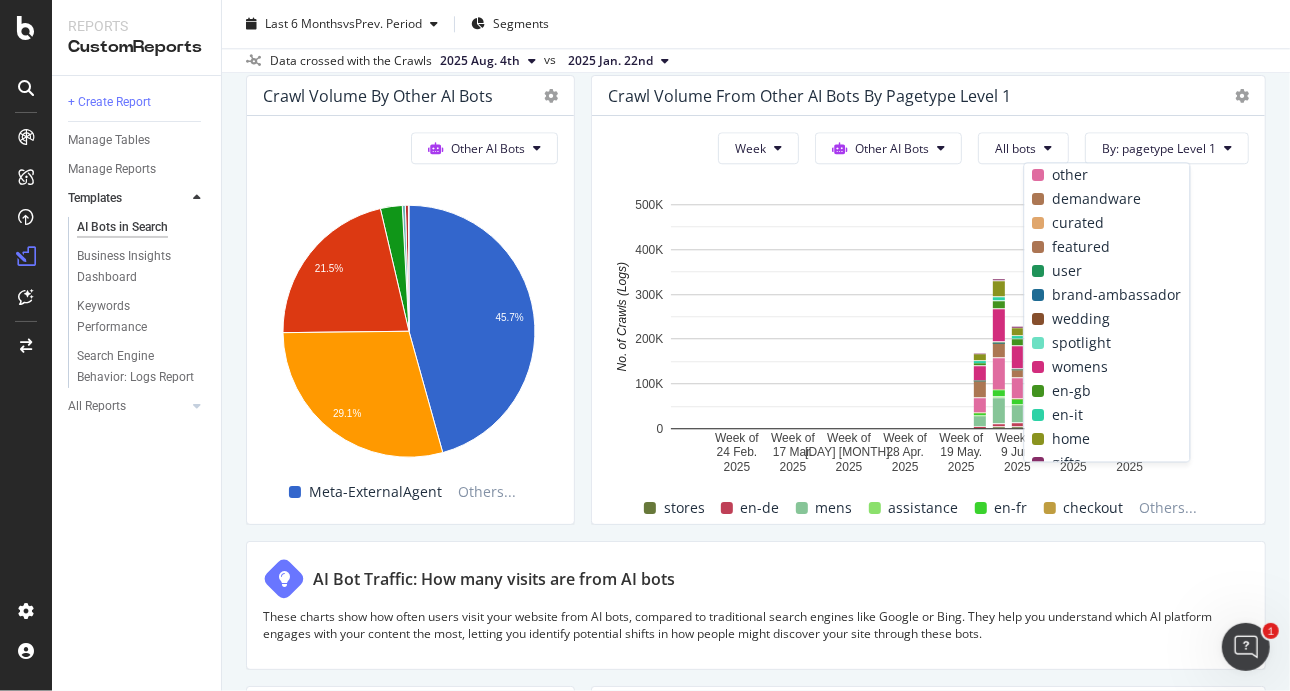 scroll, scrollTop: 3349, scrollLeft: 0, axis: vertical 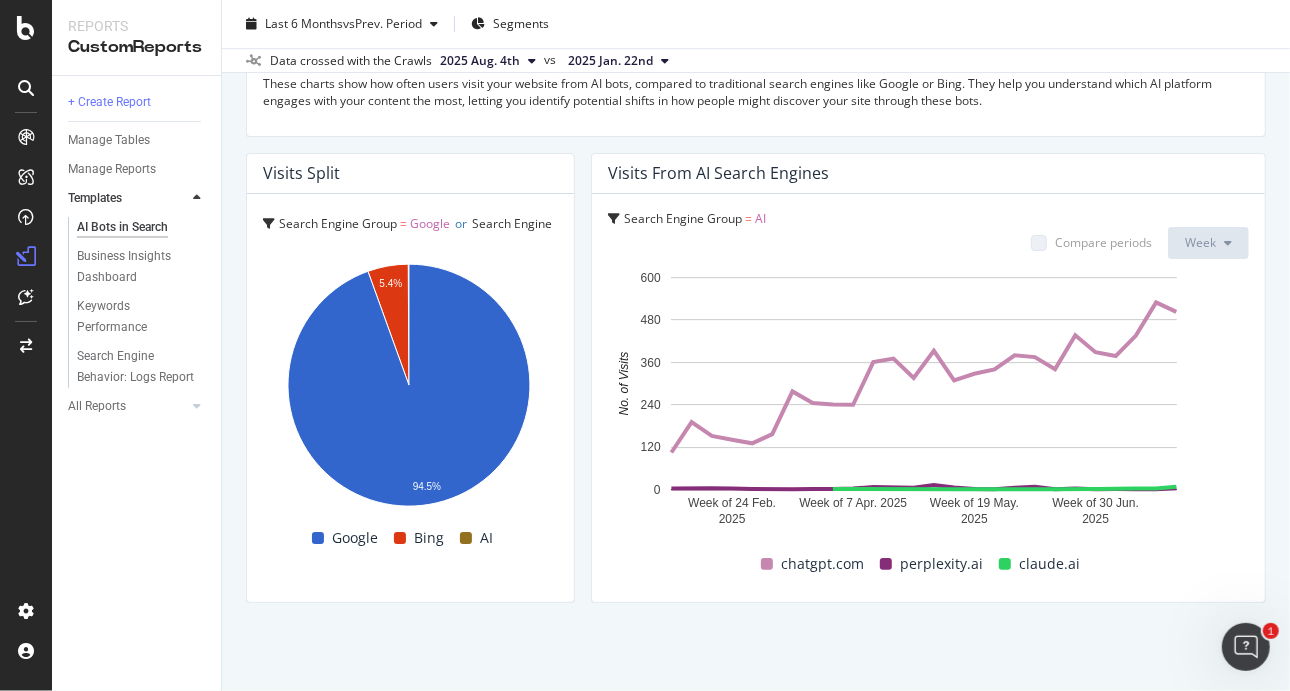drag, startPoint x: 1100, startPoint y: 167, endPoint x: 1200, endPoint y: 610, distance: 454.14645 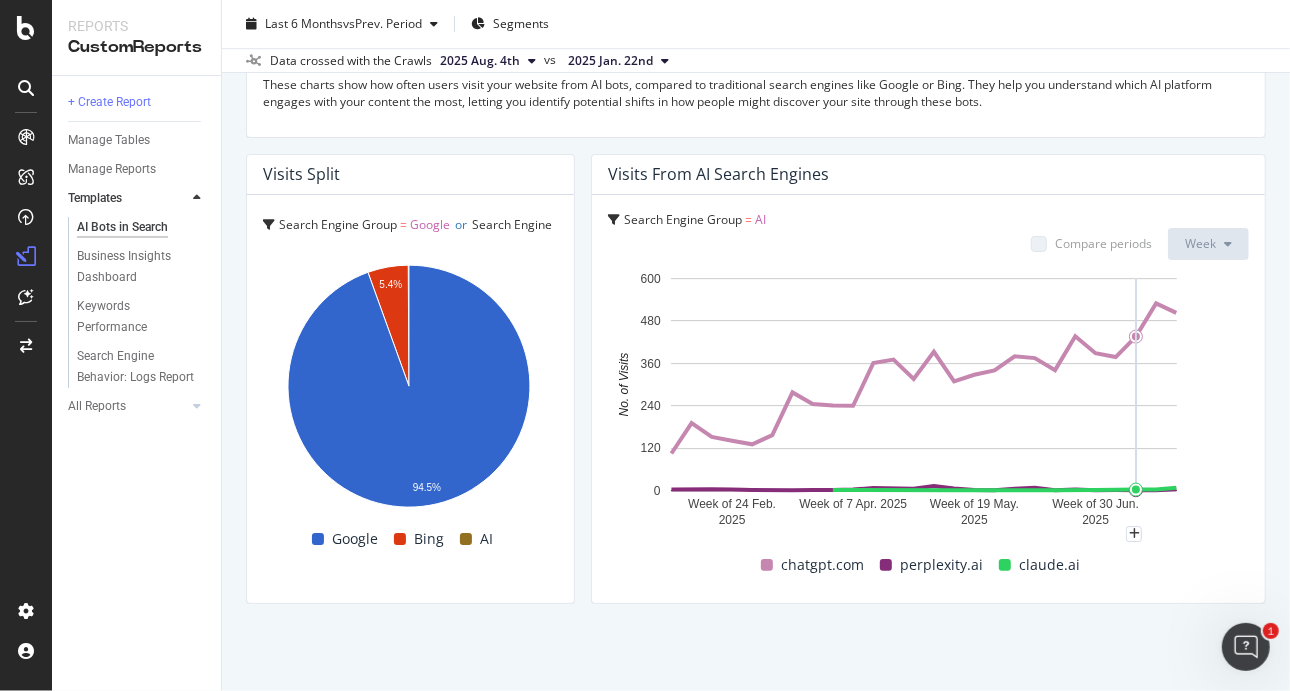 scroll, scrollTop: 3582, scrollLeft: 0, axis: vertical 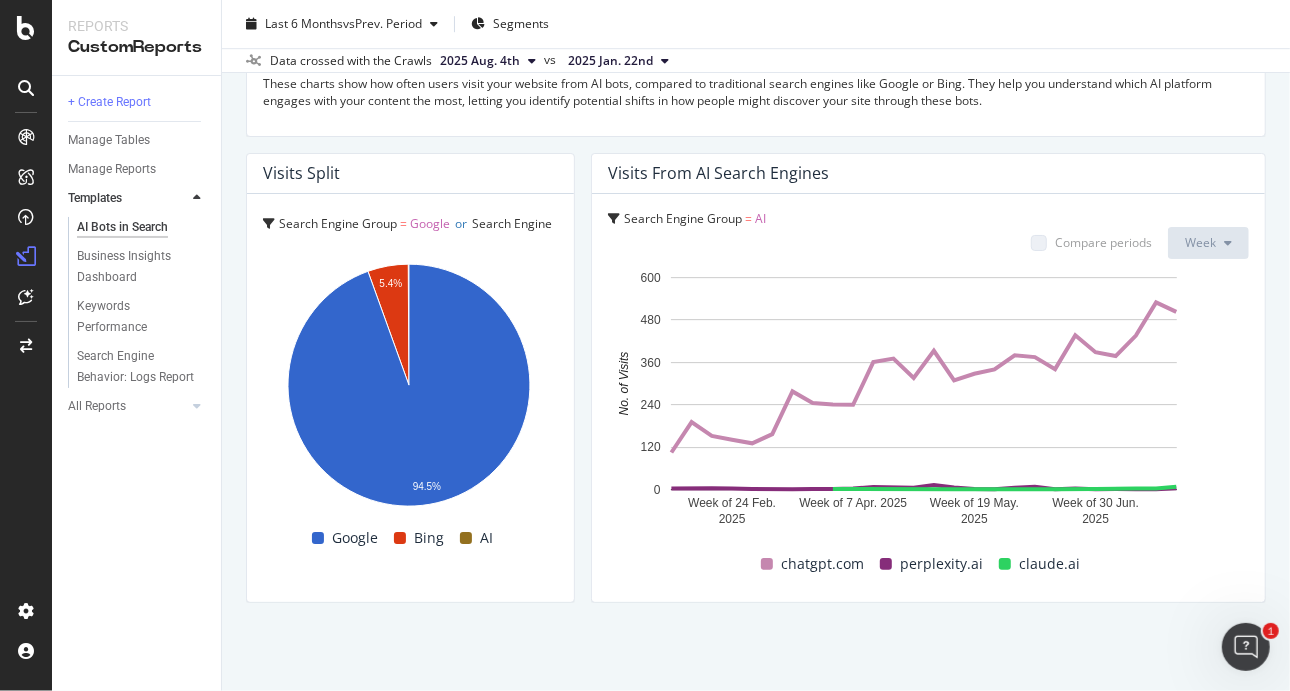 click on "claude.ai" at bounding box center [1049, 564] 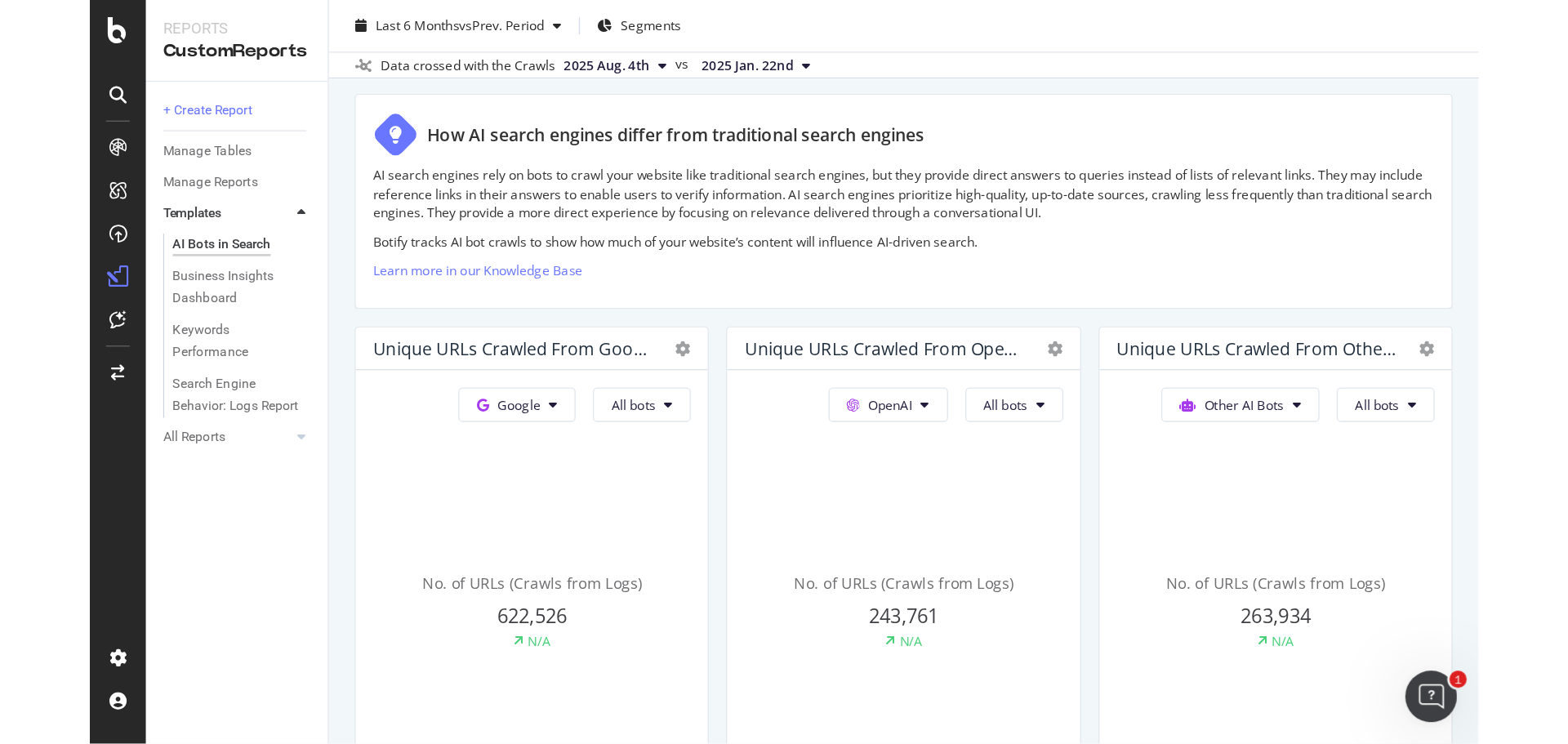 scroll, scrollTop: 149, scrollLeft: 0, axis: vertical 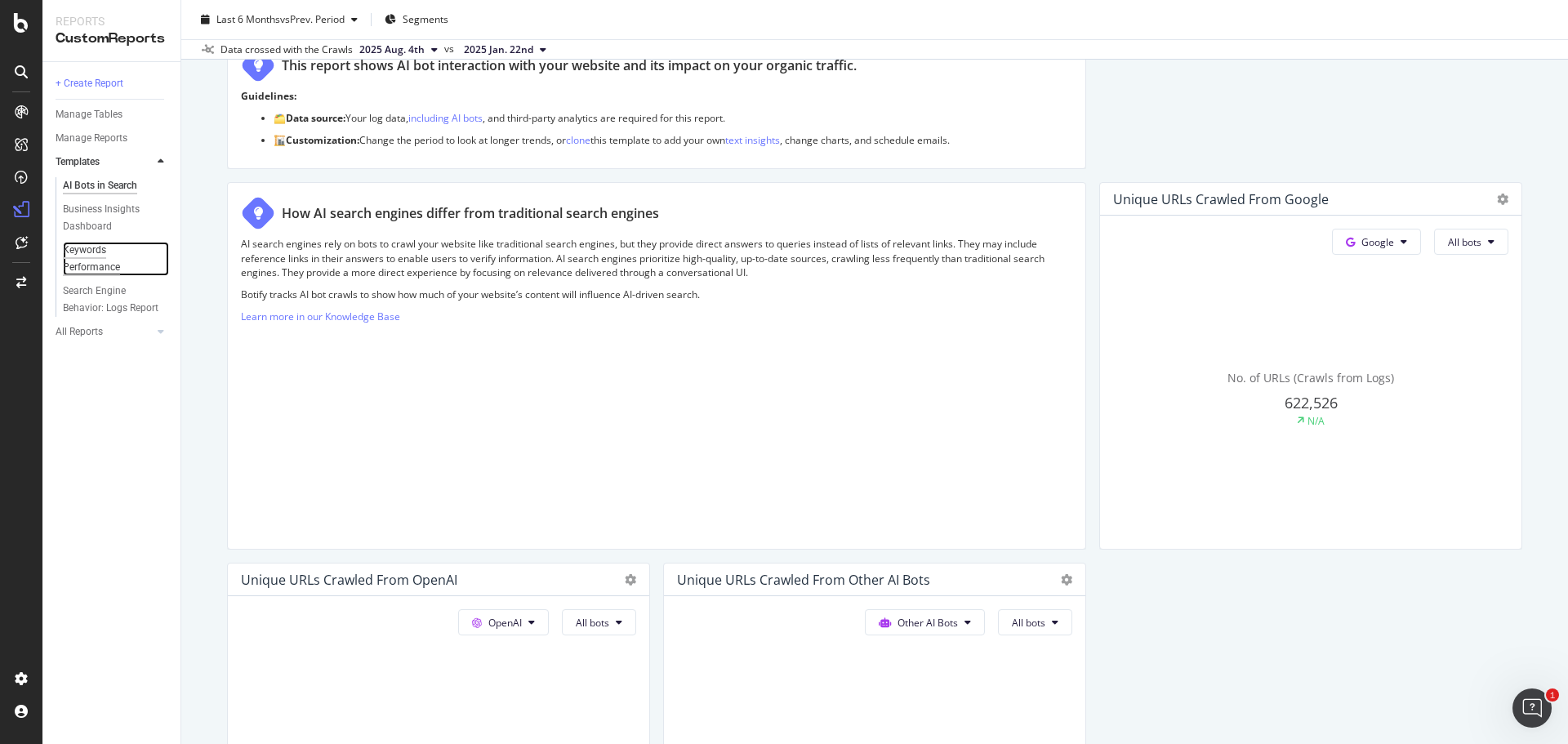 click on "Keywords Performance" at bounding box center (109, 259) 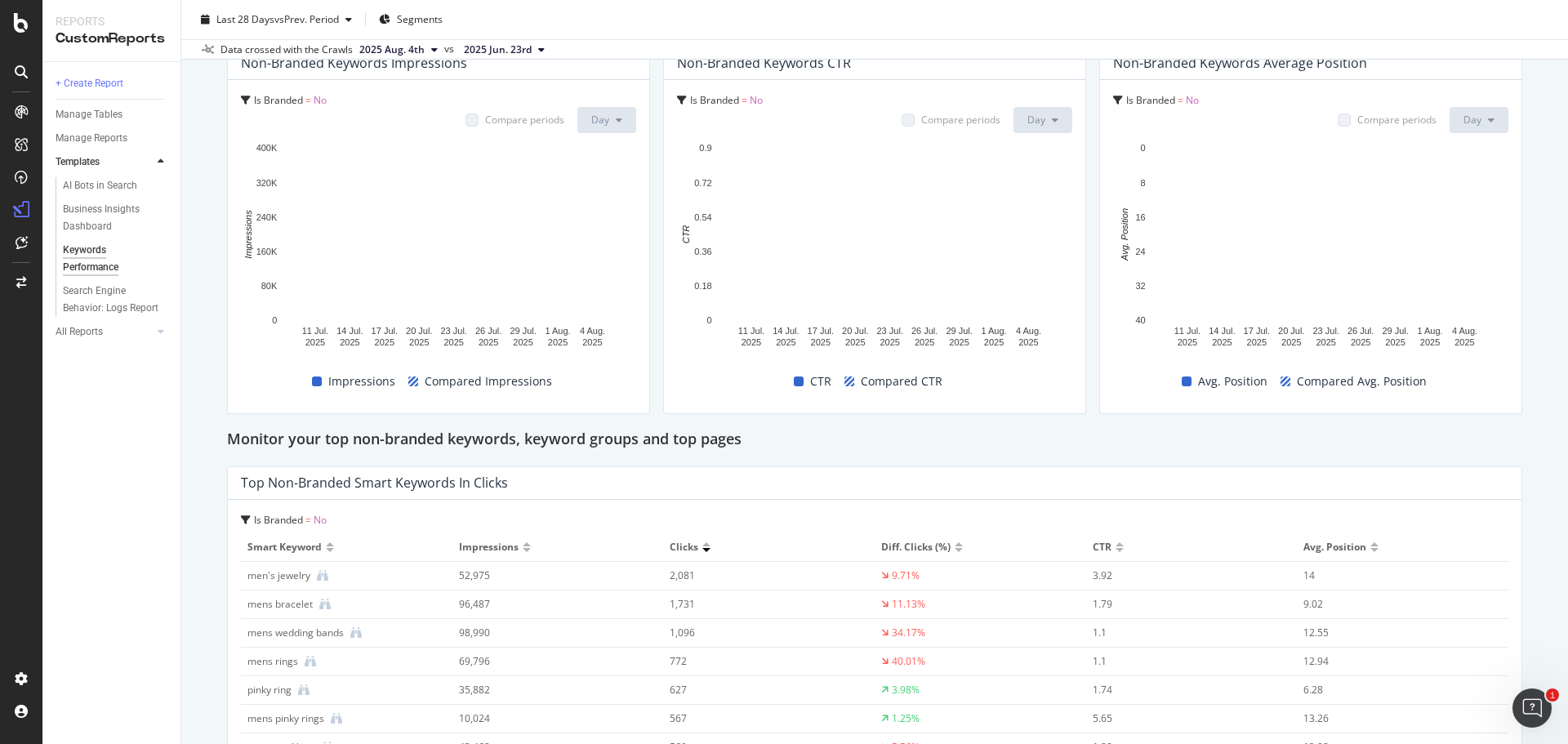 scroll, scrollTop: 1470, scrollLeft: 0, axis: vertical 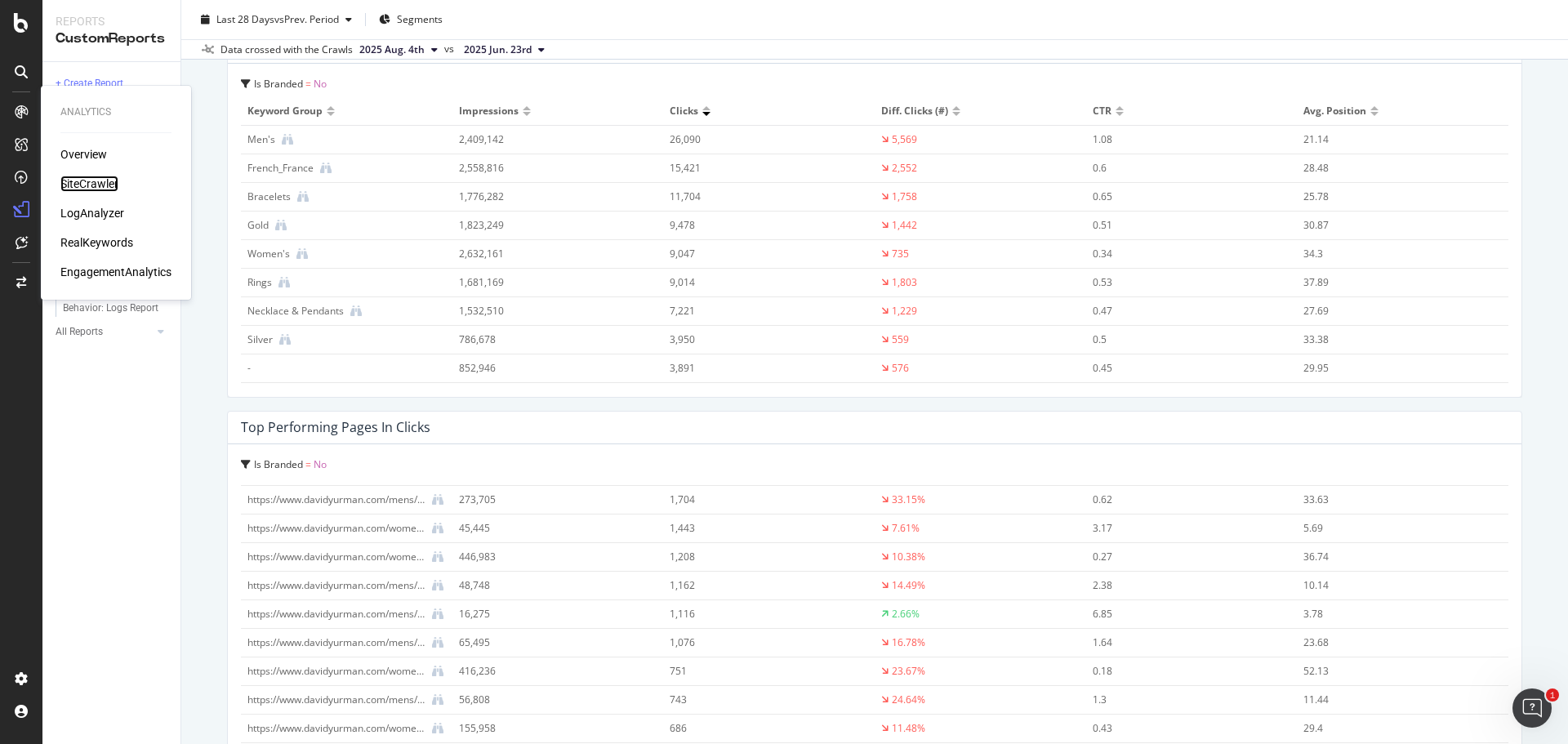 click on "SiteCrawler" at bounding box center [89, 184] 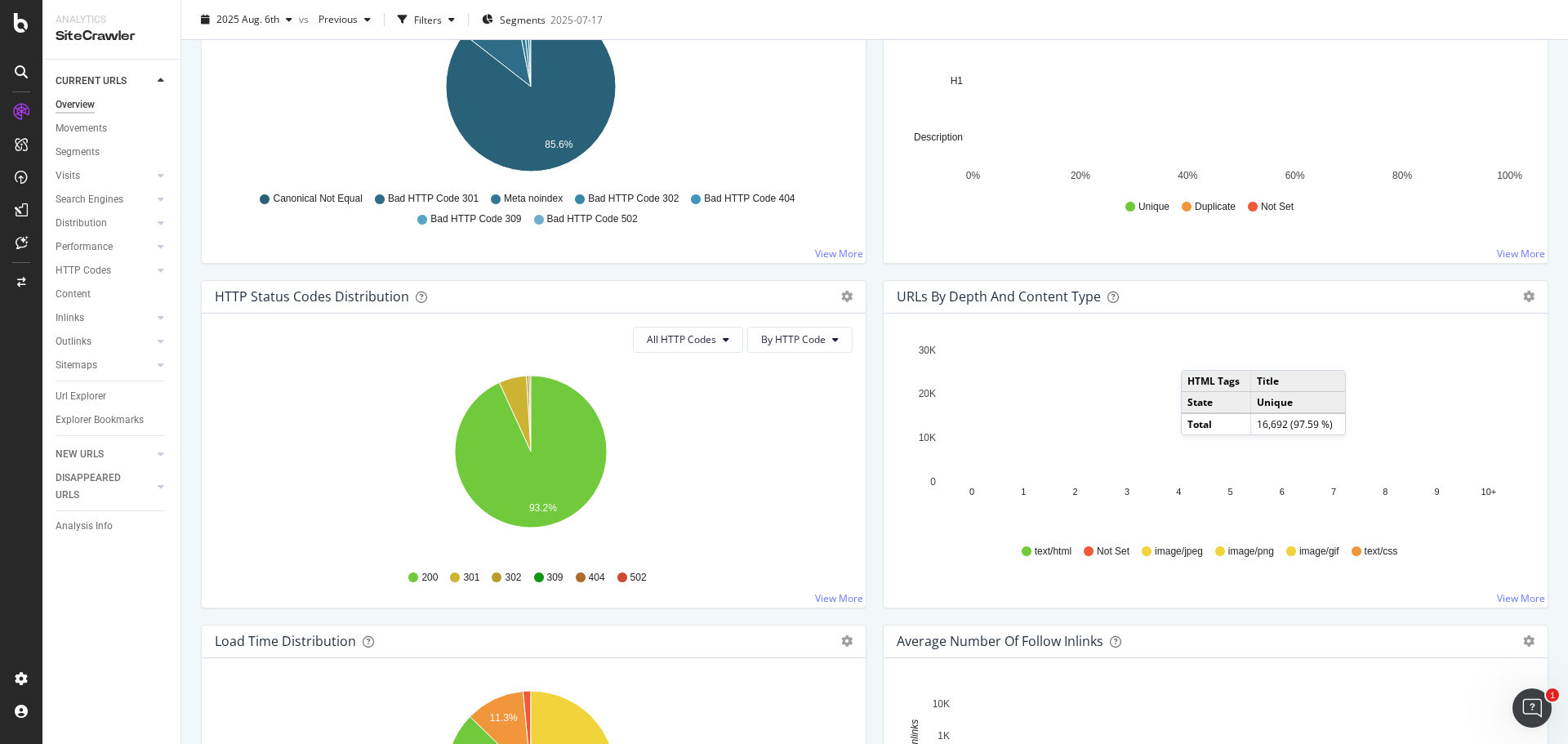 scroll, scrollTop: 735, scrollLeft: 0, axis: vertical 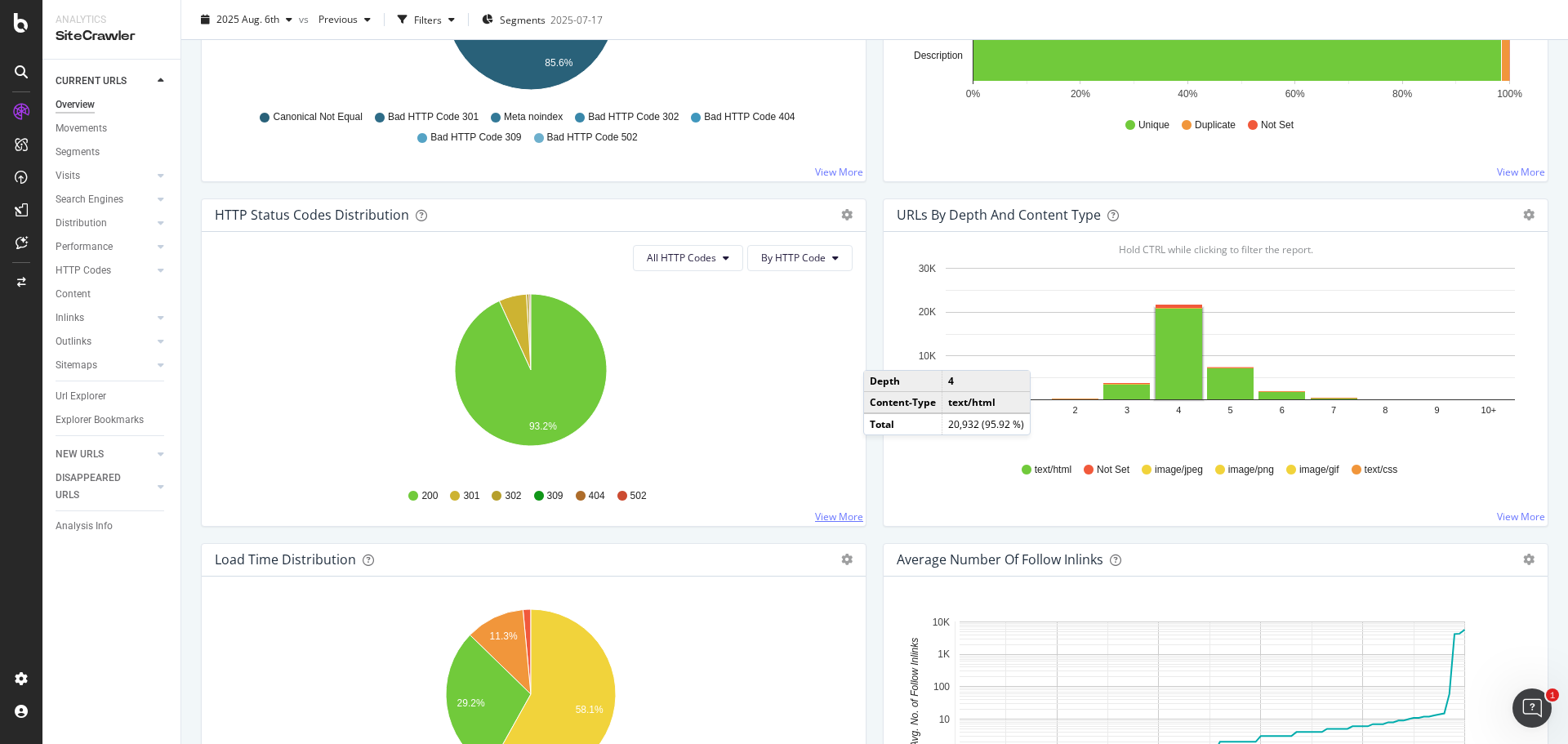 click on "View More" at bounding box center [839, 516] 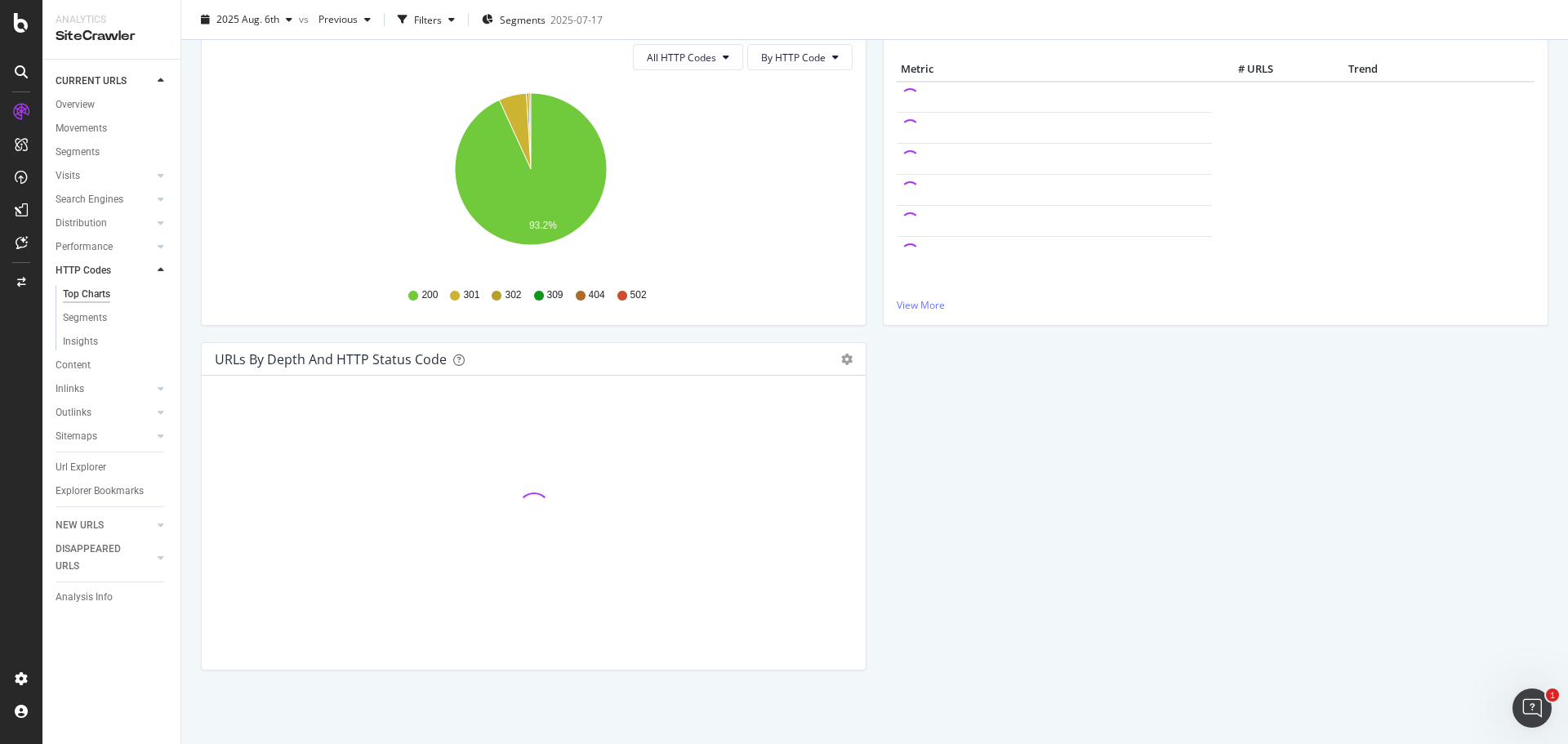 scroll, scrollTop: 0, scrollLeft: 0, axis: both 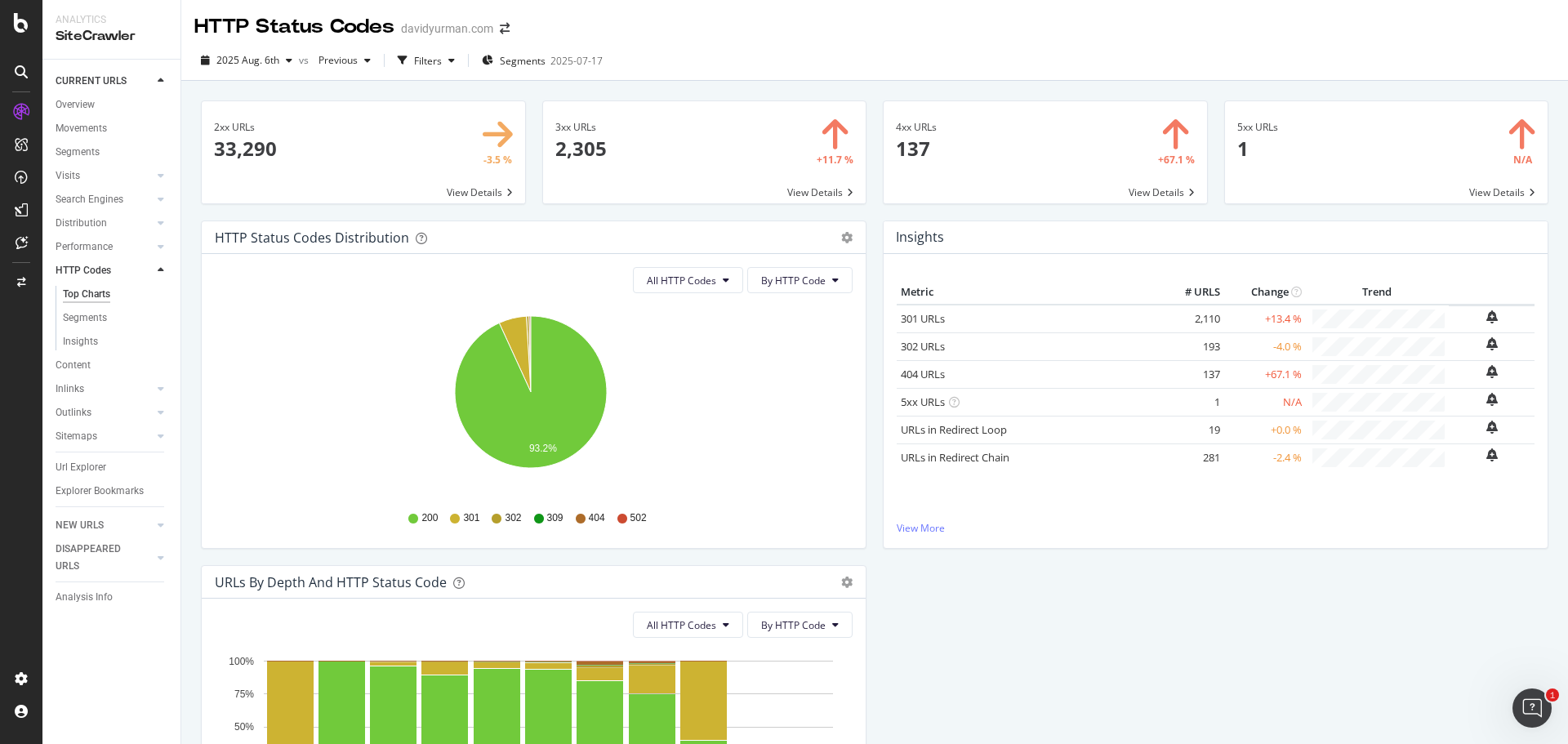 click on "HTTP Status Codes Distribution Pie Table Export as CSV Add to Custom Report All HTTP Codes By HTTP Code Hold CTRL while clicking to filter the report. 93.2% HTTP Code Crawled URLs 200 33,290 301 2,110 302 193 309 2 404 137 502 1 0% 200 301 302 309 404 502
Insights
Metric
# URLS
Change
Trend
301 URLs
2,110
+13.4 %" at bounding box center [875, 565] 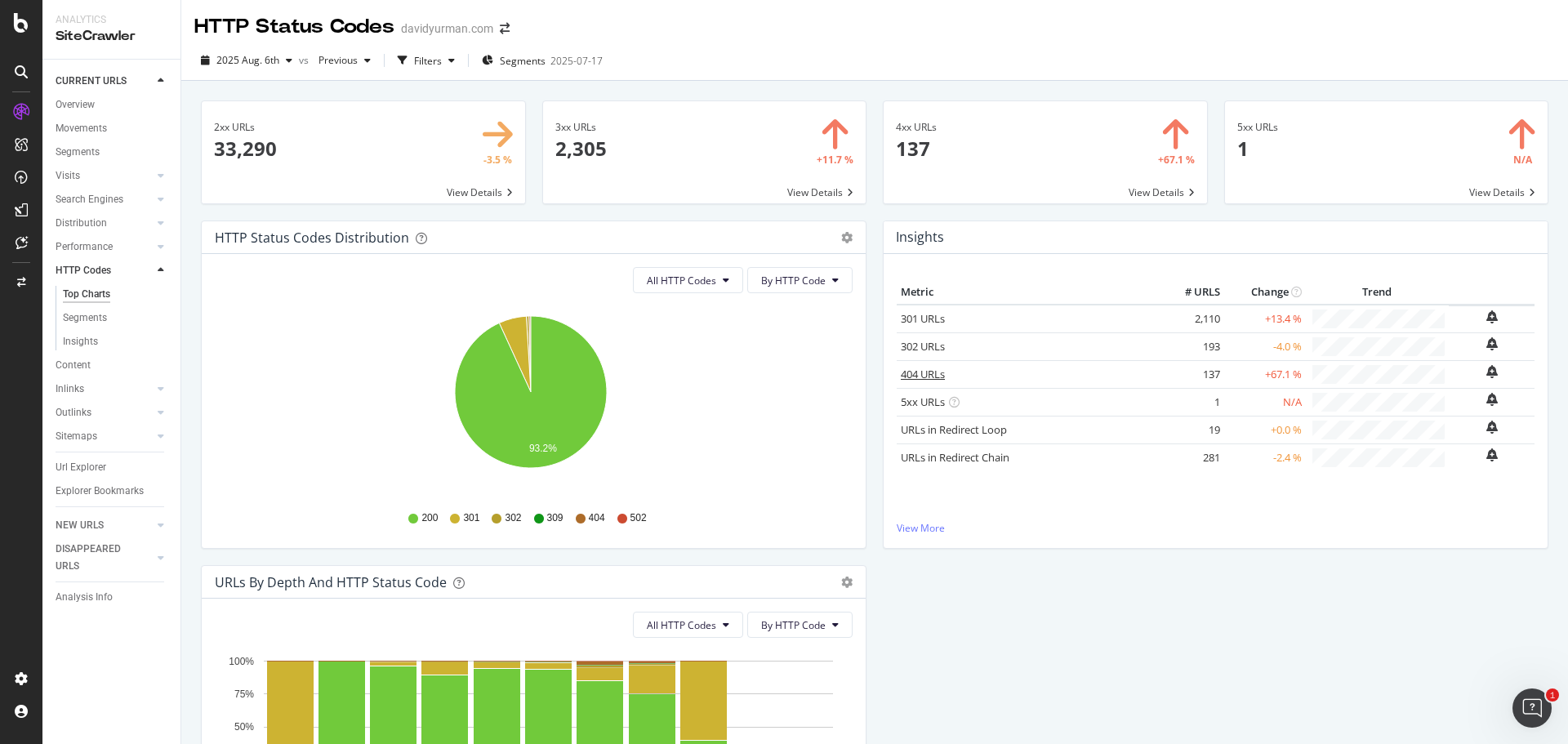 click on "404 URLs" at bounding box center [923, 374] 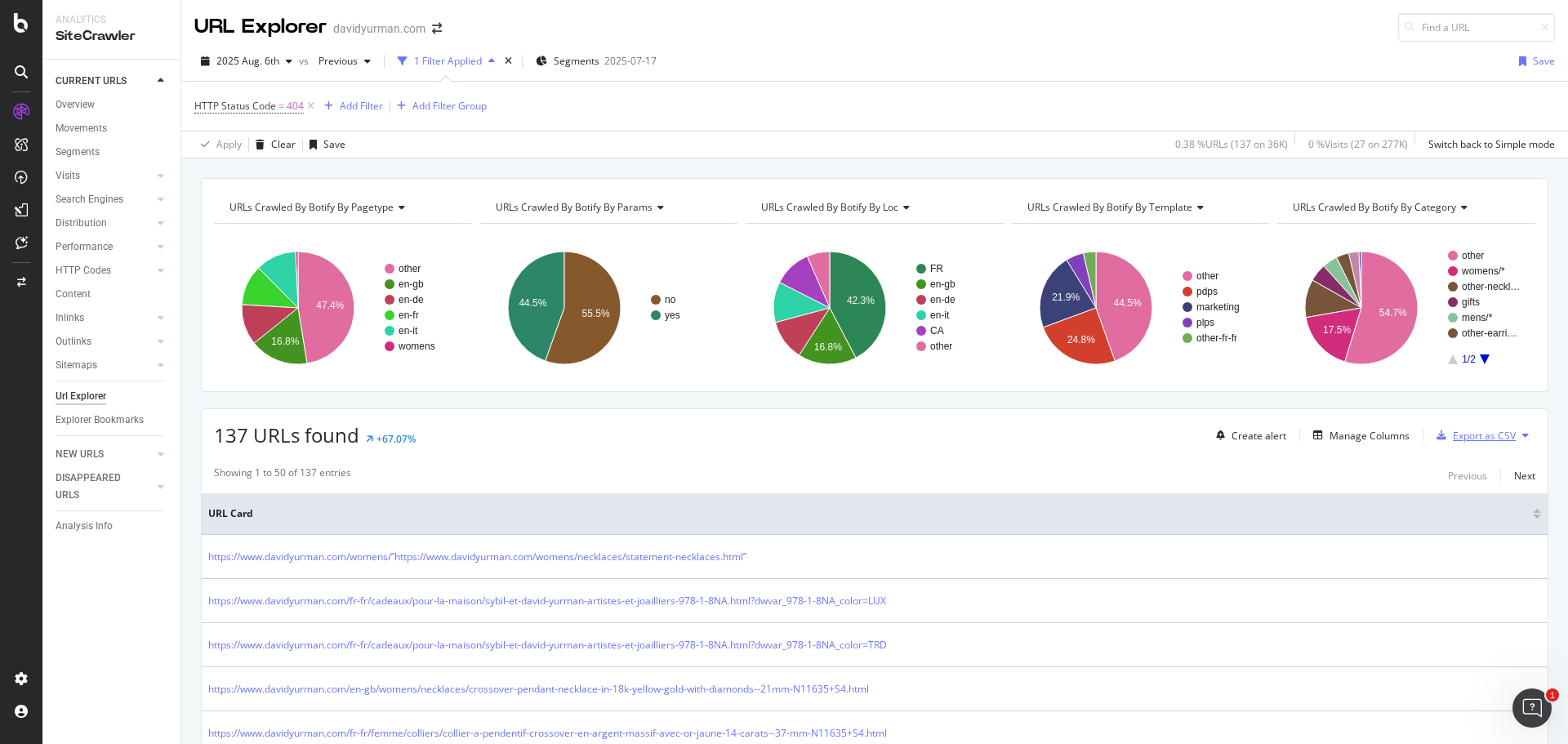 click on "Export as CSV" at bounding box center (1484, 435) 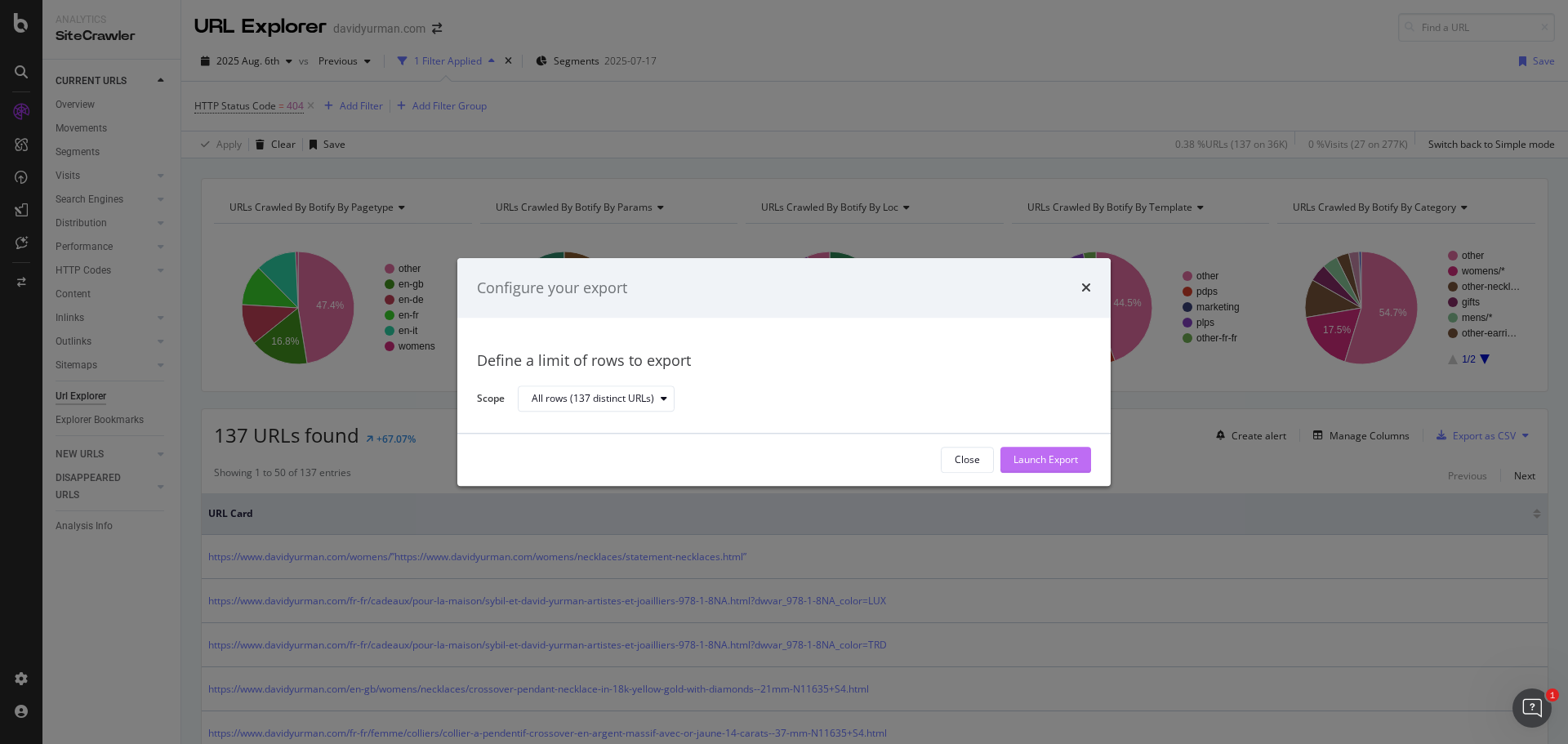 click on "Launch Export" at bounding box center (1045, 460) 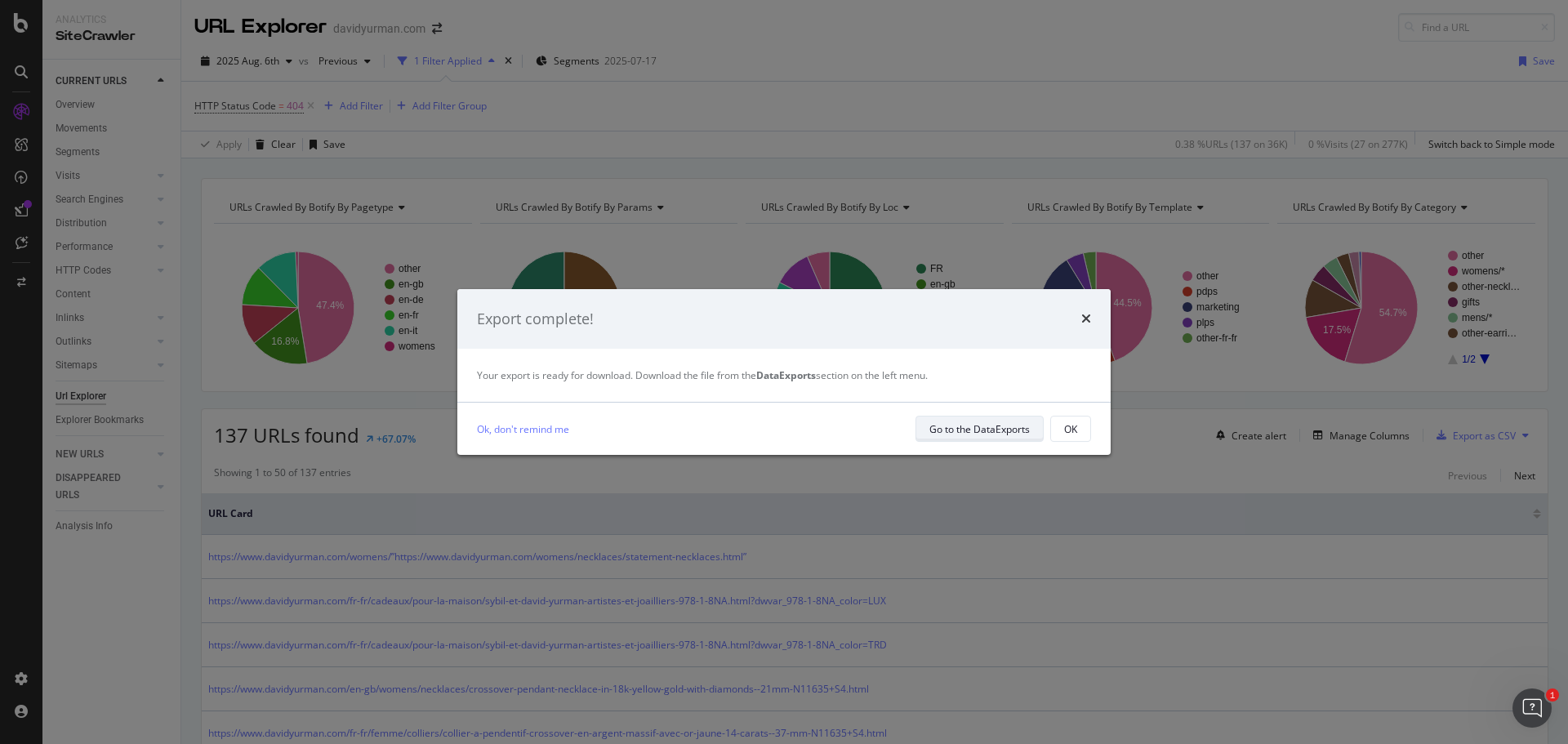 click on "Go to the DataExports" at bounding box center (979, 429) 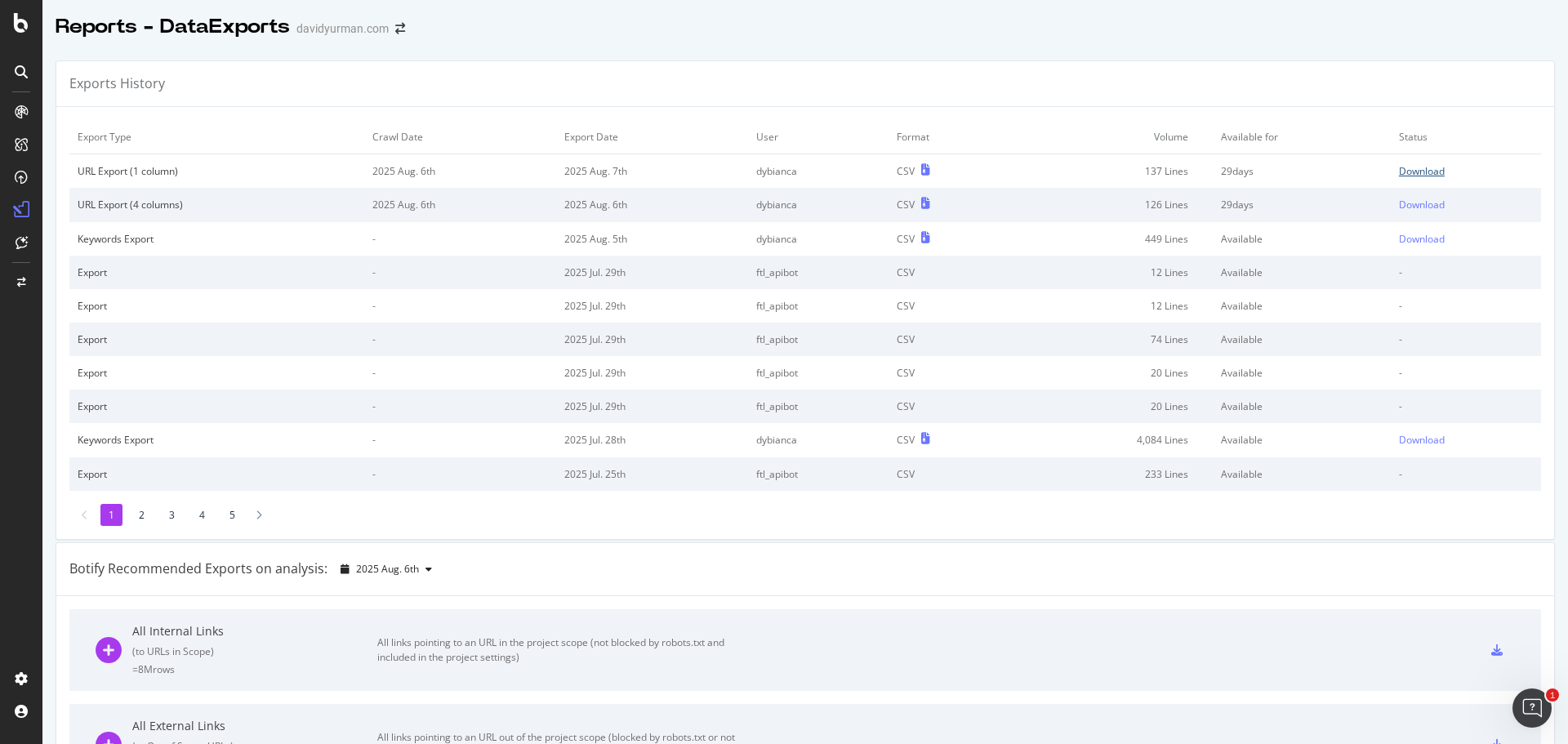 click on "Download" at bounding box center [1422, 171] 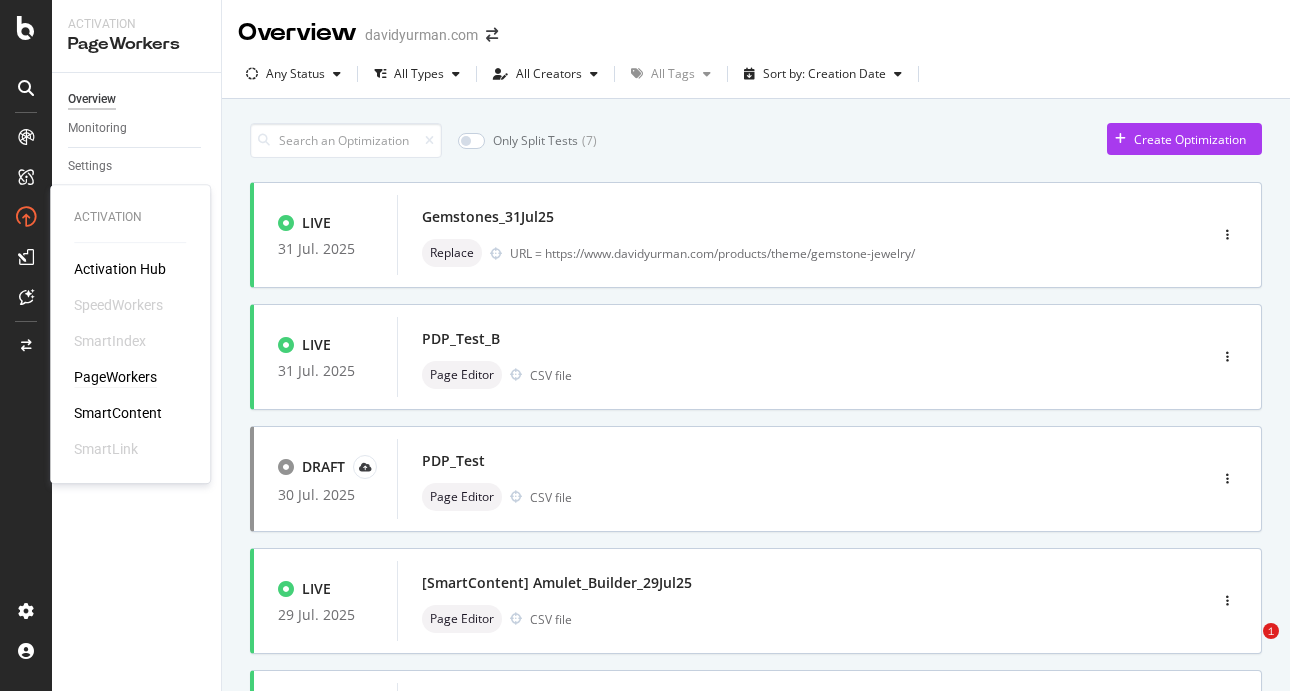 scroll, scrollTop: 0, scrollLeft: 0, axis: both 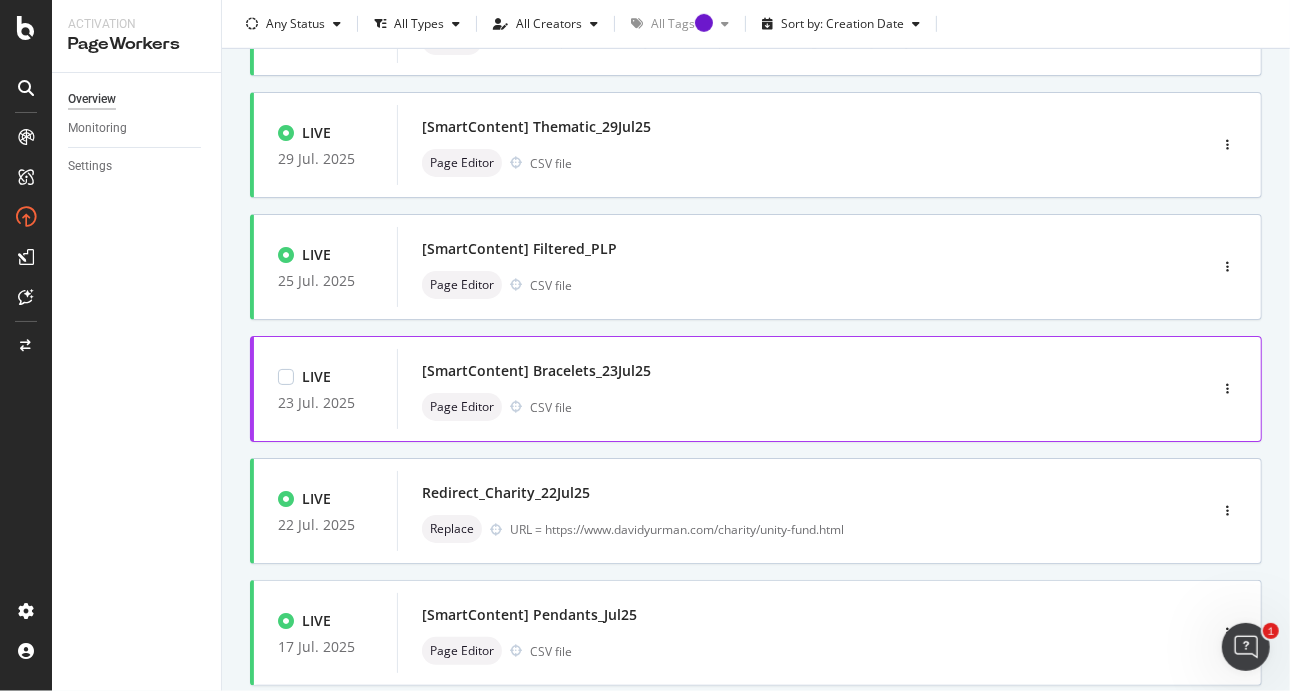 click on "Page Editor CSV file" at bounding box center (772, 407) 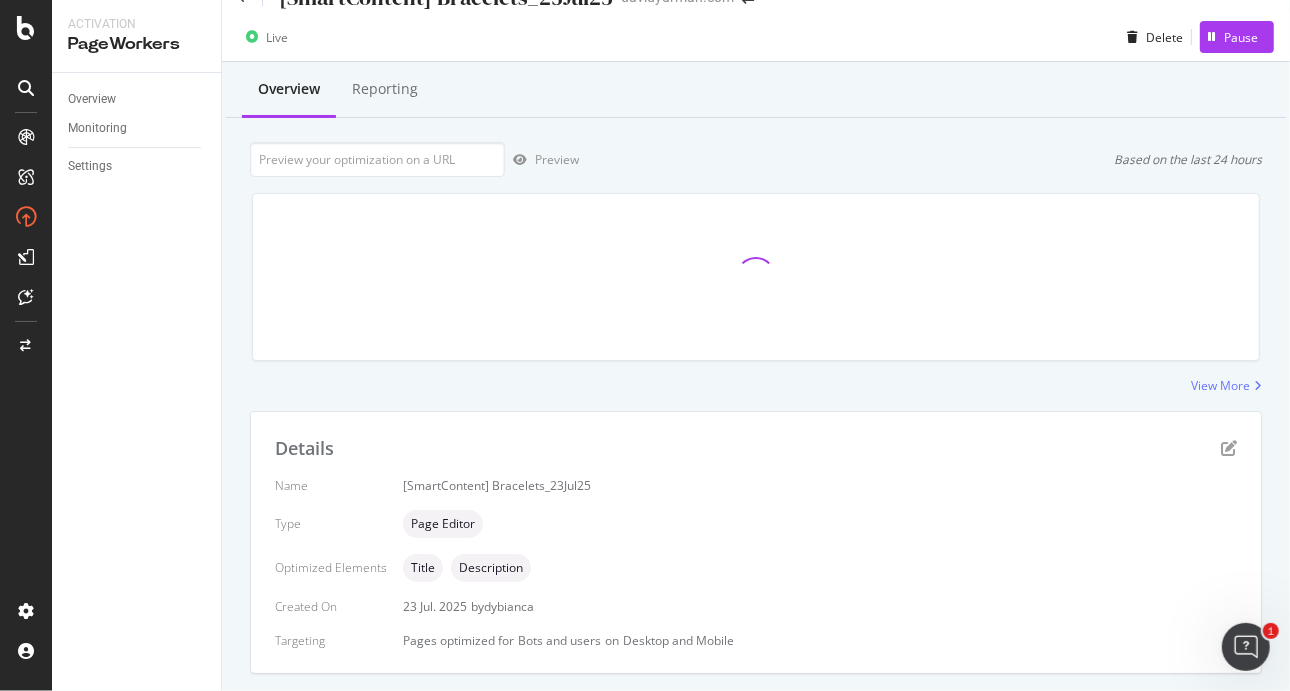 scroll, scrollTop: 0, scrollLeft: 0, axis: both 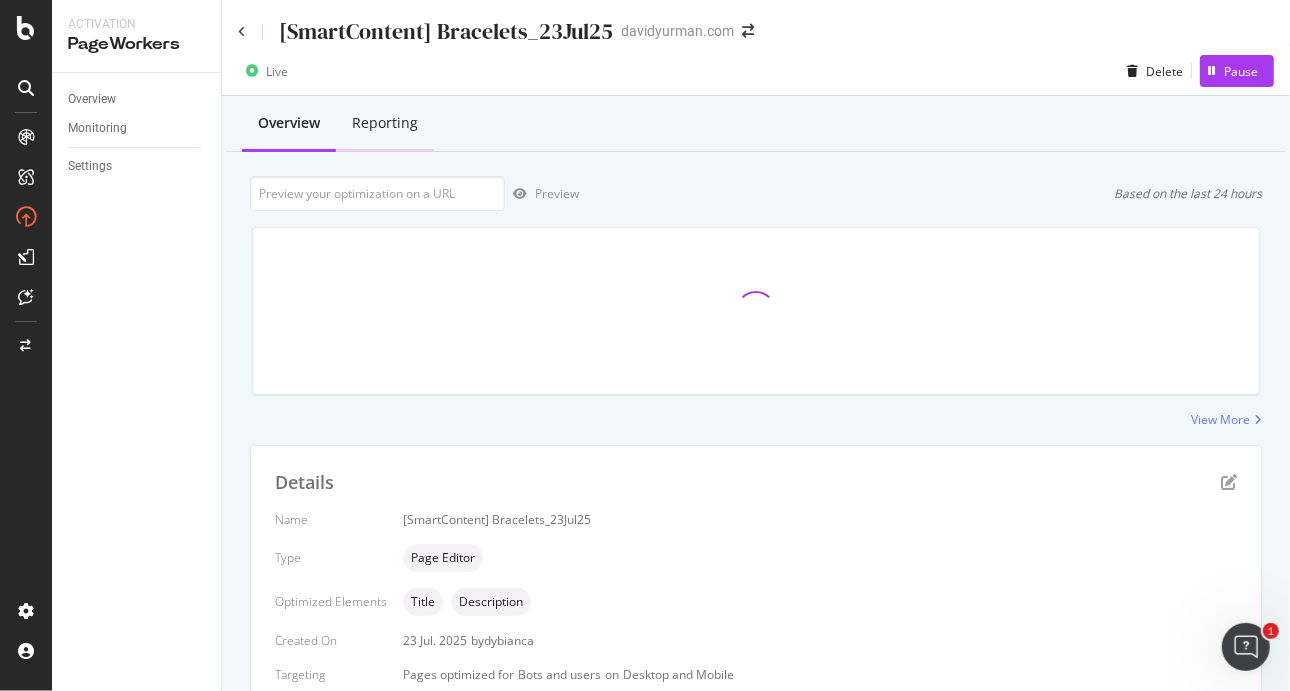 click on "Reporting" at bounding box center (385, 124) 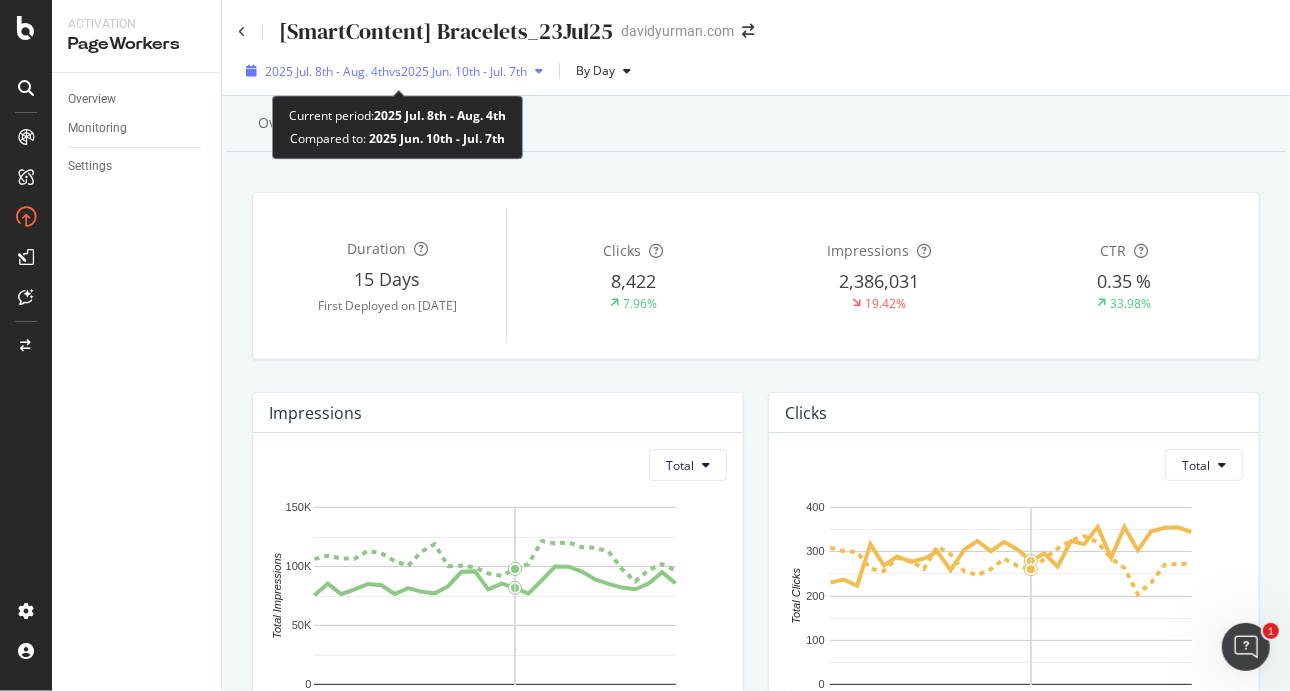 click on "2025 Jul. 8th - Aug. 4th" at bounding box center [327, 71] 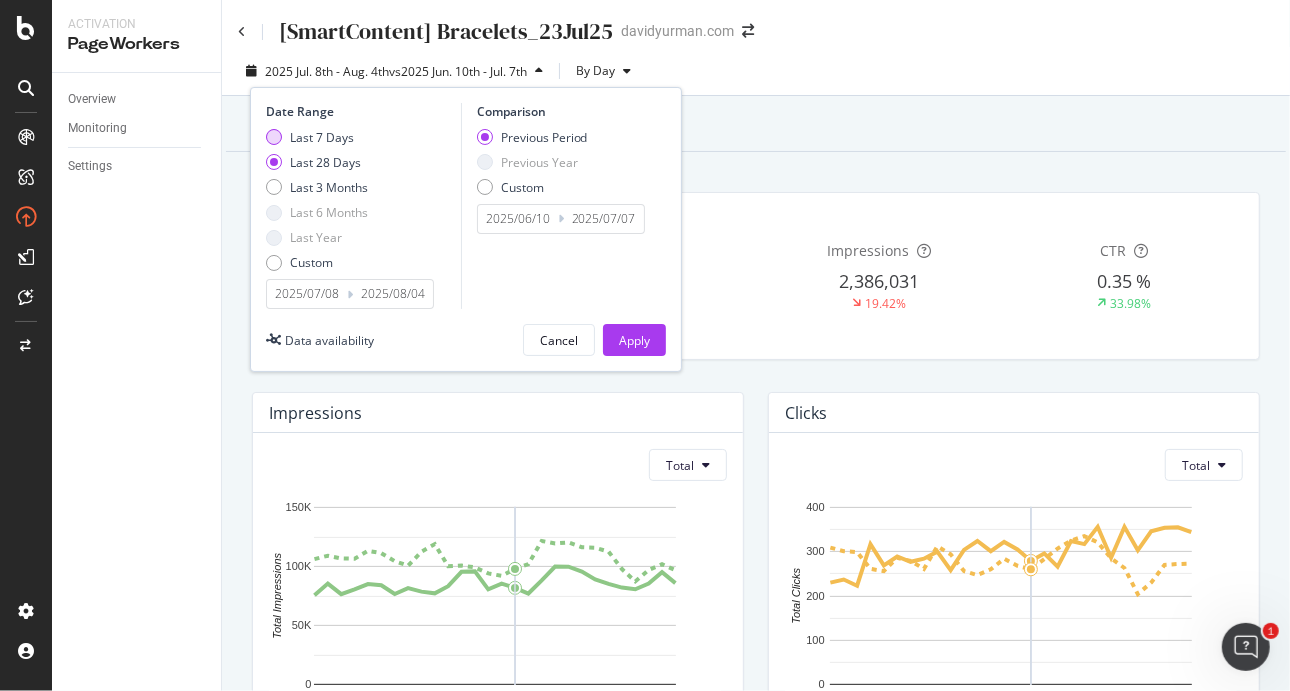 click at bounding box center [274, 137] 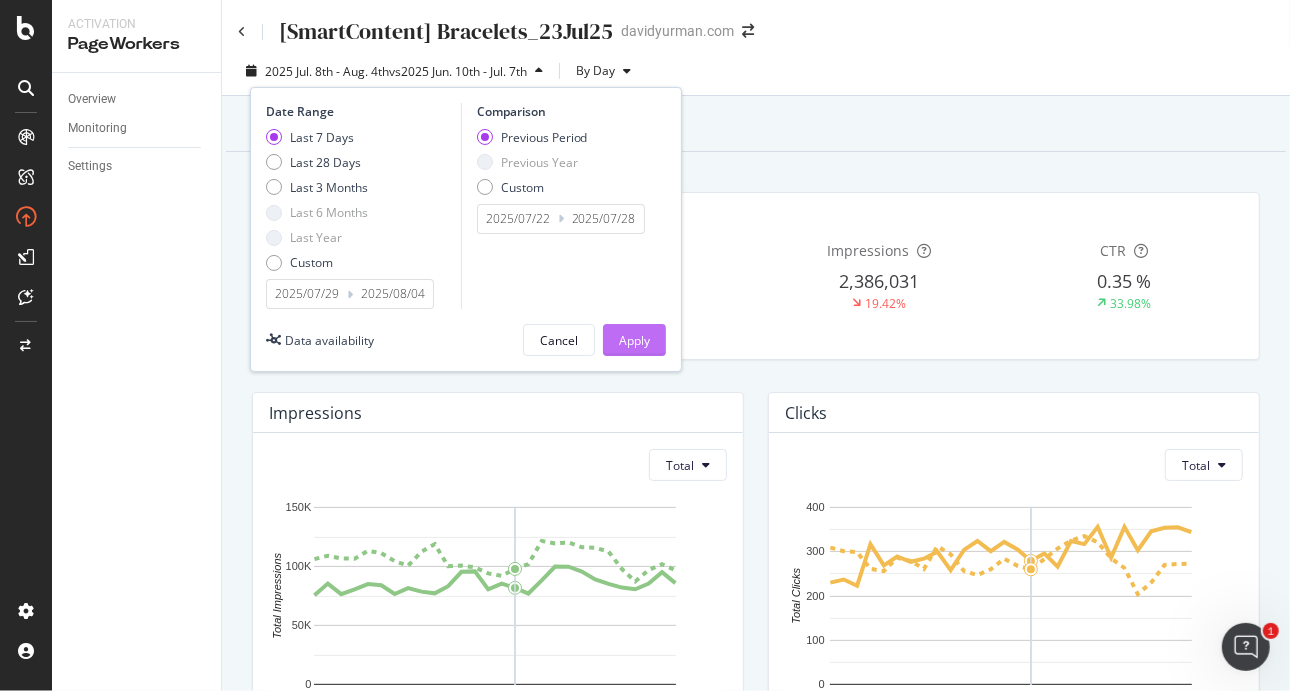click on "Apply" at bounding box center (634, 340) 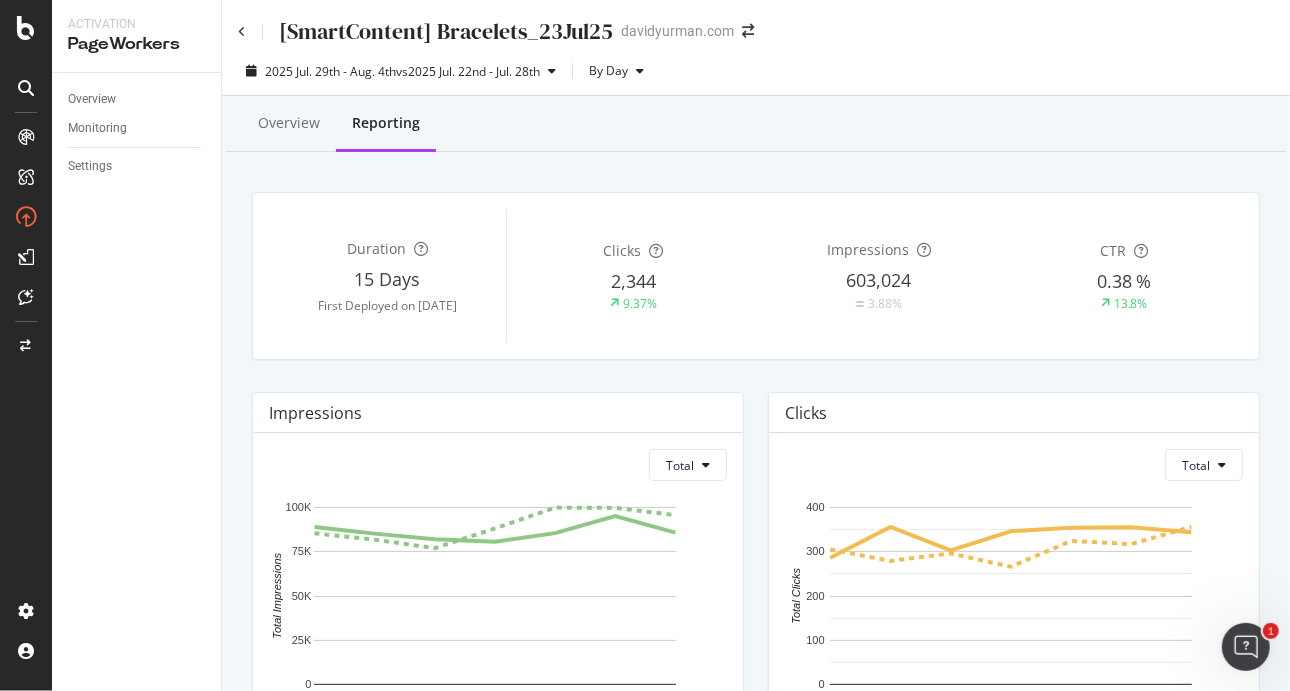 click on "[DATE] - [DATE]  vs  [DATE] - [DATE] By Day" at bounding box center (756, 71) 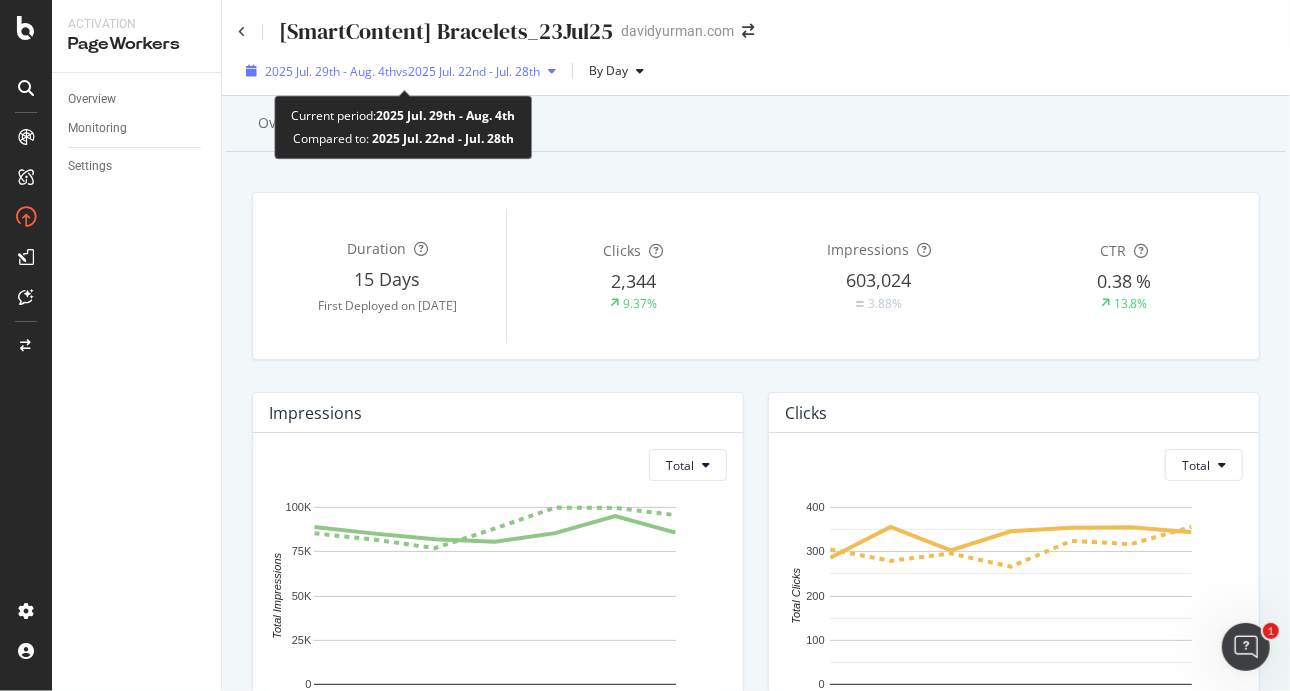 click on "vs  [DATE] - [DATE]" at bounding box center (468, 71) 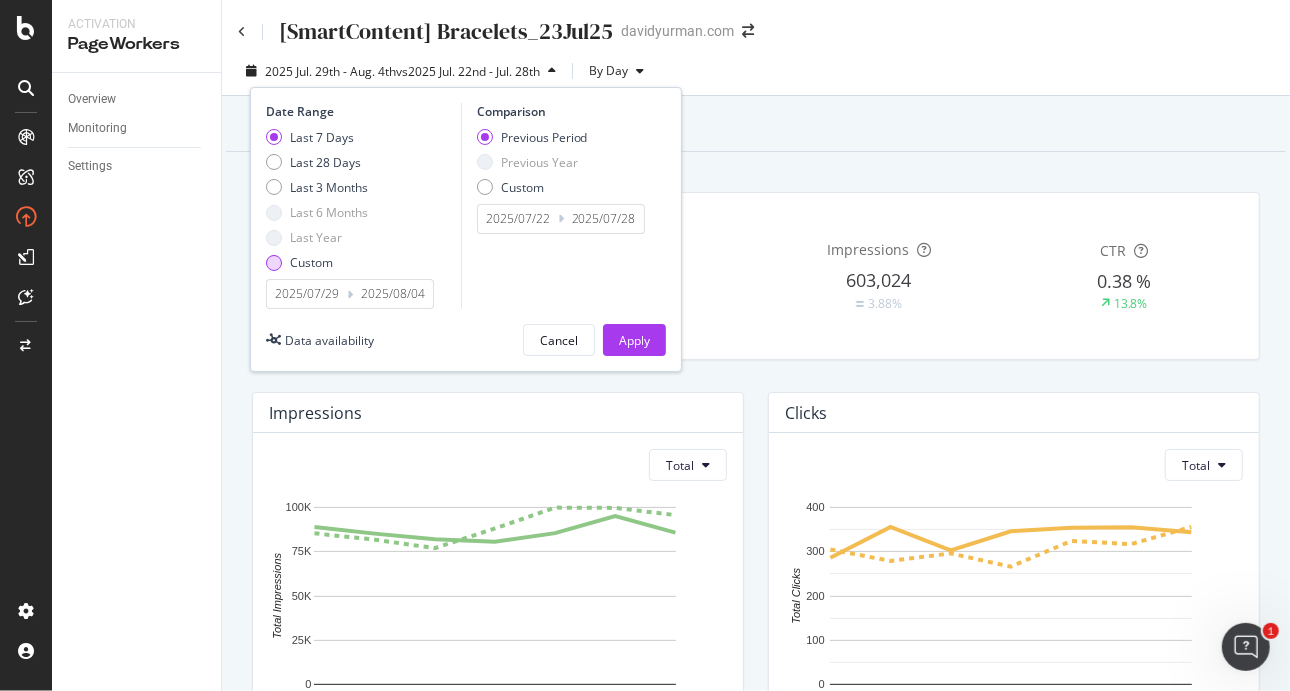 click at bounding box center [274, 263] 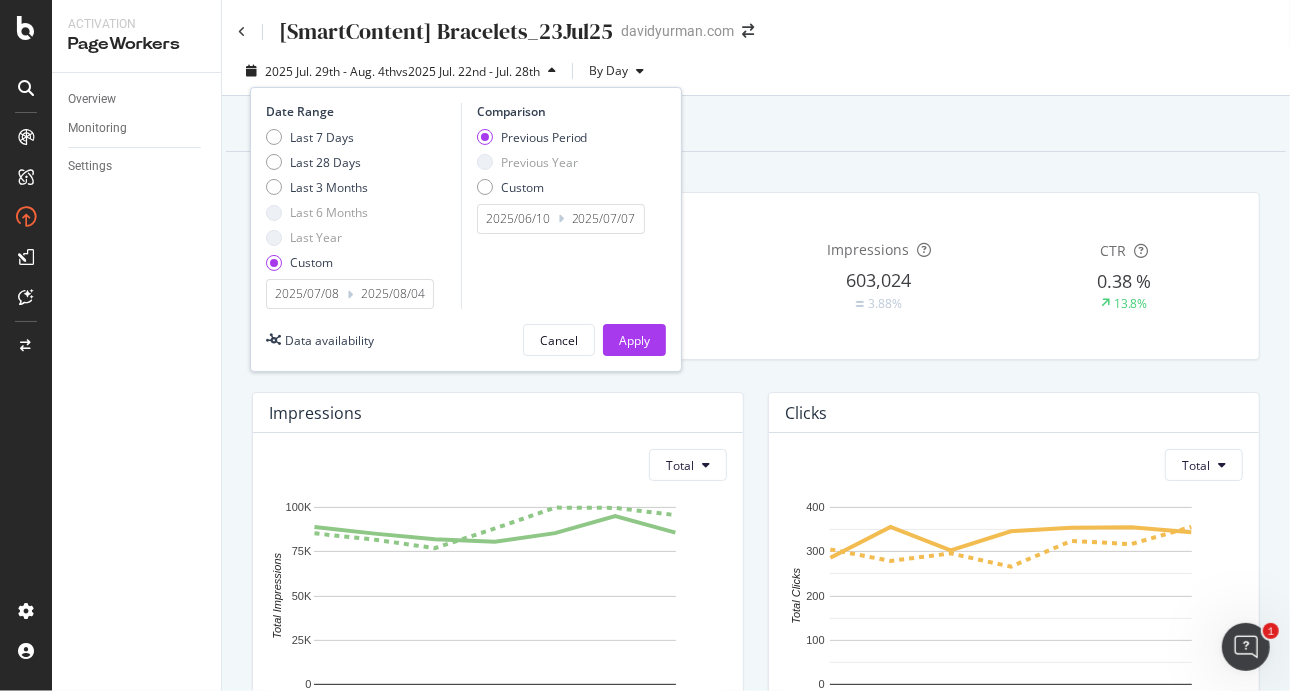 click on "2025/07/08" at bounding box center [307, 294] 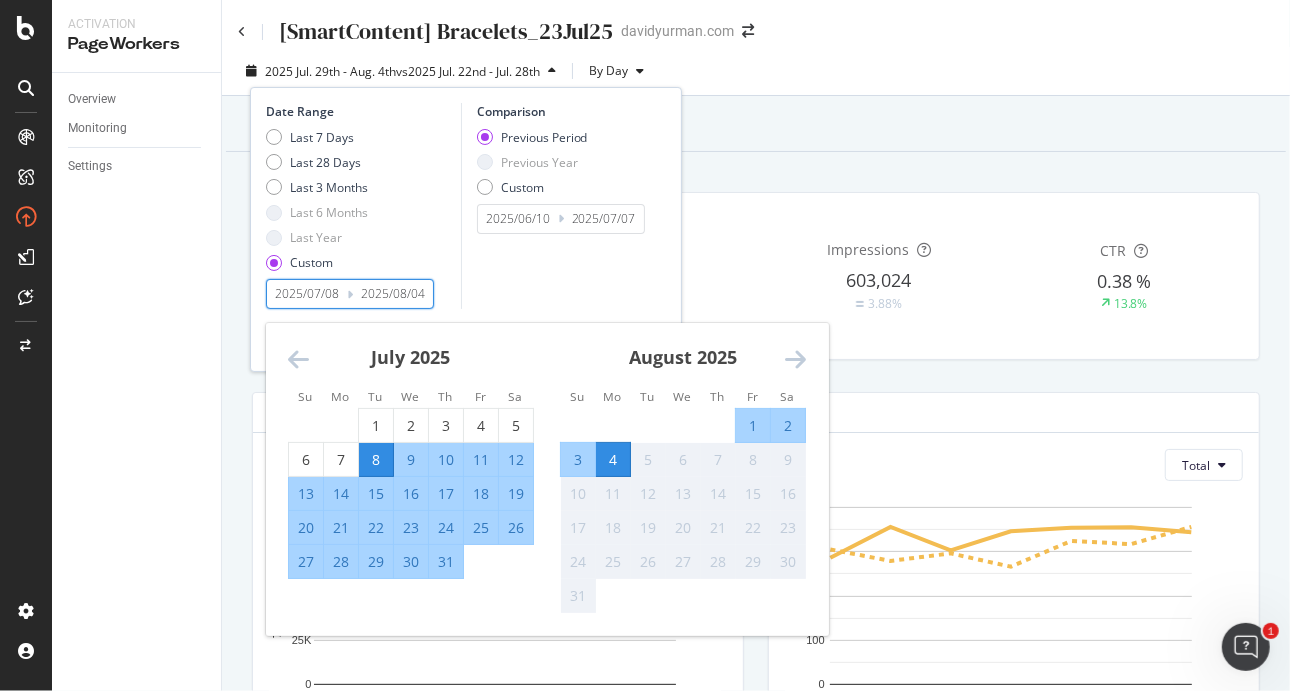 click on "23" at bounding box center (411, 528) 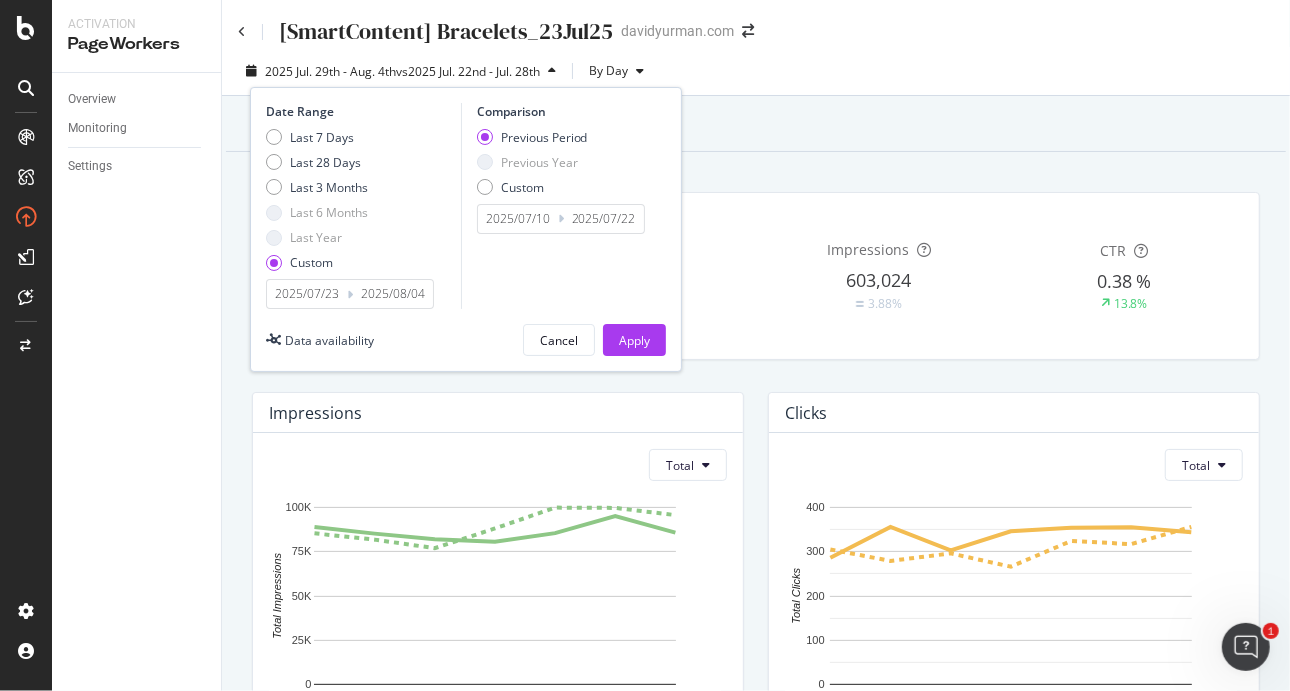 click on "Date Range Last 7 Days Last 28 Days Last 3 Months Last 6 Months Last Year Custom [DATE] Navigate forward to interact with the calendar and select a date. Press the question mark key to get the keyboard shortcuts for changing dates. [DATE] Navigate backward to interact with the calendar and select a date. Press the question mark key to get the keyboard shortcuts for changing dates. Comparison Previous Period Previous Year Custom [DATE] Navigate forward to interact with the calendar and select a date. Press the question mark key to get the keyboard shortcuts for changing dates. [DATE] Navigate backward to interact with the calendar and select a date. Press the question mark key to get the keyboard shortcuts for changing dates." at bounding box center [466, 206] 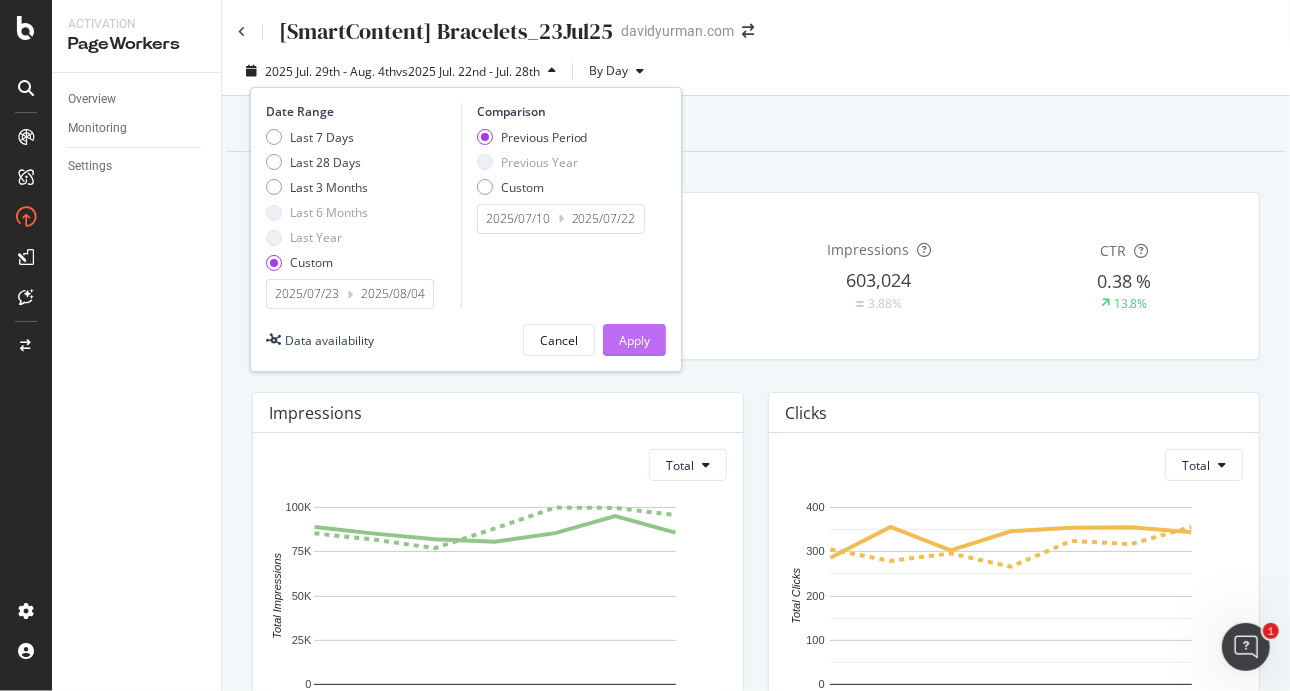 click on "Apply" at bounding box center (634, 340) 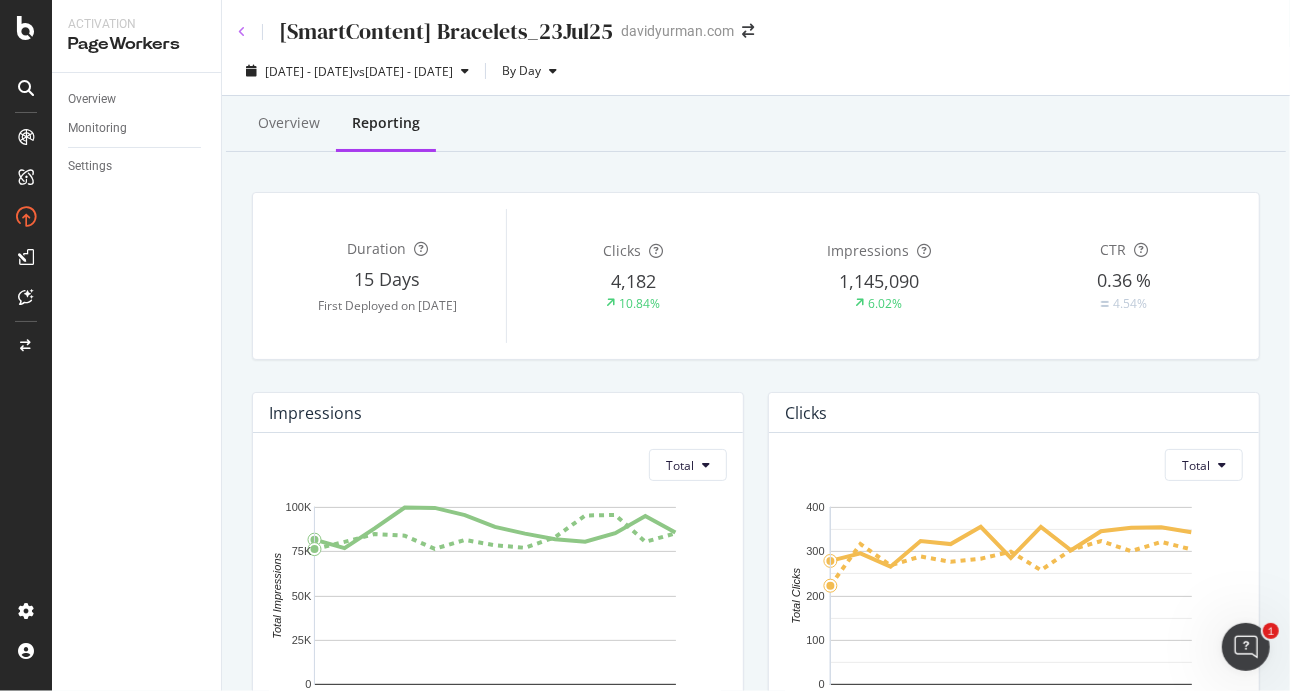 click at bounding box center (242, 32) 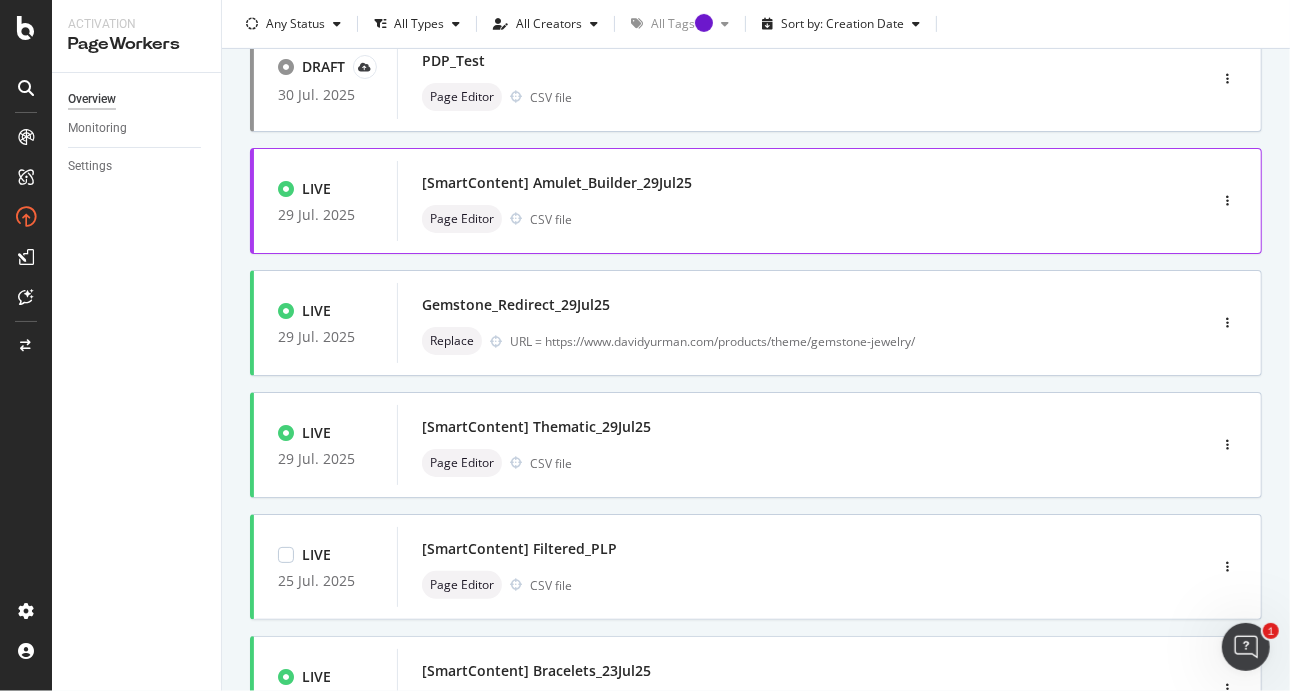 scroll, scrollTop: 800, scrollLeft: 0, axis: vertical 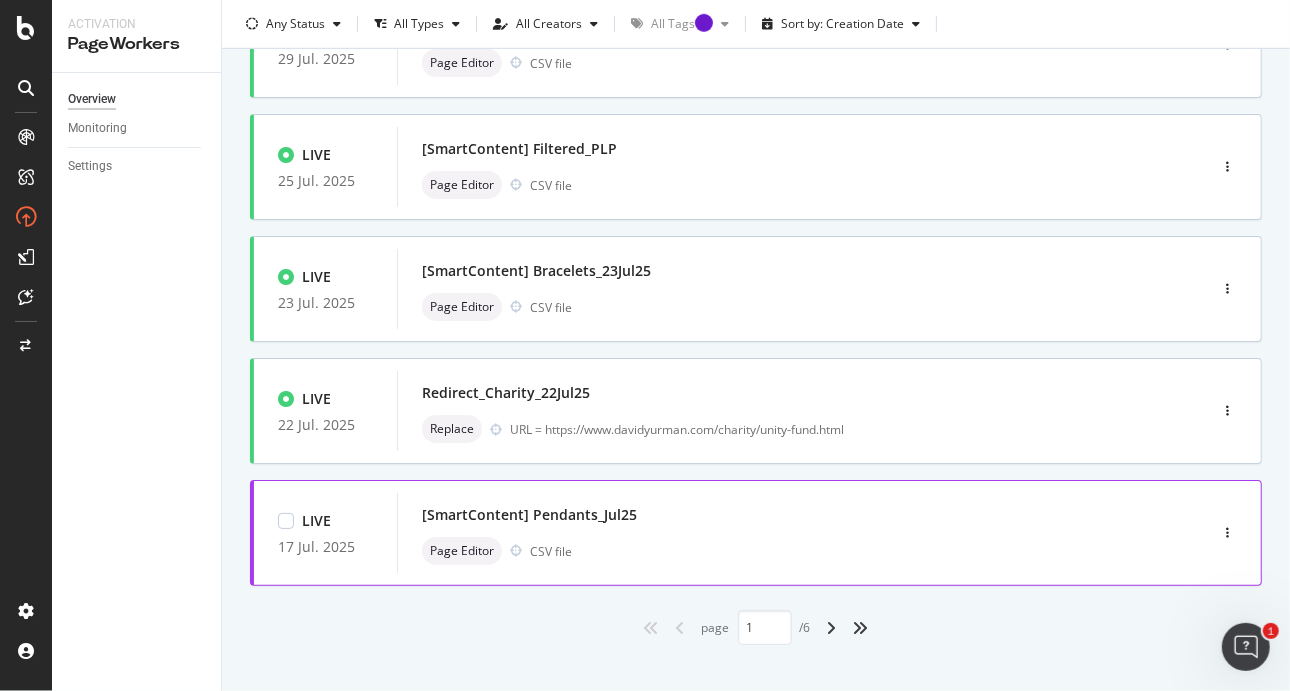 click on "Page Editor CSV file" at bounding box center [772, 551] 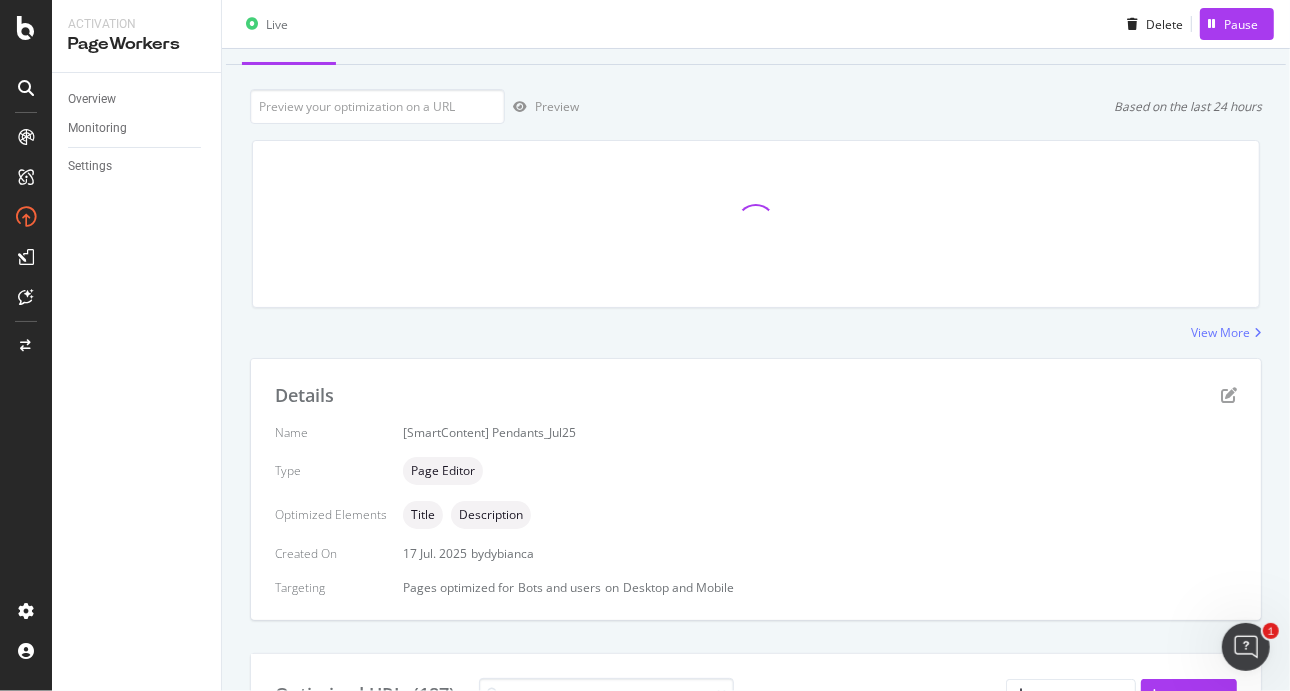 scroll, scrollTop: 0, scrollLeft: 0, axis: both 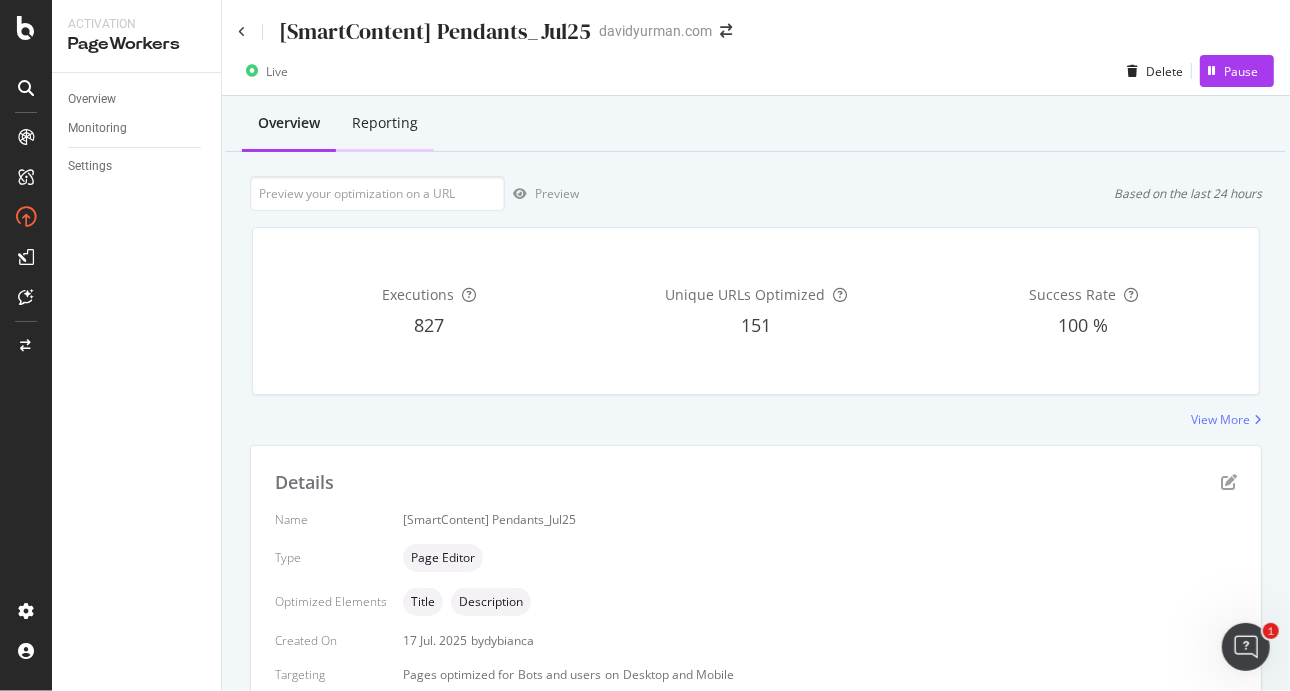 click on "Reporting" at bounding box center [385, 124] 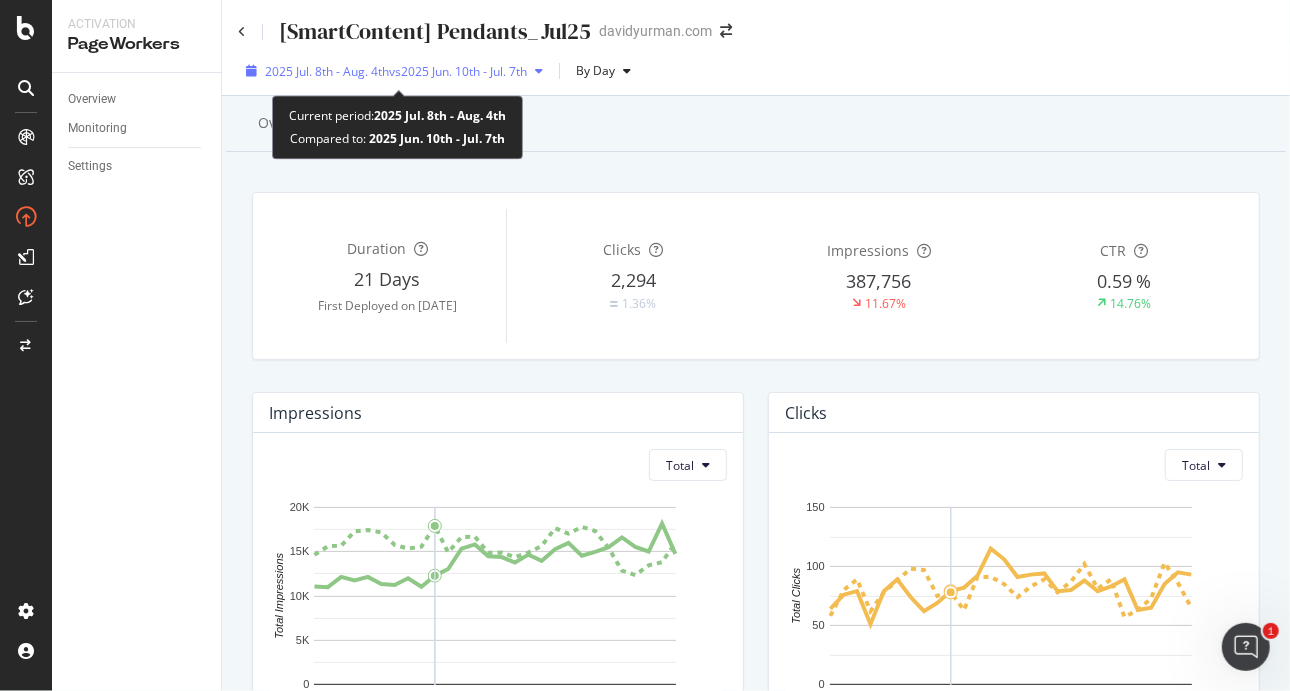 click on "vs  [DATE] - [DATE]" at bounding box center (458, 71) 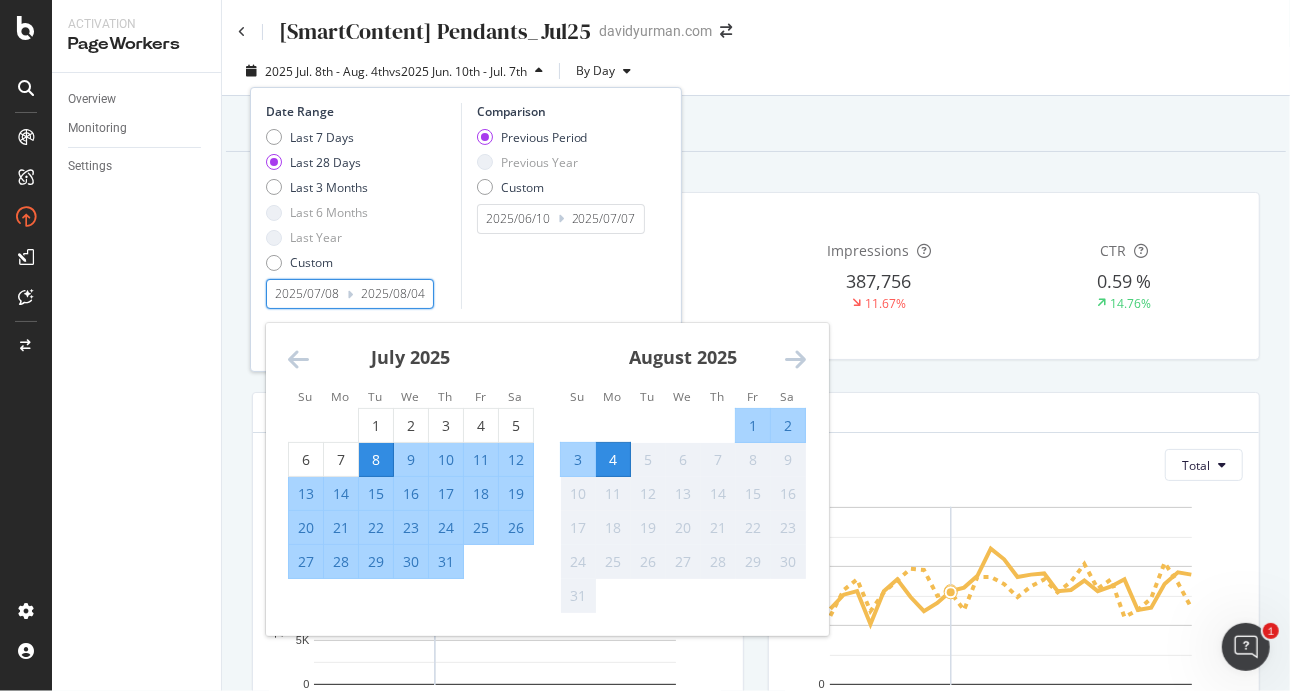 click on "2025/08/04" at bounding box center (393, 294) 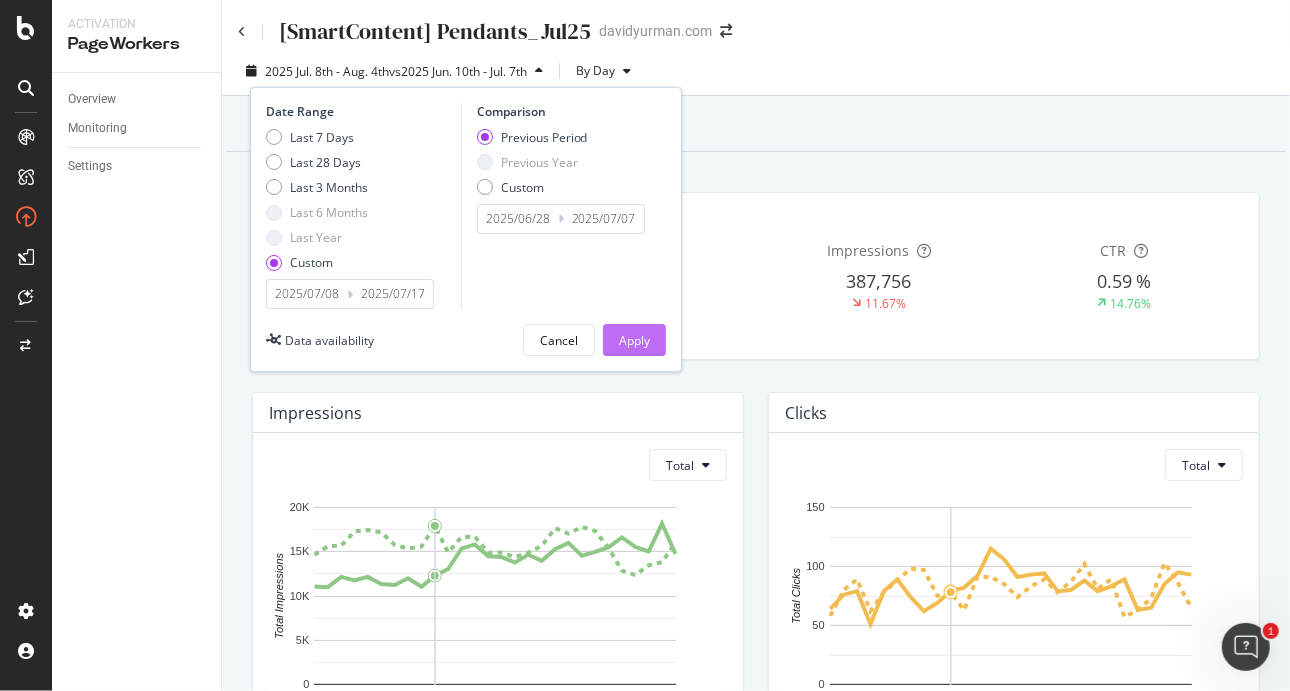 click on "Apply" at bounding box center (634, 340) 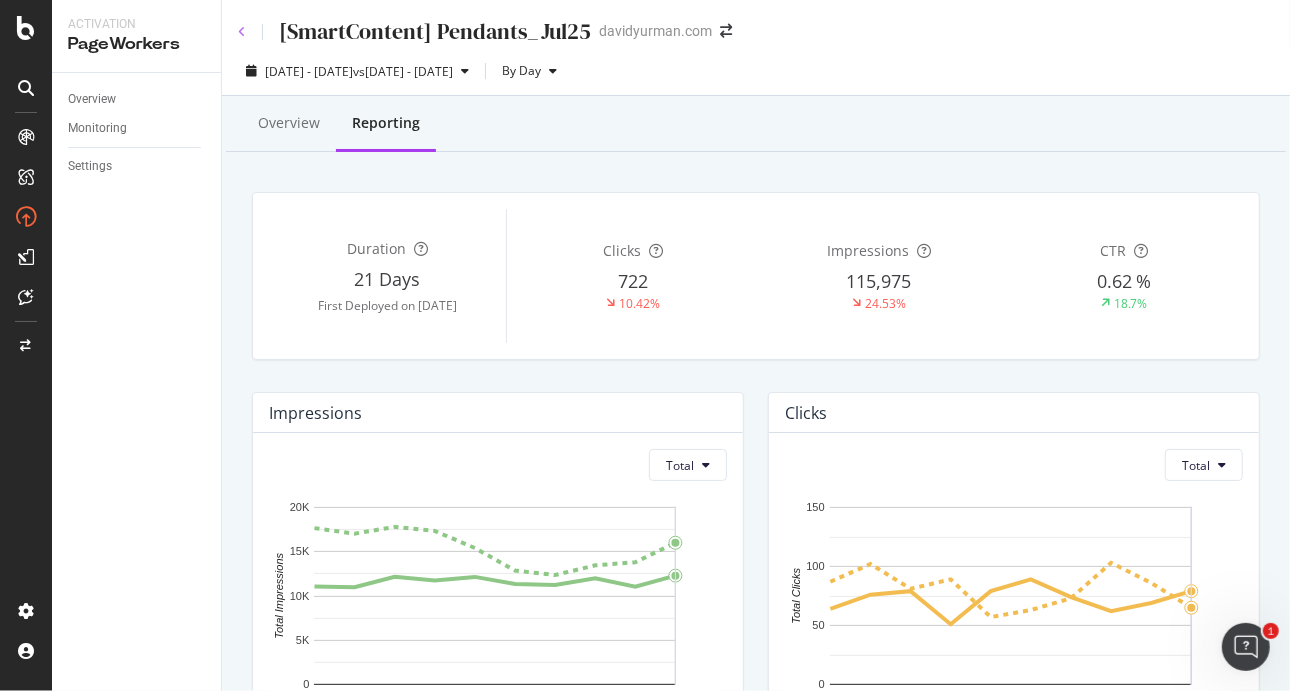 click at bounding box center [242, 32] 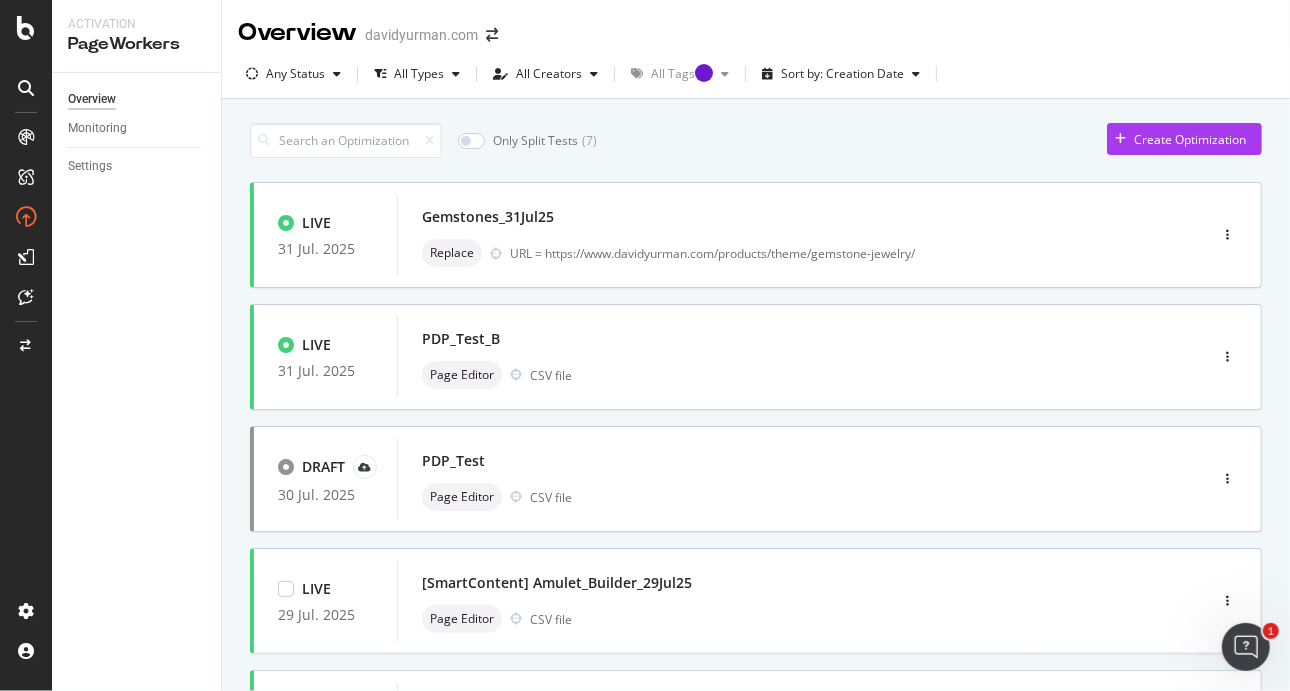 scroll, scrollTop: 700, scrollLeft: 0, axis: vertical 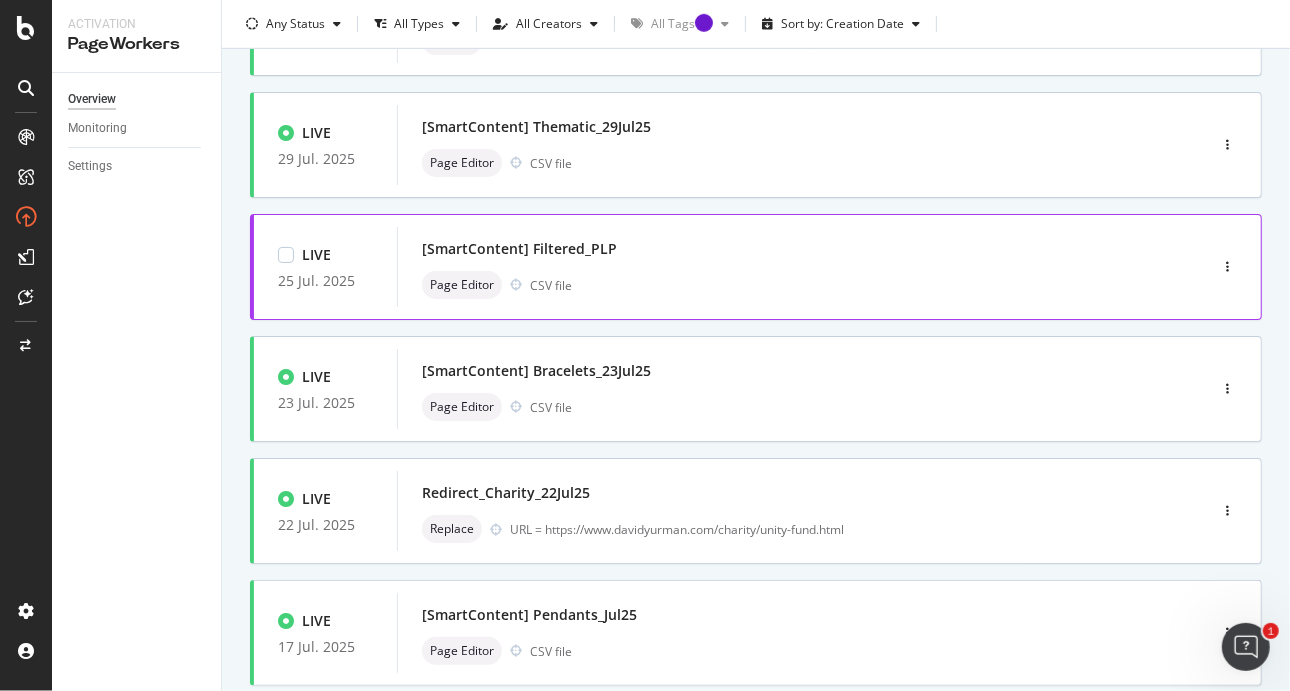 click on "[SmartContent] Filtered_PLP Page Editor CSV file" at bounding box center [771, 267] 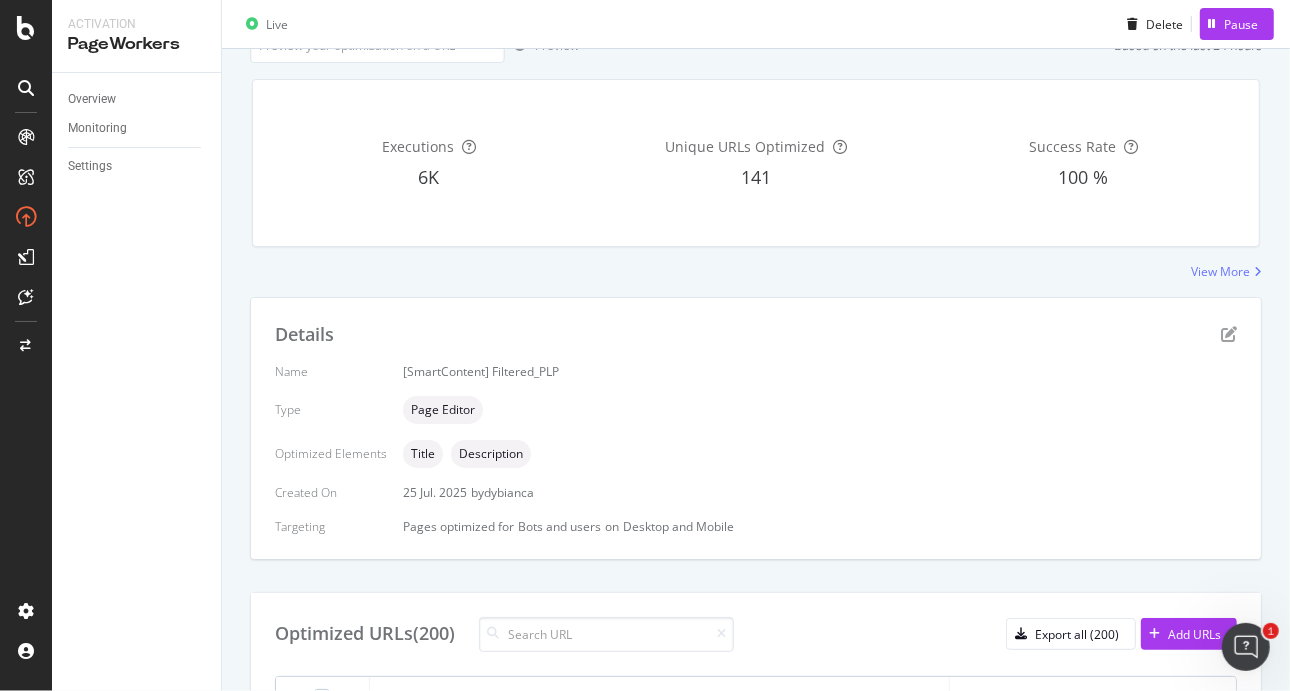 scroll, scrollTop: 34, scrollLeft: 0, axis: vertical 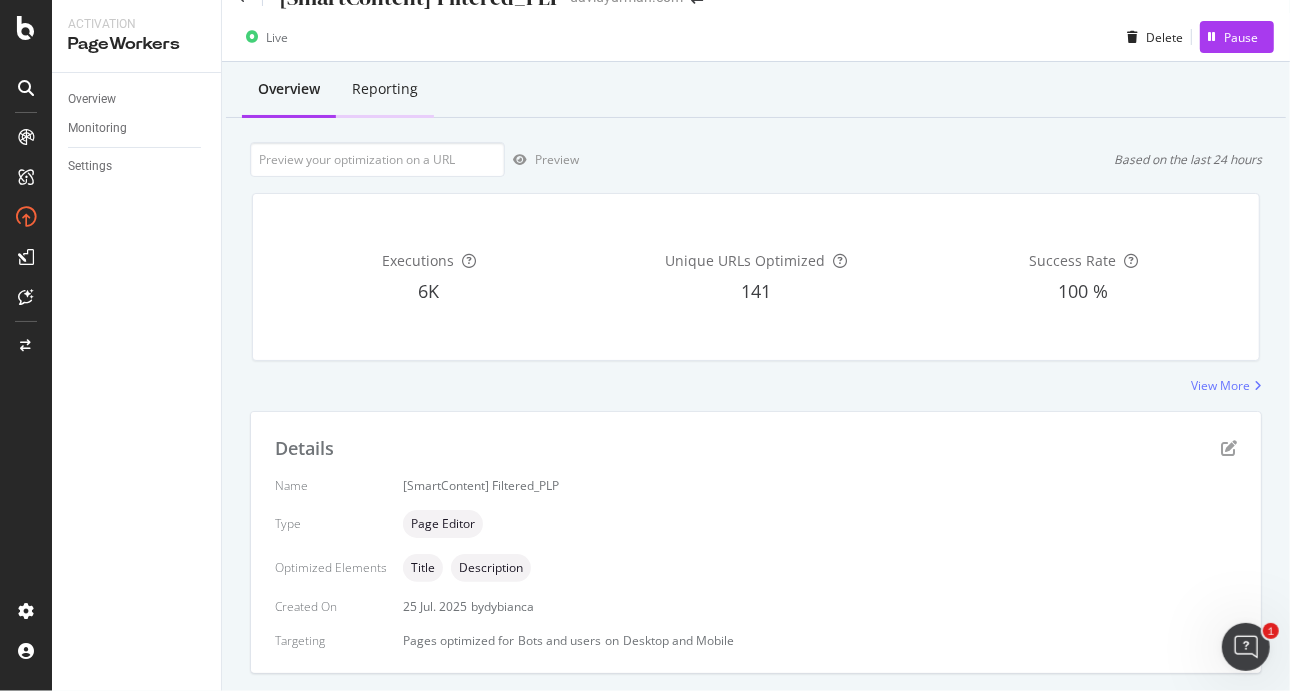 click on "Reporting" at bounding box center [385, 89] 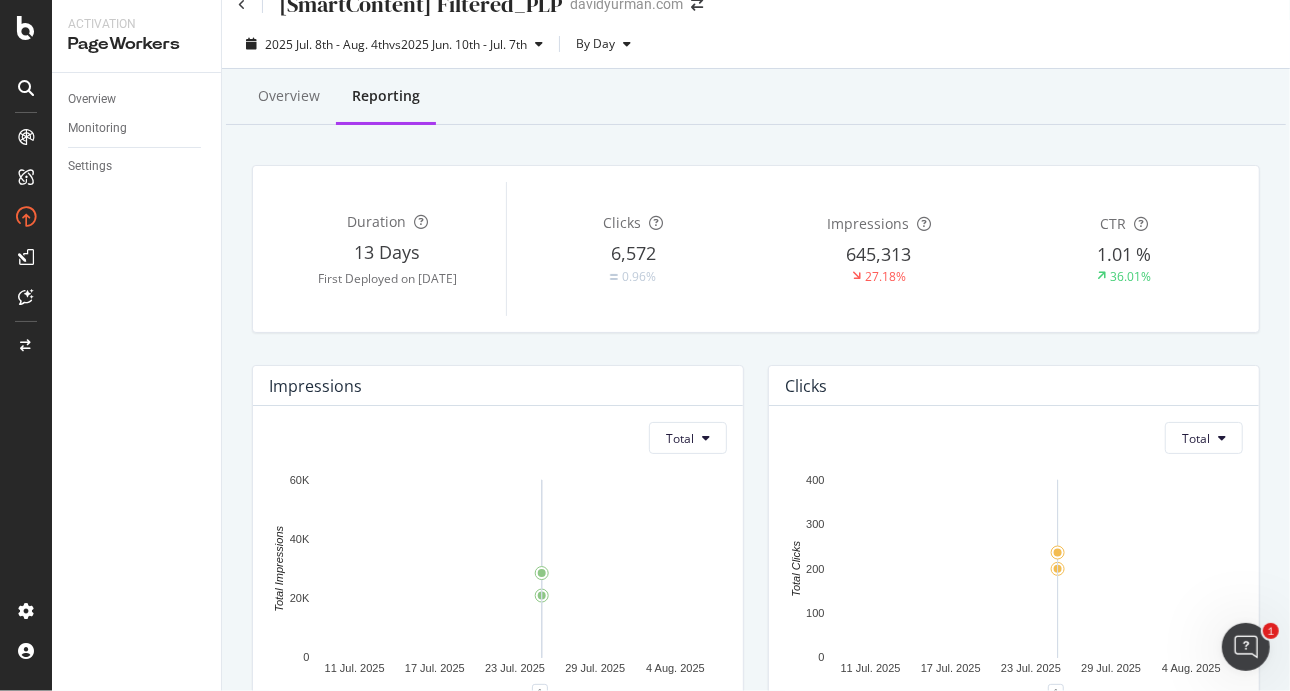 scroll, scrollTop: 0, scrollLeft: 0, axis: both 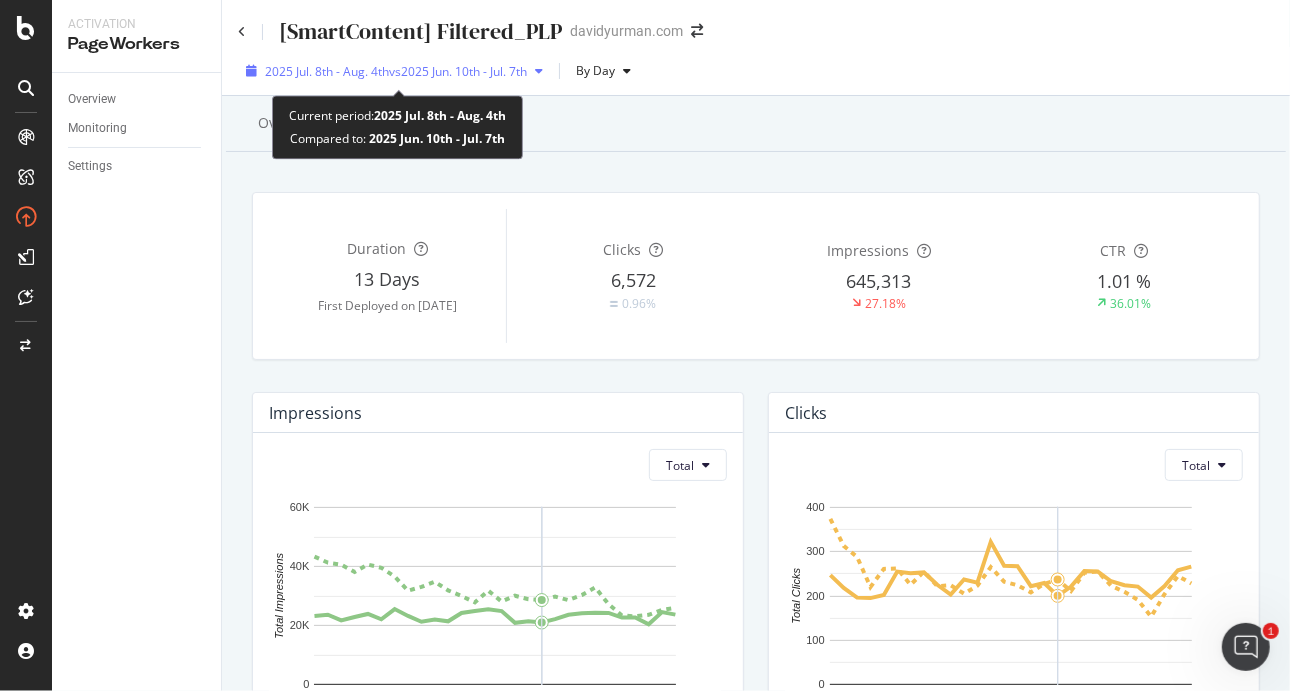 click on "[DATE] - [DATE]  vs  [DATE] - [DATE]" at bounding box center [394, 71] 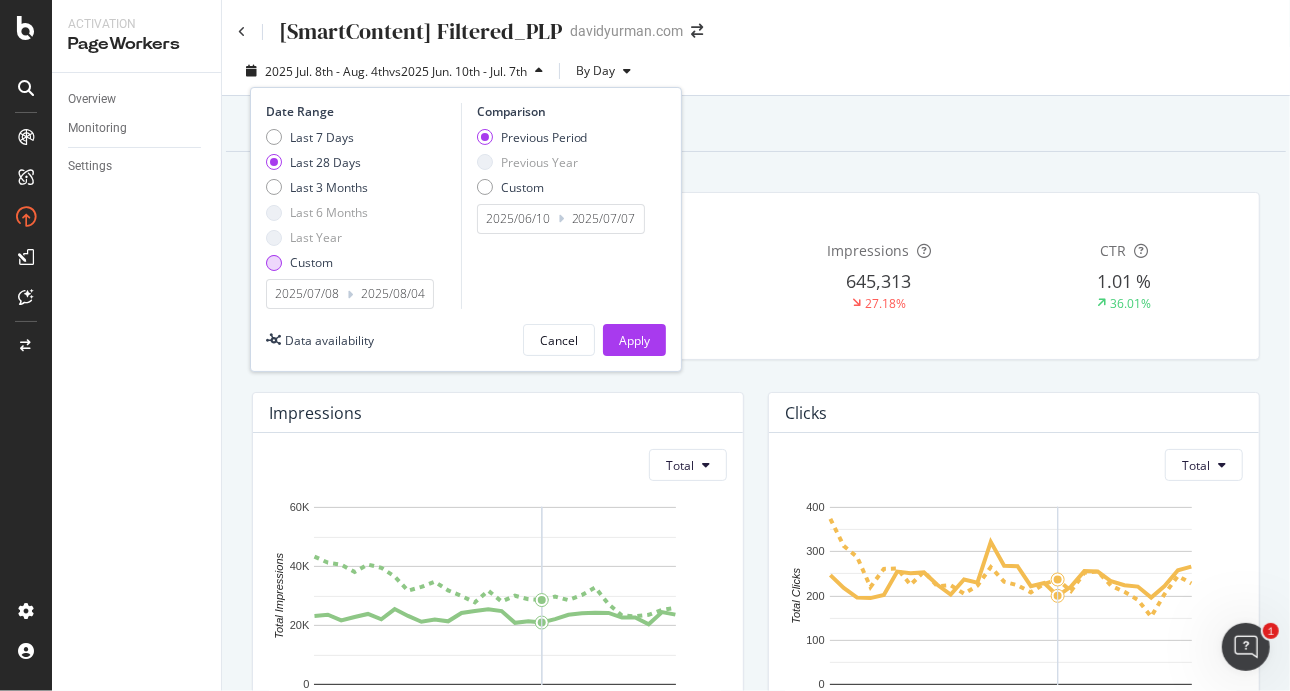 click at bounding box center [274, 263] 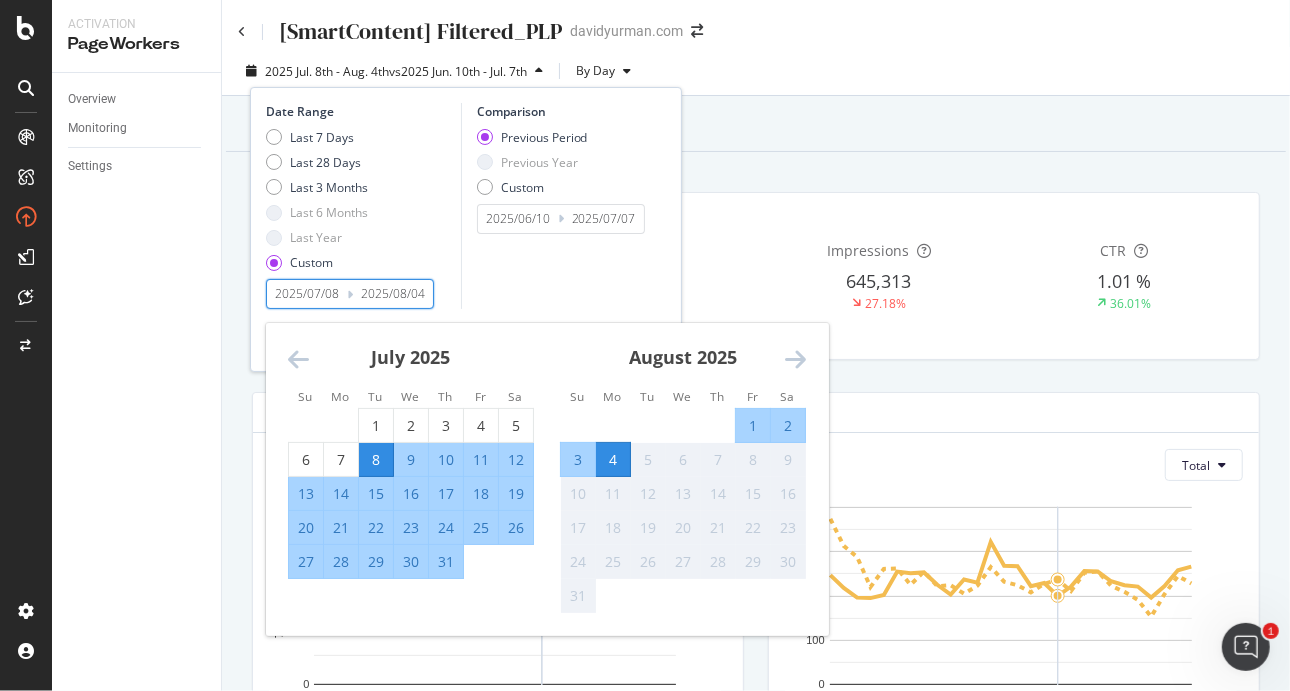 click on "2025/07/08" at bounding box center [307, 294] 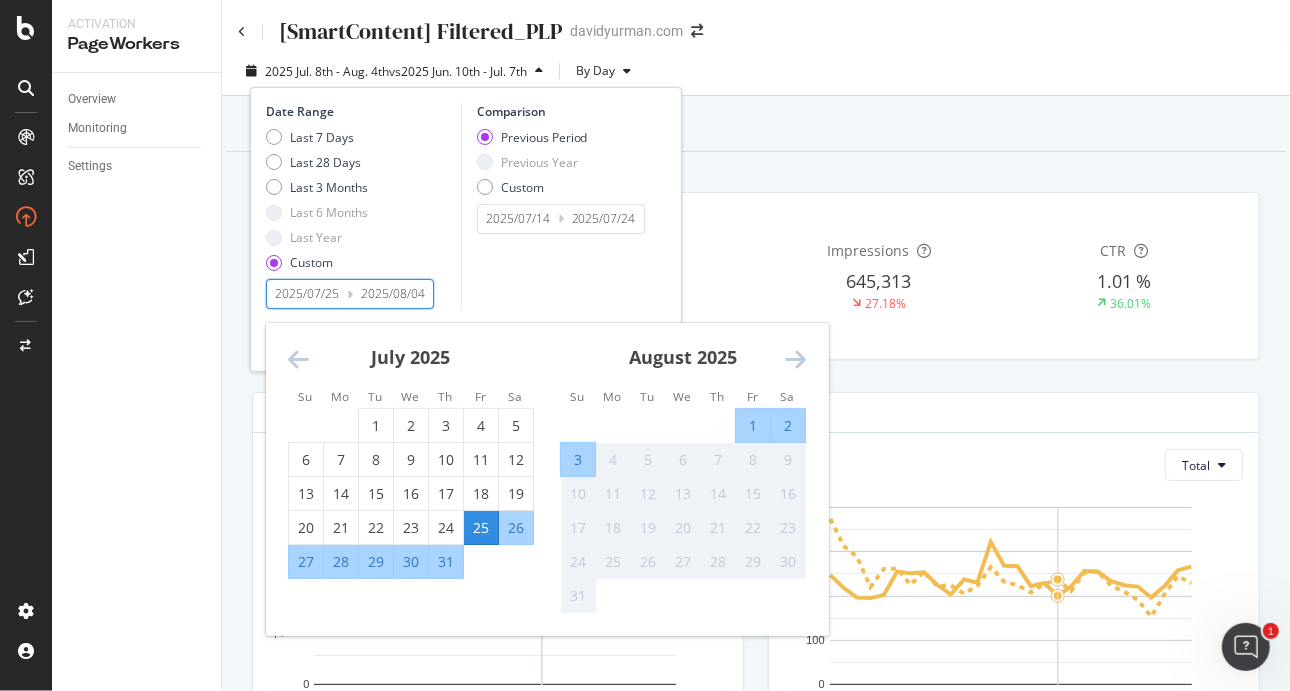 click on "Comparison Previous Period Previous Year Custom [DATE] Navigate forward to interact with the calendar and select a date. Press the question mark key to get the keyboard shortcuts for changing dates. [DATE] Navigate backward to interact with the calendar and select a date. Press the question mark key to get the keyboard shortcuts for changing dates." at bounding box center [556, 206] 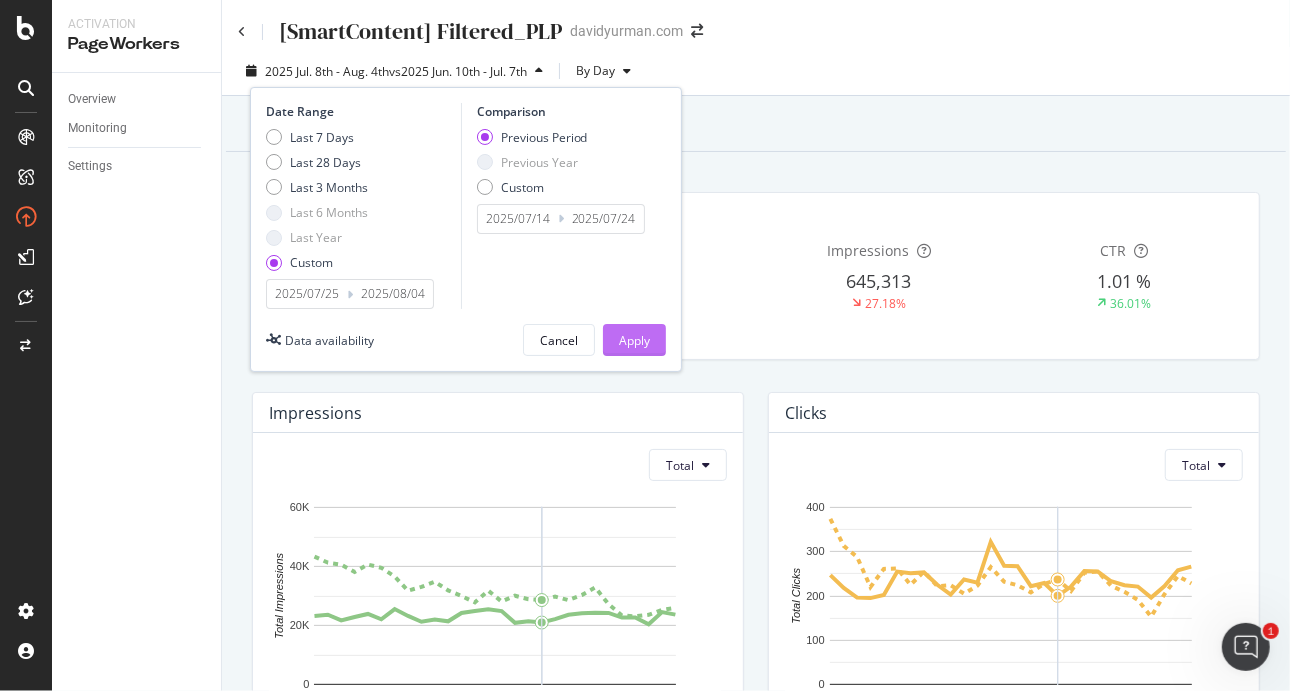 click on "Apply" at bounding box center [634, 340] 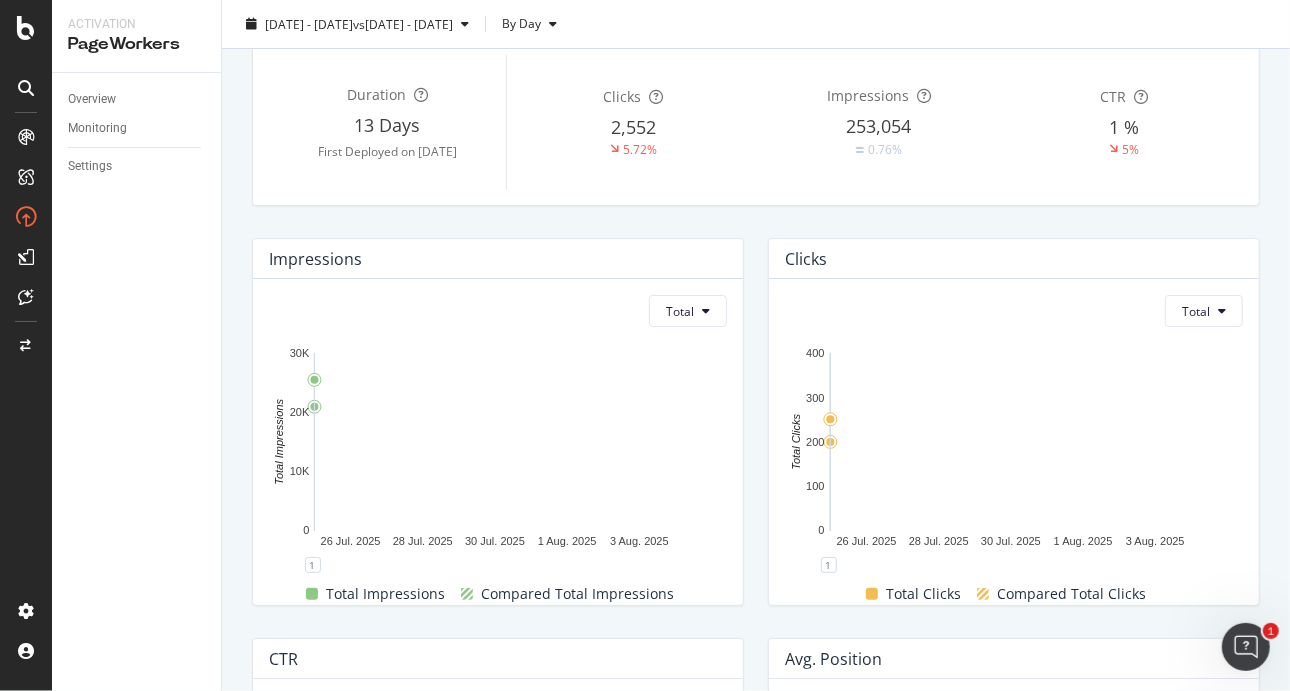 scroll, scrollTop: 0, scrollLeft: 0, axis: both 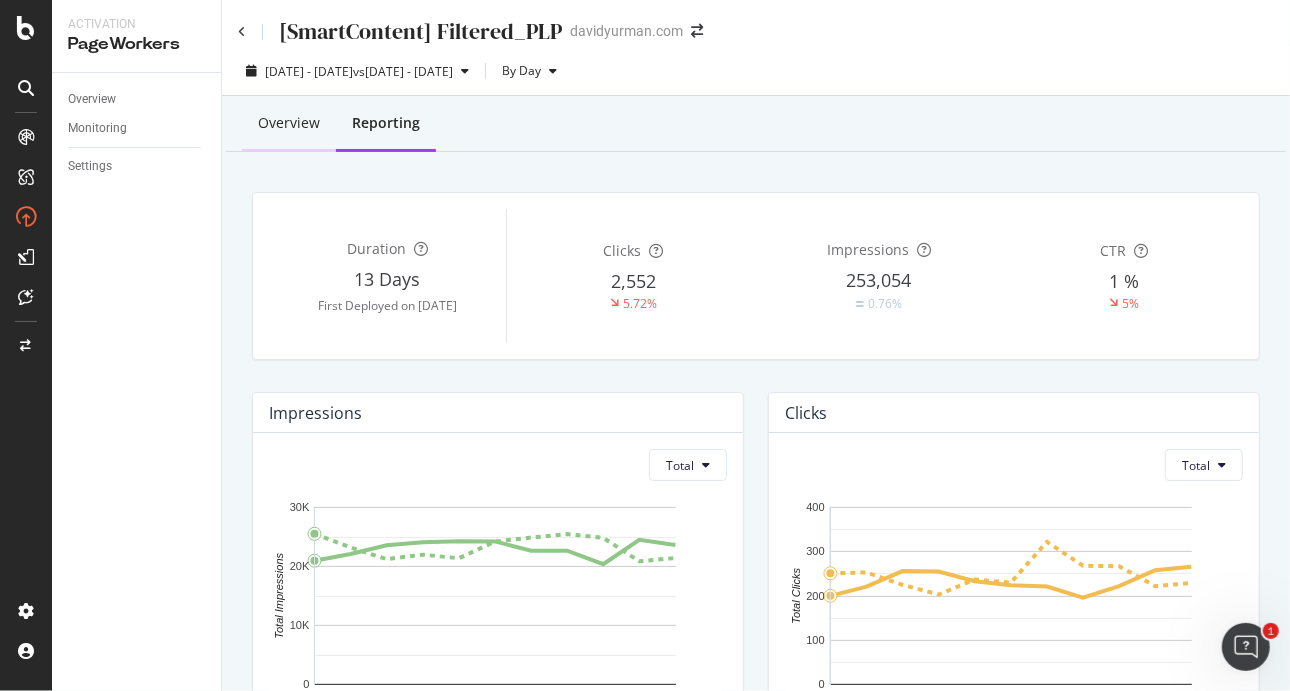 click on "Overview" at bounding box center (289, 123) 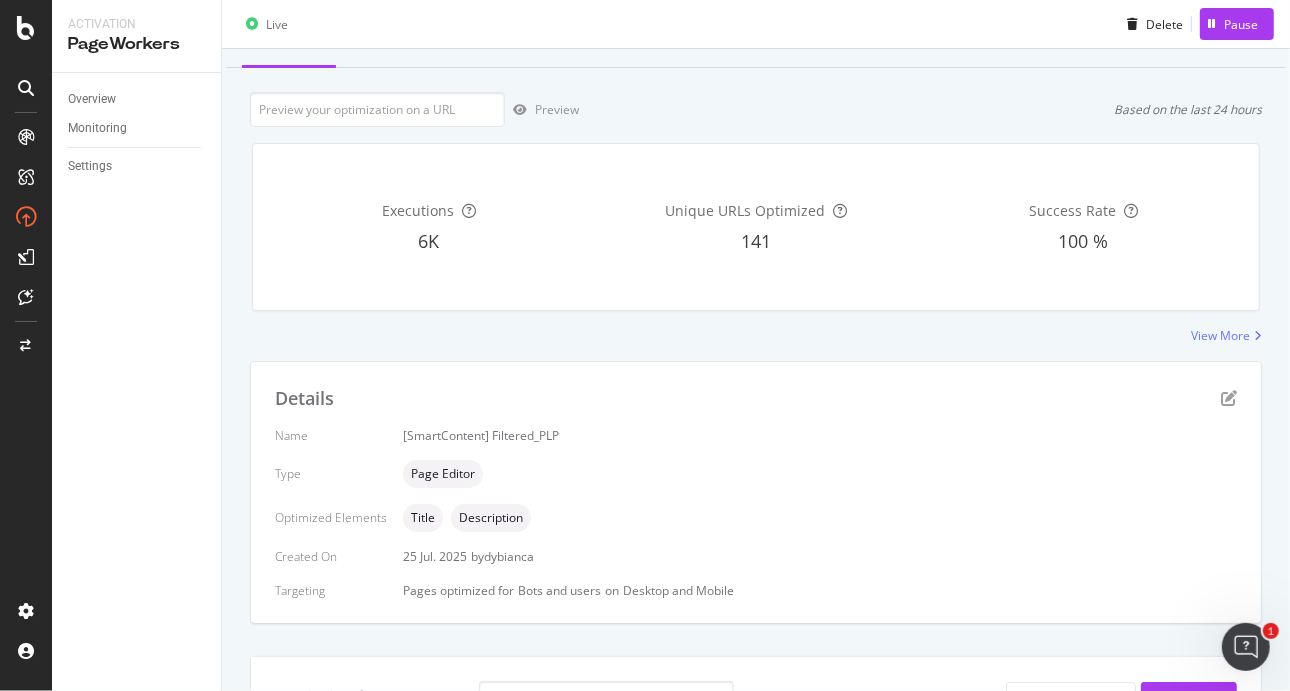 scroll, scrollTop: 0, scrollLeft: 0, axis: both 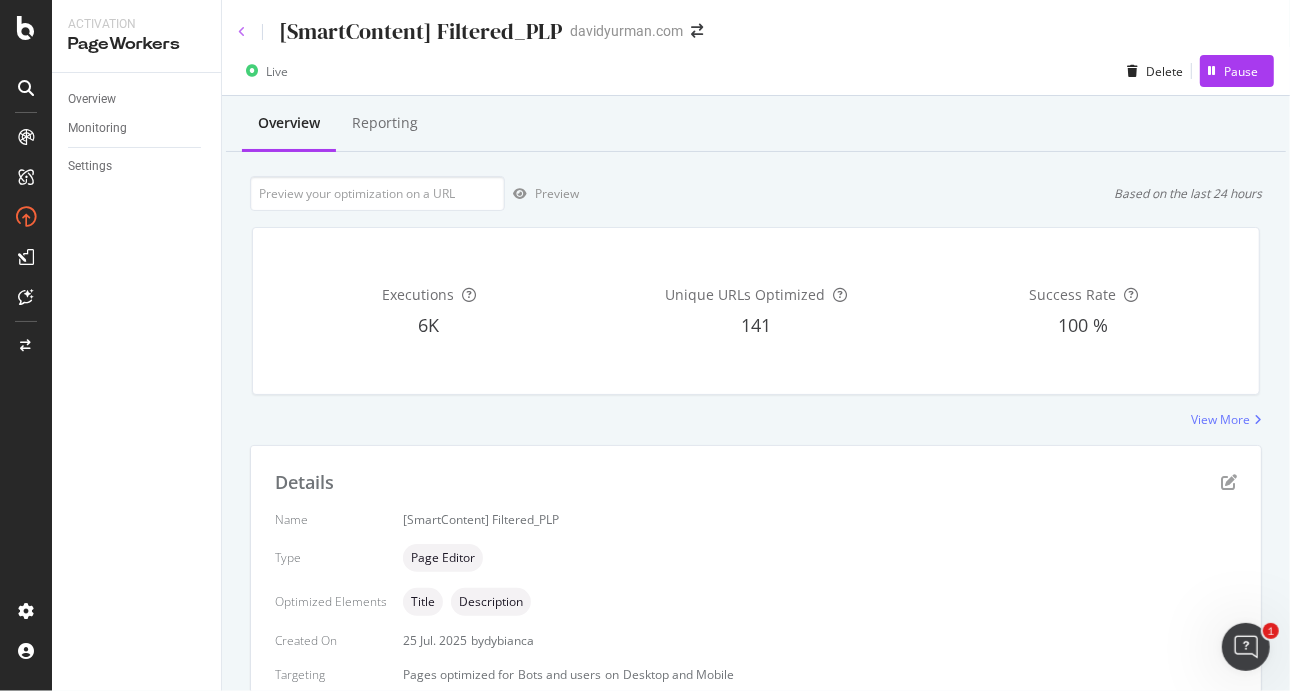 click on "[SmartContent] Filtered_PLP [DOMAIN]" at bounding box center [756, 23] 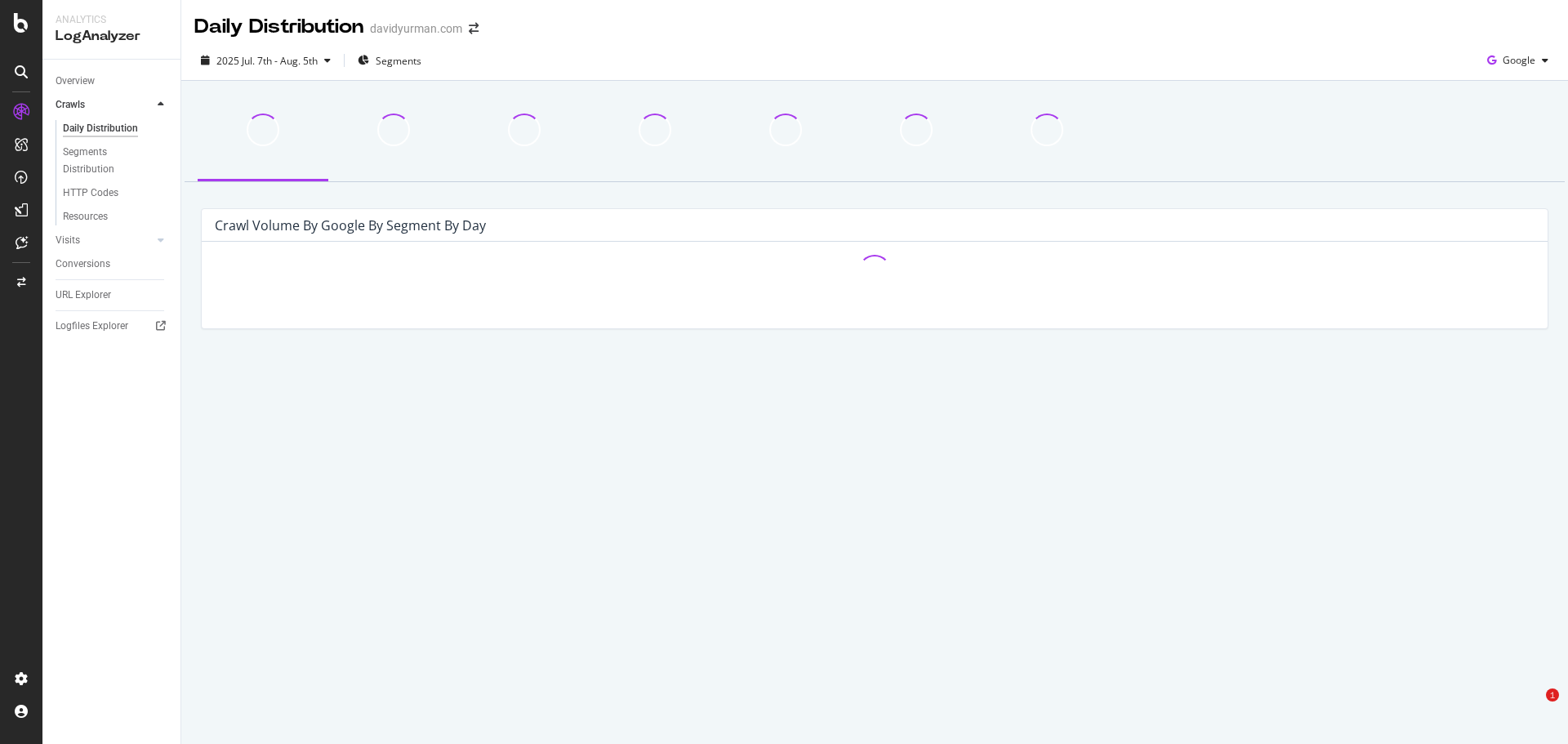 scroll, scrollTop: 0, scrollLeft: 0, axis: both 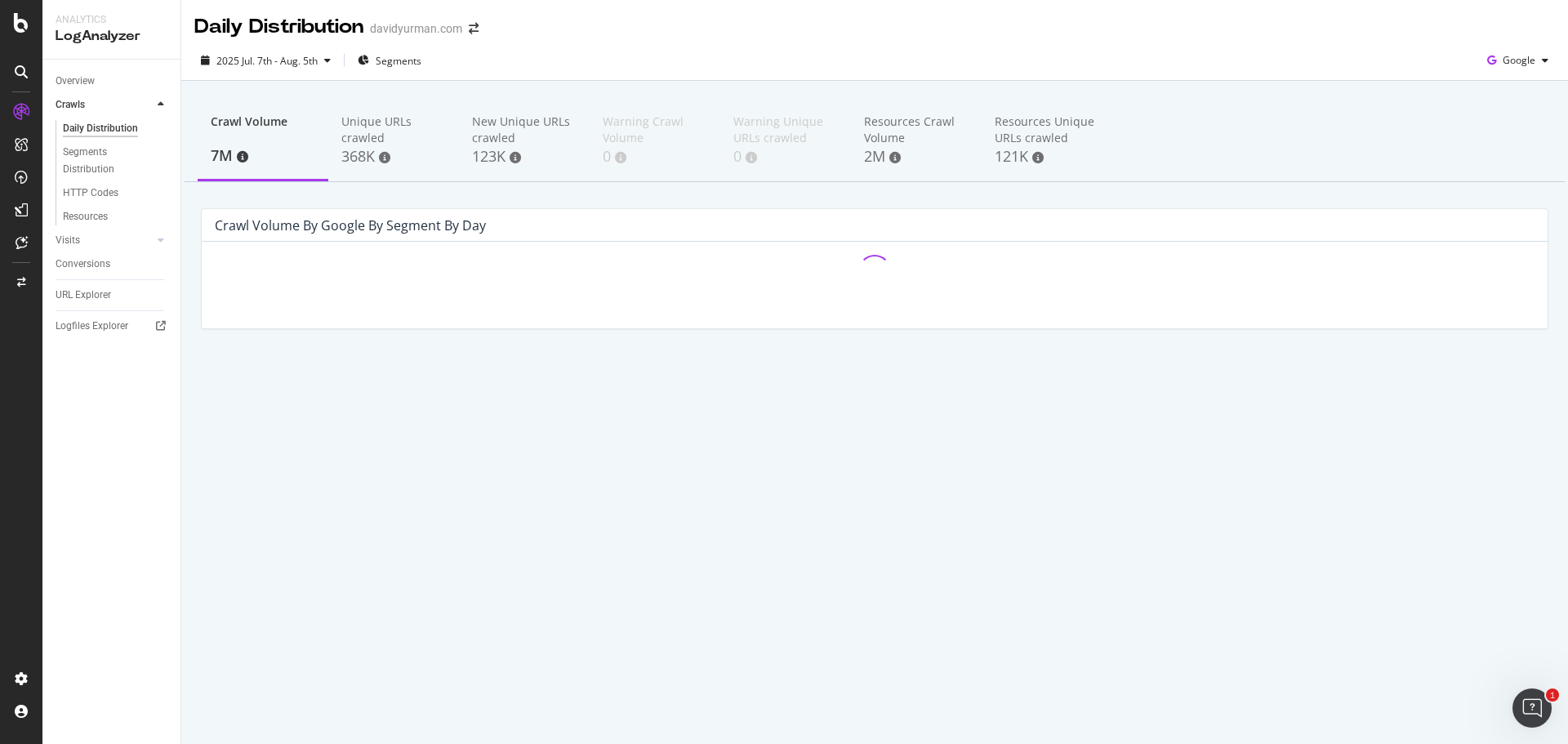 click at bounding box center (21, 145) 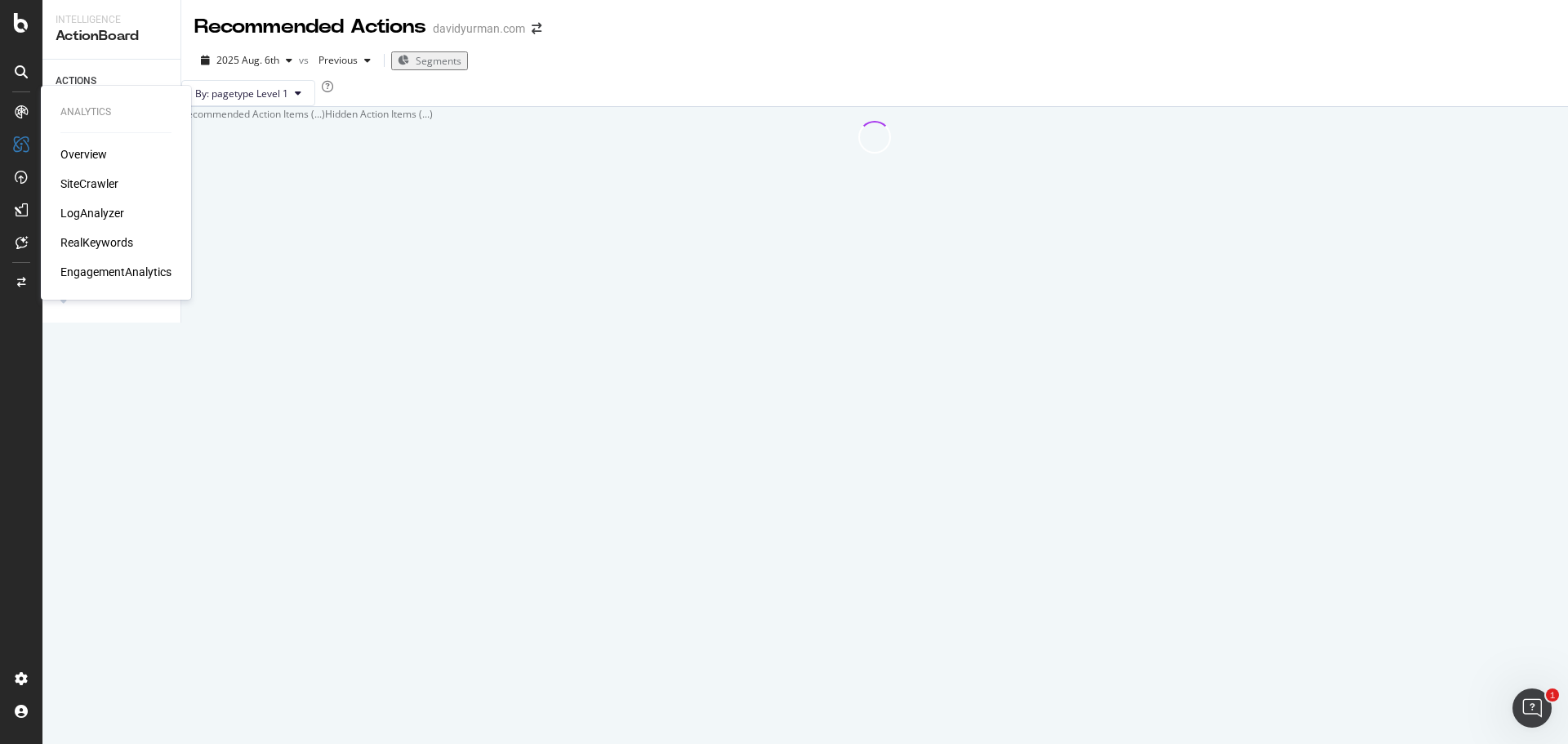 click at bounding box center [21, 112] 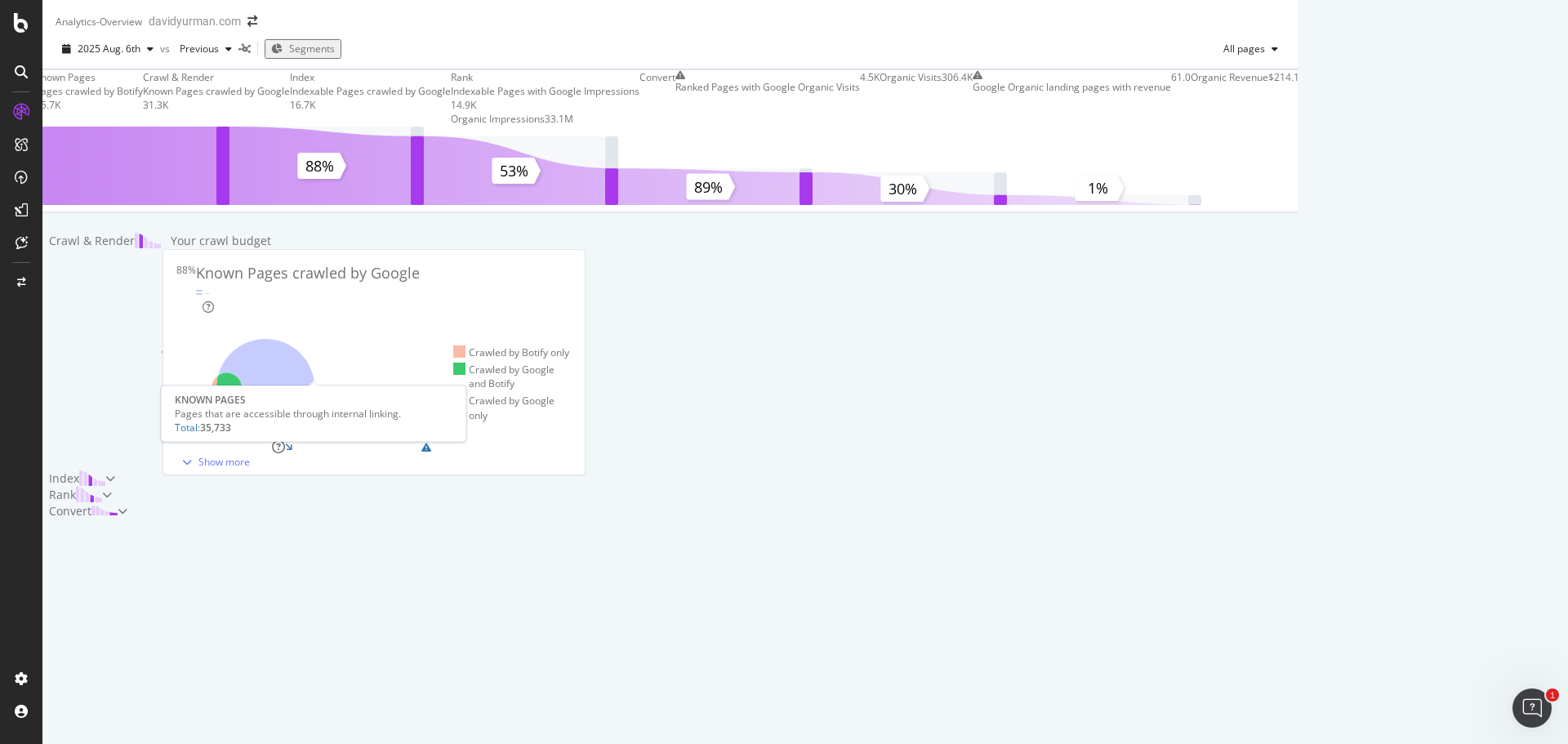 scroll, scrollTop: 0, scrollLeft: 0, axis: both 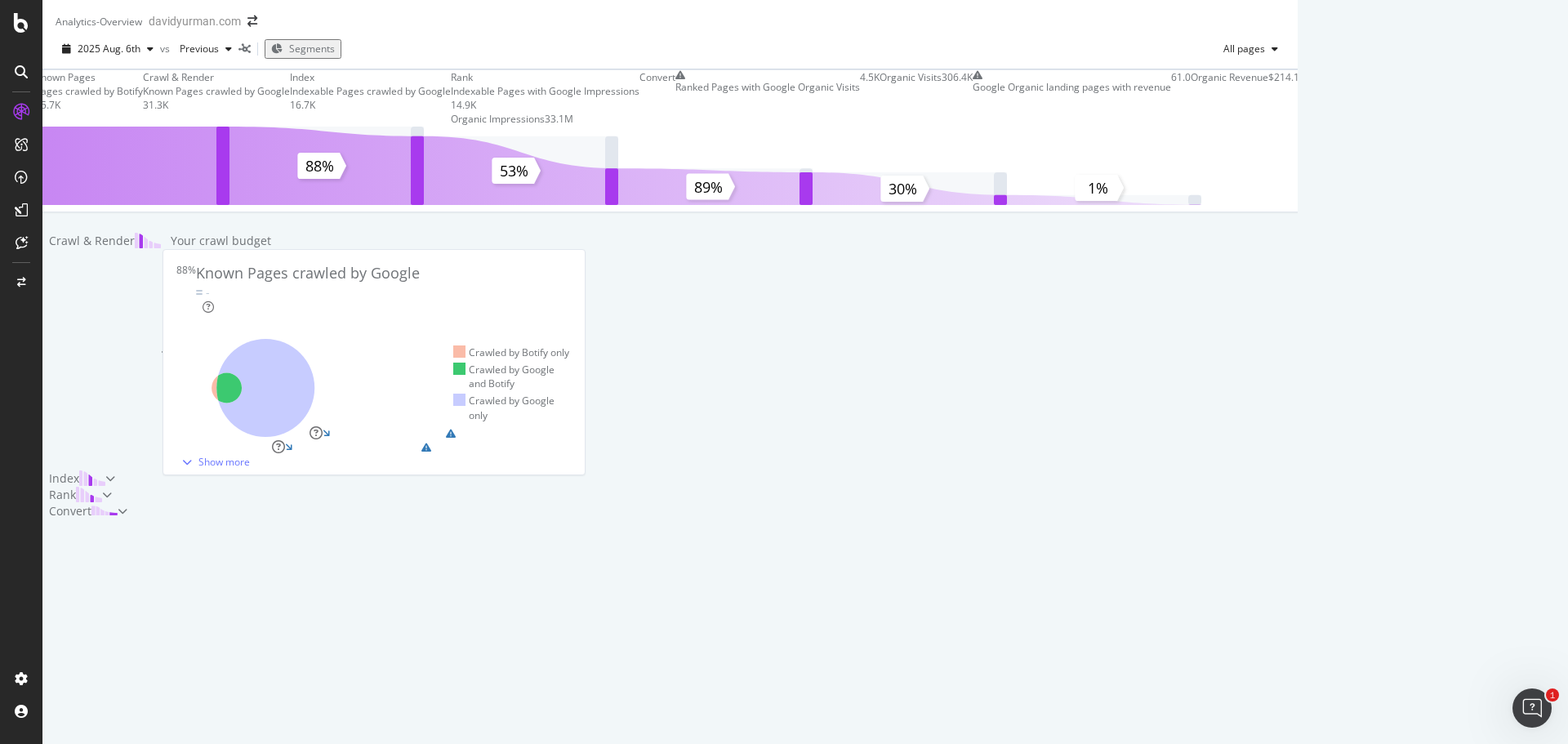 click on "Segments" at bounding box center [312, 48] 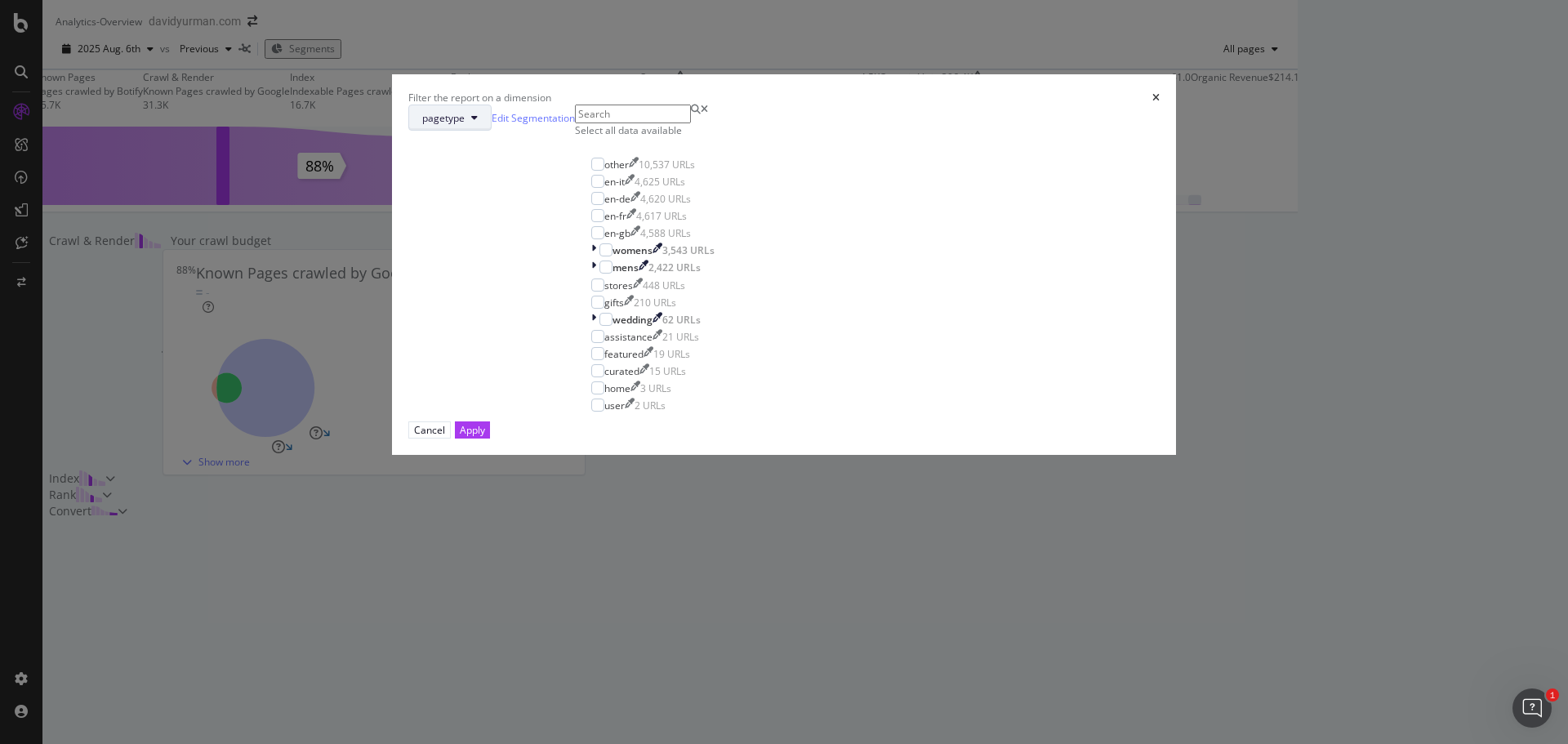 click on "pagetype" at bounding box center (450, 118) 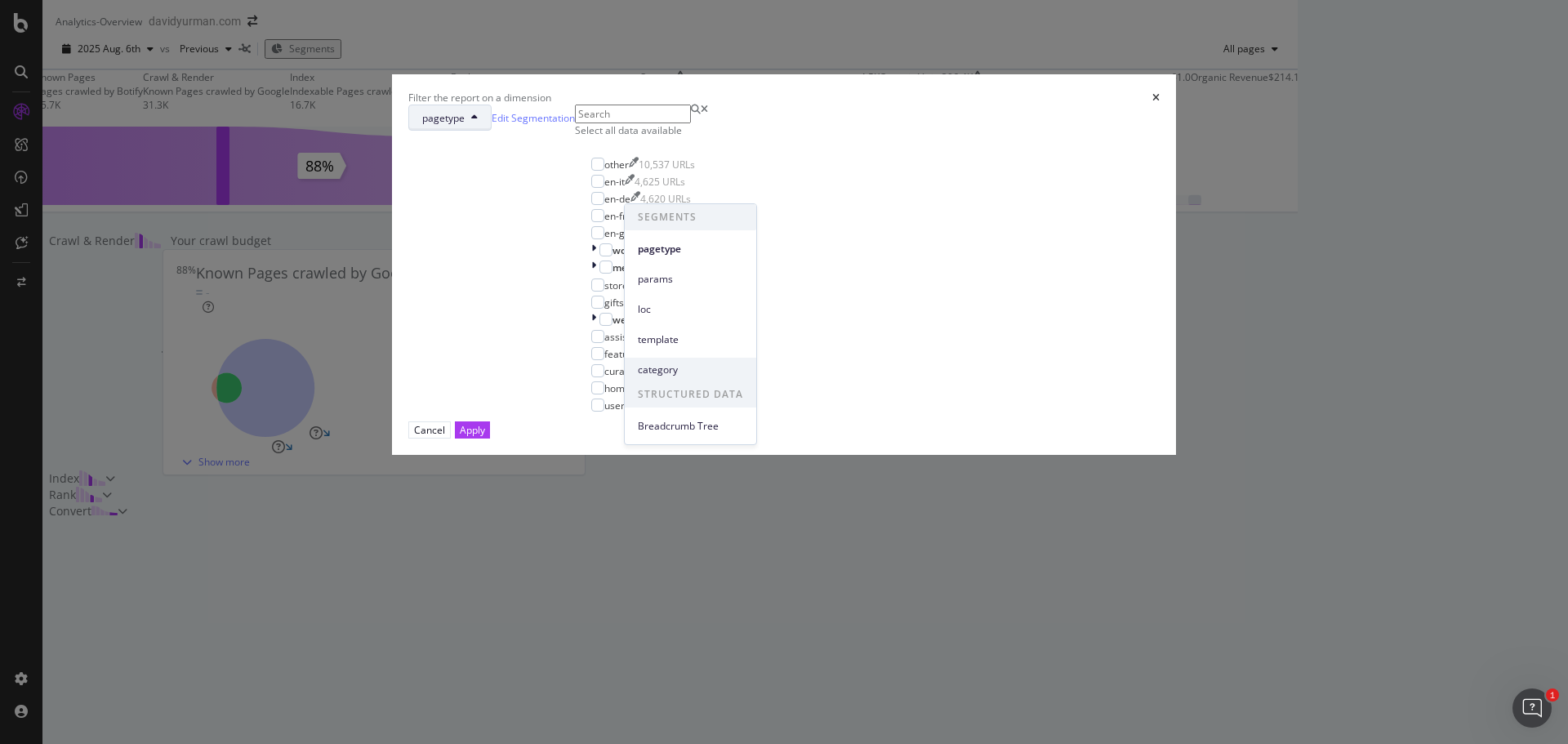 click on "category" at bounding box center [690, 370] 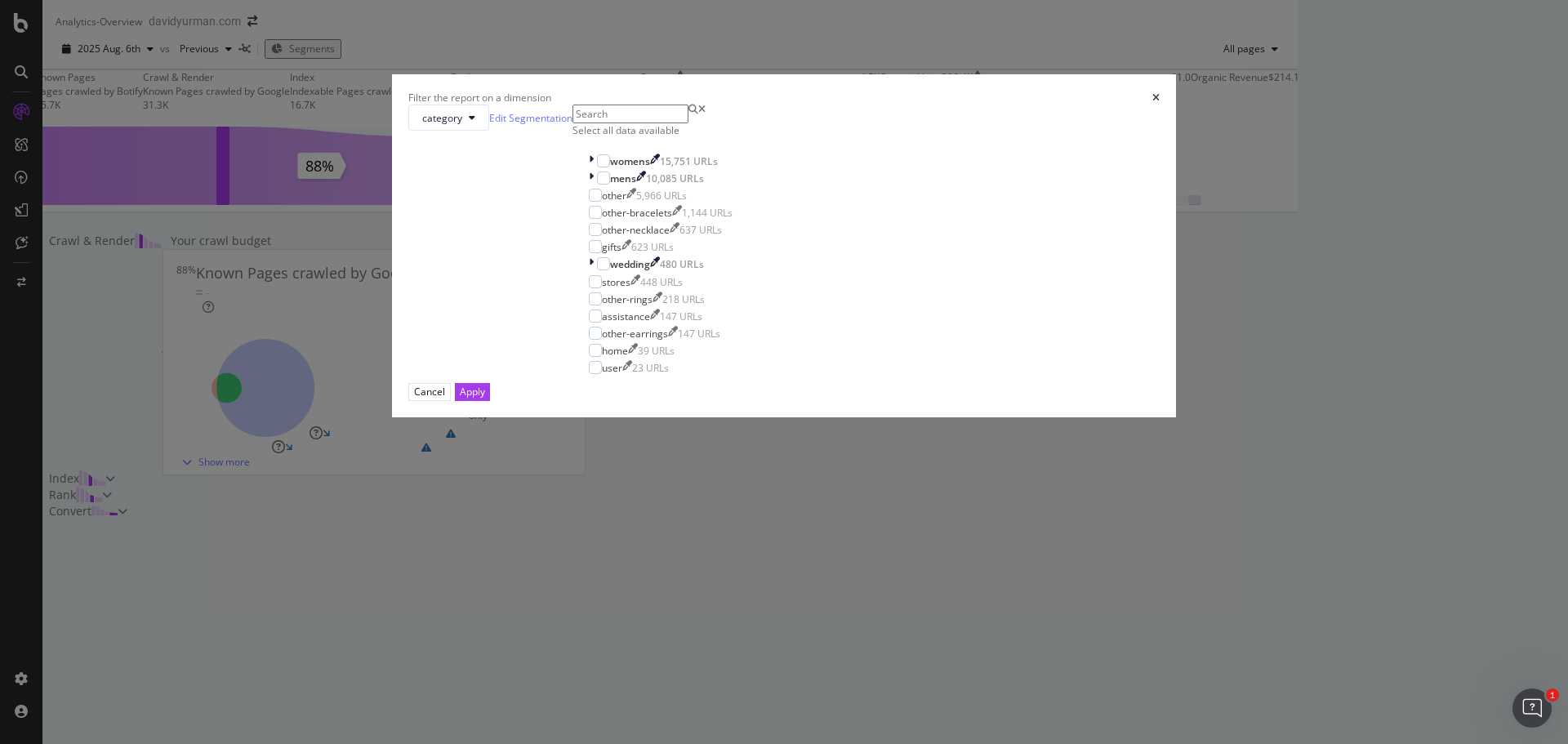 click on "Filter the report on a dimension category Edit Segmentation Select all data available womens [NUMBER] URLs mens [NUMBER] URLs other [NUMBER] URLs other-bracelets [NUMBER] URLs other-necklace [NUMBER] URLs gifts [NUMBER] URLs wedding [NUMBER] URLs stores [NUMBER] URLs other-rings [NUMBER] URLs assistance [NUMBER] URLs other-earrings [NUMBER] URLs home [NUMBER] URLs user [NUMBER] URLs Cancel Apply" at bounding box center (784, 372) 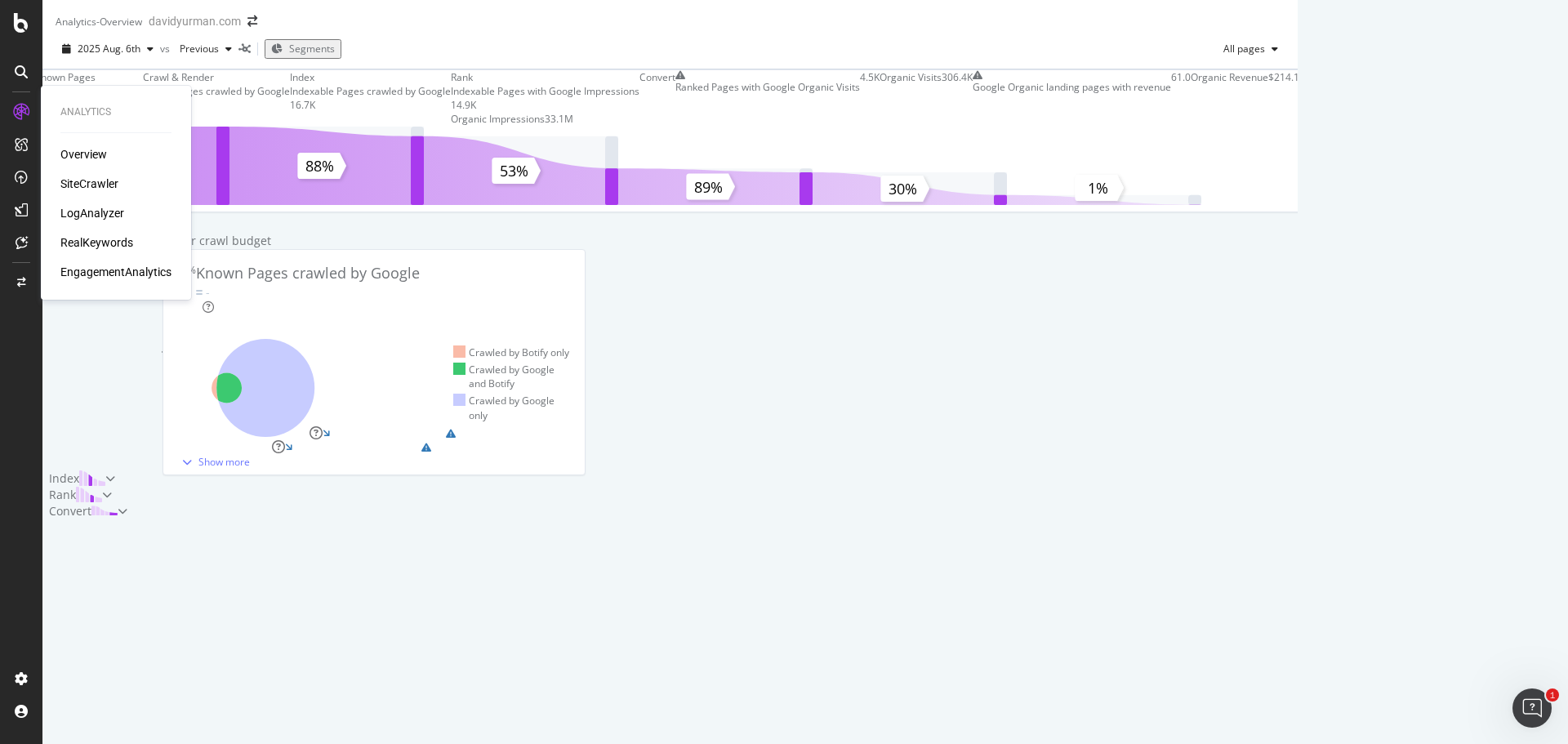 click on "RealKeywords" at bounding box center [96, 243] 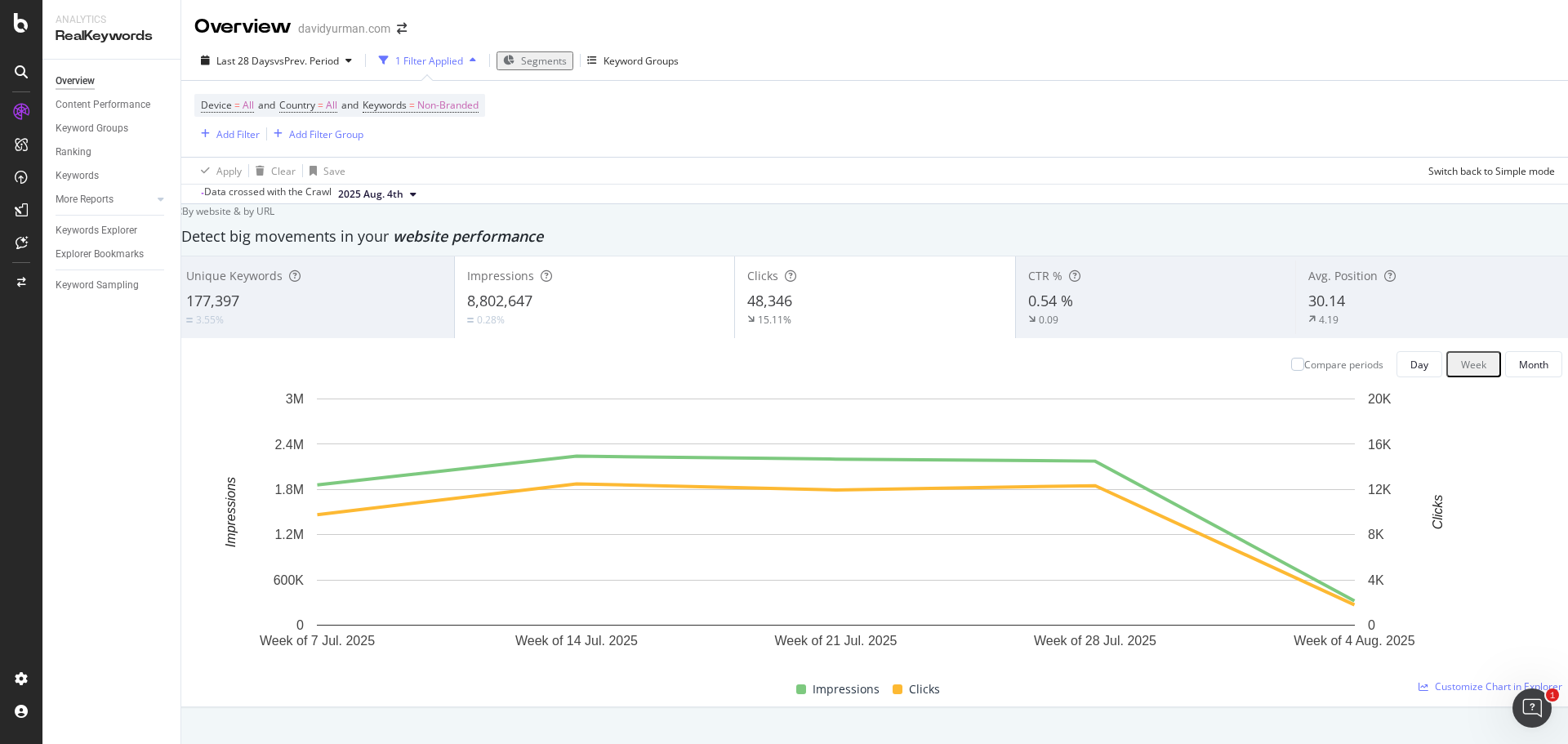click on "Segments" at bounding box center [544, 60] 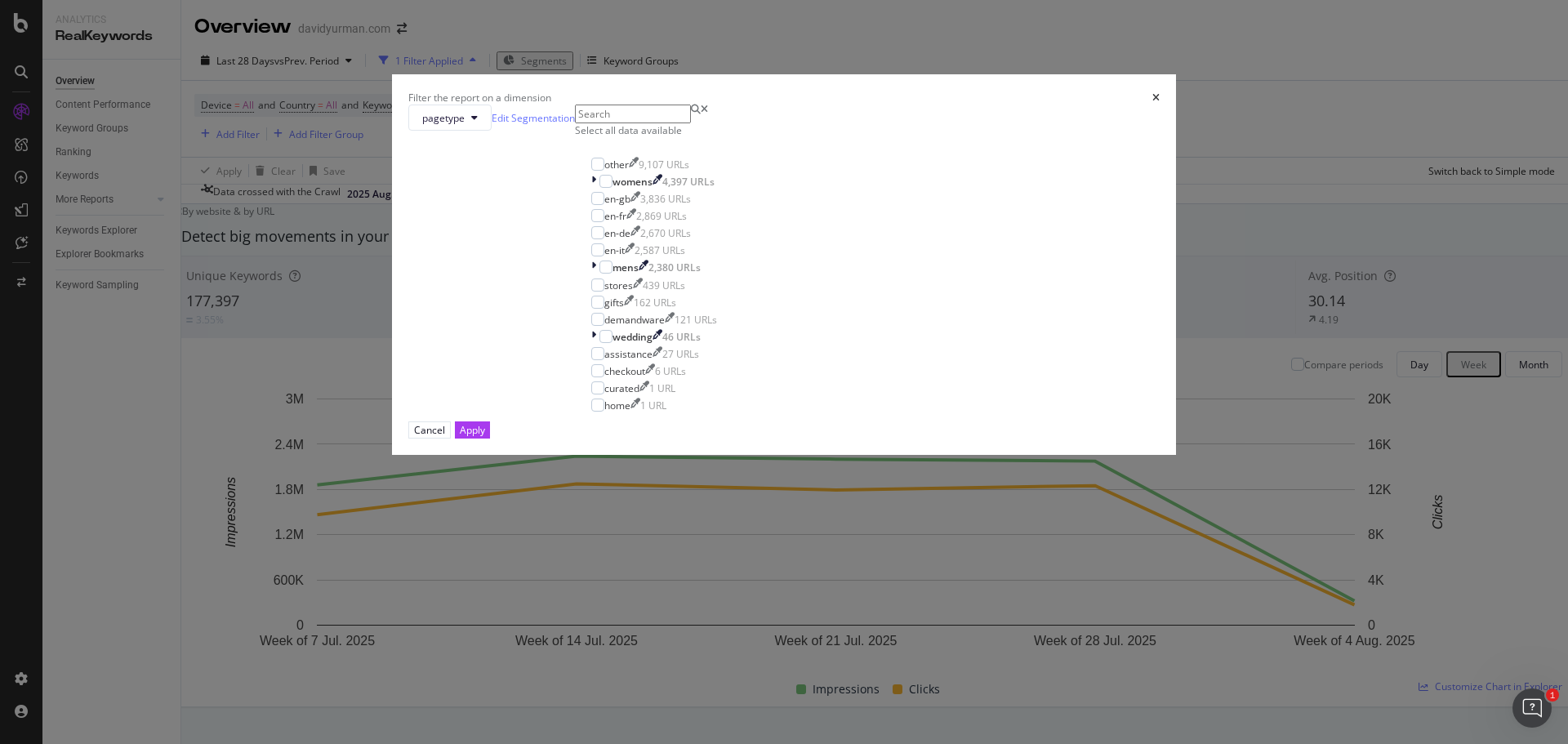 click on "Filter the report on a dimension pagetype Edit Segmentation Select all data available other [NUMBER] URLs womens [NUMBER] URLs en-gb [NUMBER] URLs en-fr [NUMBER] URLs en-de [NUMBER] URLs en-it [NUMBER] URLs mens [NUMBER] URLs stores [NUMBER] URLs gifts [NUMBER] URLs demandware [NUMBER] URLs wedding [NUMBER] URLs assistance [NUMBER] URLs checkout [NUMBER] URLs curated [NUMBER] URL home [NUMBER] URL Cancel Apply" at bounding box center [784, 372] 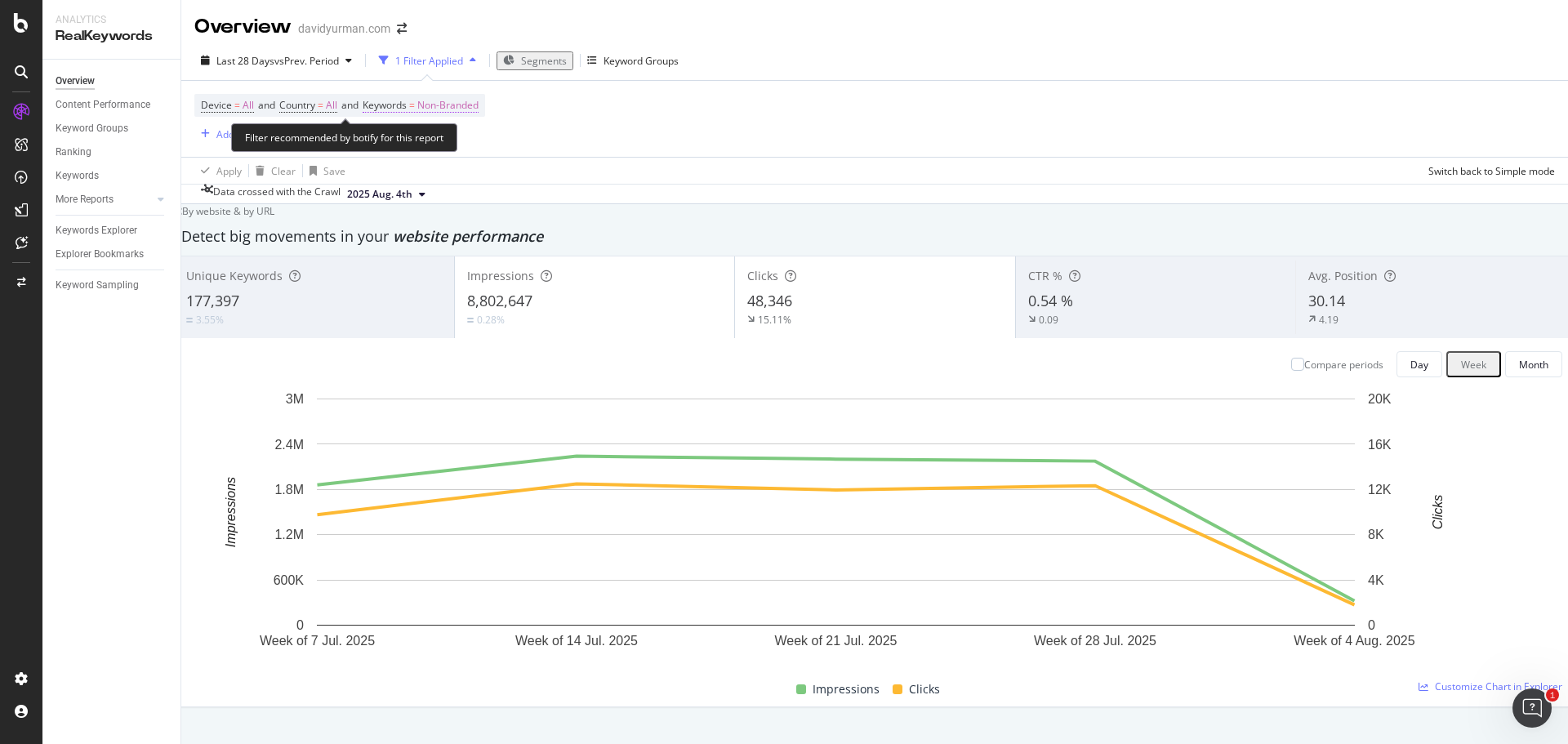 click on "Non-Branded" at bounding box center (448, 105) 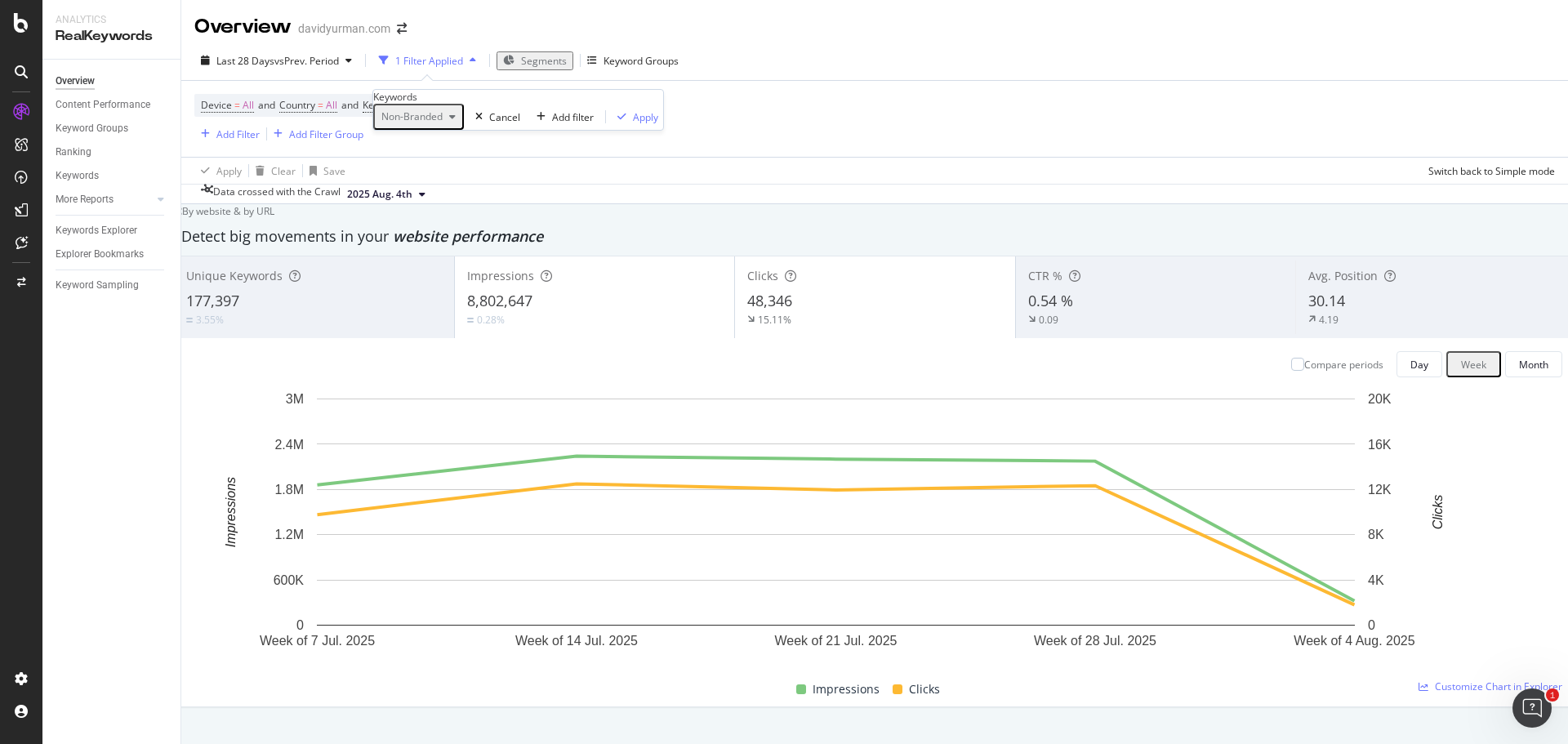 click on "Non-Branded" at bounding box center (408, 116) 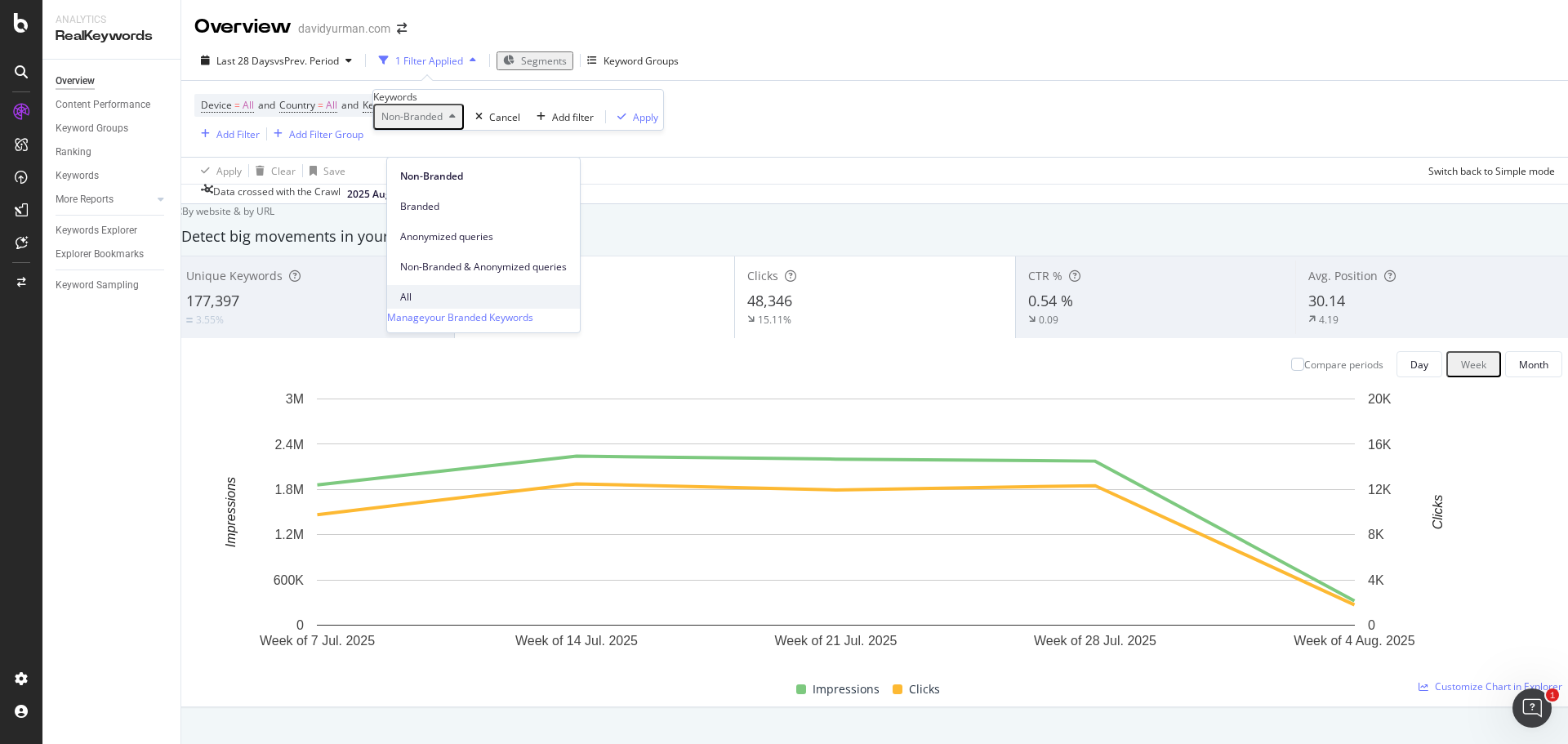 click on "All" at bounding box center [483, 297] 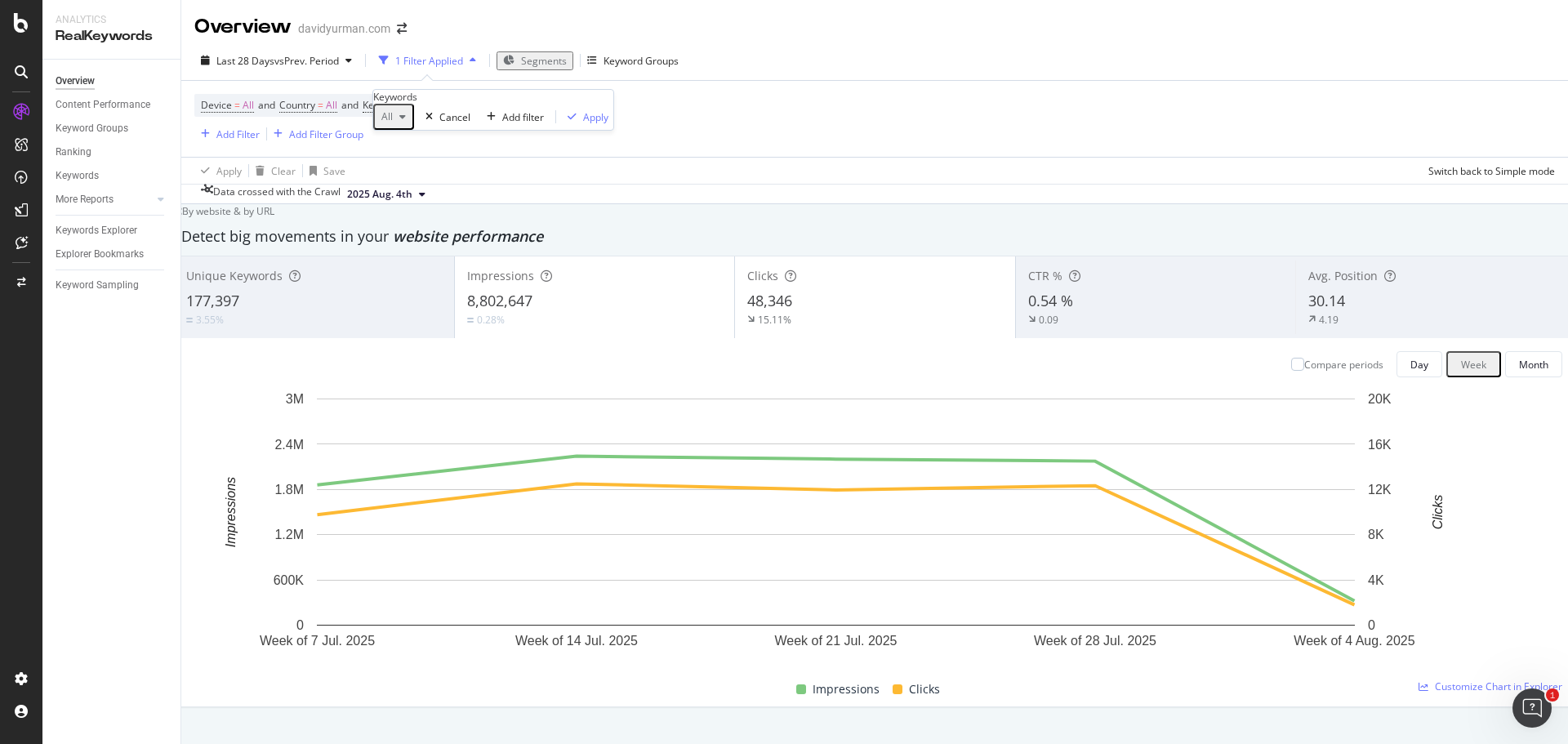 click on "All Cancel Add filter Apply" at bounding box center [493, 117] 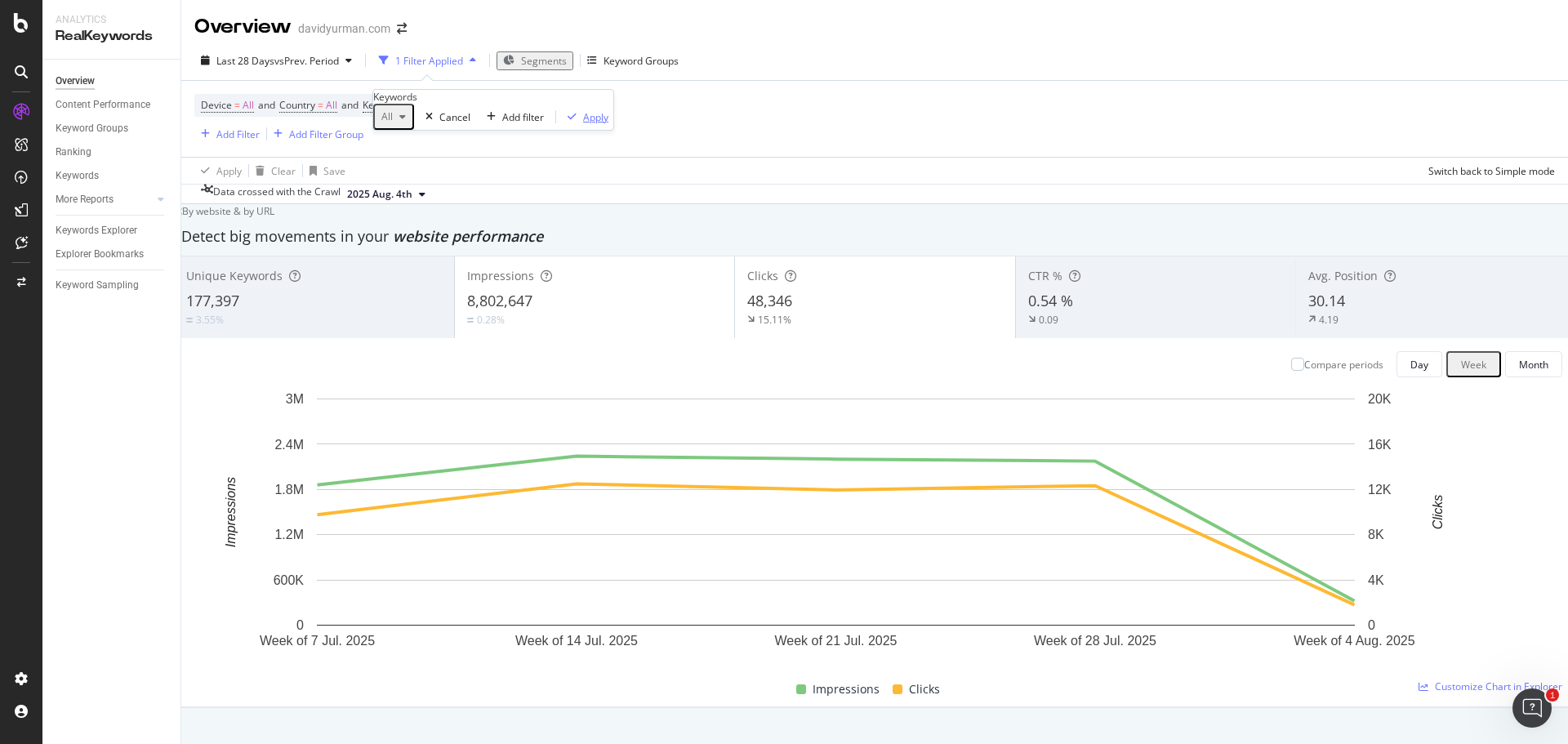 click on "Apply" at bounding box center [595, 117] 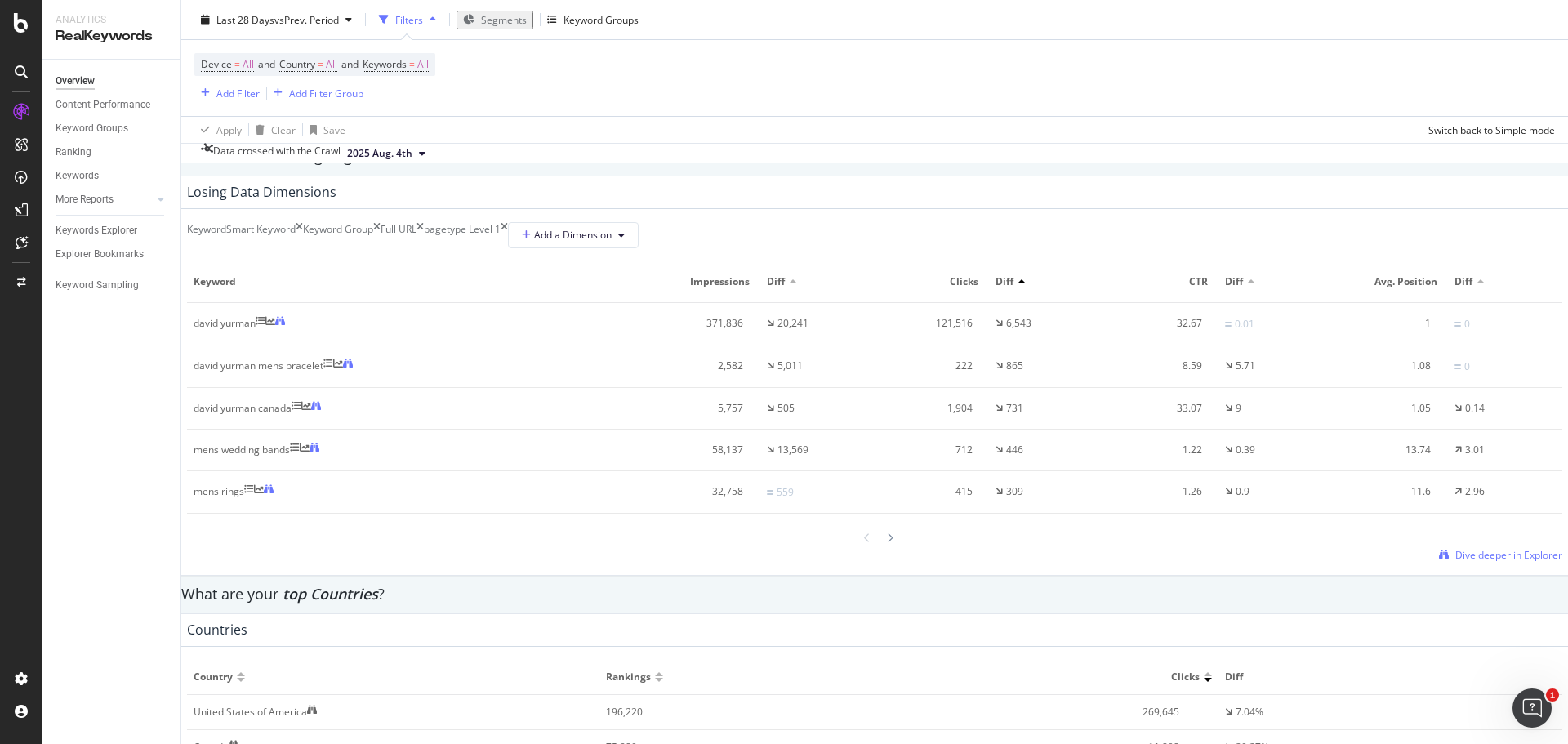 scroll, scrollTop: 2569, scrollLeft: 0, axis: vertical 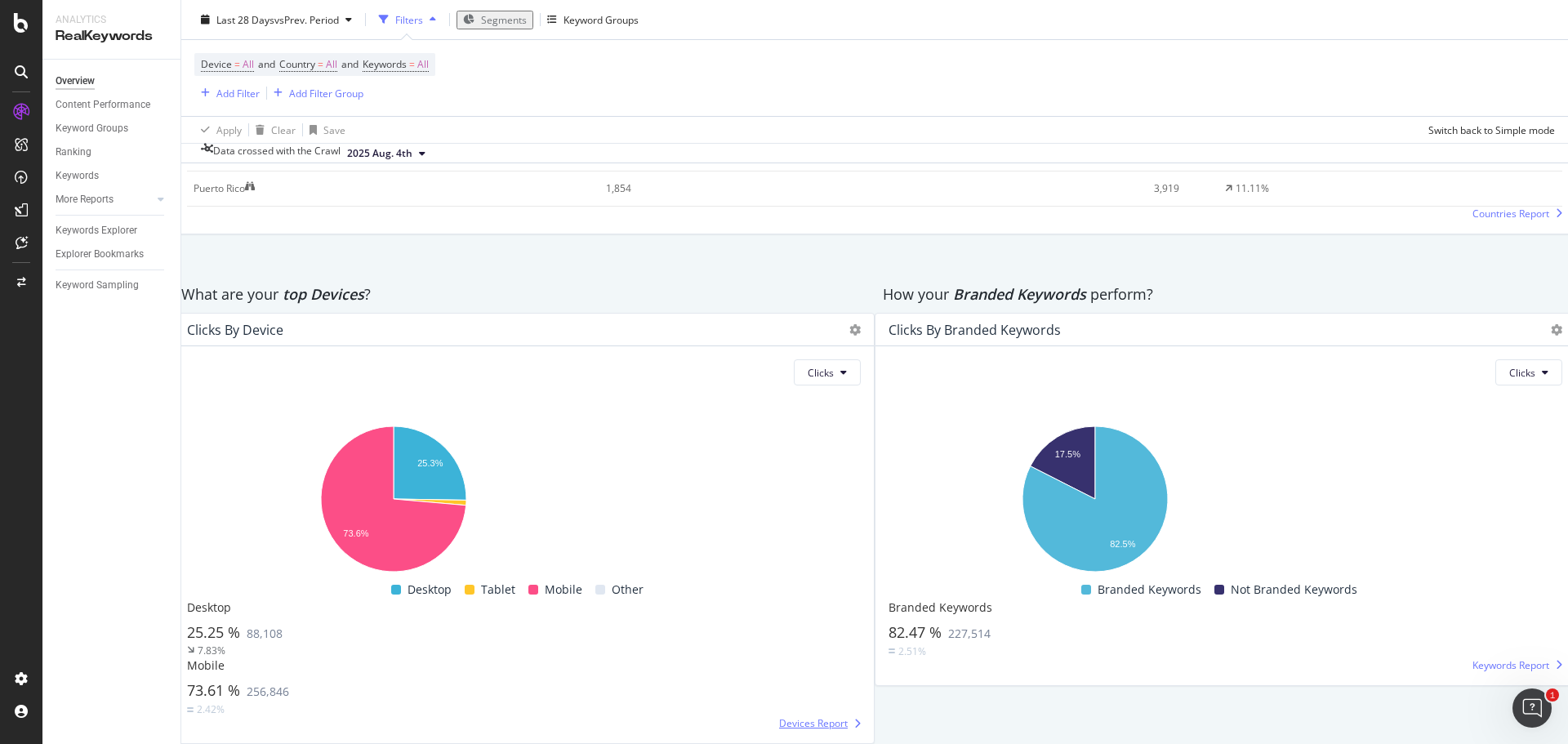 click on "Devices Report" at bounding box center (813, 723) 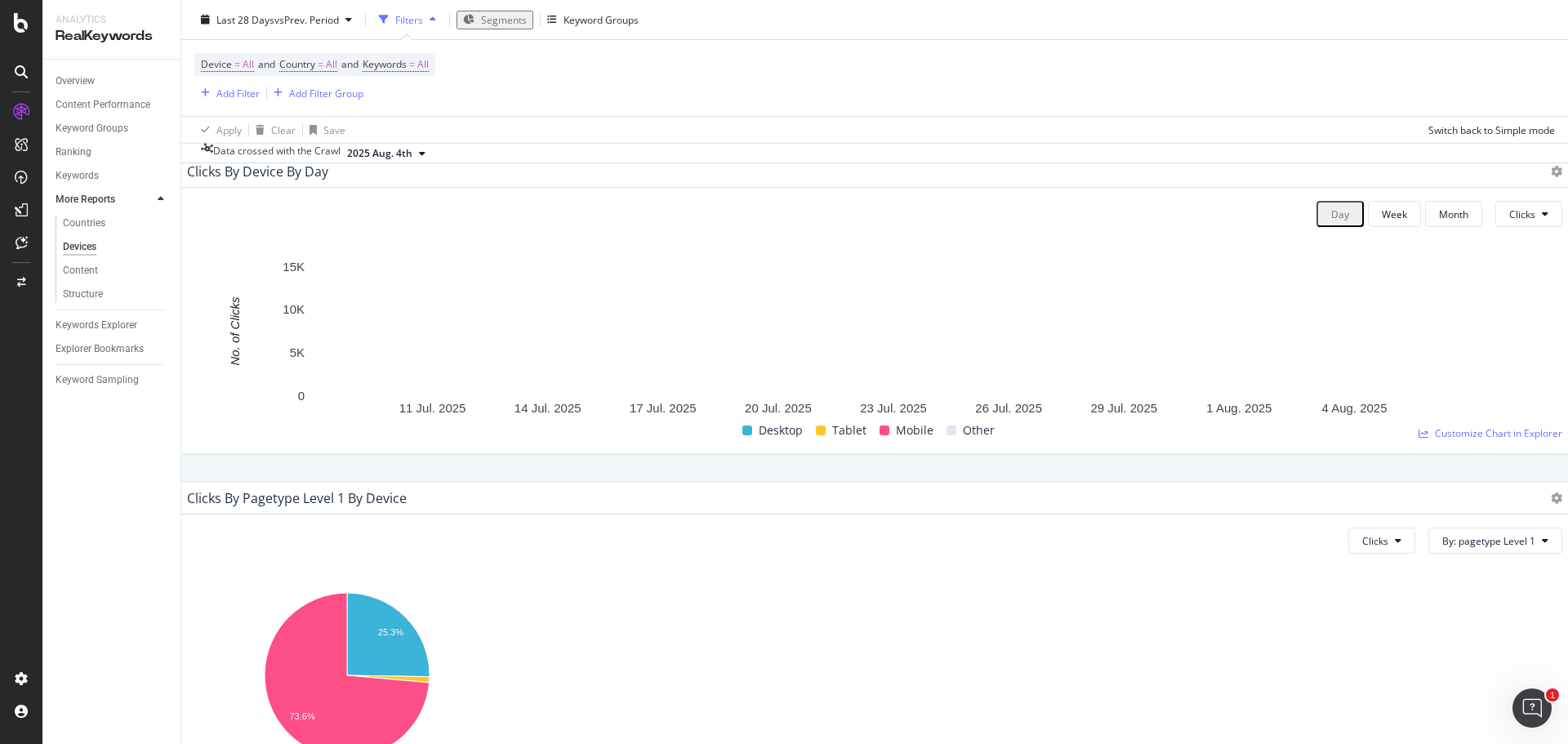 scroll, scrollTop: 0, scrollLeft: 0, axis: both 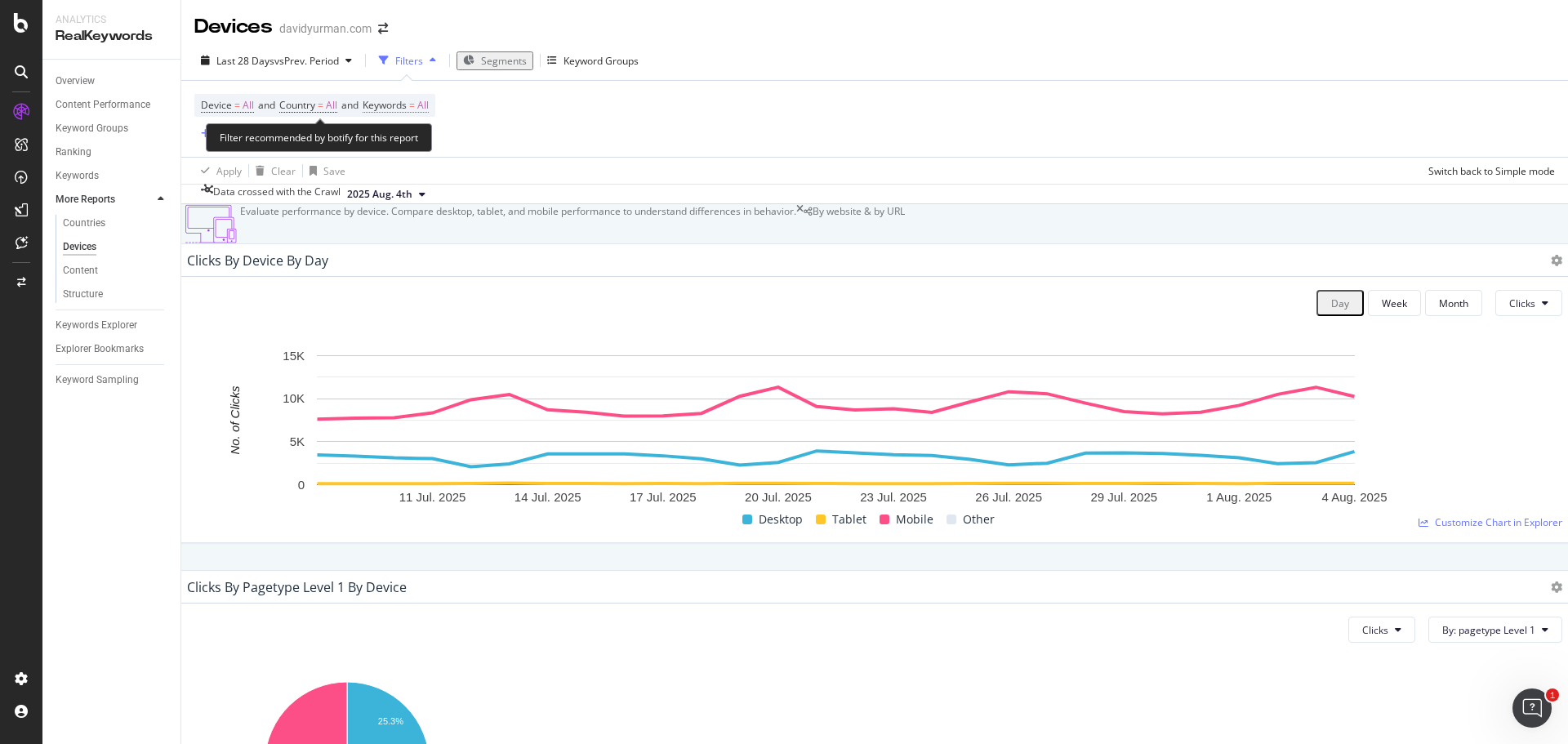 click on "Keywords" at bounding box center [385, 105] 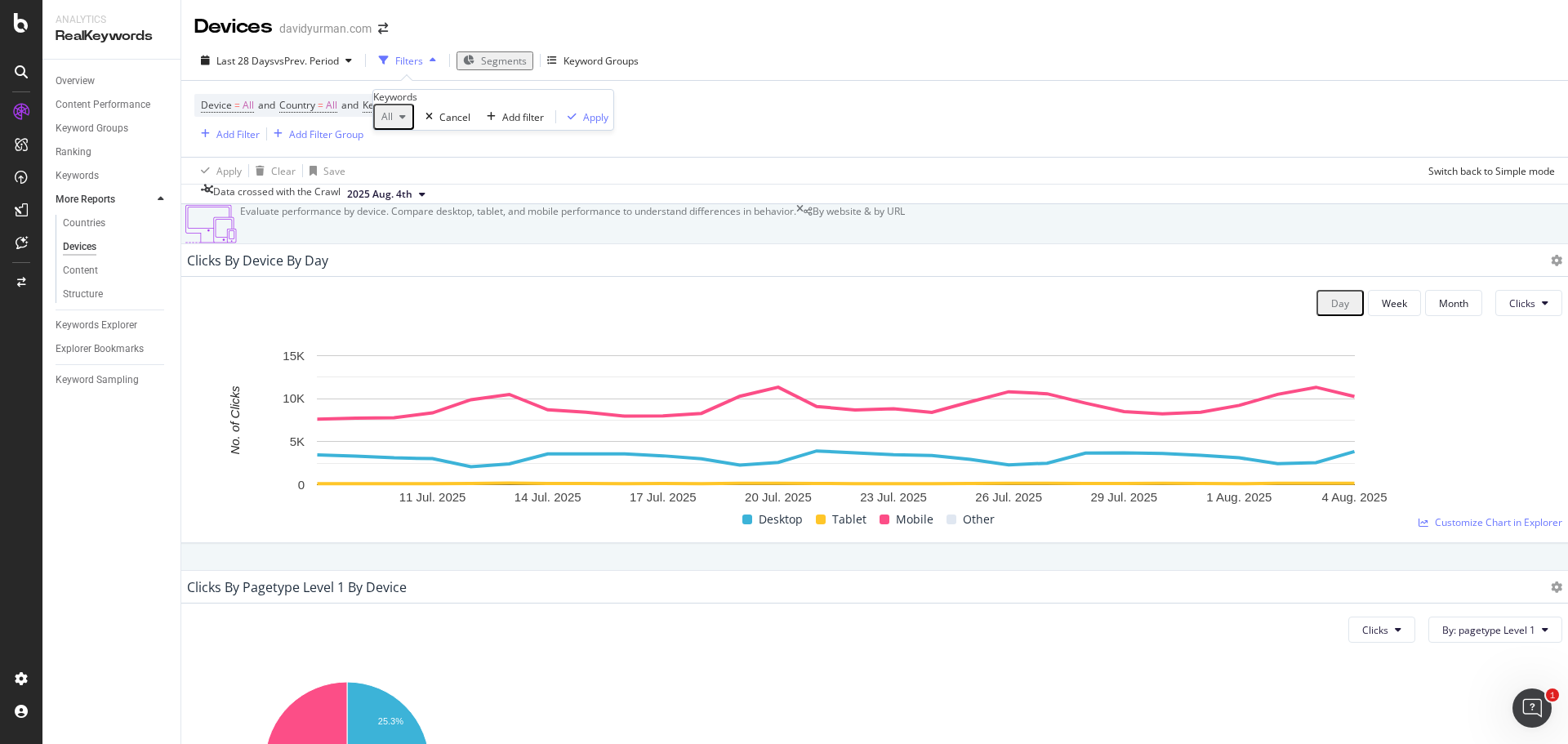 click on "Device   =     All  and  Country   =     All  and  Keywords   =     All Add Filter Add Filter Group" at bounding box center [875, 118] 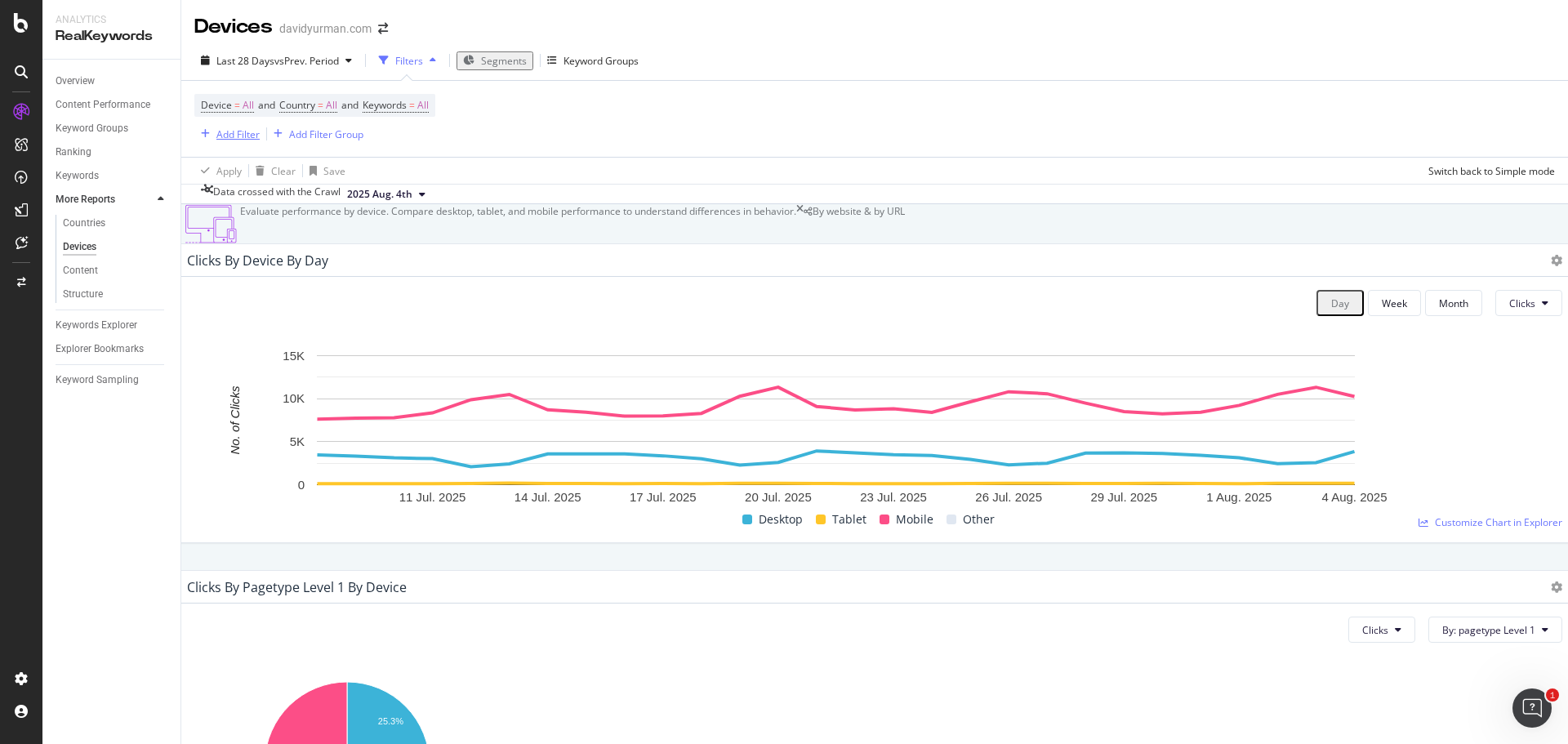 click on "Add Filter" at bounding box center (238, 134) 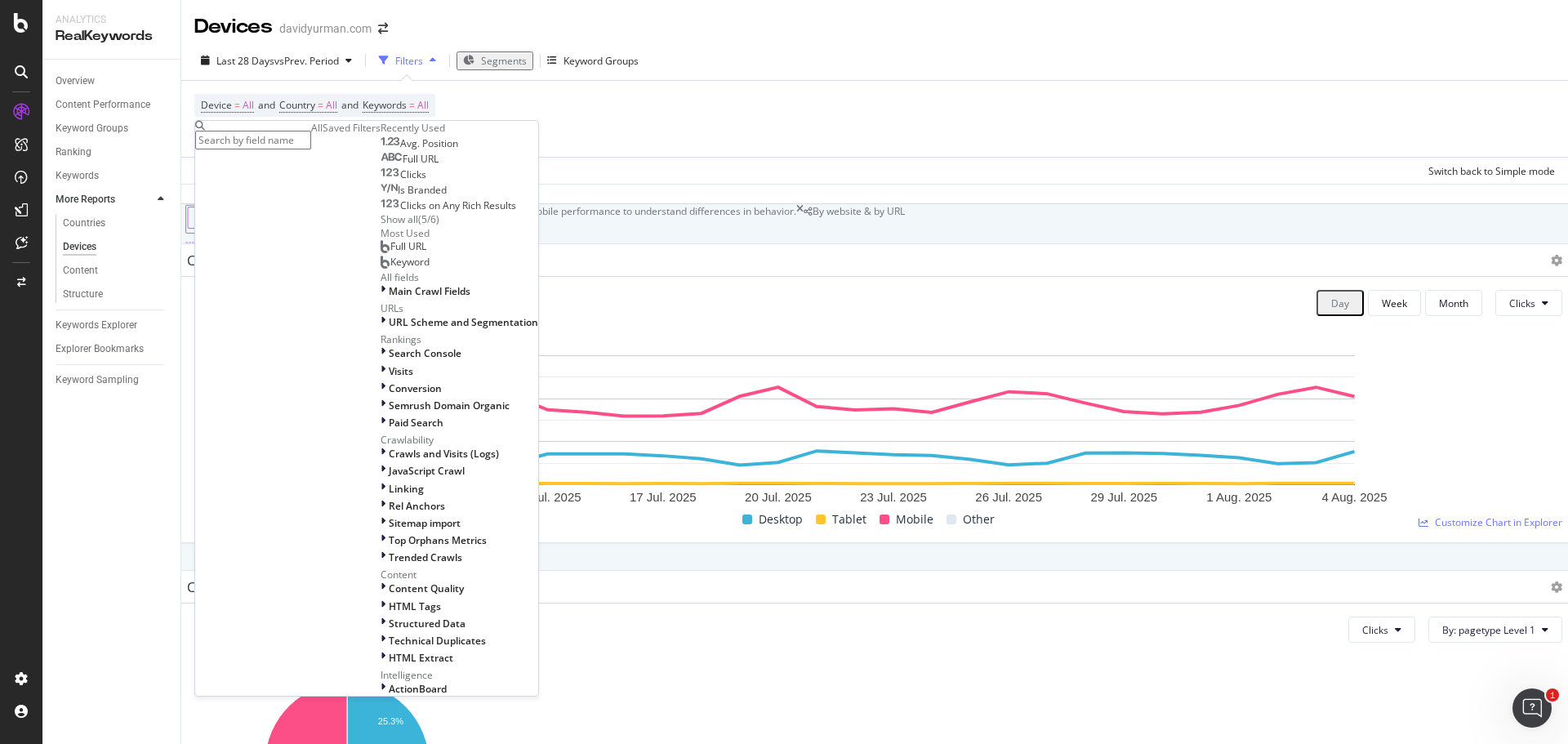 scroll, scrollTop: 490, scrollLeft: 0, axis: vertical 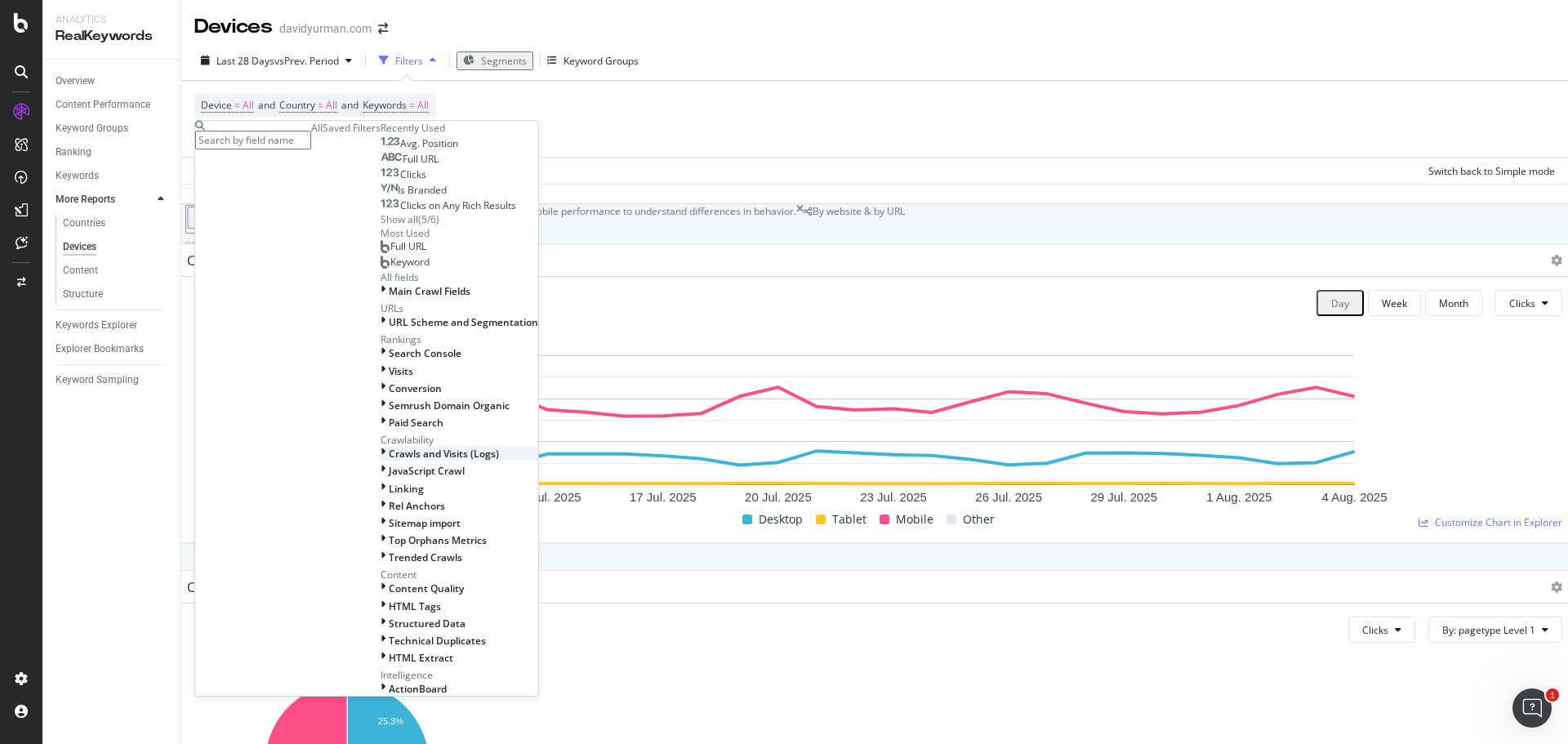 click on "Crawls and Visits (Logs)" at bounding box center (459, 453) 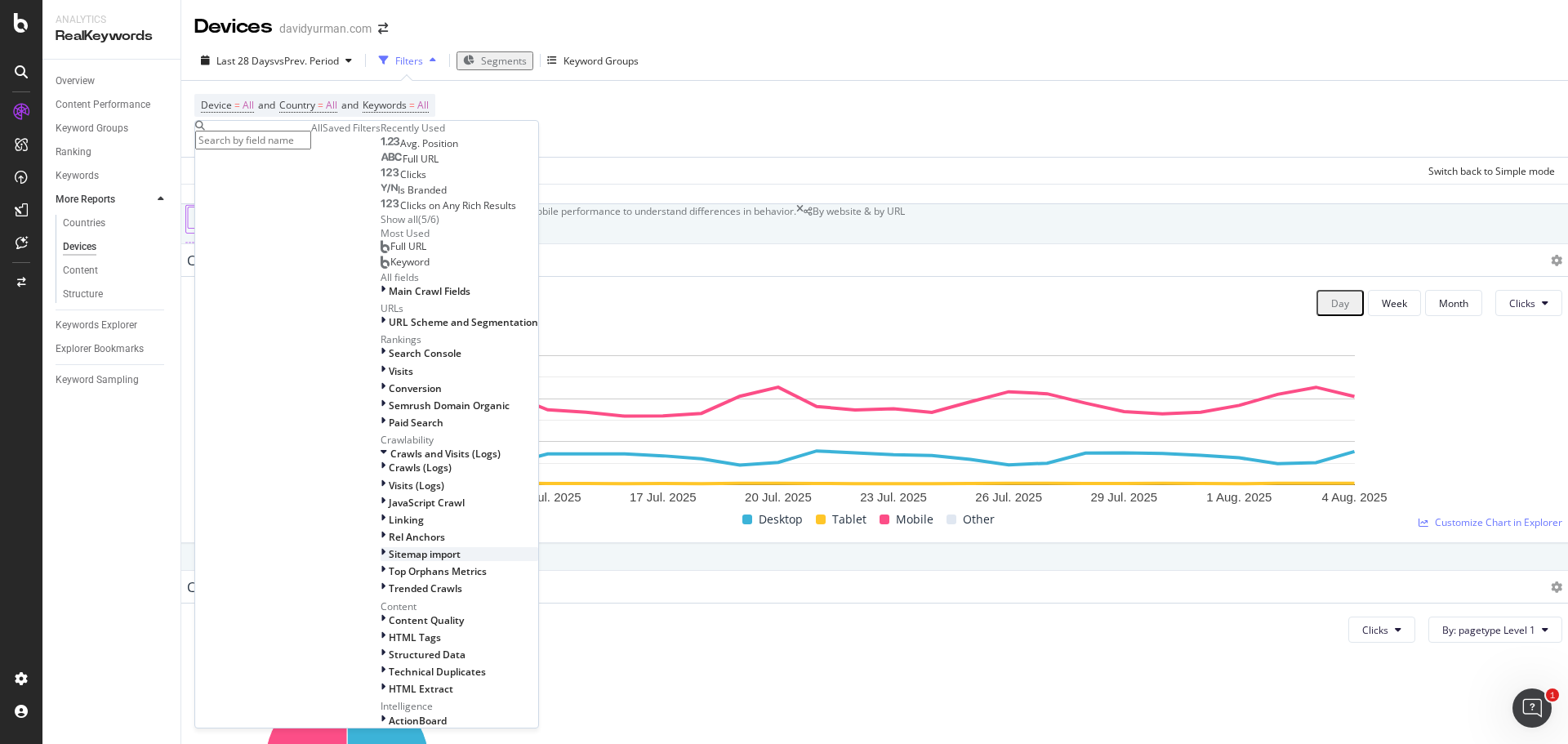 scroll, scrollTop: 682, scrollLeft: 0, axis: vertical 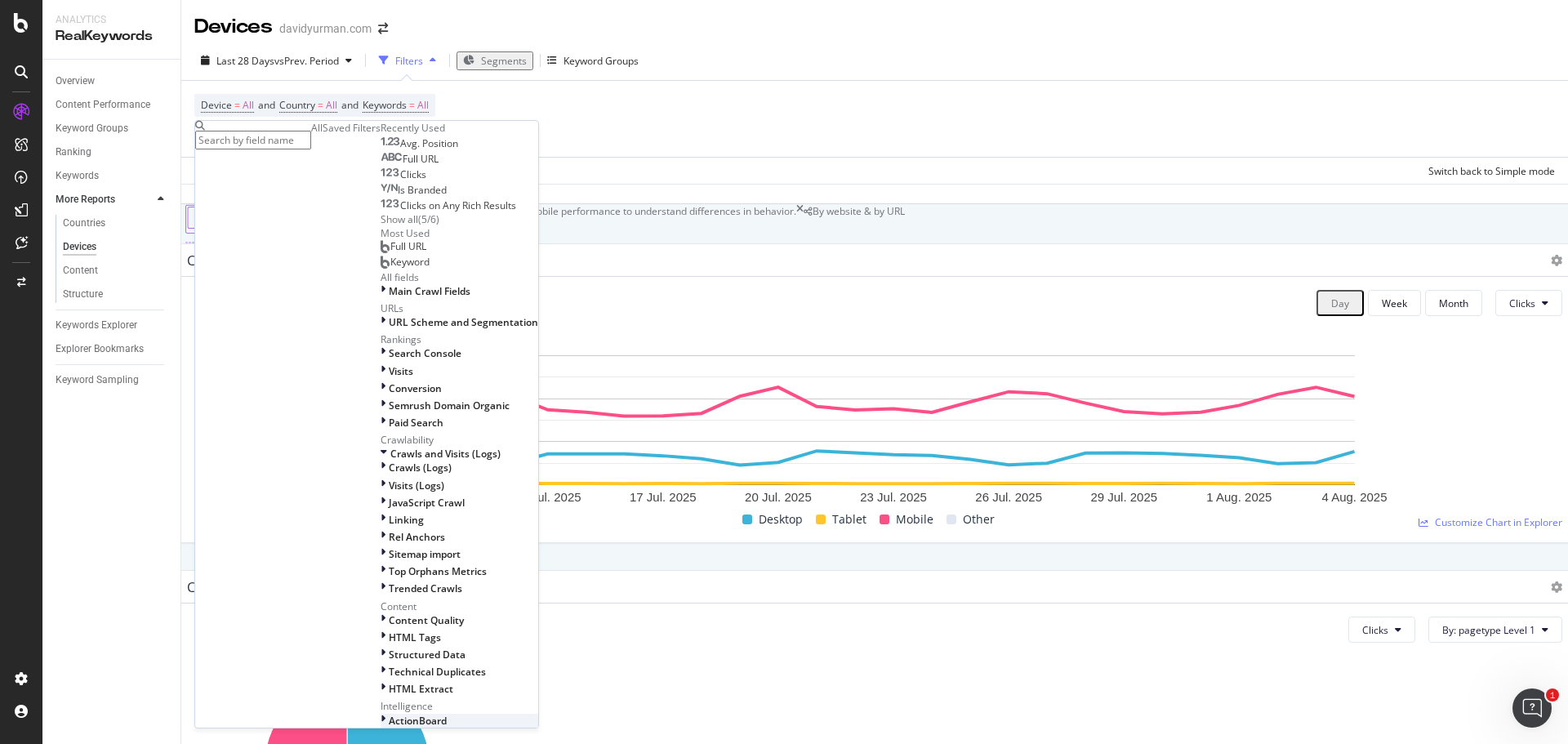 click on "ActionBoard" at bounding box center (417, 720) 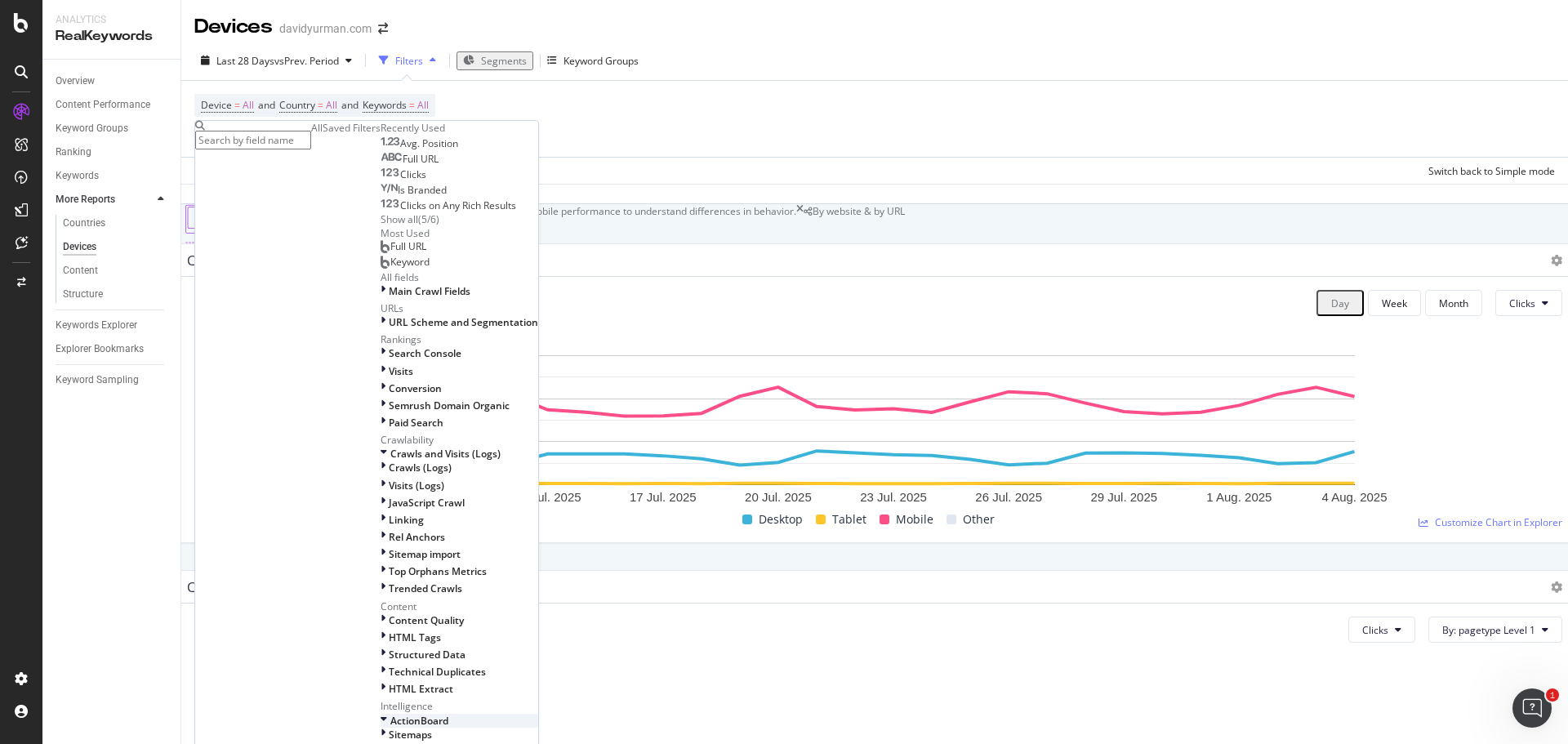 scroll, scrollTop: 927, scrollLeft: 0, axis: vertical 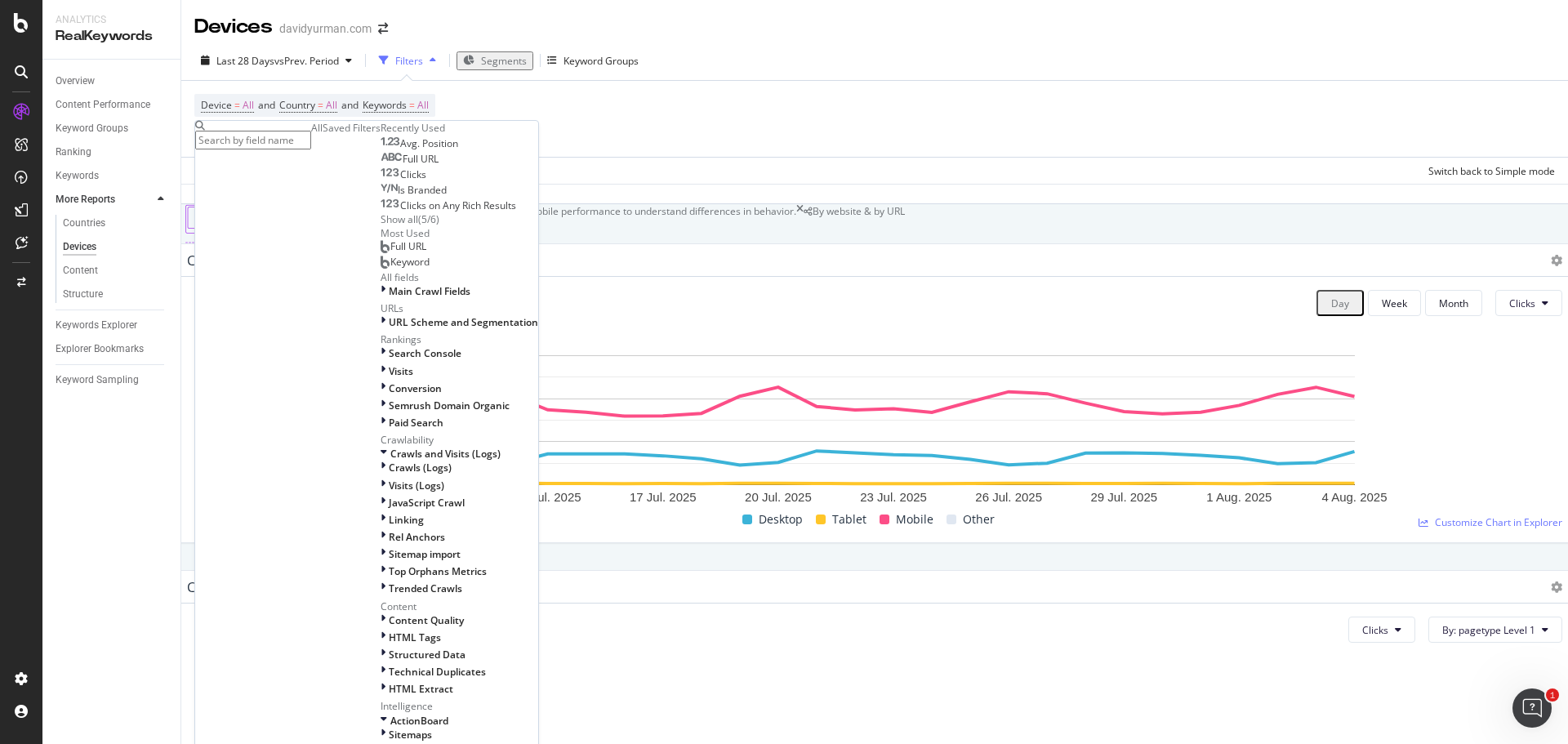 click on "Performance" at bounding box center (459, 855) 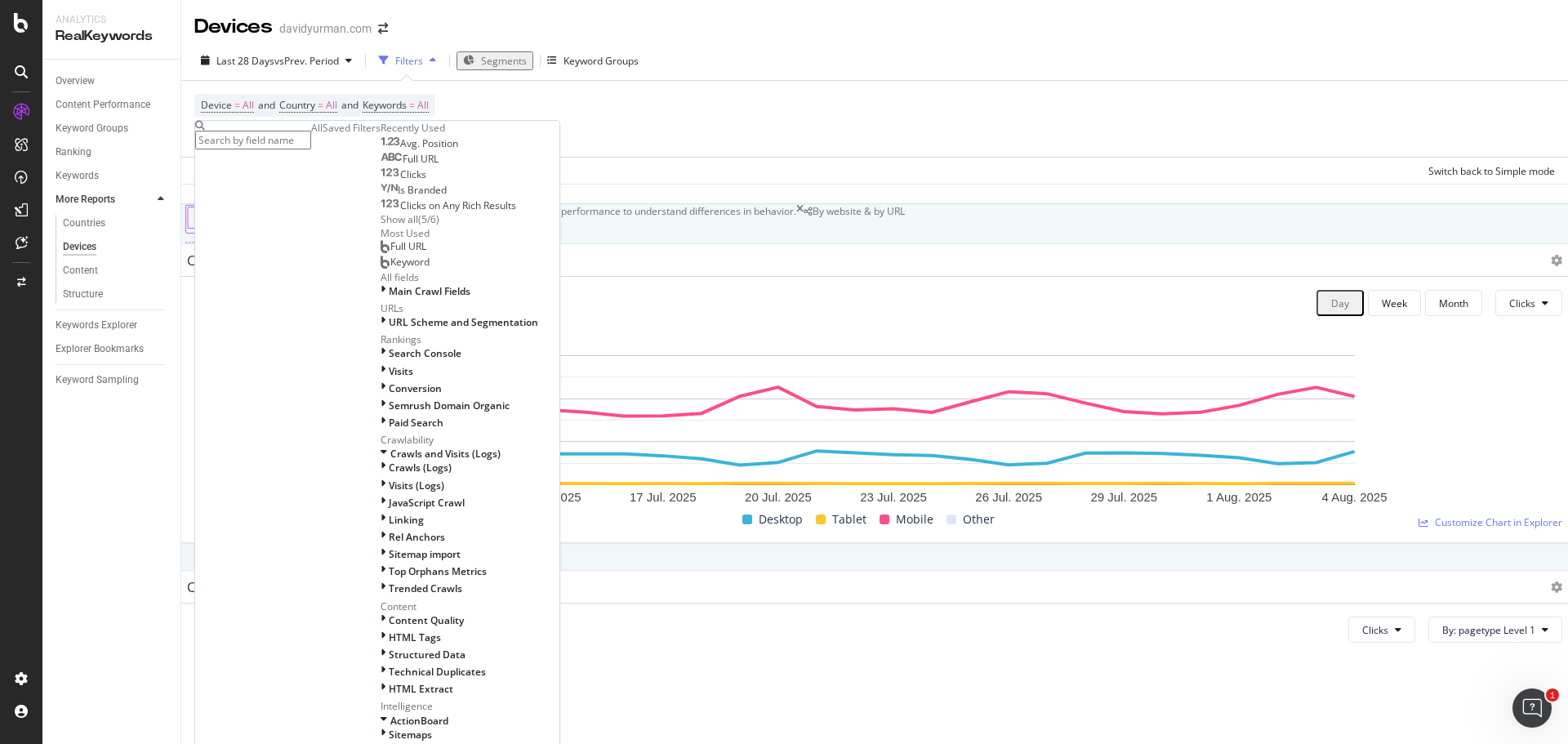 scroll, scrollTop: 1012, scrollLeft: 0, axis: vertical 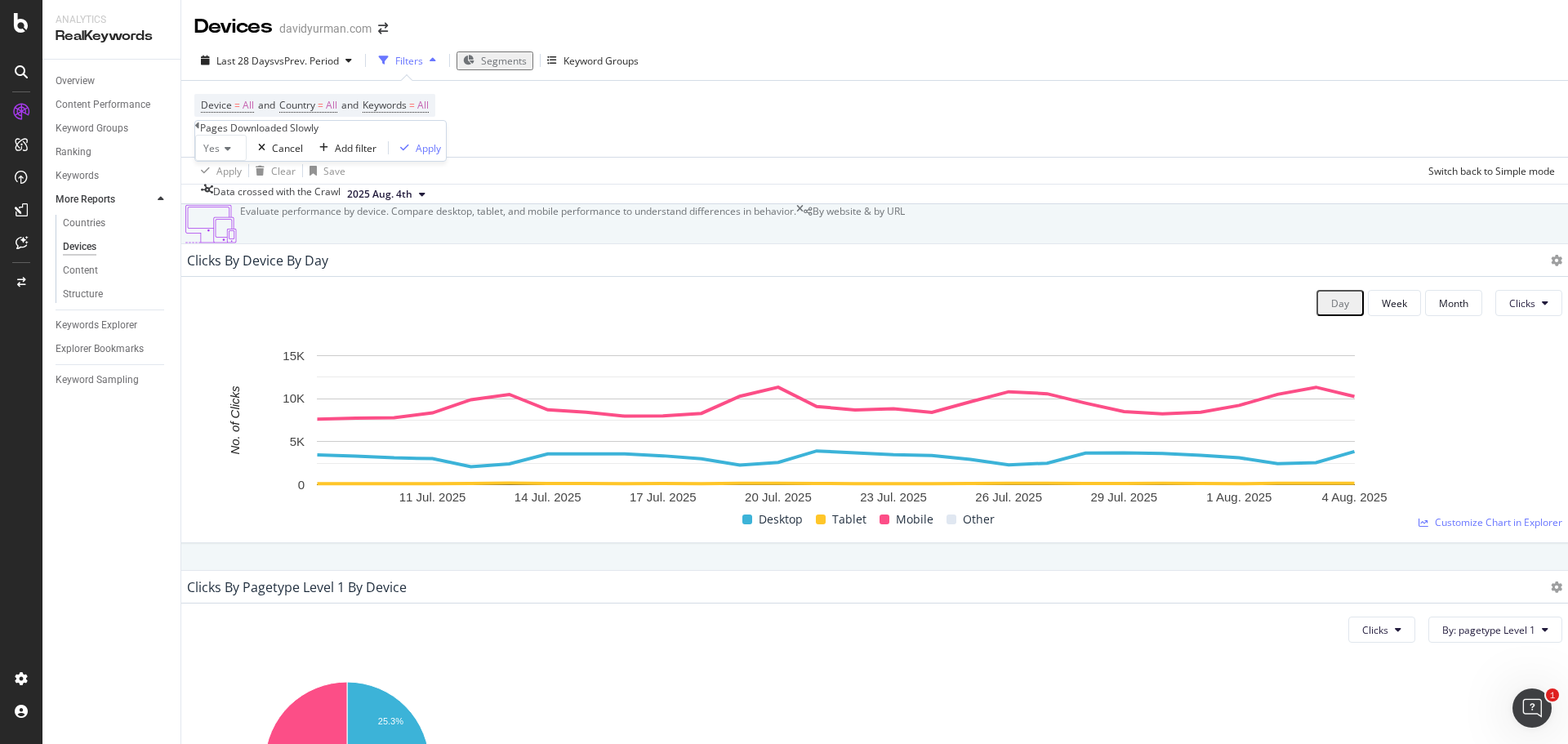 click on "Yes" at bounding box center (212, 148) 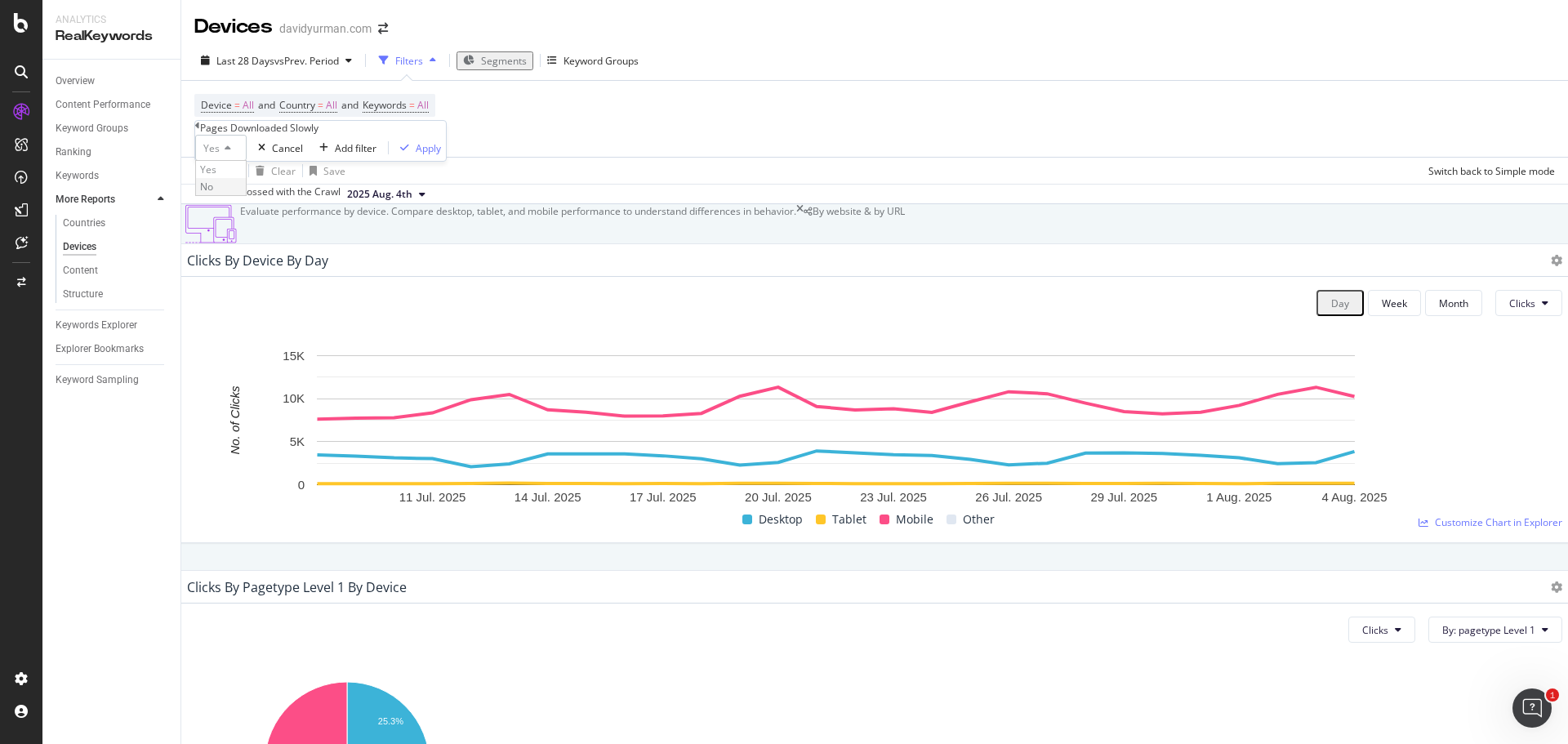 click on "No" at bounding box center [220, 186] 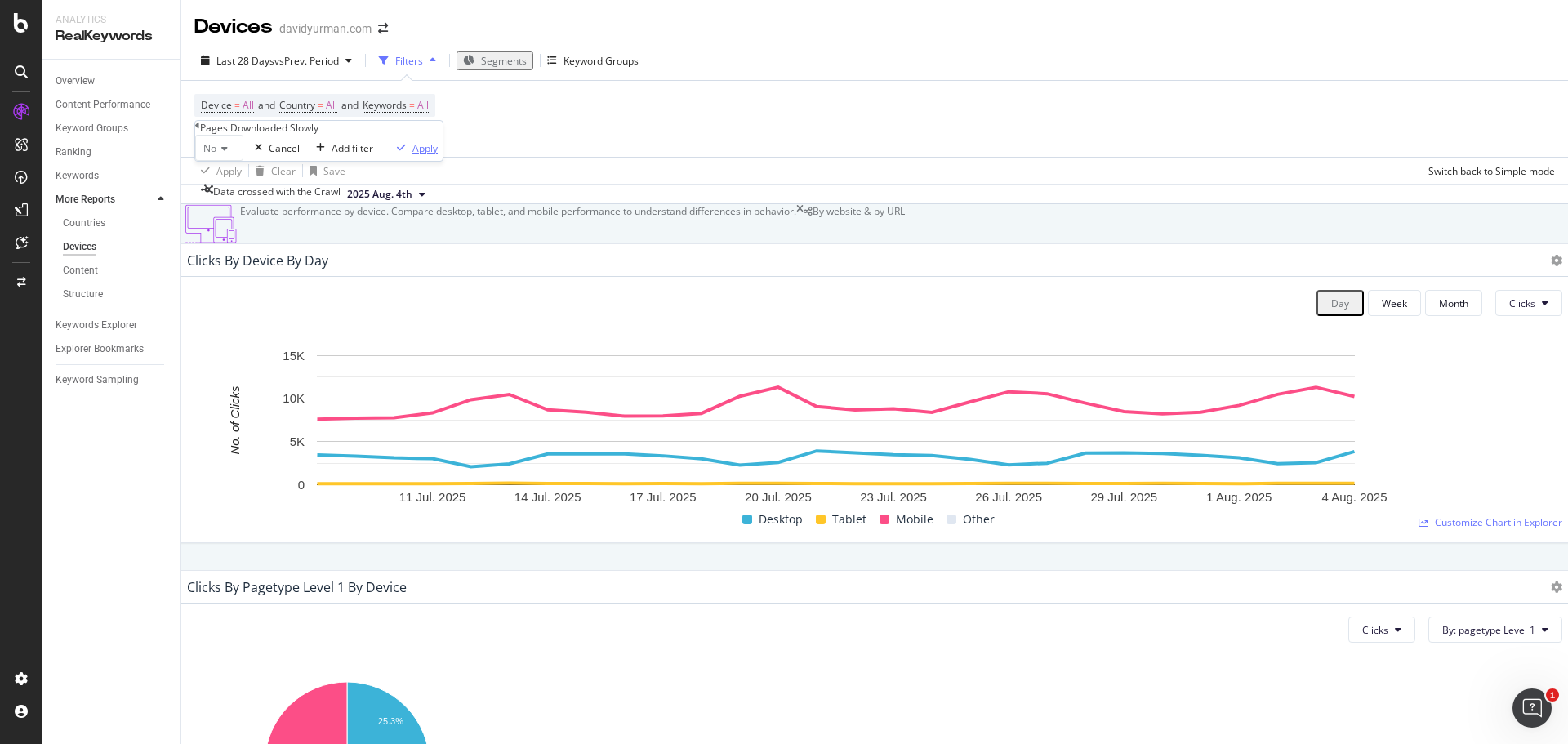 click on "Apply" at bounding box center (425, 148) 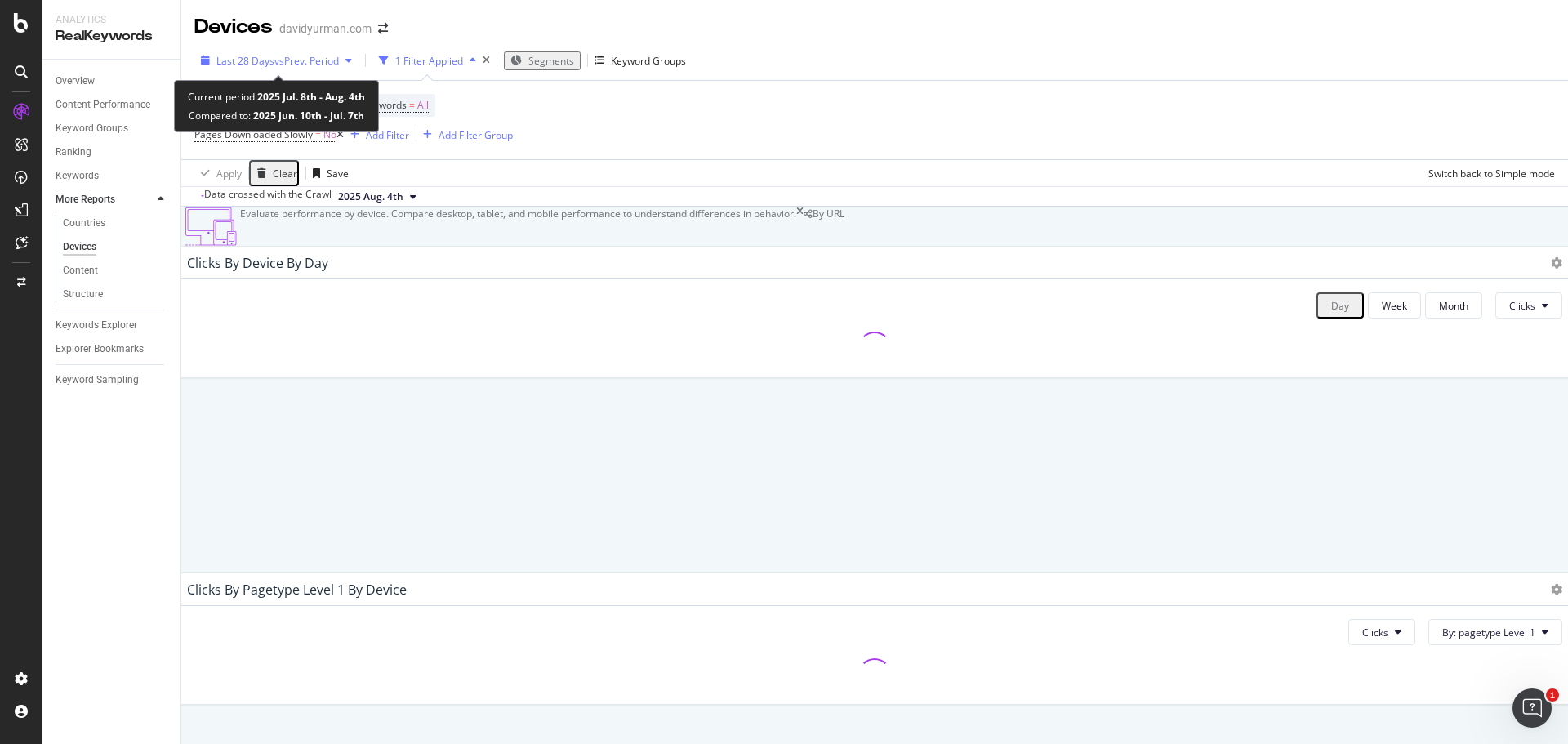 click on "Last 28 Days  vs  Prev. Period" at bounding box center [276, 60] 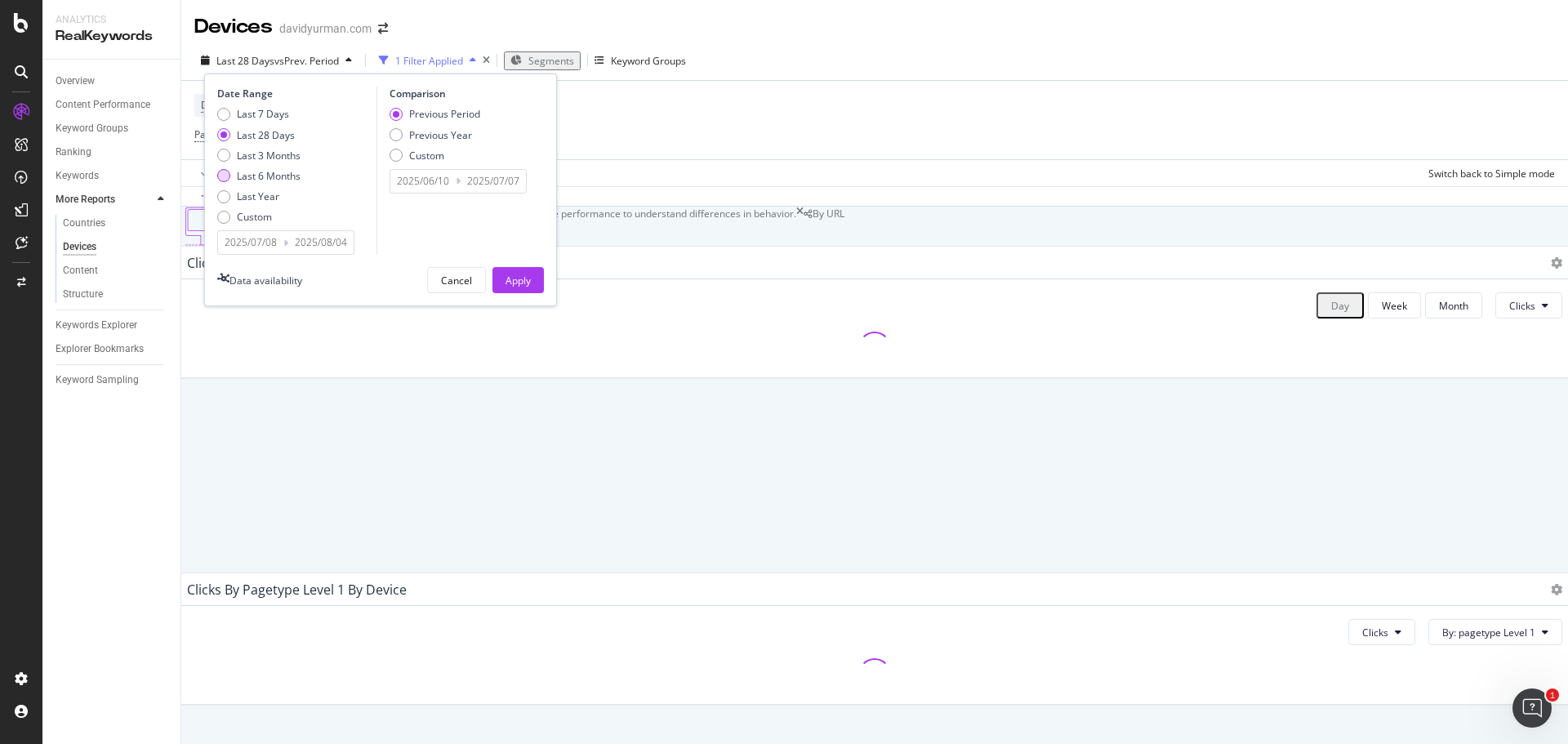 click on "Last 6 Months" at bounding box center [259, 176] 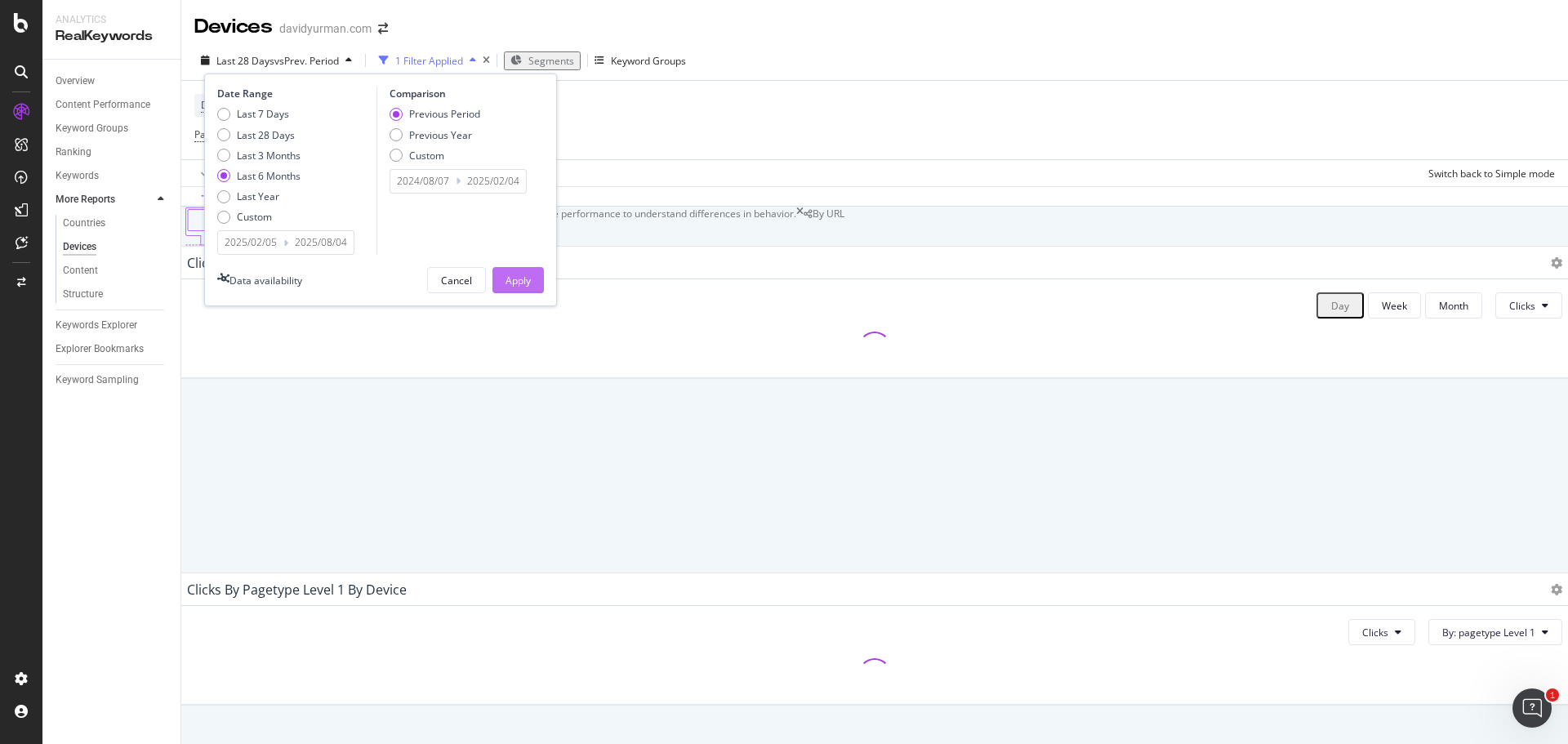 click on "Apply" at bounding box center [518, 280] 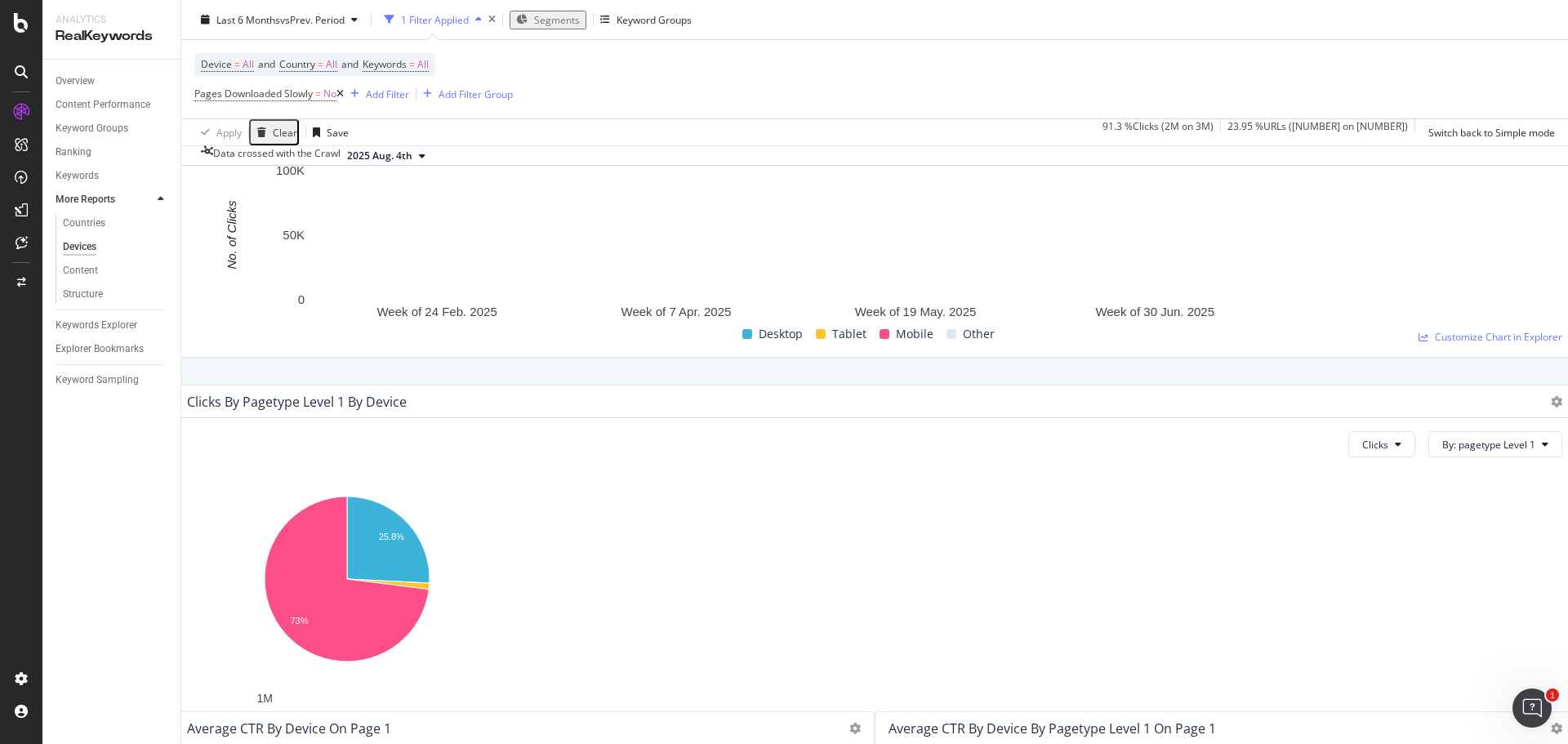 scroll, scrollTop: 0, scrollLeft: 0, axis: both 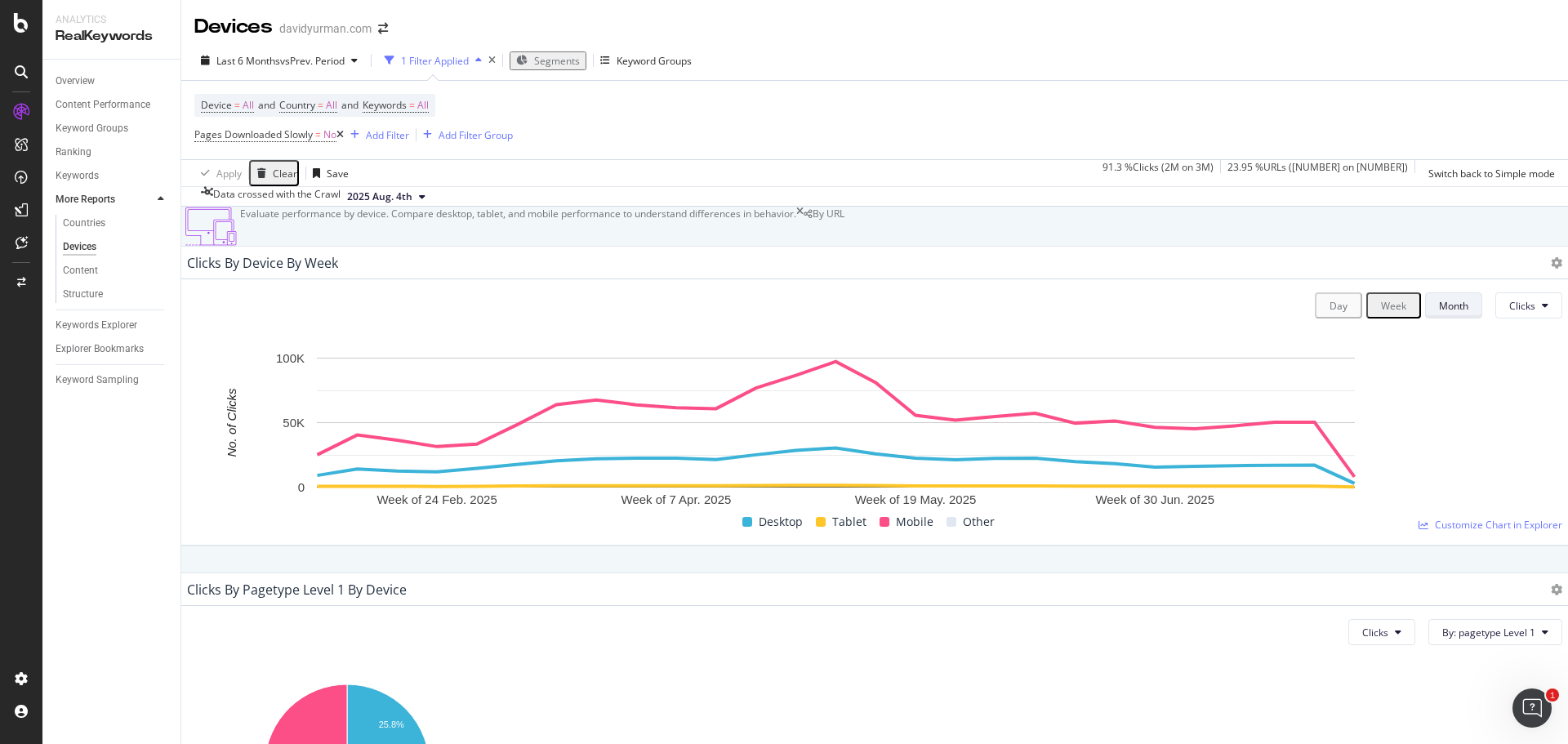 click on "Month" at bounding box center [1454, 305] 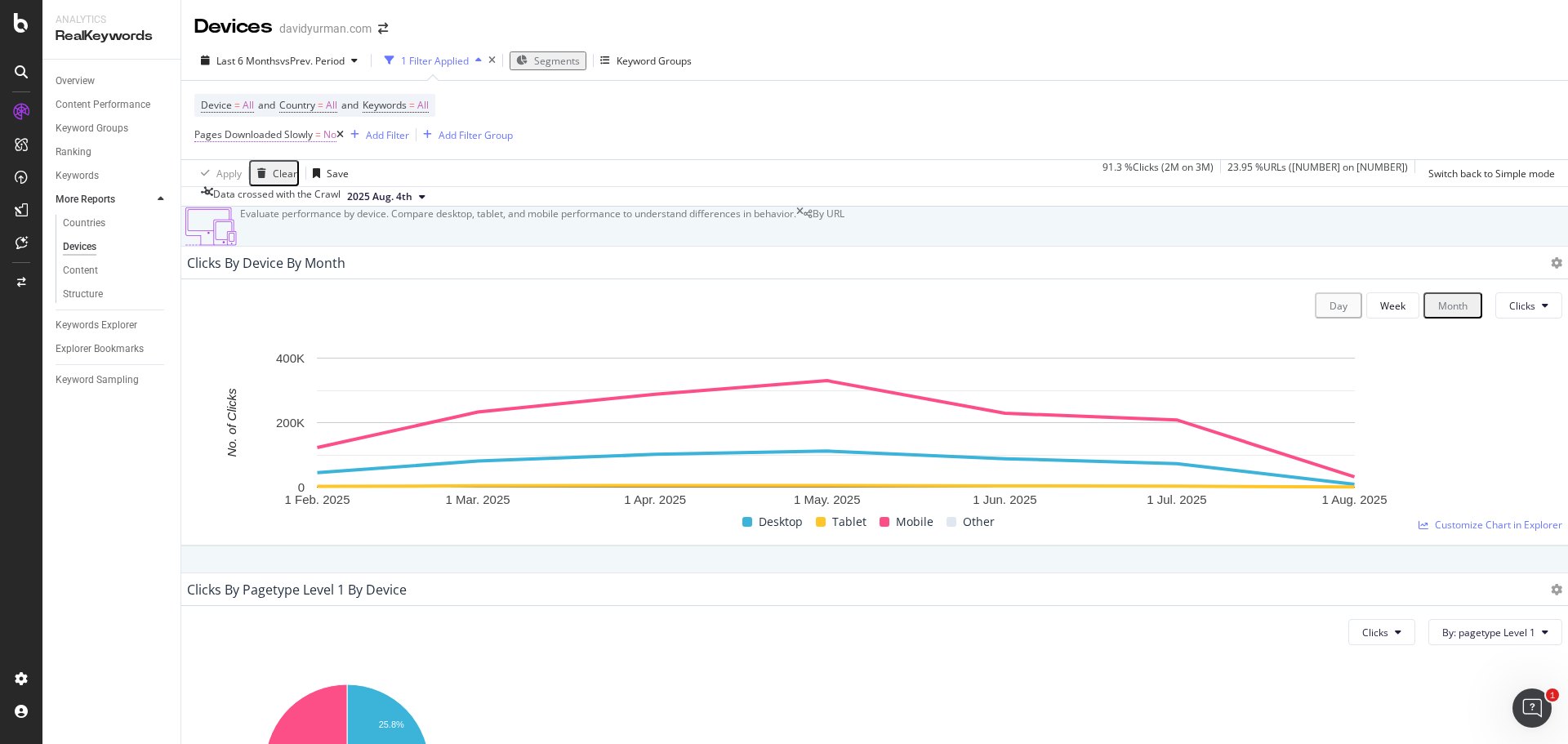 click on "Pages Downloaded Slowly" at bounding box center [253, 134] 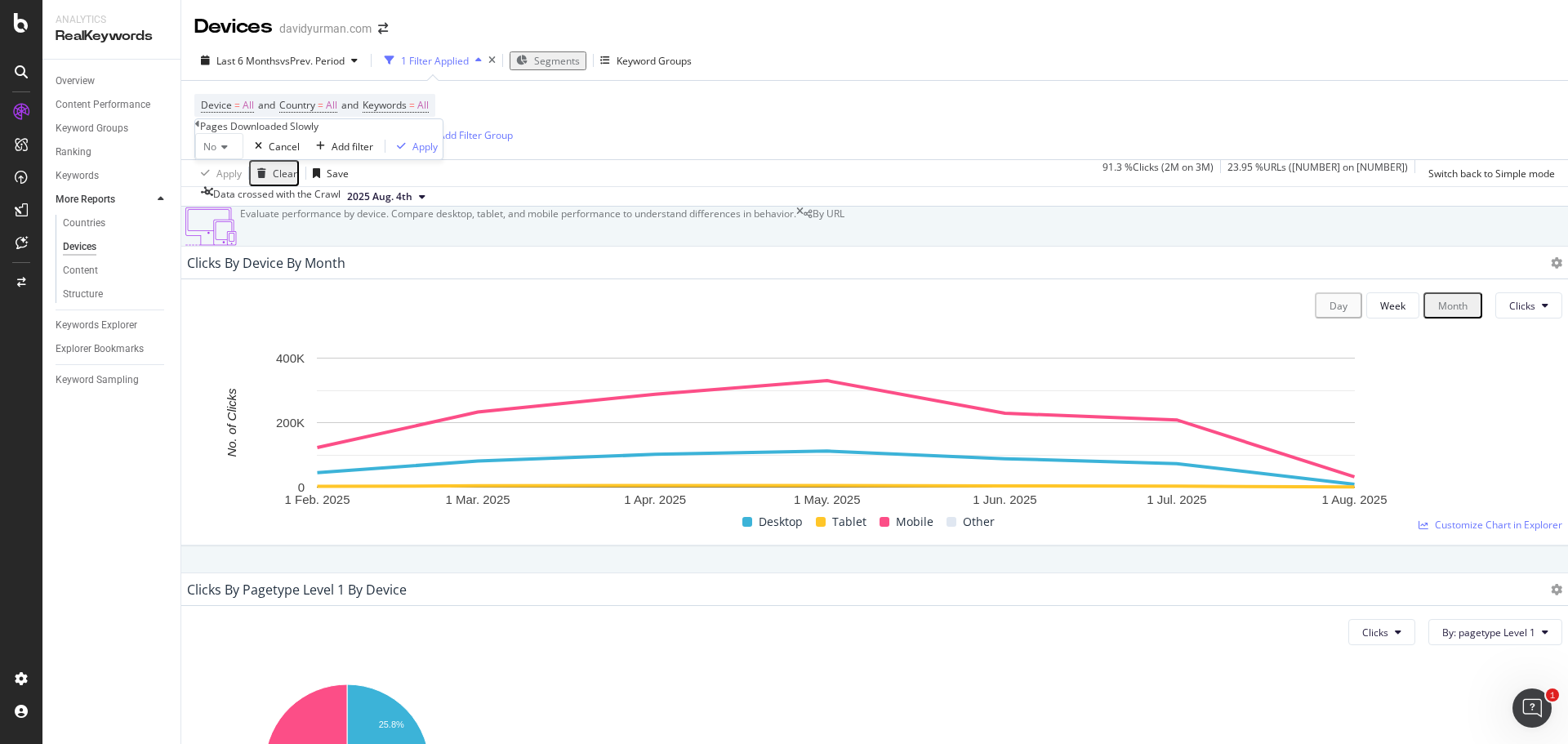 click on "No Cancel Add filter Apply" at bounding box center [318, 146] 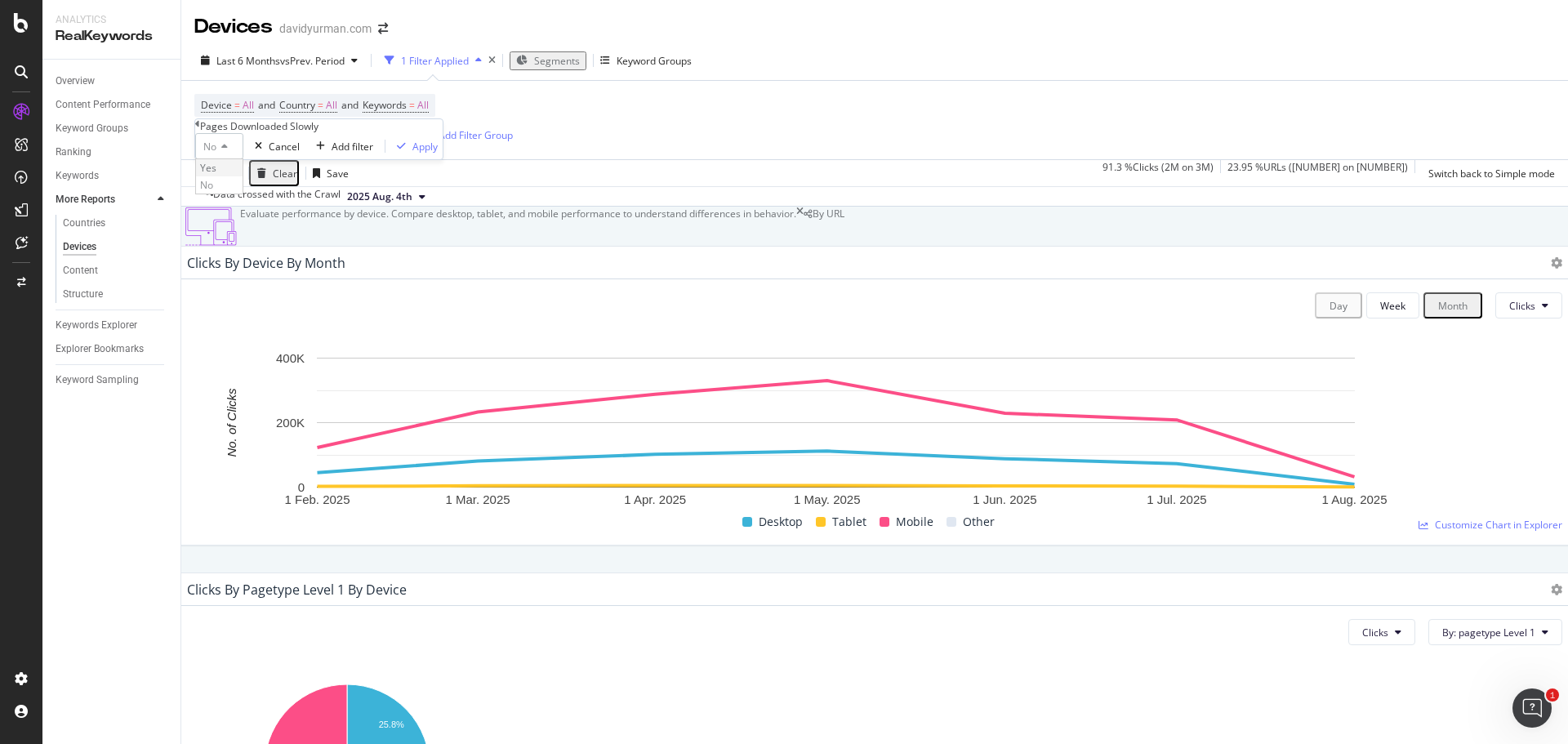 click on "Yes" at bounding box center [219, 167] 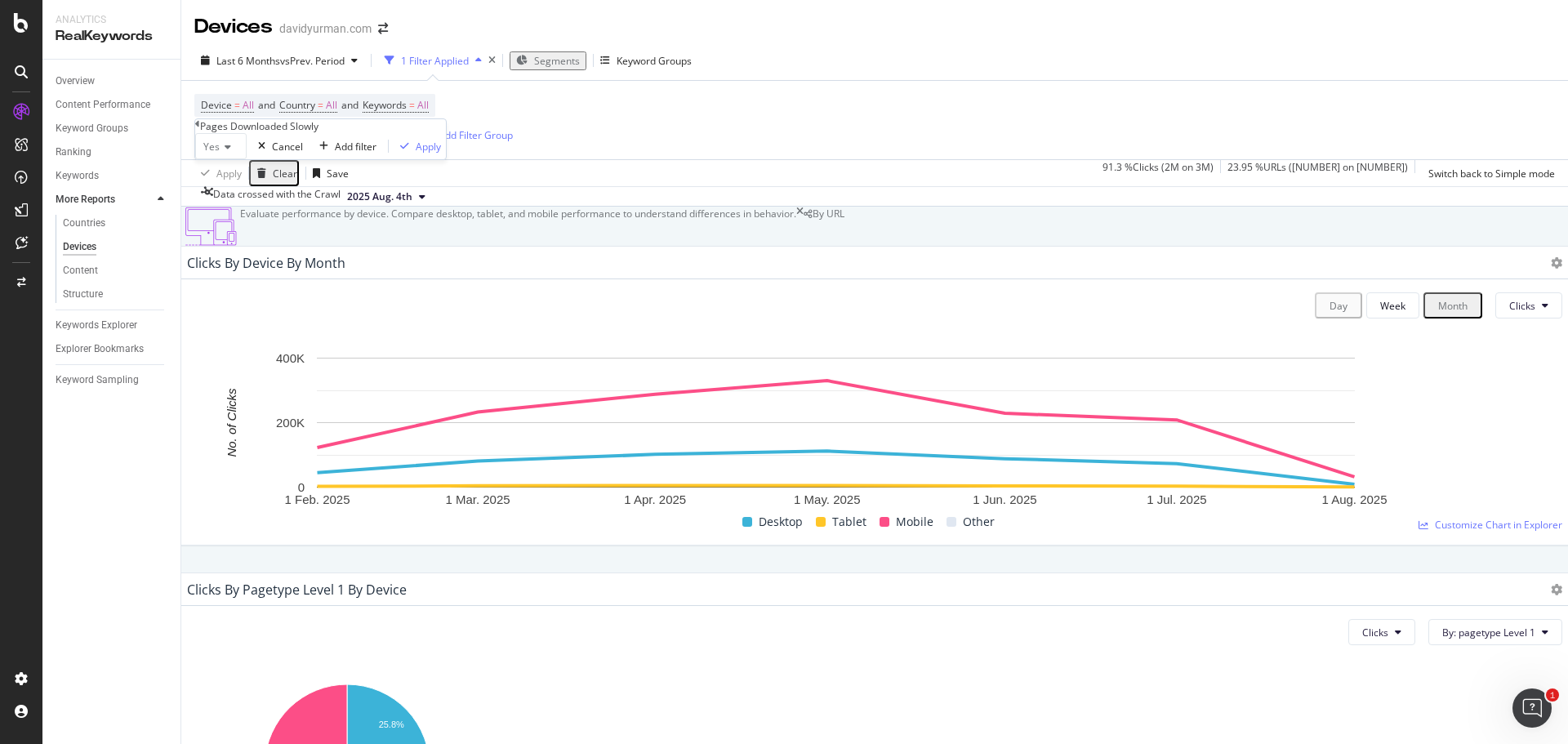 click on "Device   =     All  and  Country   =     All  and  Keywords   =     All Pages Downloaded Slowly   =     No Add Filter Add Filter Group" at bounding box center (875, 120) 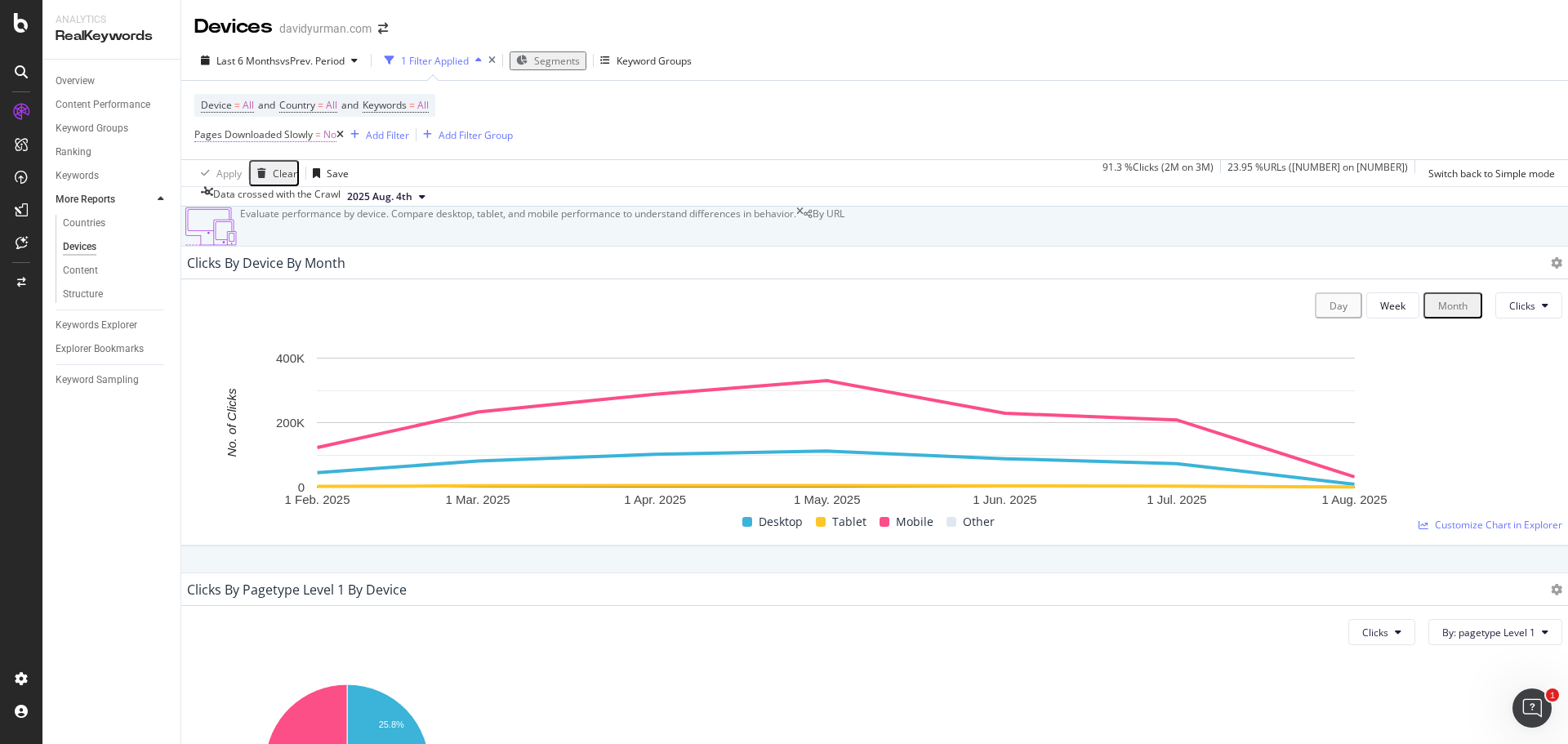 click on "Pages Downloaded Slowly" at bounding box center (253, 134) 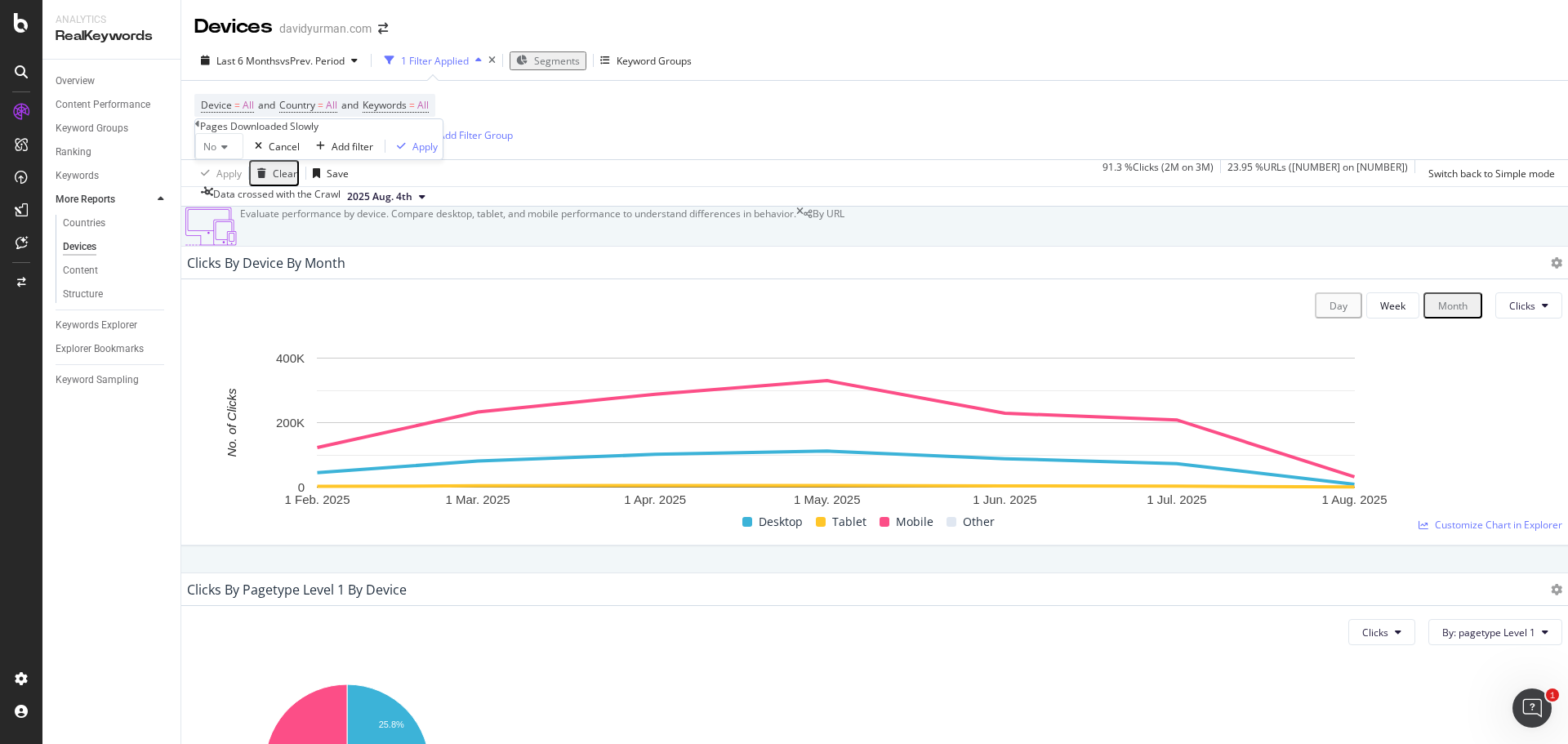 click at bounding box center [198, 124] 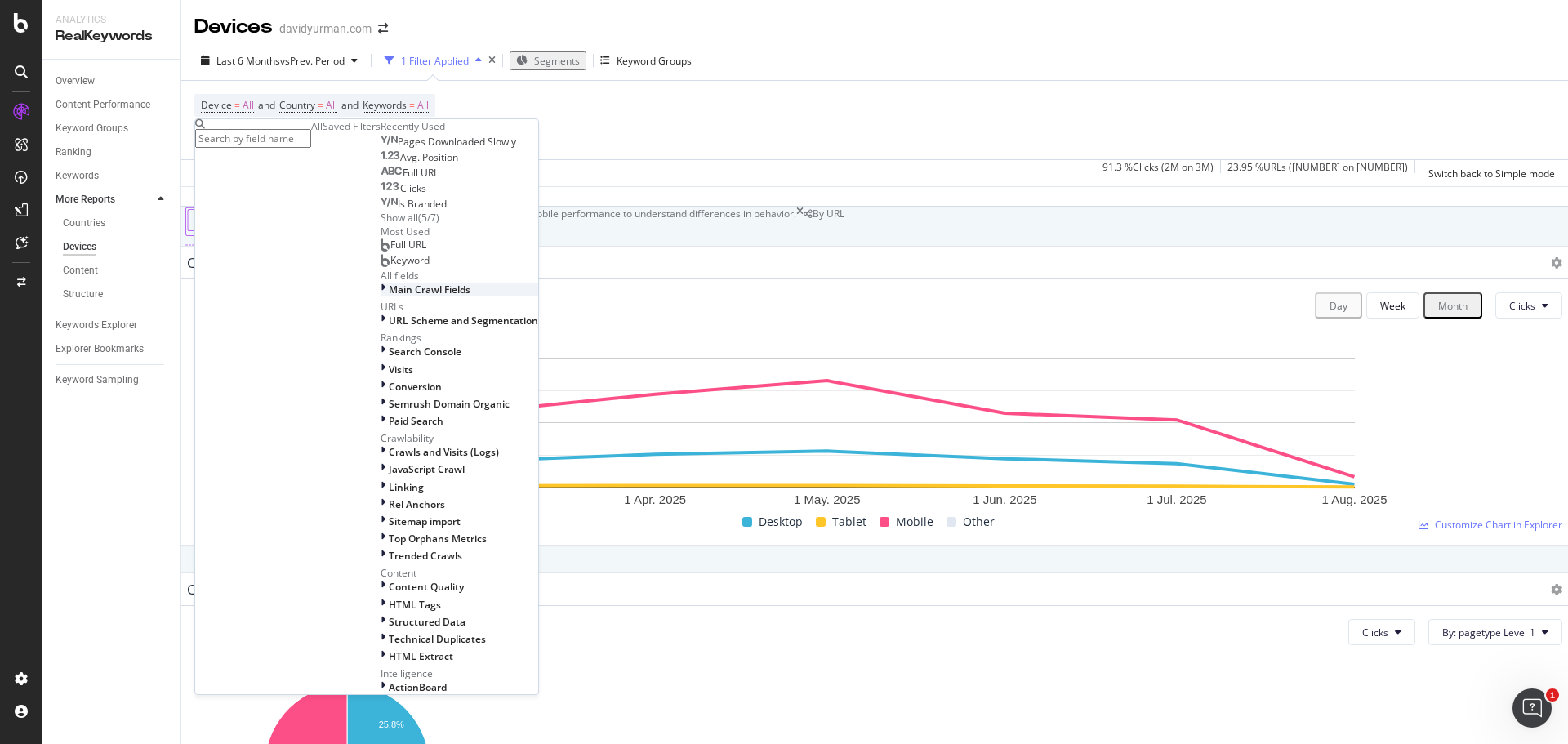 scroll, scrollTop: 633, scrollLeft: 0, axis: vertical 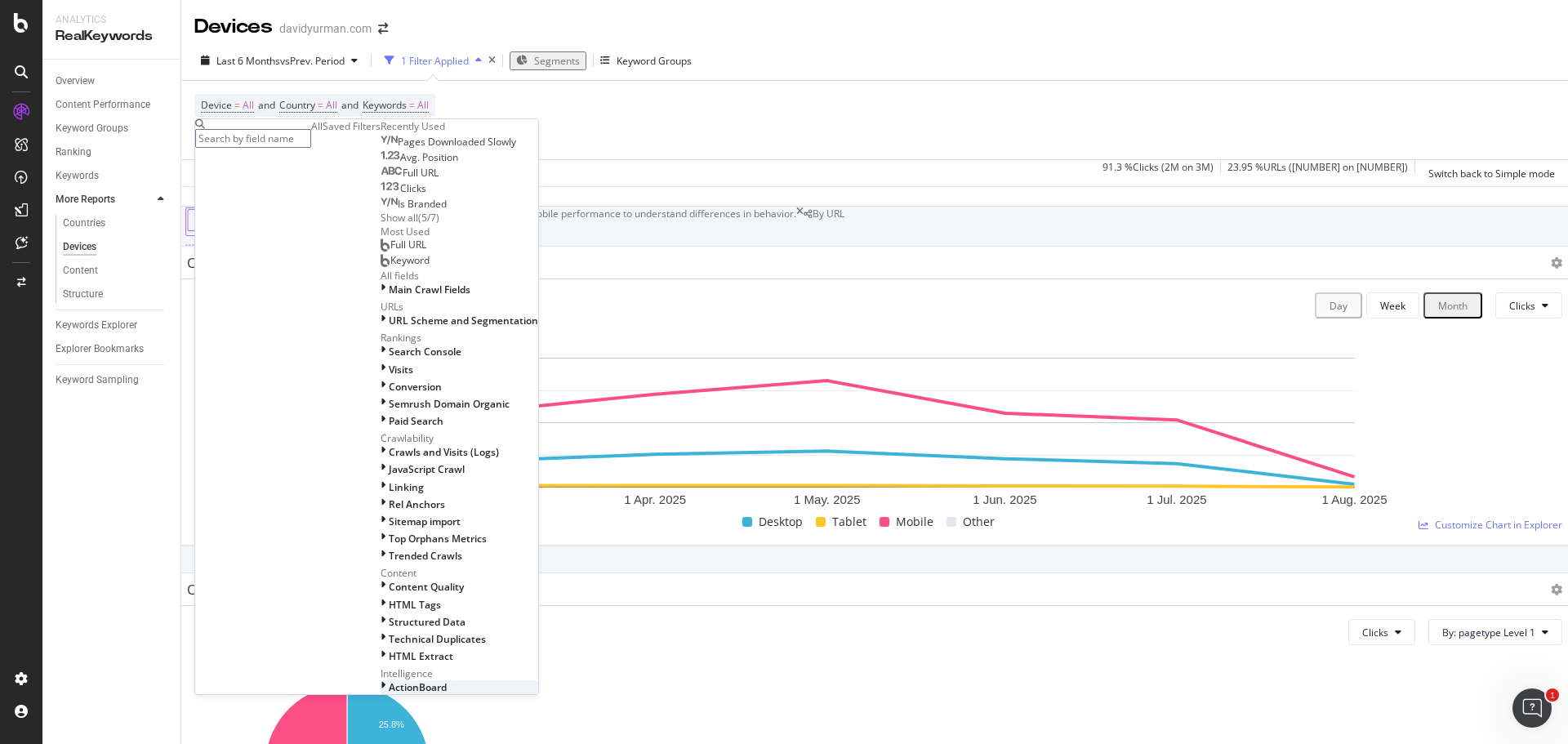 click on "ActionBoard" at bounding box center [417, 687] 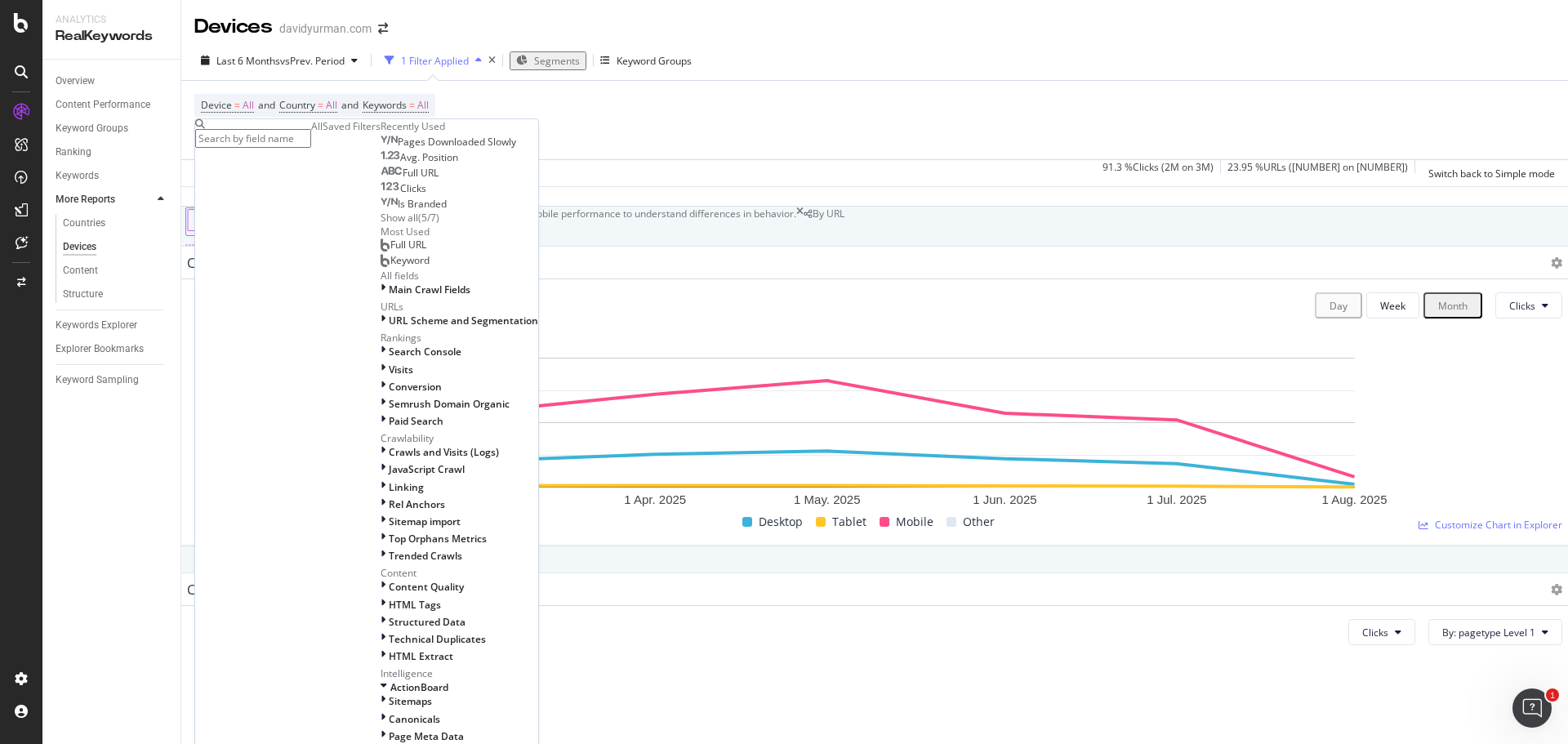 scroll, scrollTop: 878, scrollLeft: 0, axis: vertical 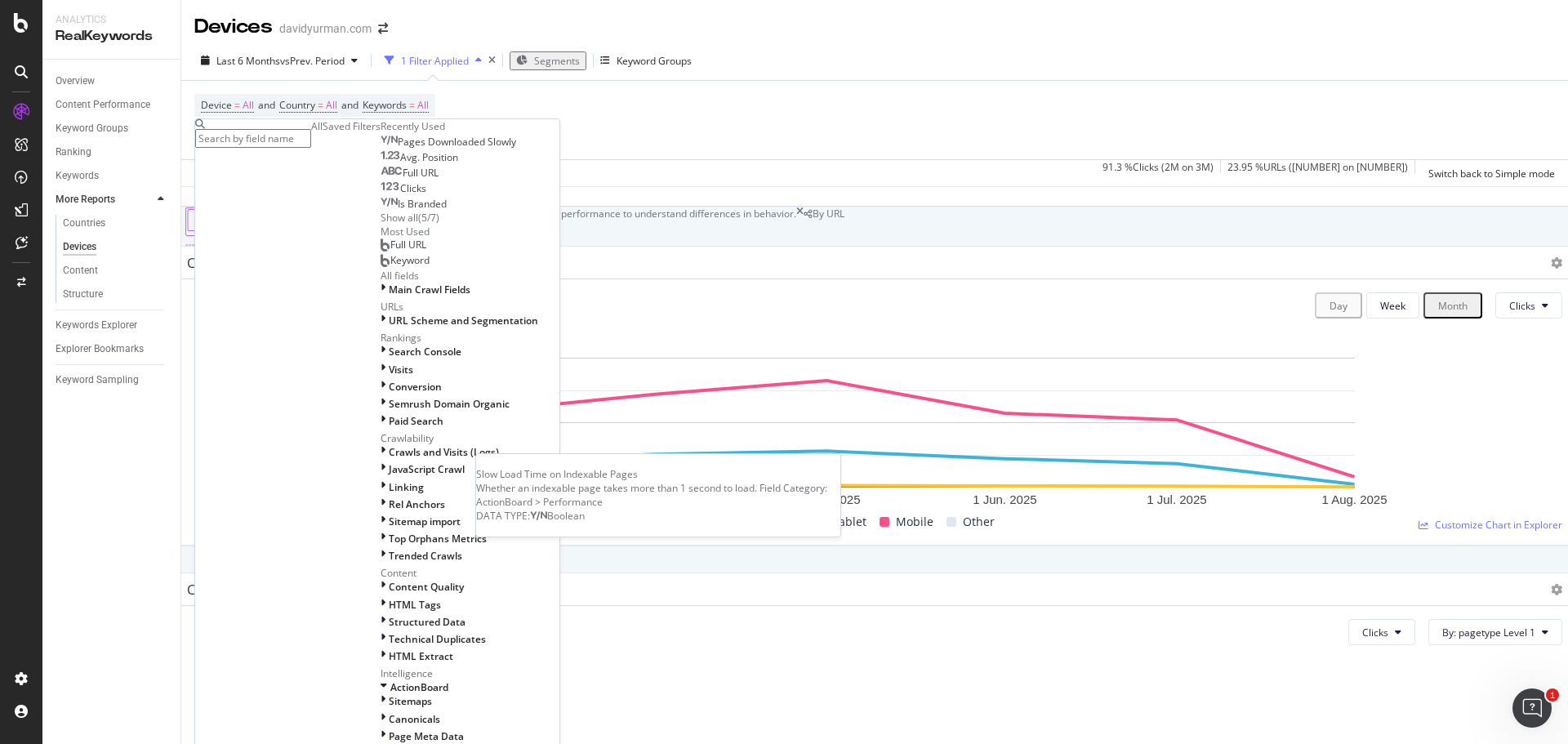 click on "Slow Load Time on Indexable Pages" at bounding box center [470, 901] 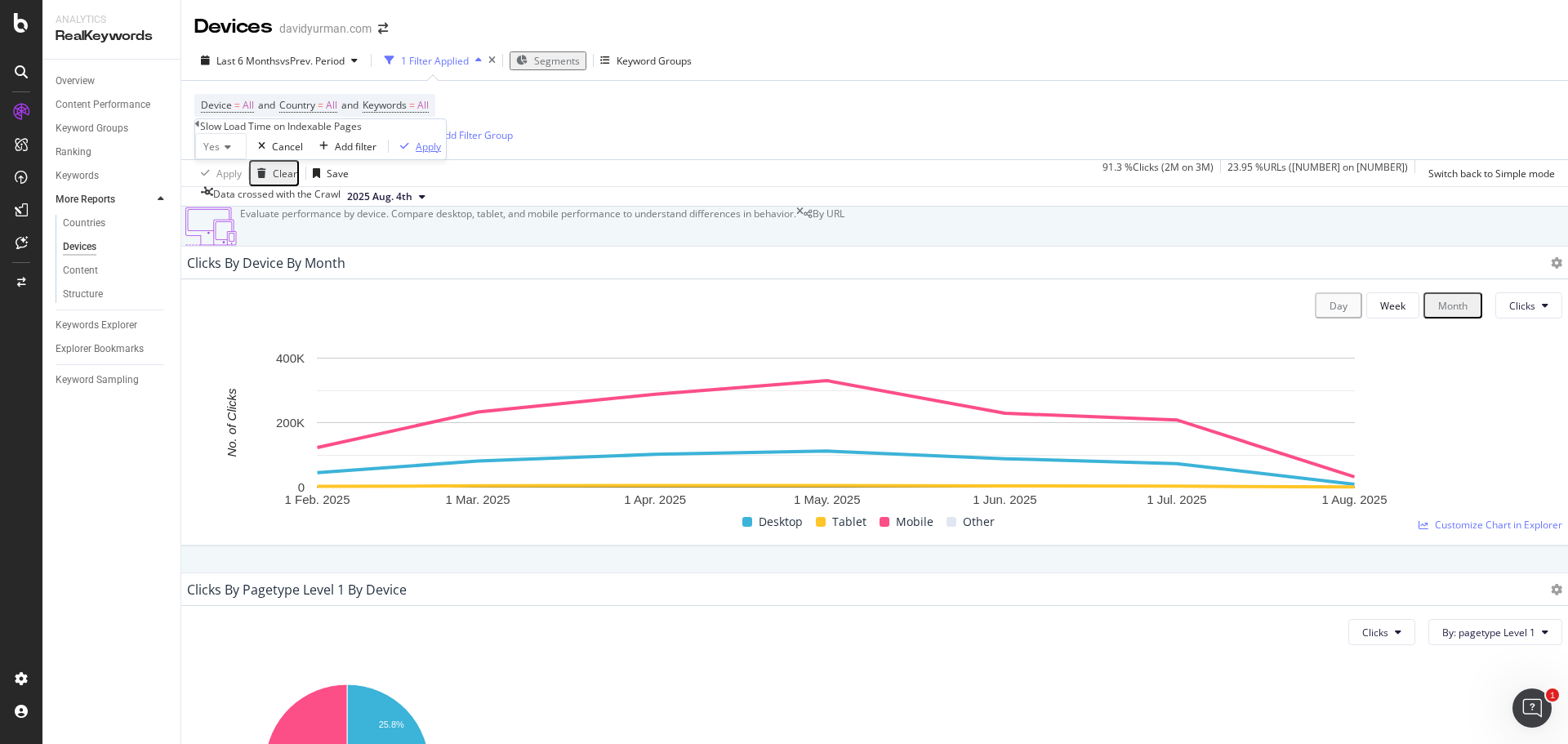 click on "Apply" at bounding box center (428, 146) 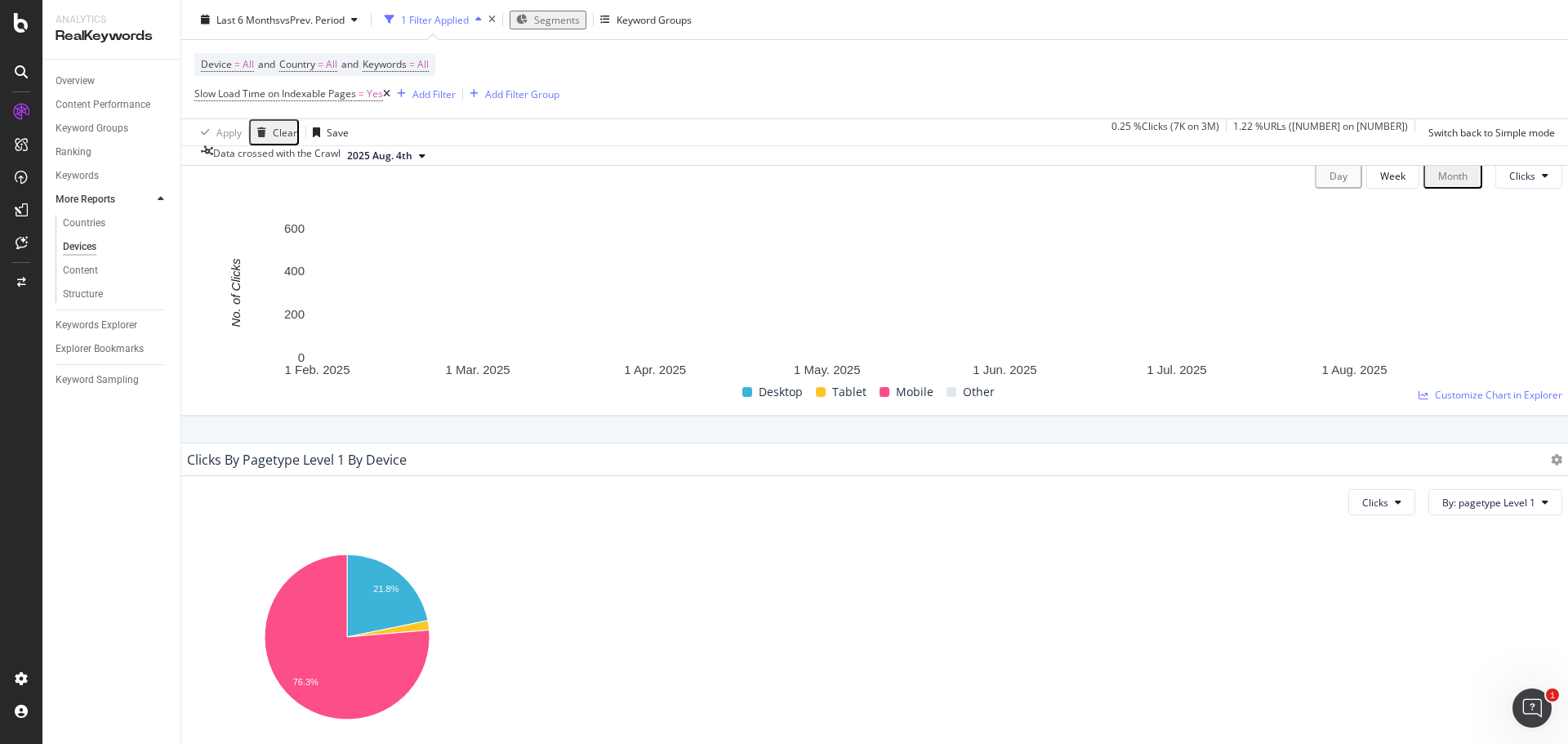 scroll, scrollTop: 0, scrollLeft: 0, axis: both 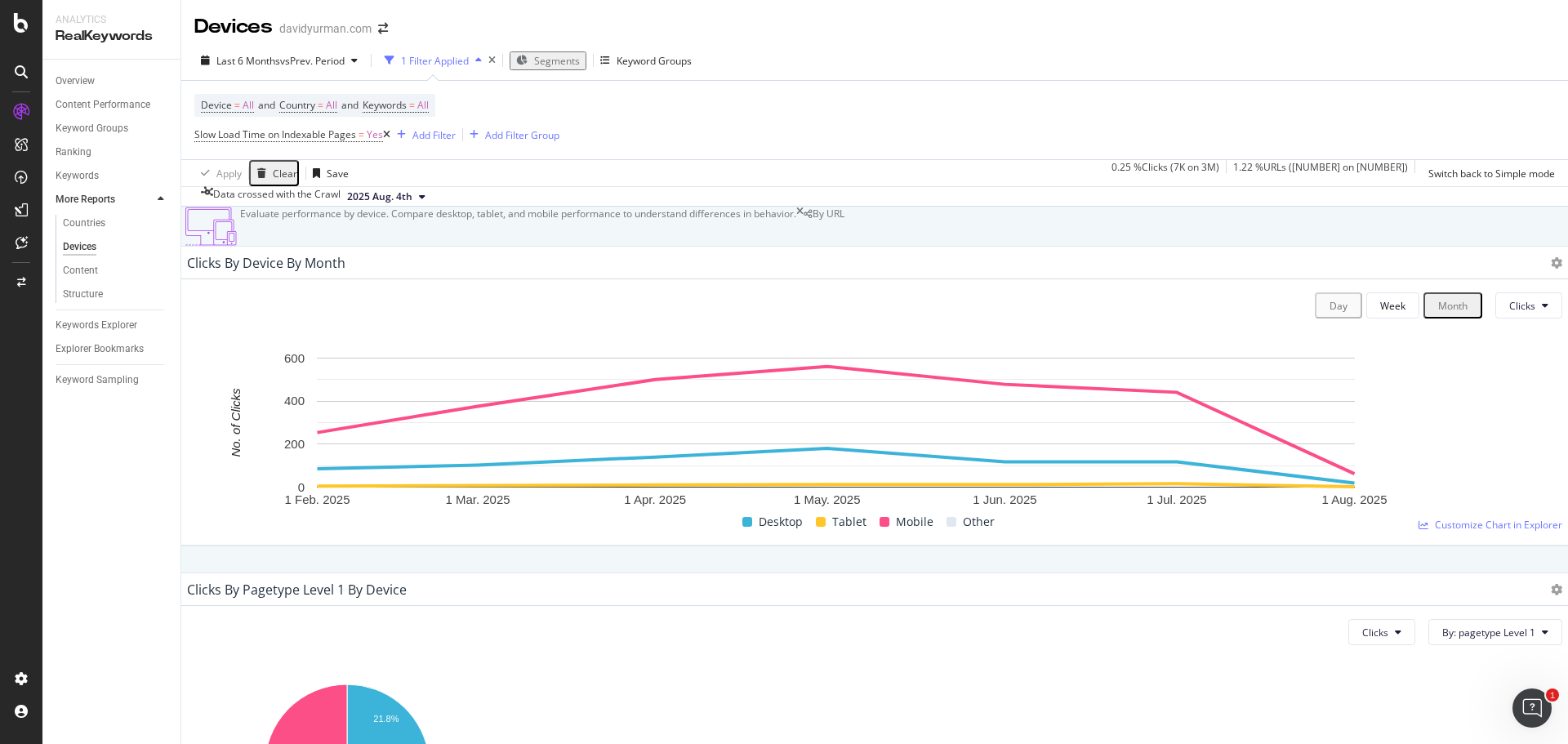 click on "Segments" at bounding box center [557, 60] 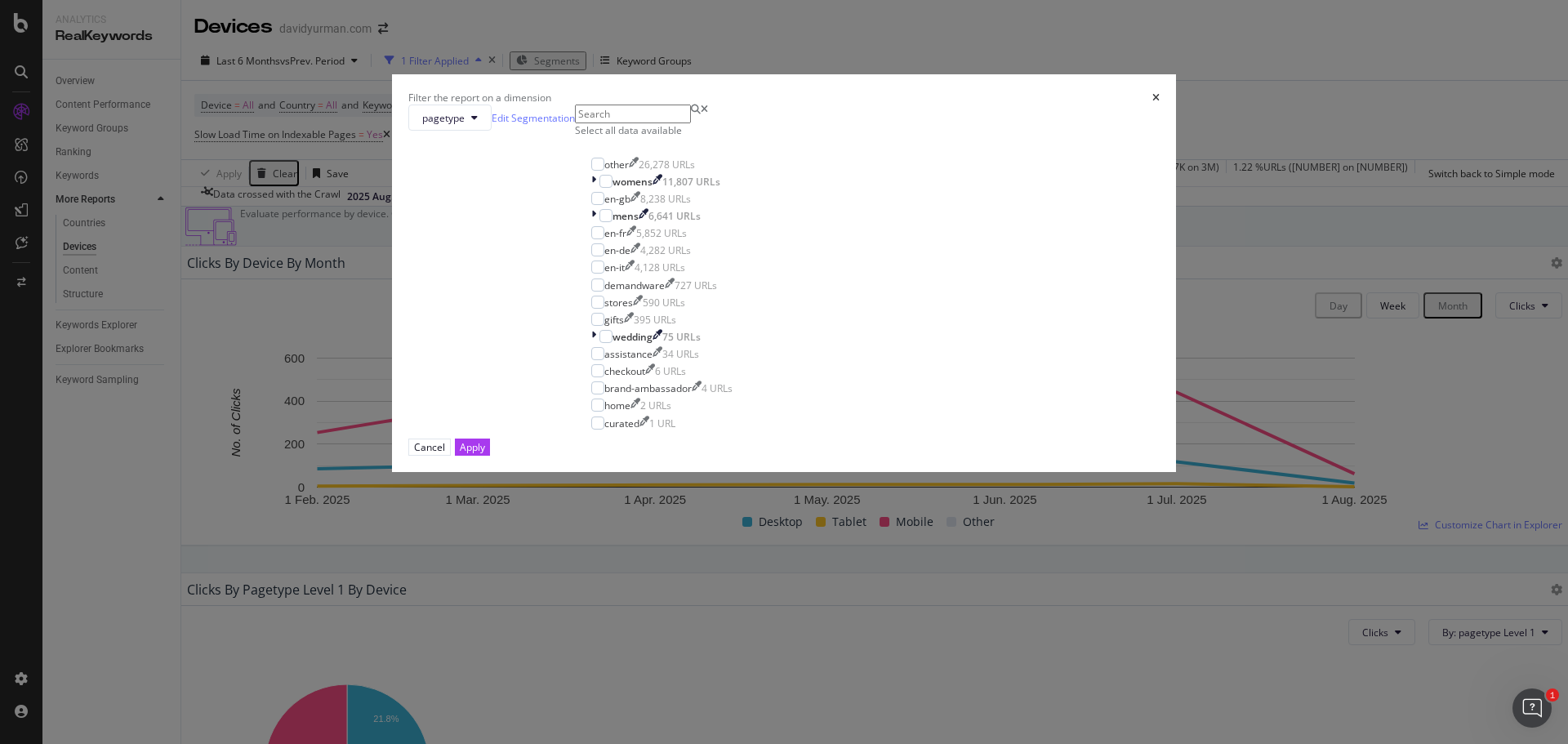 click on "Filter the report on a dimension pagetype Edit Segmentation Select all data available other 26,278   URLs womens 11,807   URLs en-gb 8,238   URLs mens 6,641   URLs en-fr 5,852   URLs en-de 4,282   URLs en-it 4,128   URLs demandware 727   URLs stores 590   URLs gifts 395   URLs wedding 75   URLs assistance 34   URLs checkout 6   URLs brand-ambassador 4   URLs home 2   URLs curated 1   URL Cancel Apply" at bounding box center (784, 372) 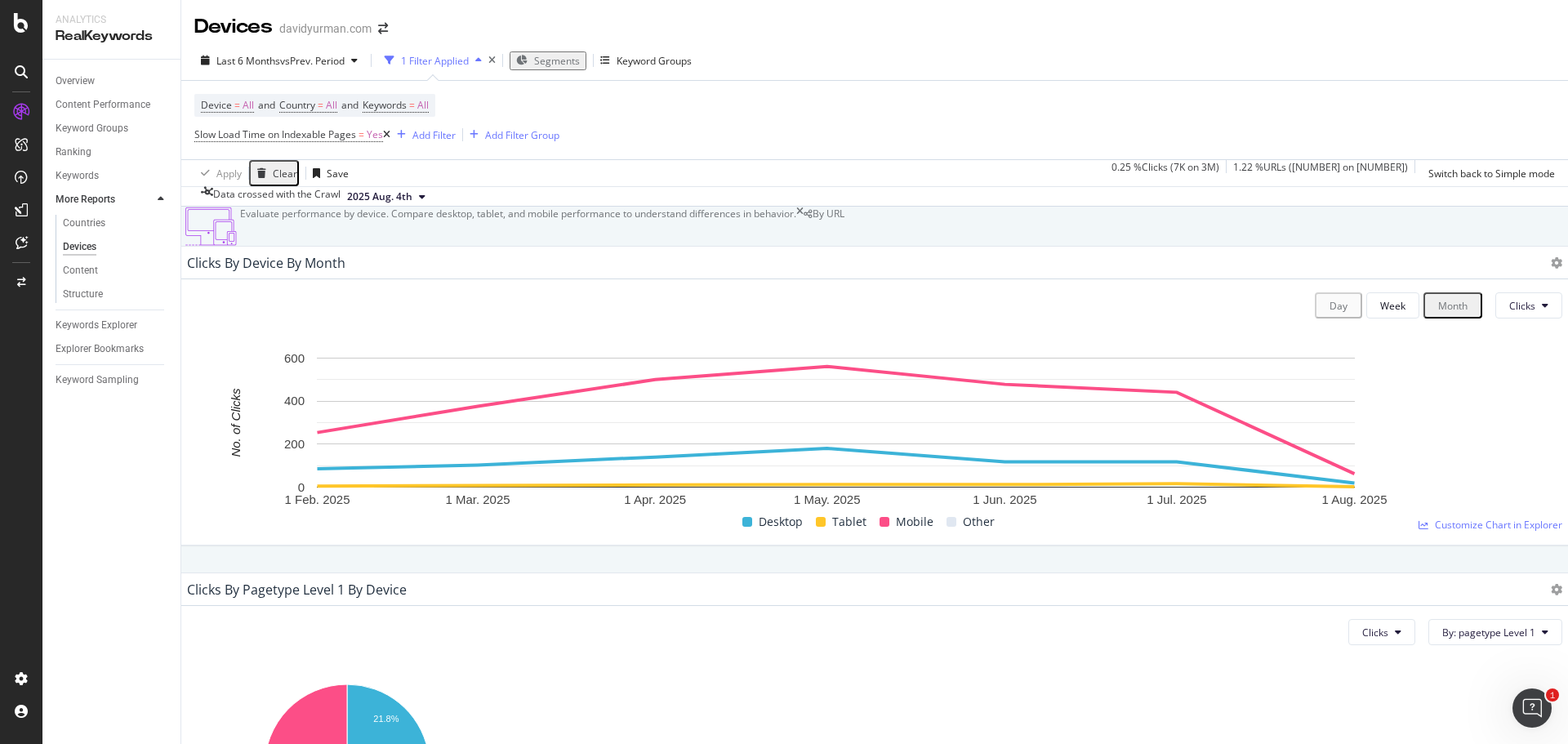 click on "Segments" at bounding box center [548, 60] 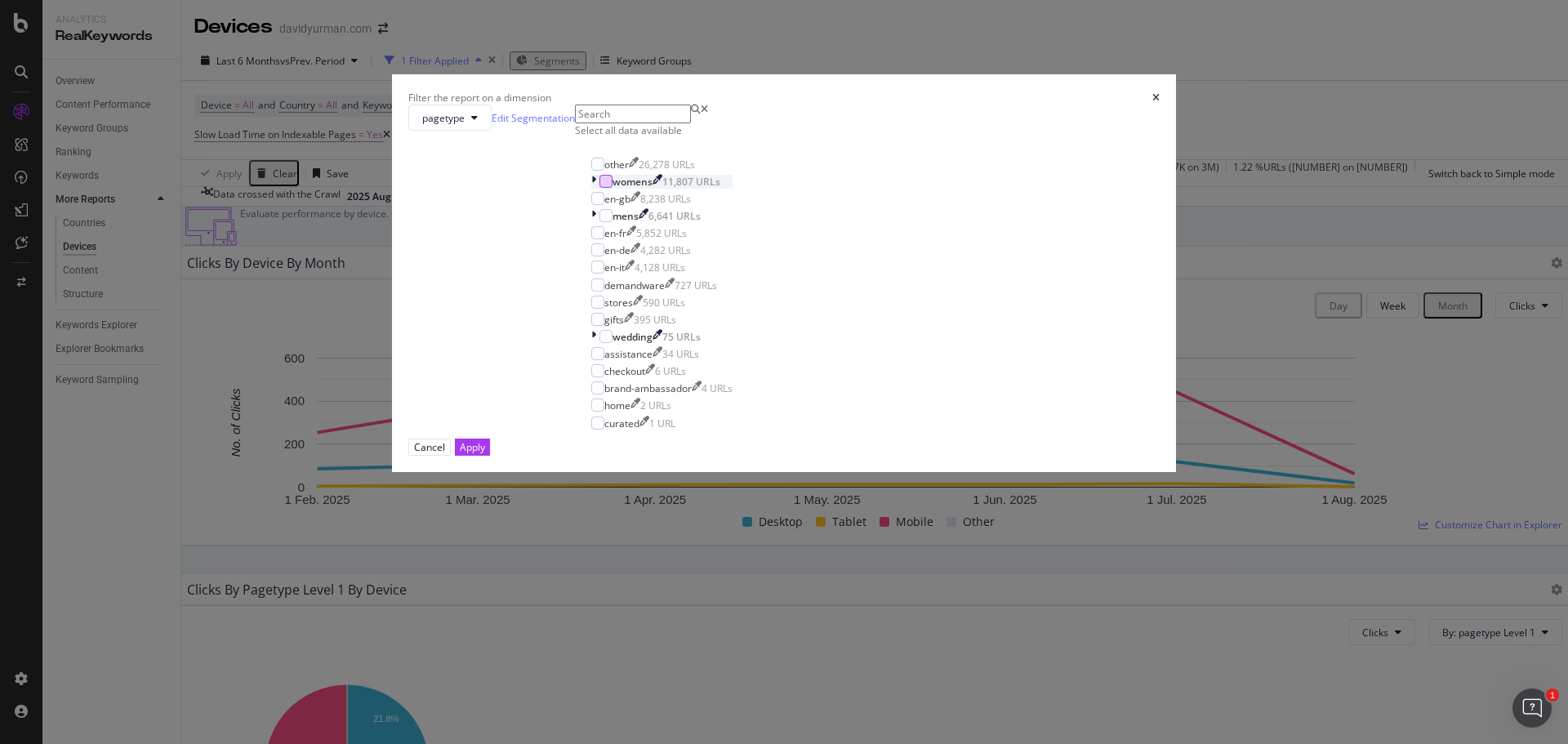click at bounding box center [606, 181] 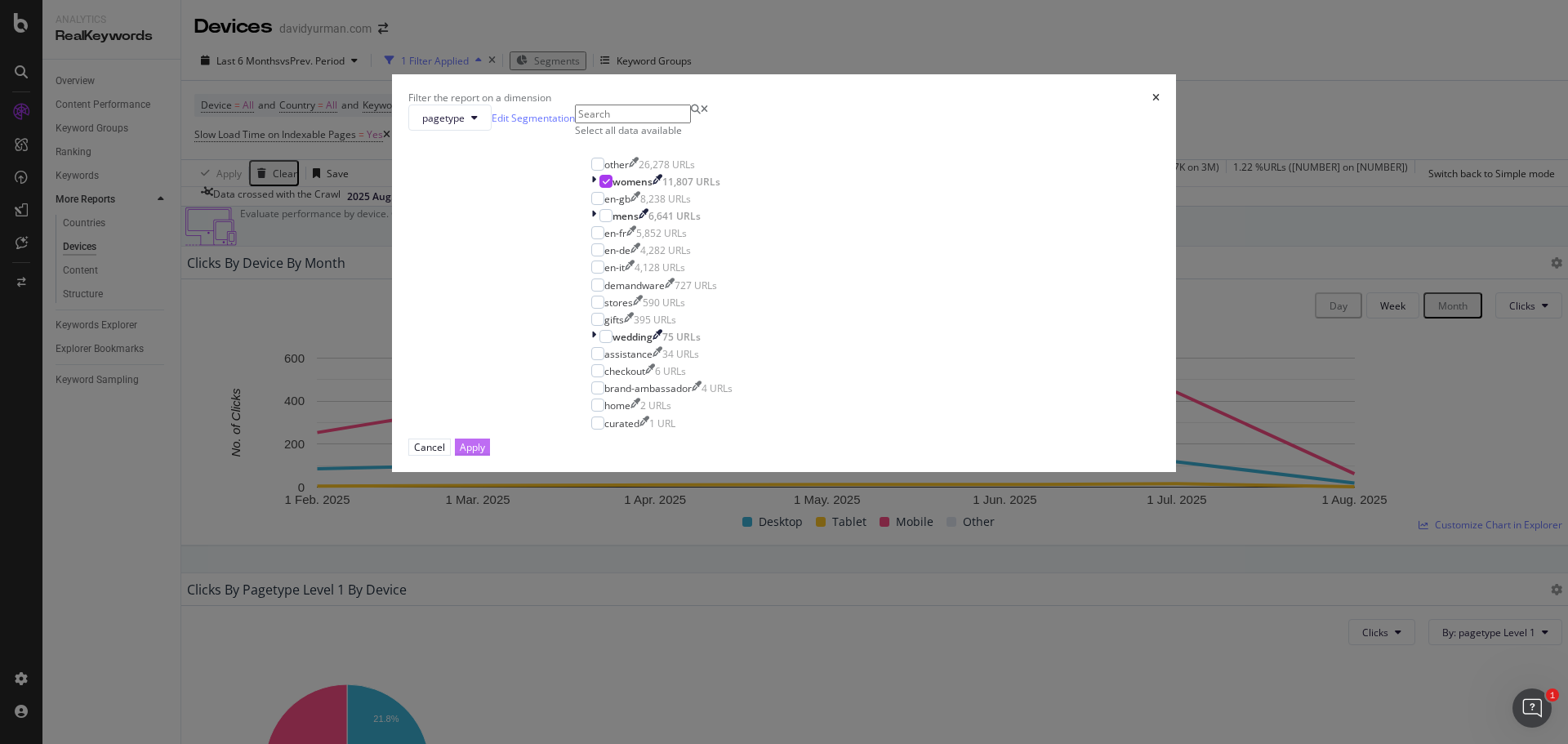 click on "Apply" at bounding box center [472, 447] 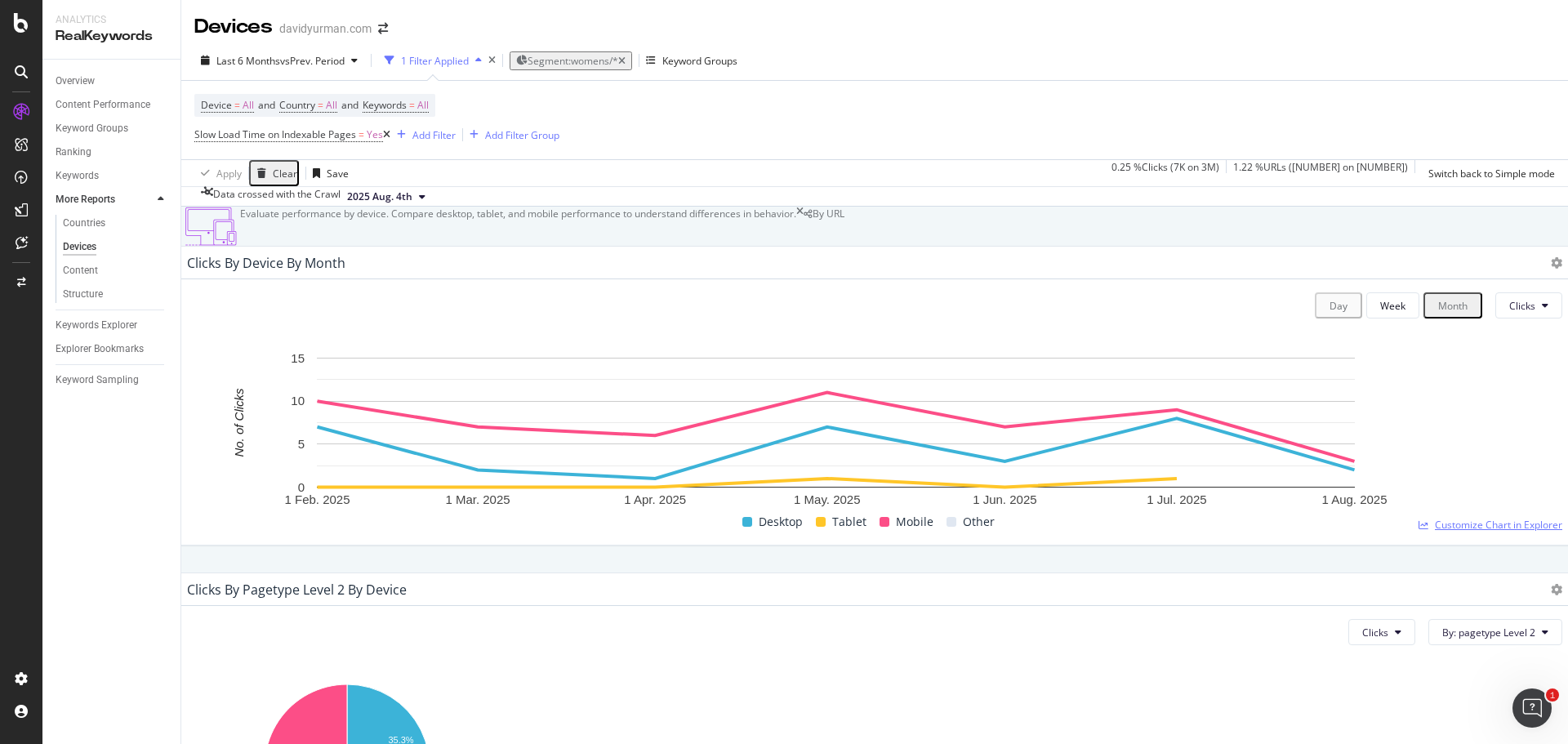 click on "Customize Chart in Explorer" at bounding box center [1499, 524] 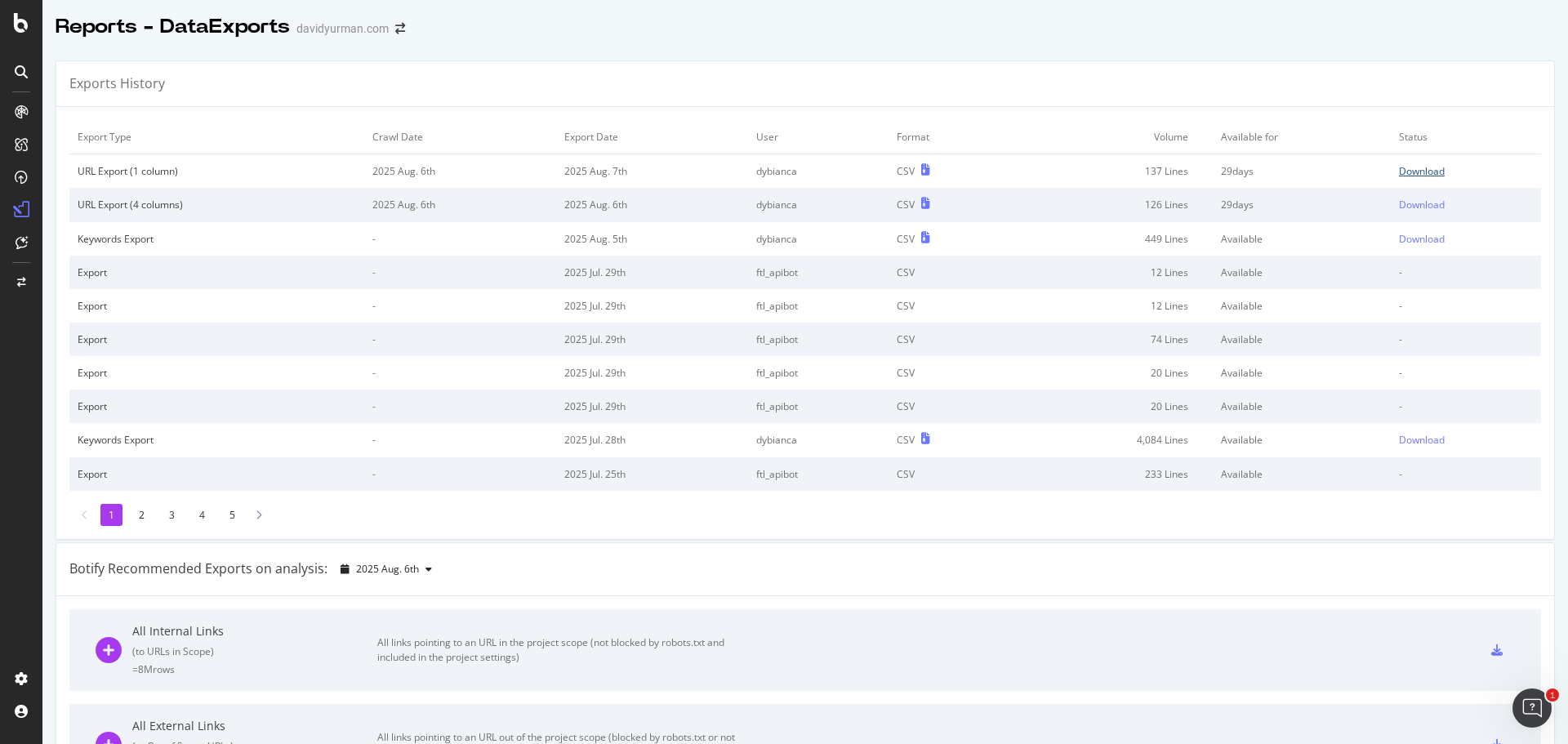 scroll, scrollTop: 0, scrollLeft: 0, axis: both 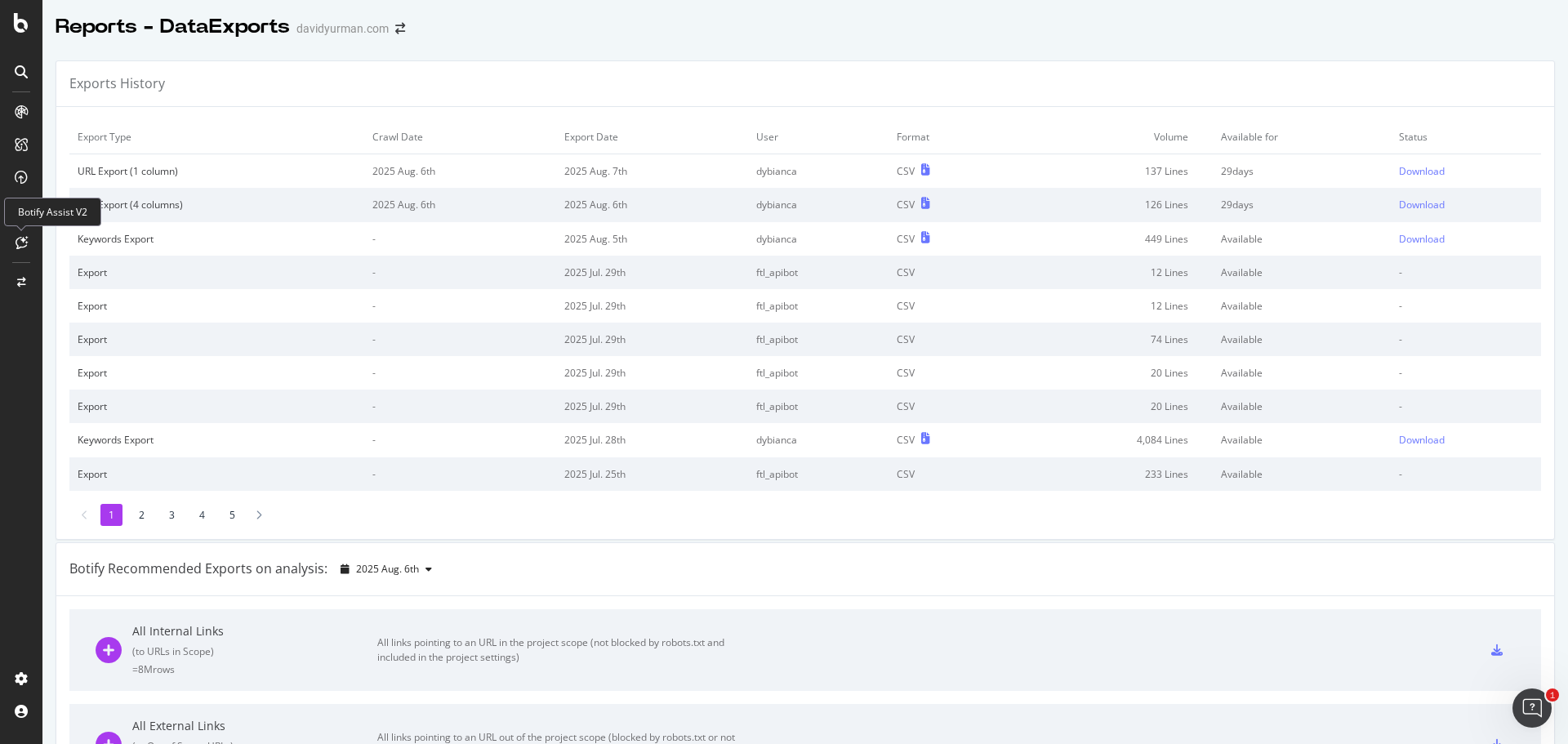 click at bounding box center (21, 243) 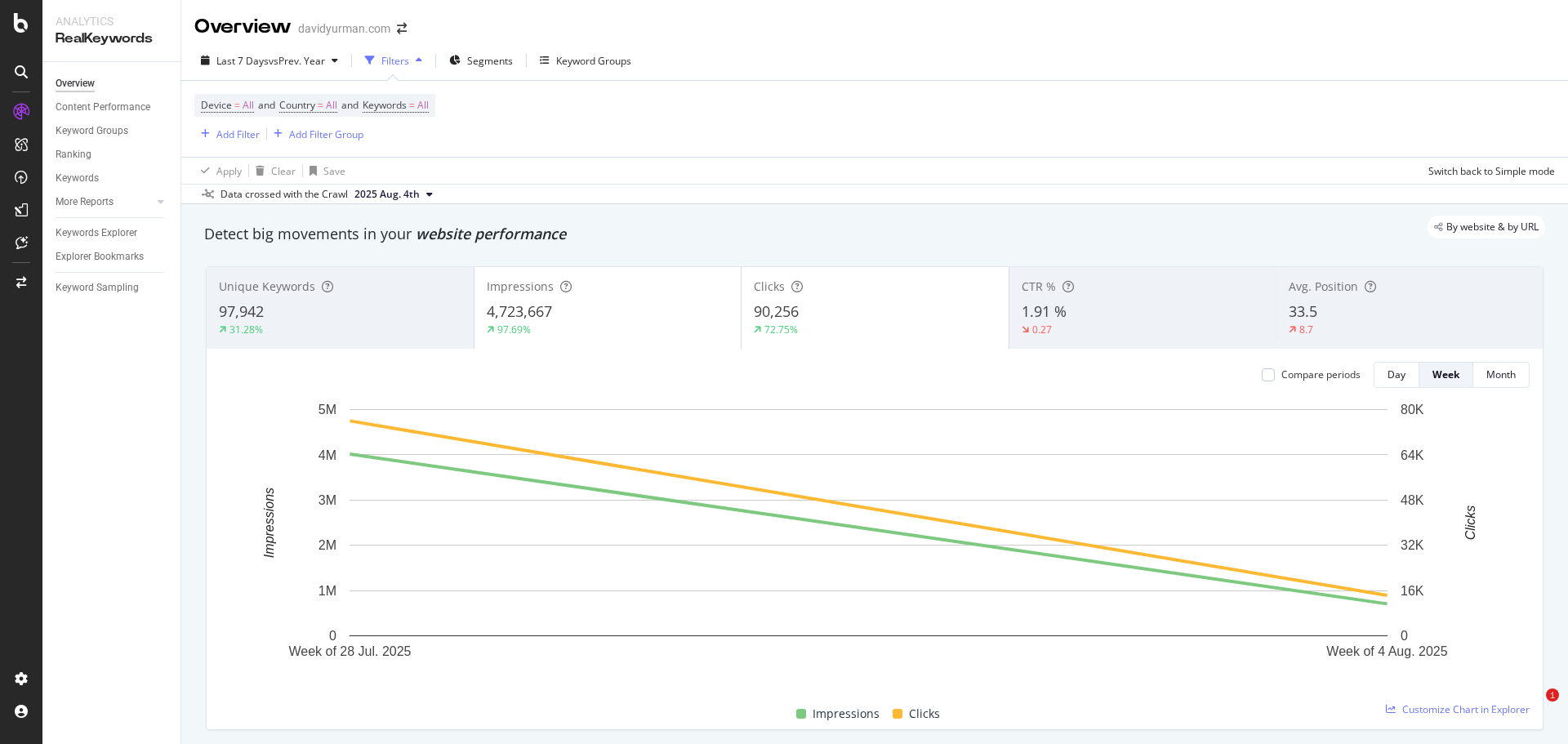 scroll, scrollTop: 0, scrollLeft: 0, axis: both 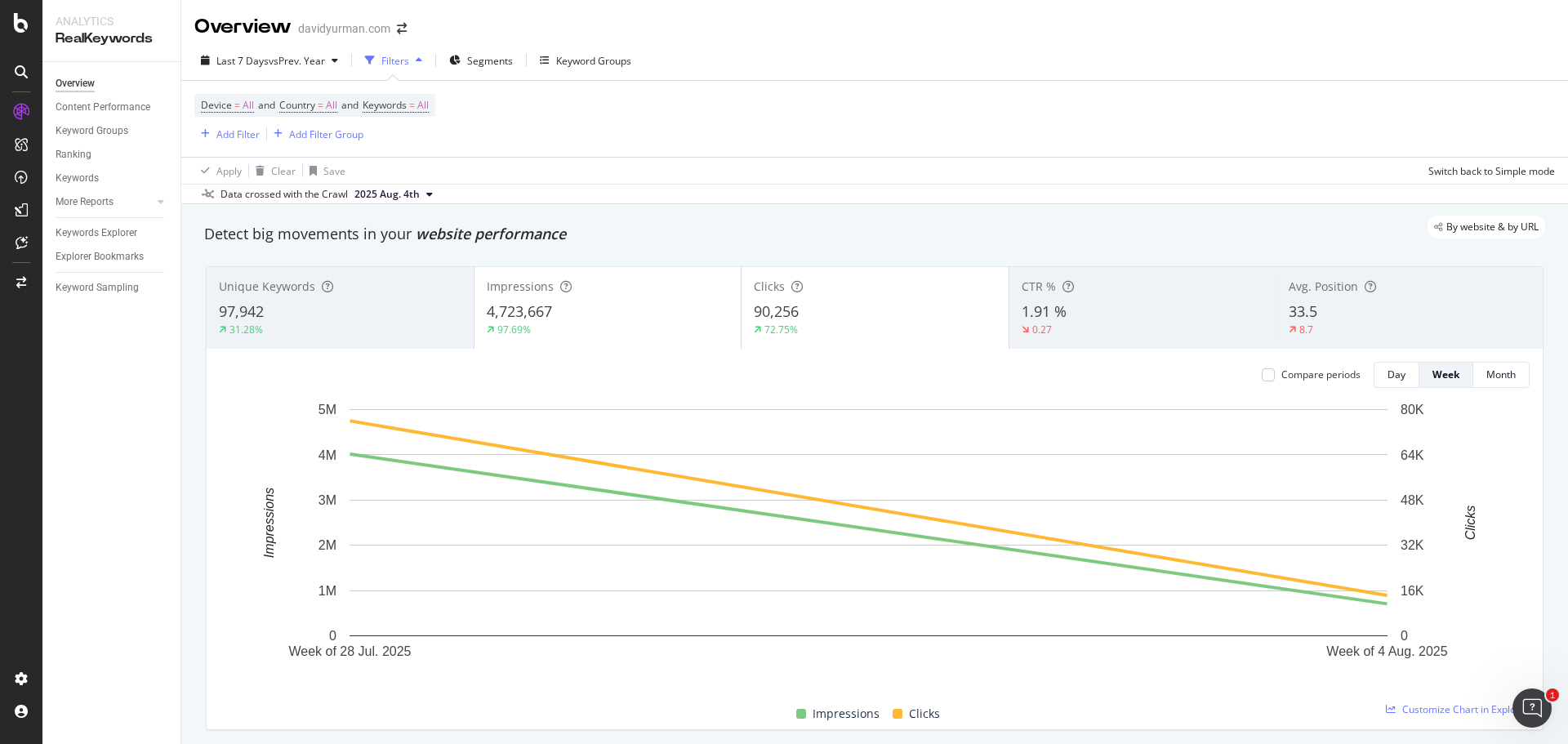 click on "Device   =     All  and  Country   =     All  and  Keywords   =     All Add Filter Add Filter Group" at bounding box center [875, 118] 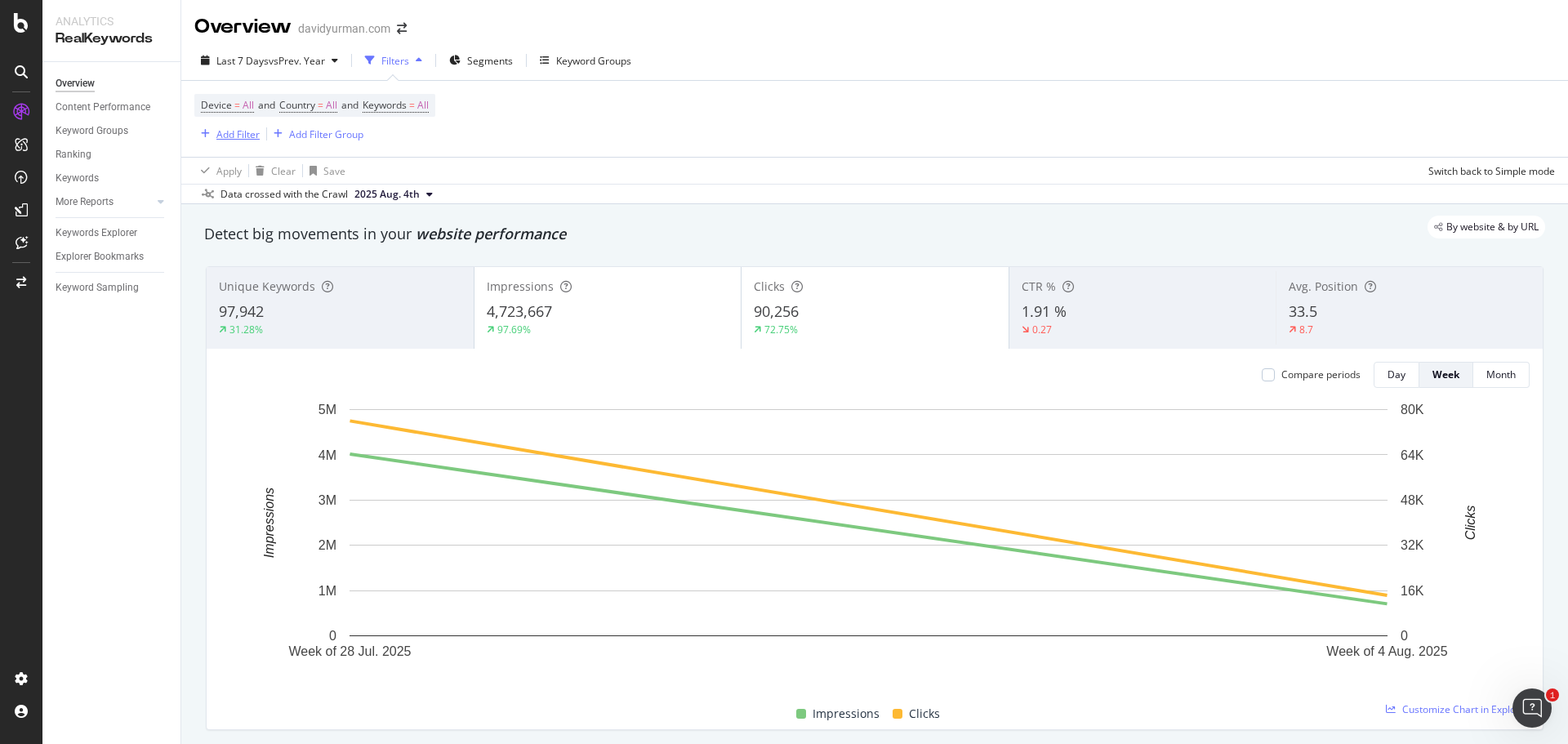 click on "Add Filter" at bounding box center [238, 134] 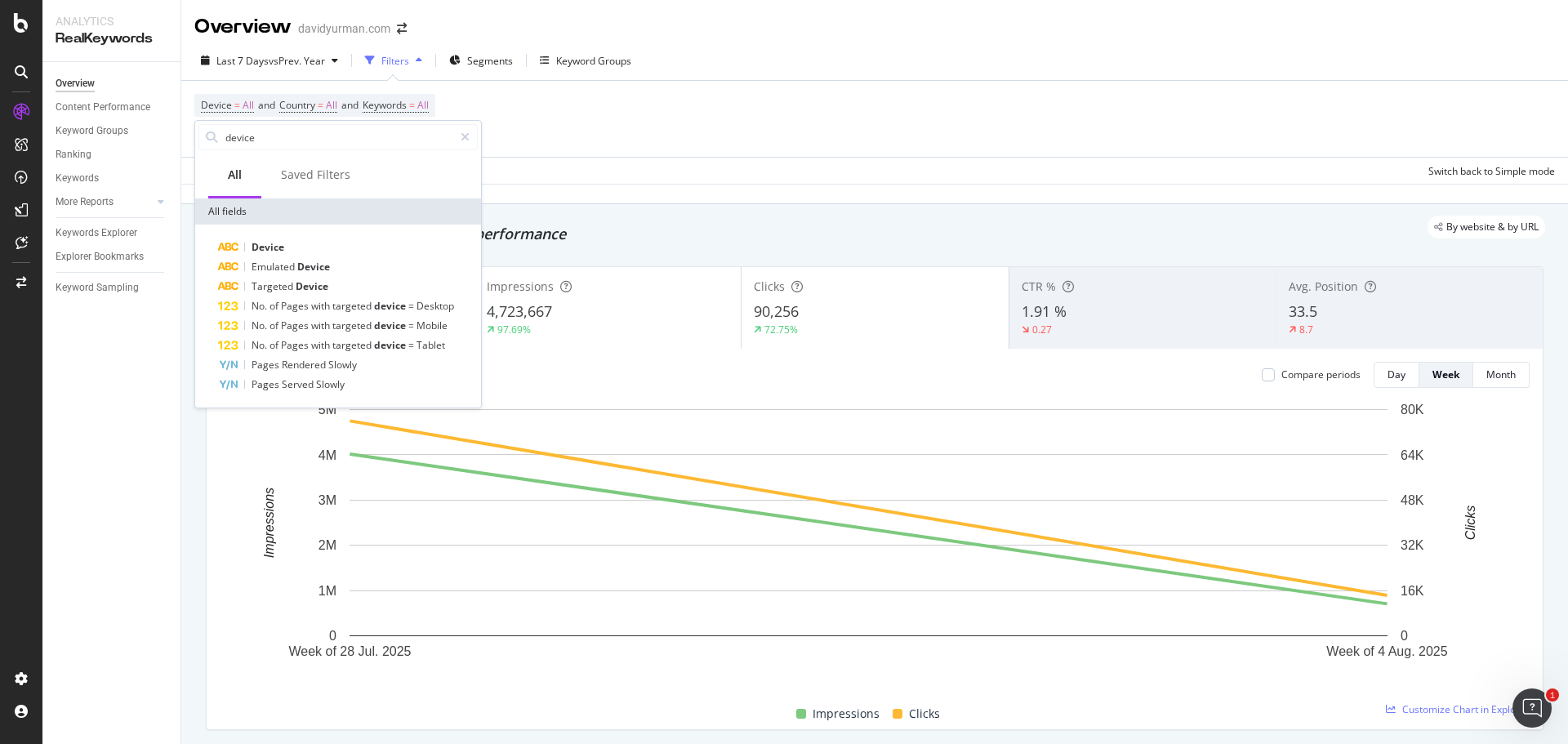 type on "device" 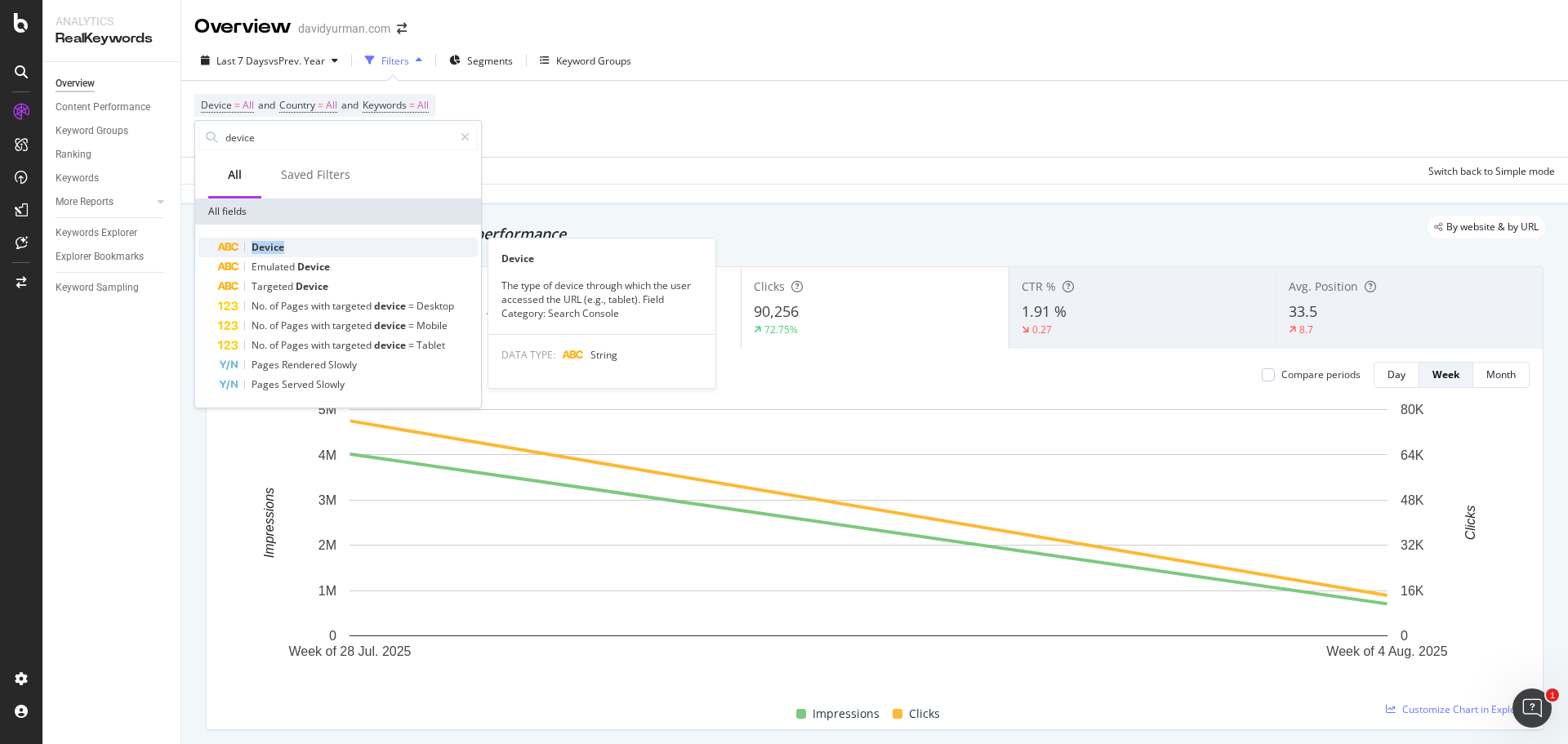 click on "Device" at bounding box center [348, 247] 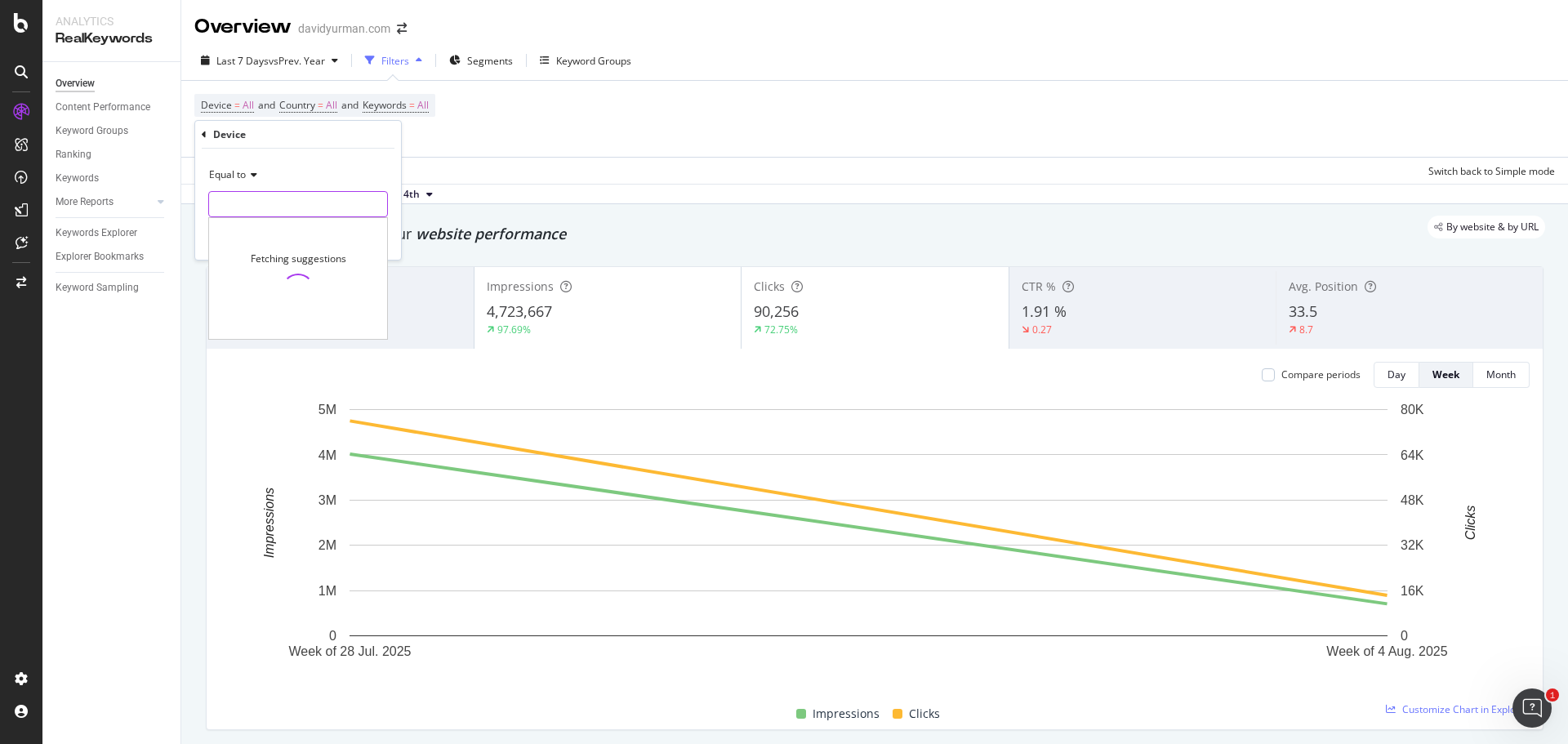 click at bounding box center [298, 204] 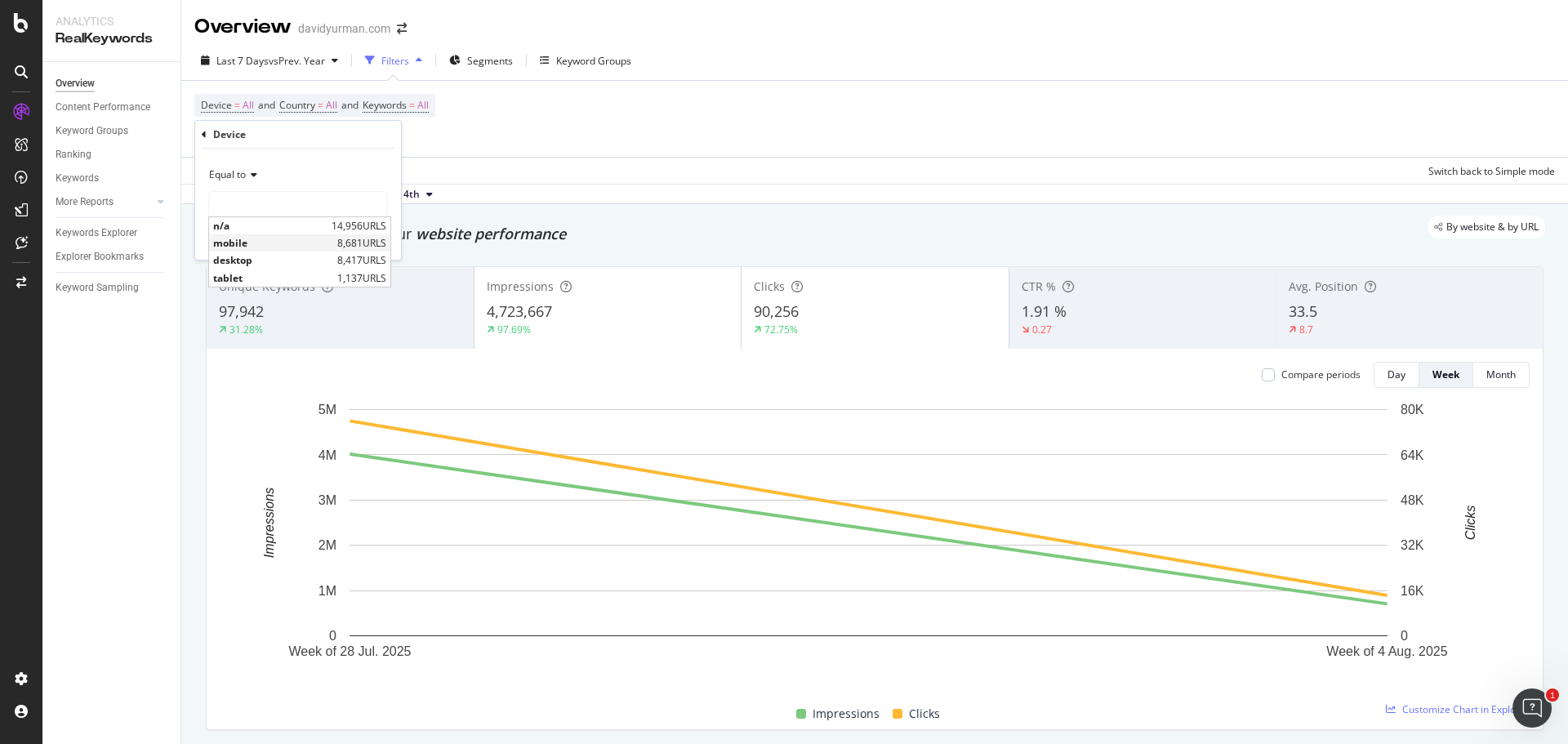 click on "mobile" at bounding box center (273, 243) 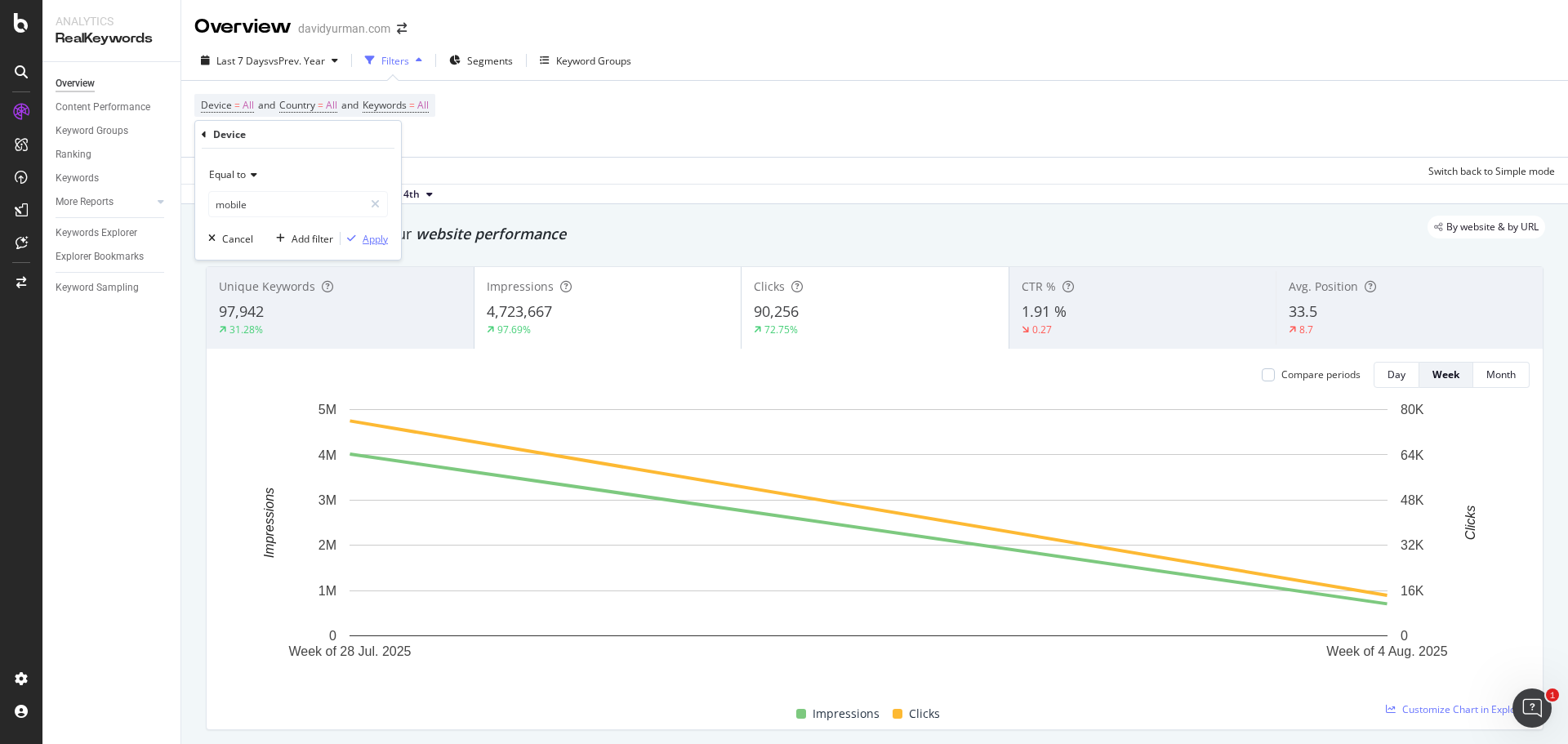 click on "Apply" at bounding box center [375, 238] 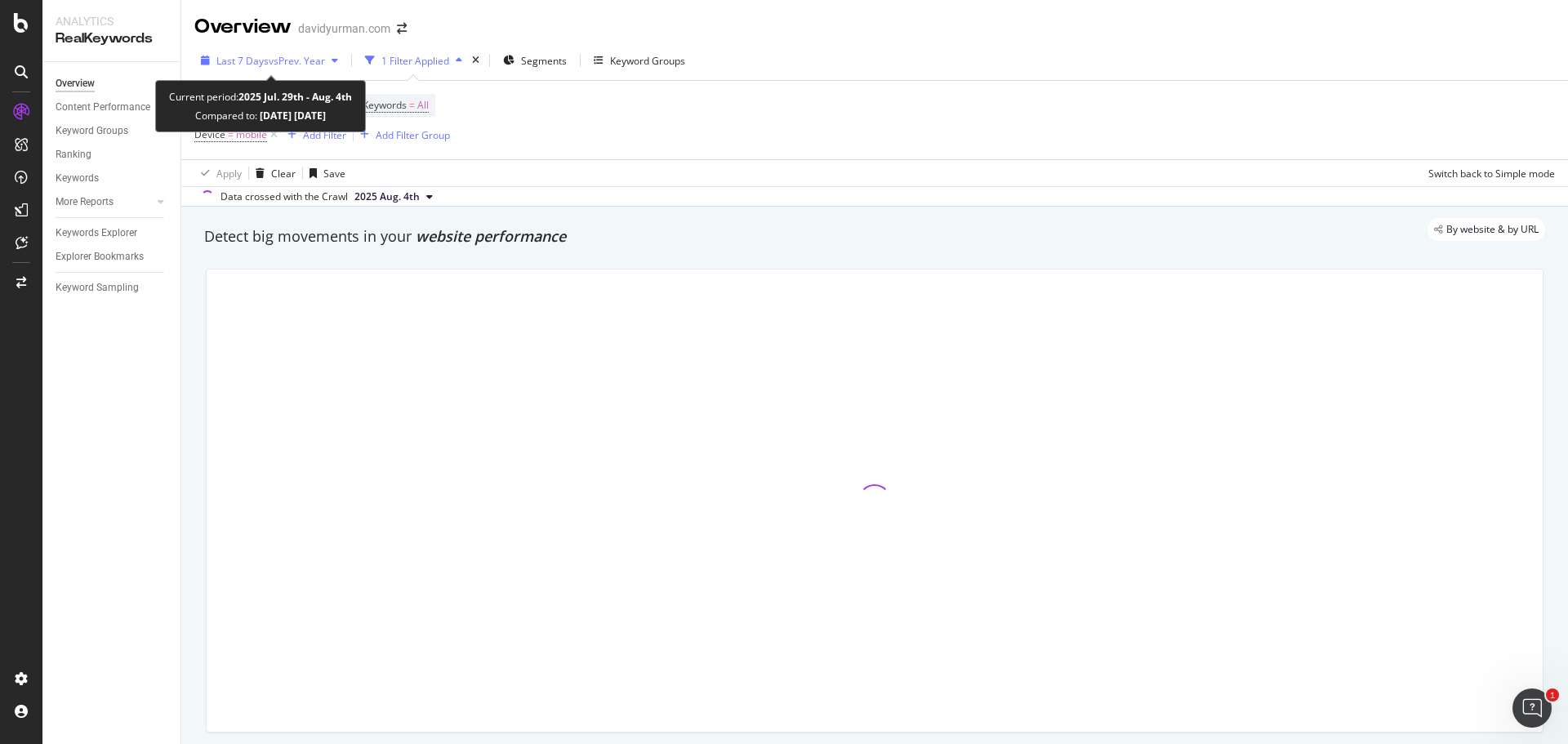 click on "Last 7 Days  vs  Prev. Year" at bounding box center [270, 60] 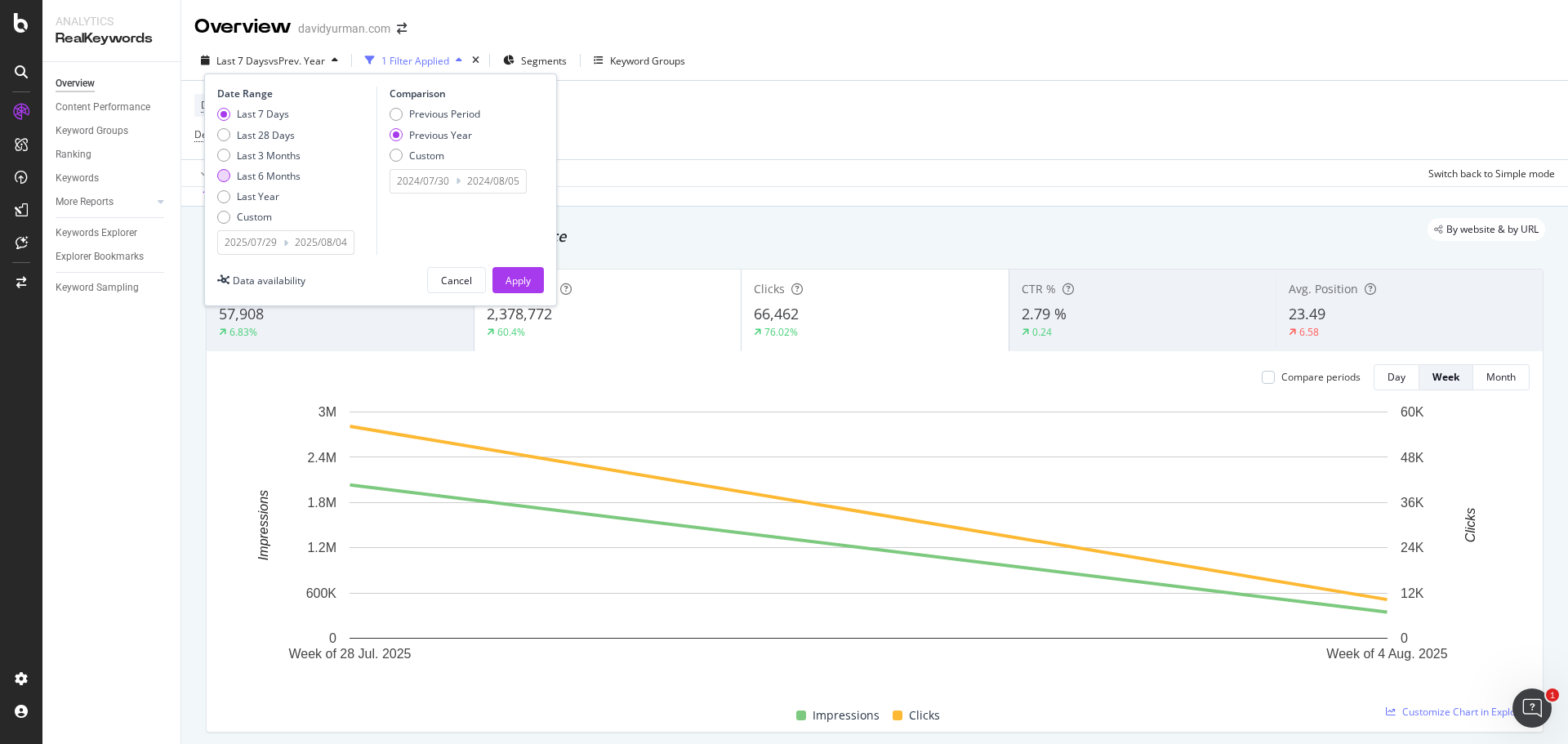 click at bounding box center (224, 176) 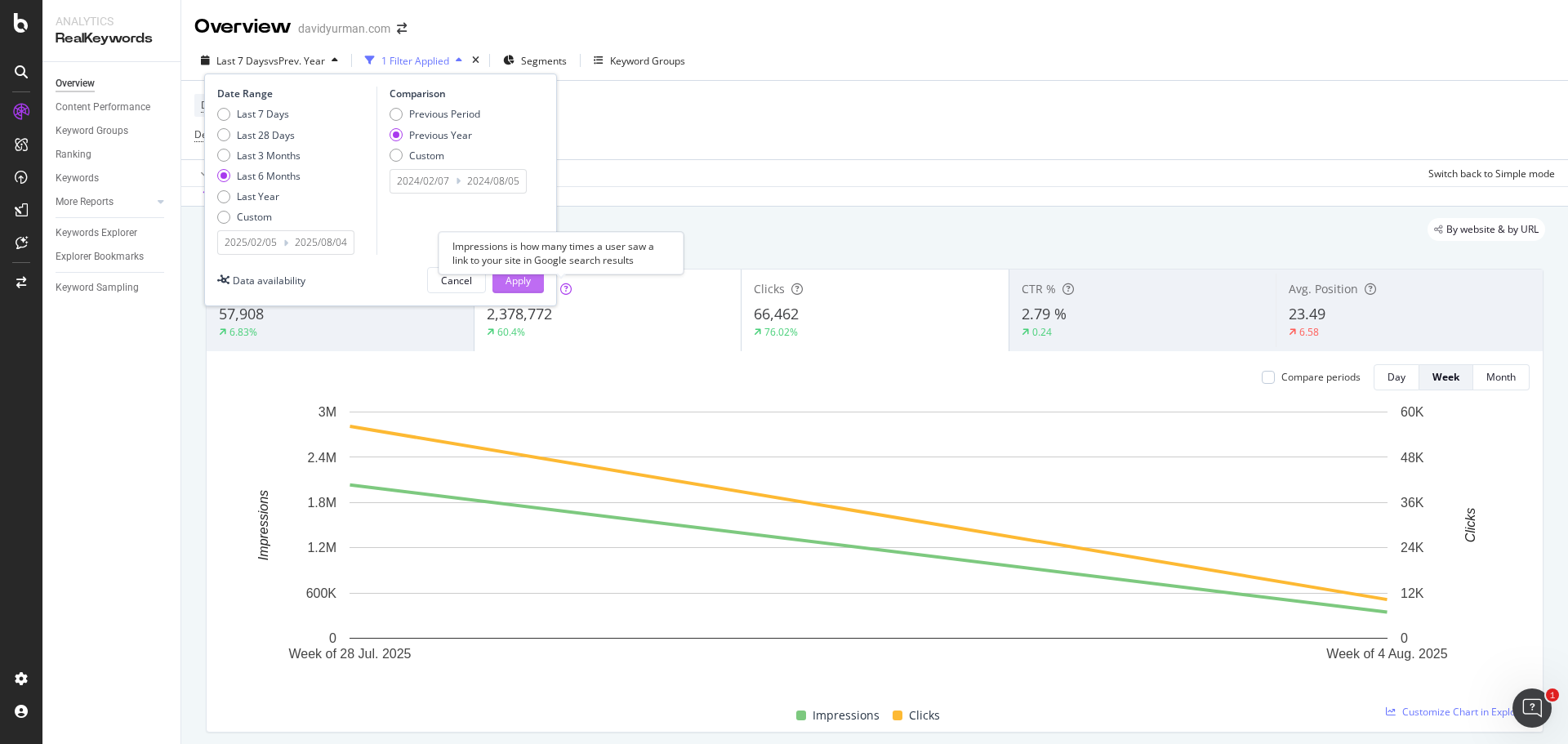 click on "Apply" at bounding box center [518, 280] 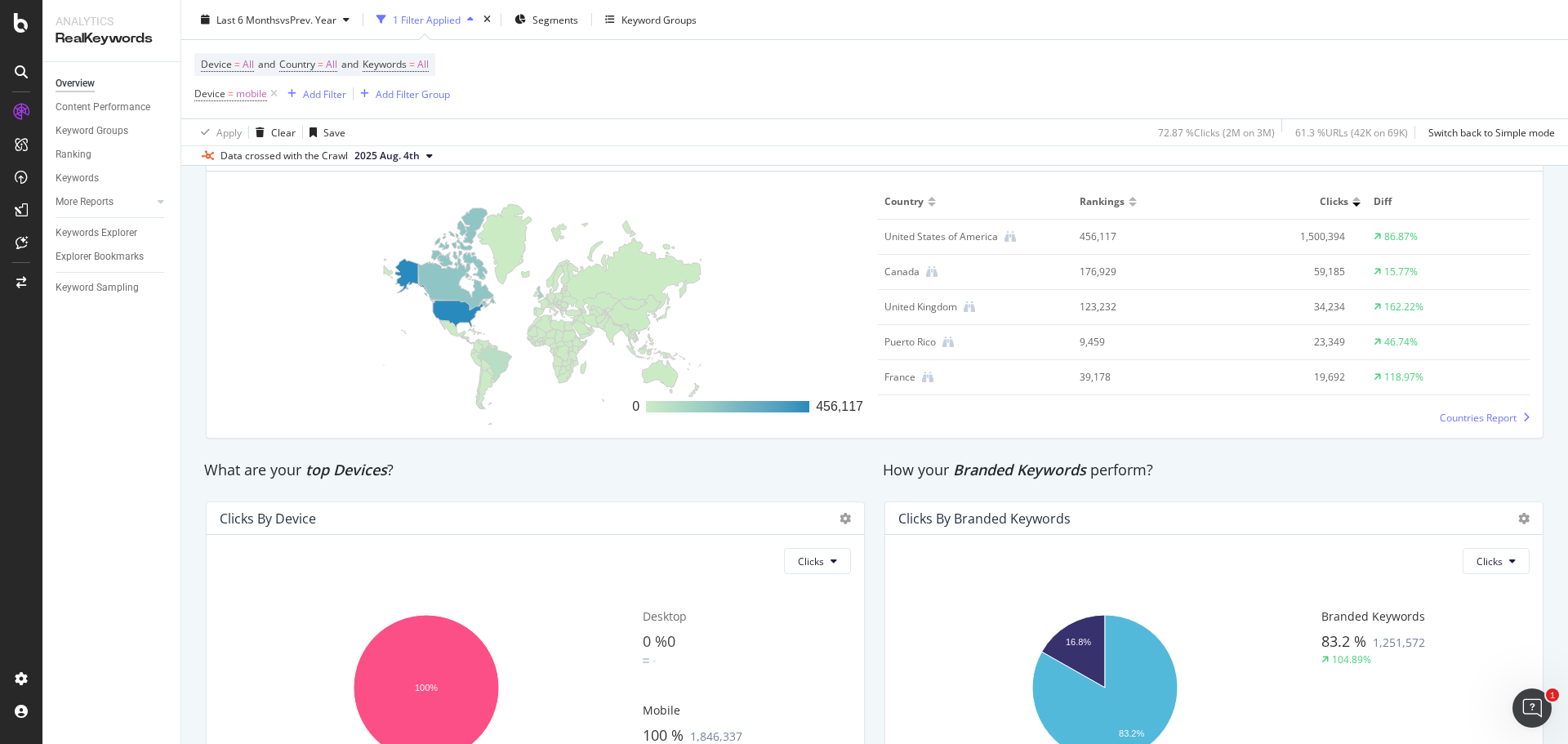 scroll, scrollTop: 2568, scrollLeft: 0, axis: vertical 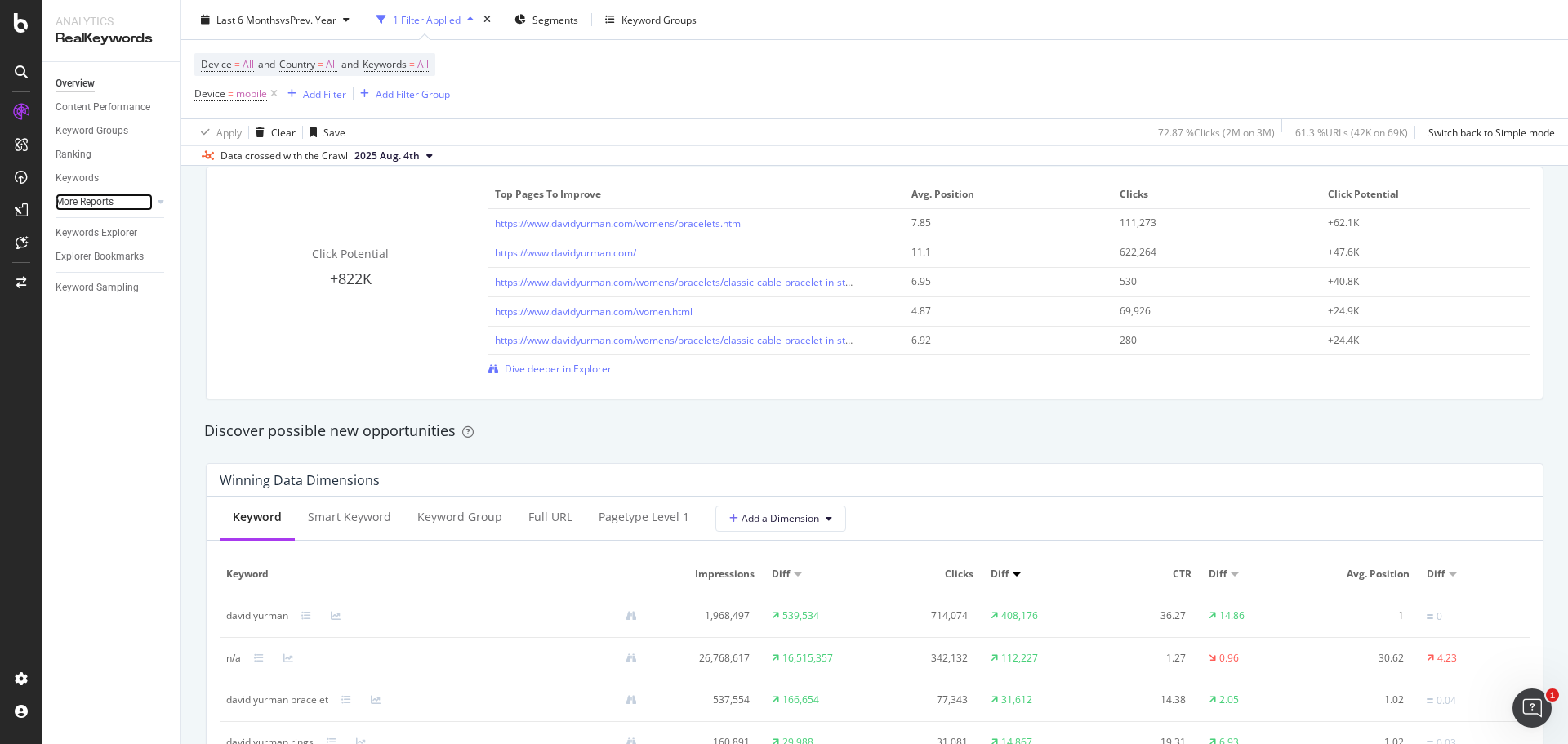 click at bounding box center (145, 202) 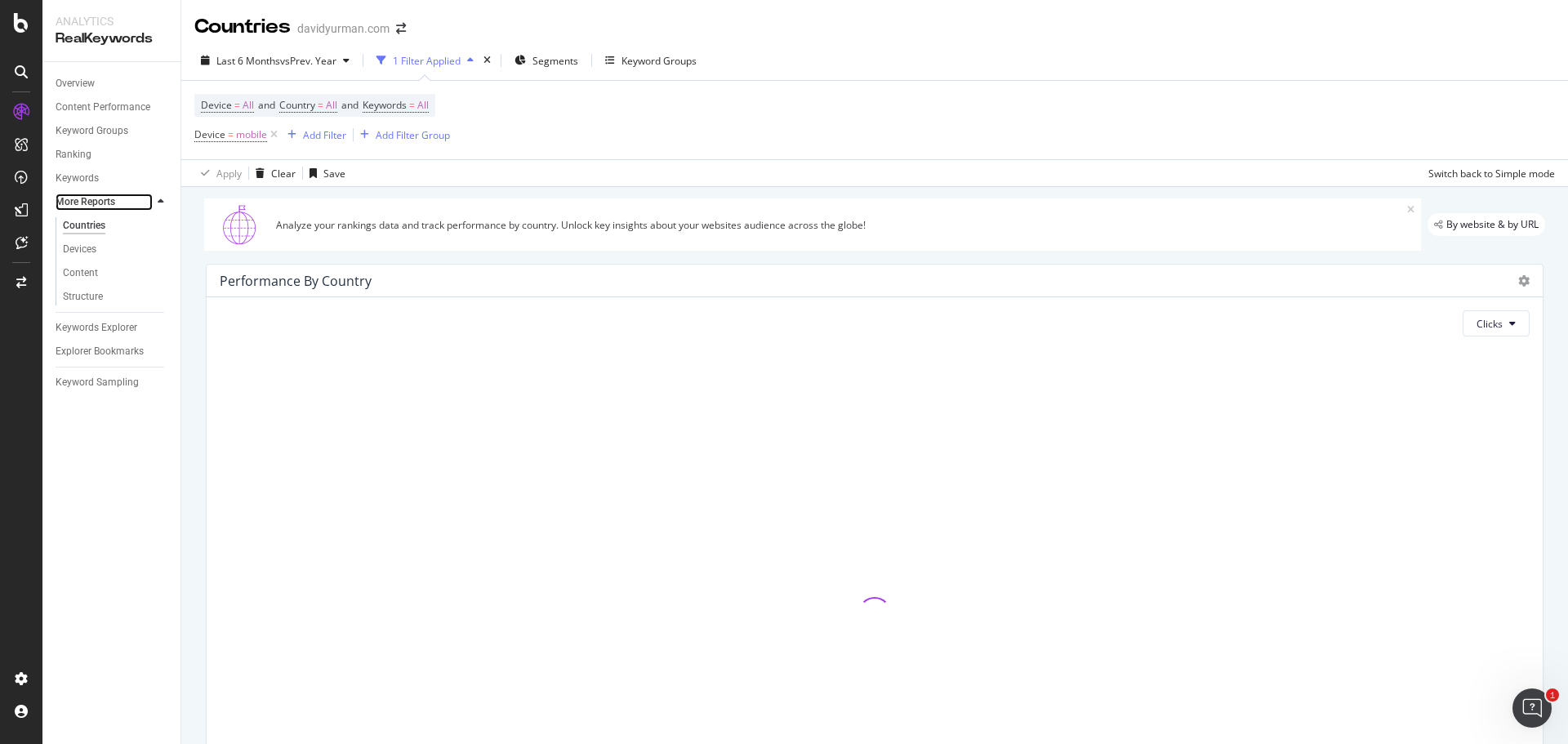 click at bounding box center (145, 202) 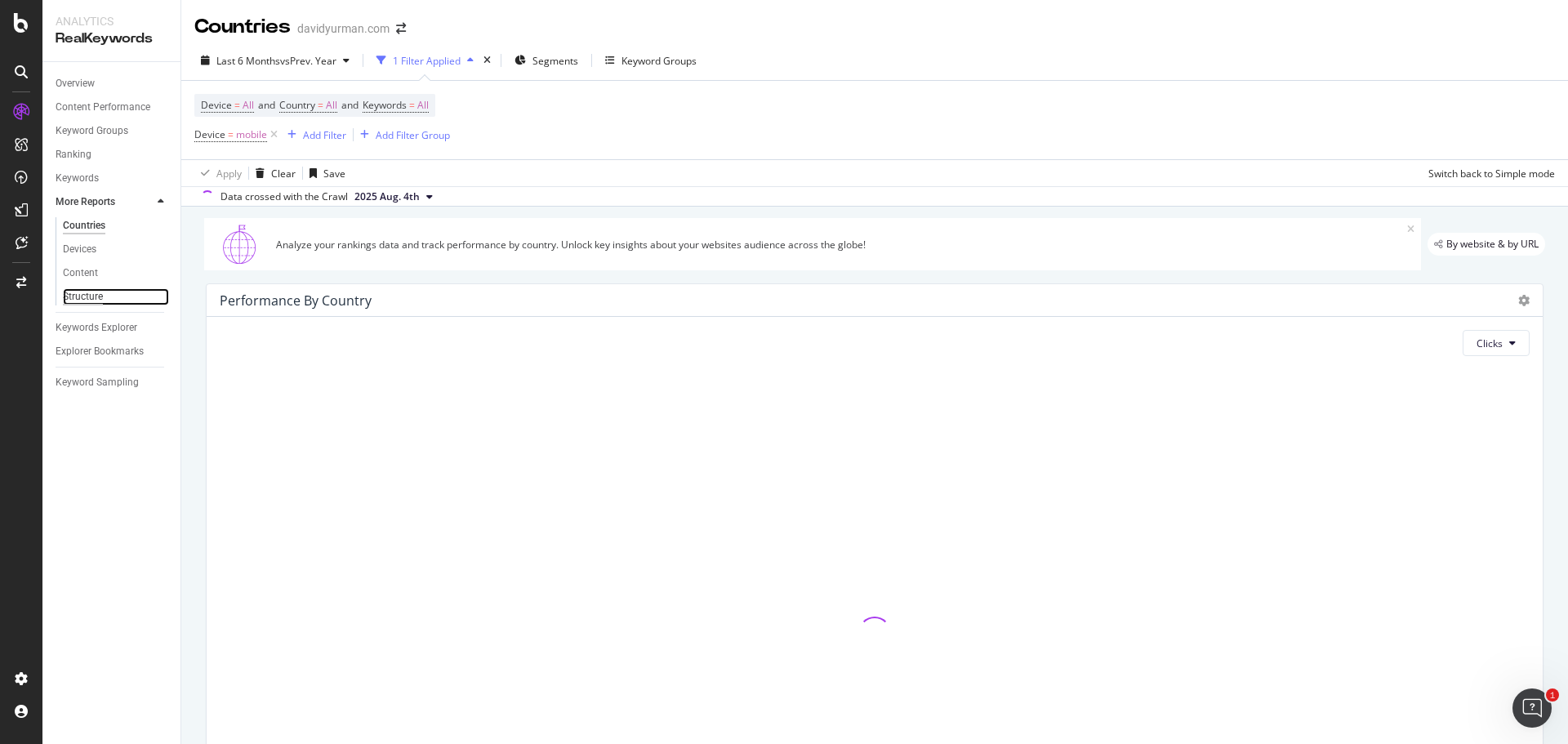click on "Structure" at bounding box center [82, 296] 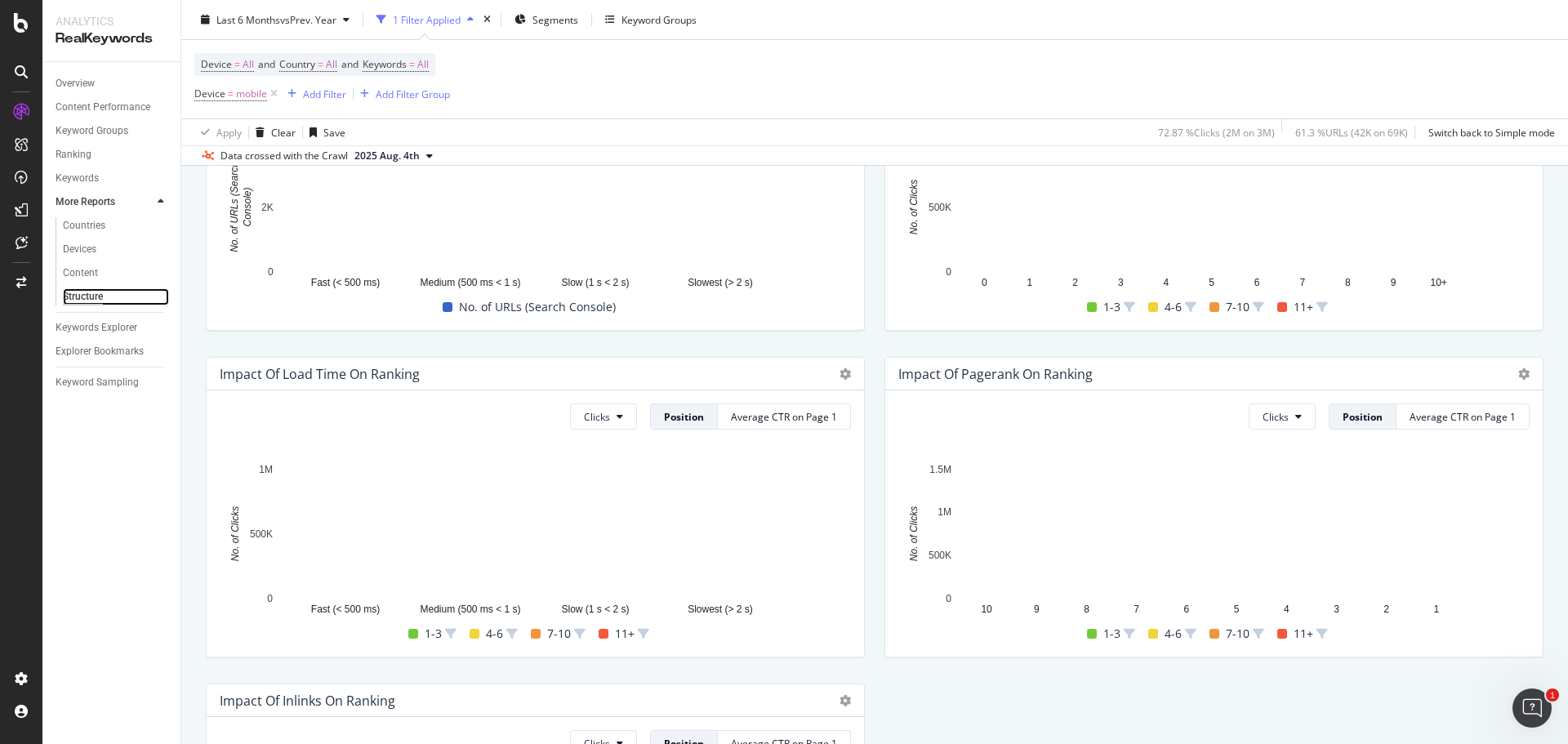 scroll, scrollTop: 245, scrollLeft: 0, axis: vertical 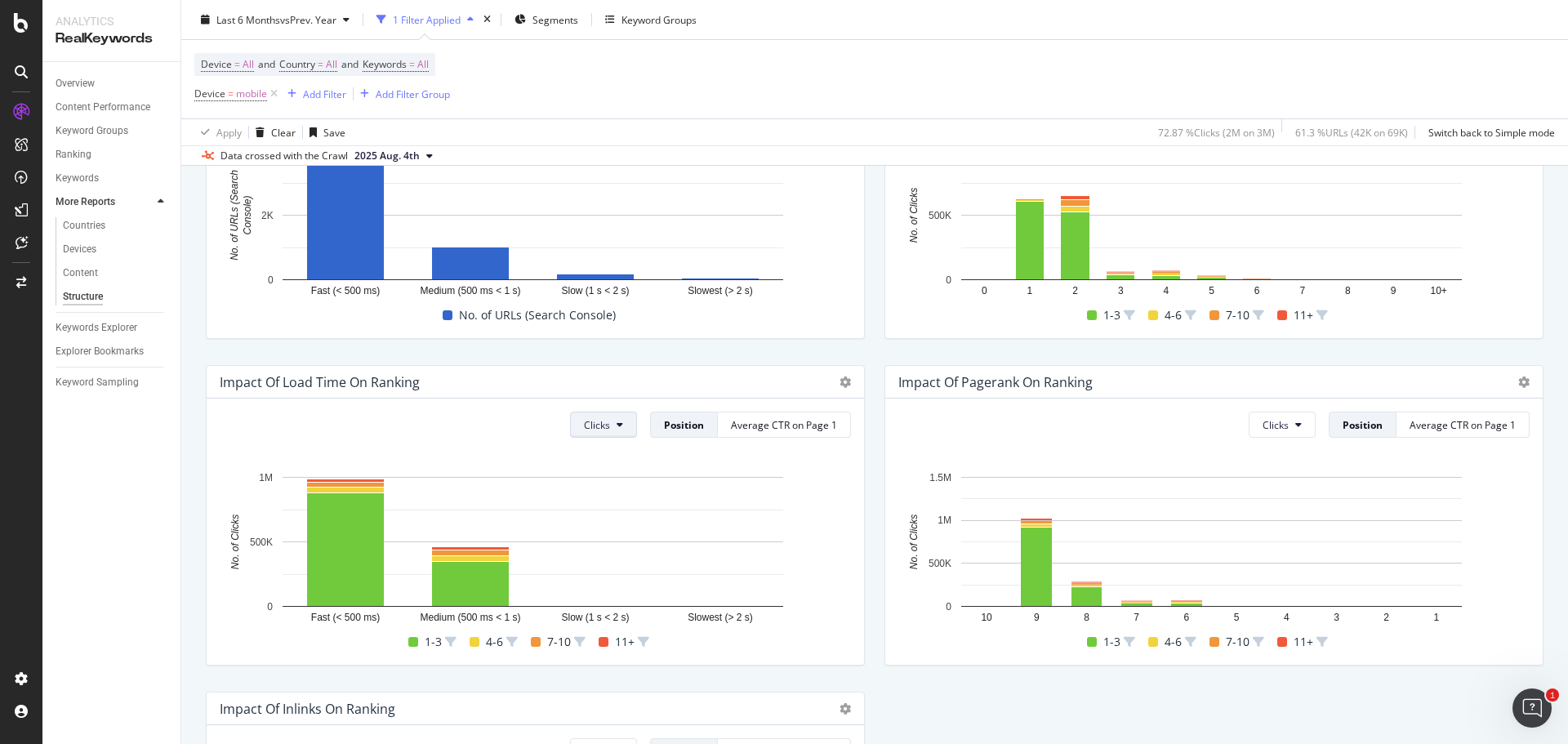 click on "Clicks" at bounding box center [1282, 98] 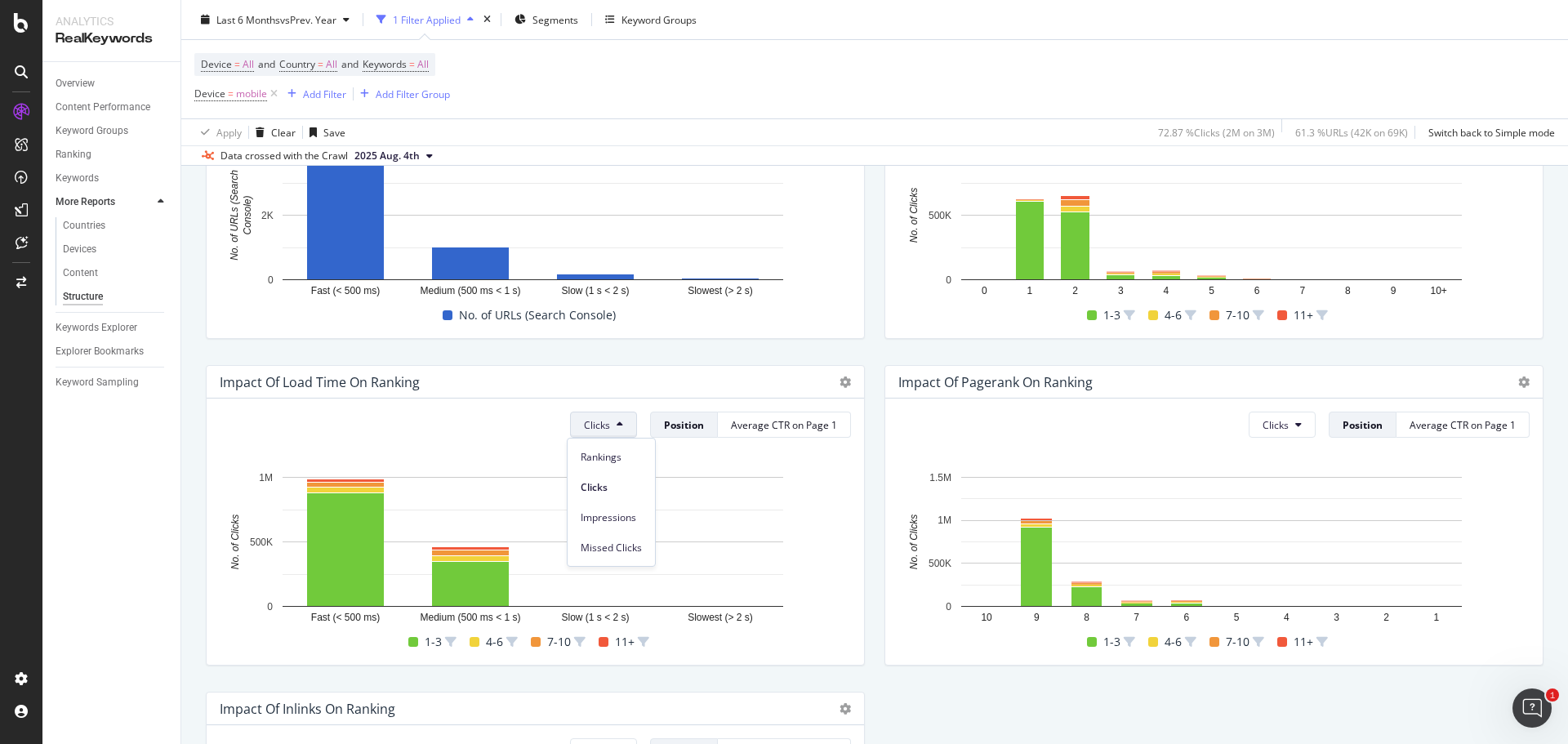 click on "GSC Active URLs by Structural Indicators Depth Pagerank Load Time Hold CTRL while clicking to filter the report. Fast (< 500 ms) Medium (500 ms < 1 s) Slow (1 s < 2 s) Slowest (> 2 s) 0 2K 4K No. of URLs (Search Console) HTML Load Time No. of URLs (Search Console) Fast (< 500 ms) 3,598 Medium (500 ms < 1 s) 1,012 Slow (1 s < 2 s) 167 Slowest (> 2 s) 46 4K No. of URLs (Search Console) Impact of Depth on Ranking Clicks Position Average CTR on Page 1 Hold CTRL while clicking to filter the report. 0 1 2 3 4 5 6 7 8 9 10+ 0 500K 1M No. of Clicks Avg. Position 1-3 4-6 7-10 11+ 0 1 605,723 12,292 2,852 1,397 2 526,109 44,656 51,042 32,341 3 41,116 7,726 8,653 5,843 4 33,579 15,705 14,082 7,386 5 18,630 5,839 5,217 1,429 6 2,998 1,386 755 715 7 747 90 84 28 8 12 6 1 0 9 10+ 1M 1-3 4-6 7-10 11+ Impact of Load Time on Ranking Clicks Position Average CTR on Page 1 Hold CTRL while clicking to filter the report. Fast (< 500 ms) Medium (500 ms < 1 s) Slow (1 s < 2 s) Slowest (> 2 s) 0 500K 1M No. of Clicks Avg. Position 72" at bounding box center (875, 515) 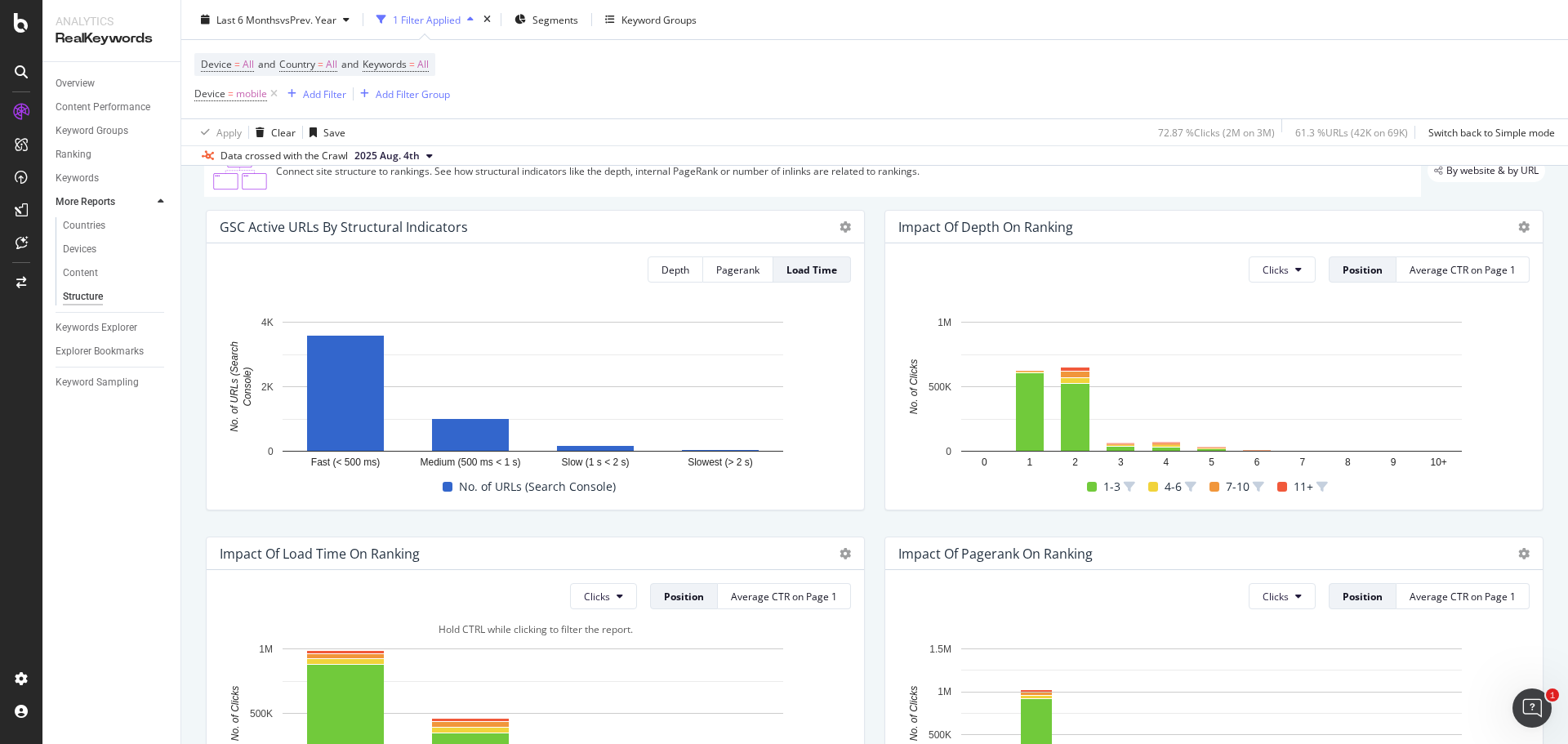scroll, scrollTop: 0, scrollLeft: 0, axis: both 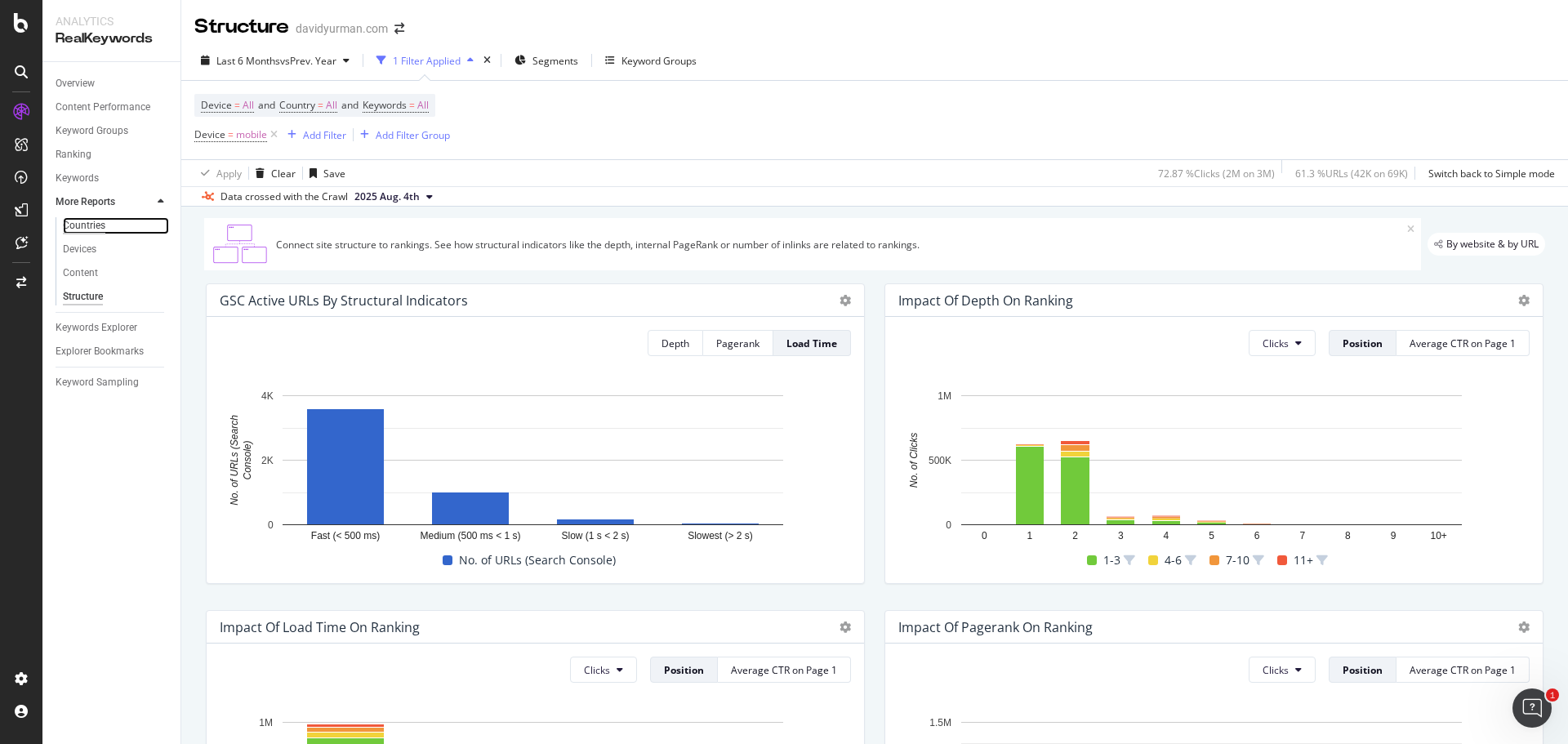 click on "Countries" at bounding box center [84, 225] 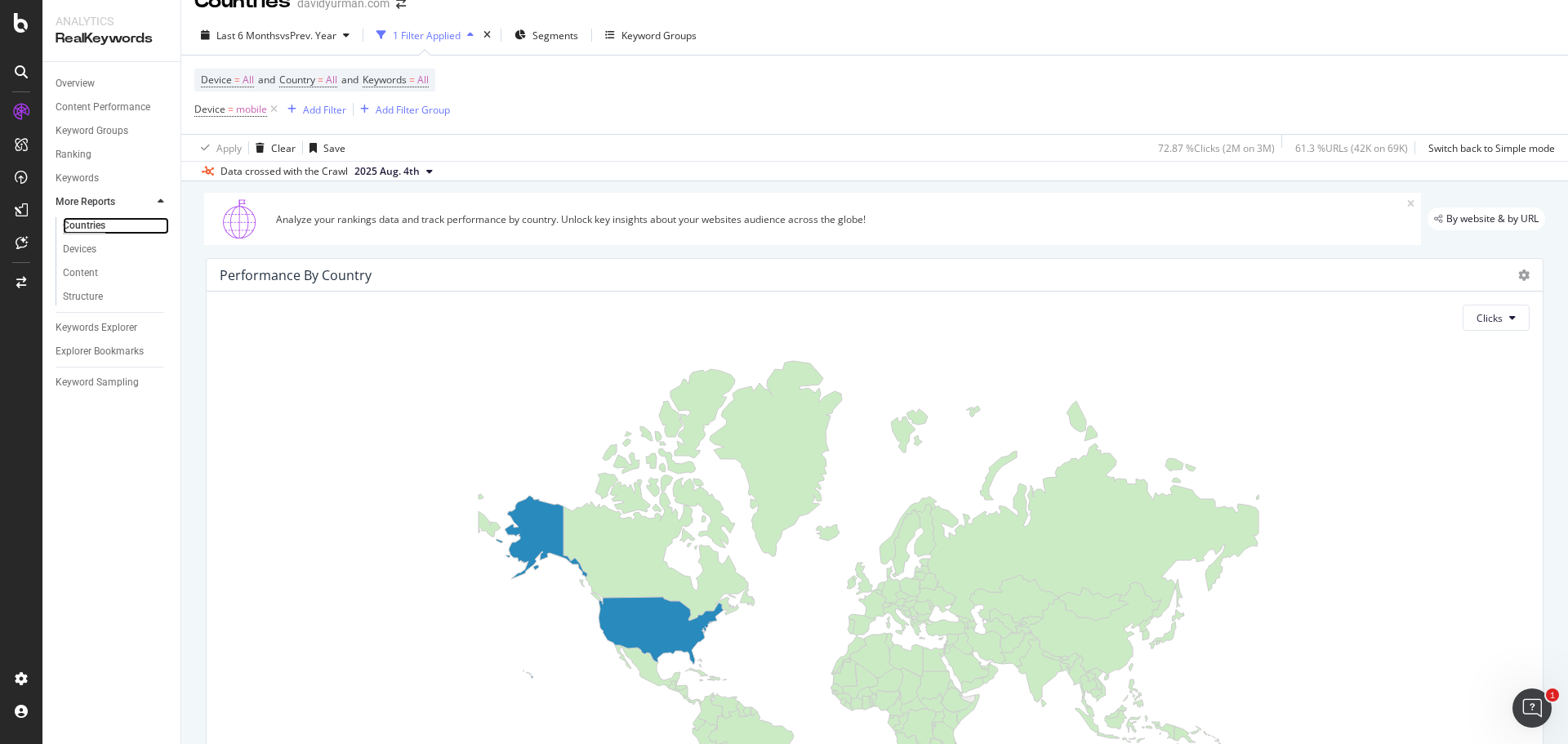 scroll, scrollTop: 0, scrollLeft: 0, axis: both 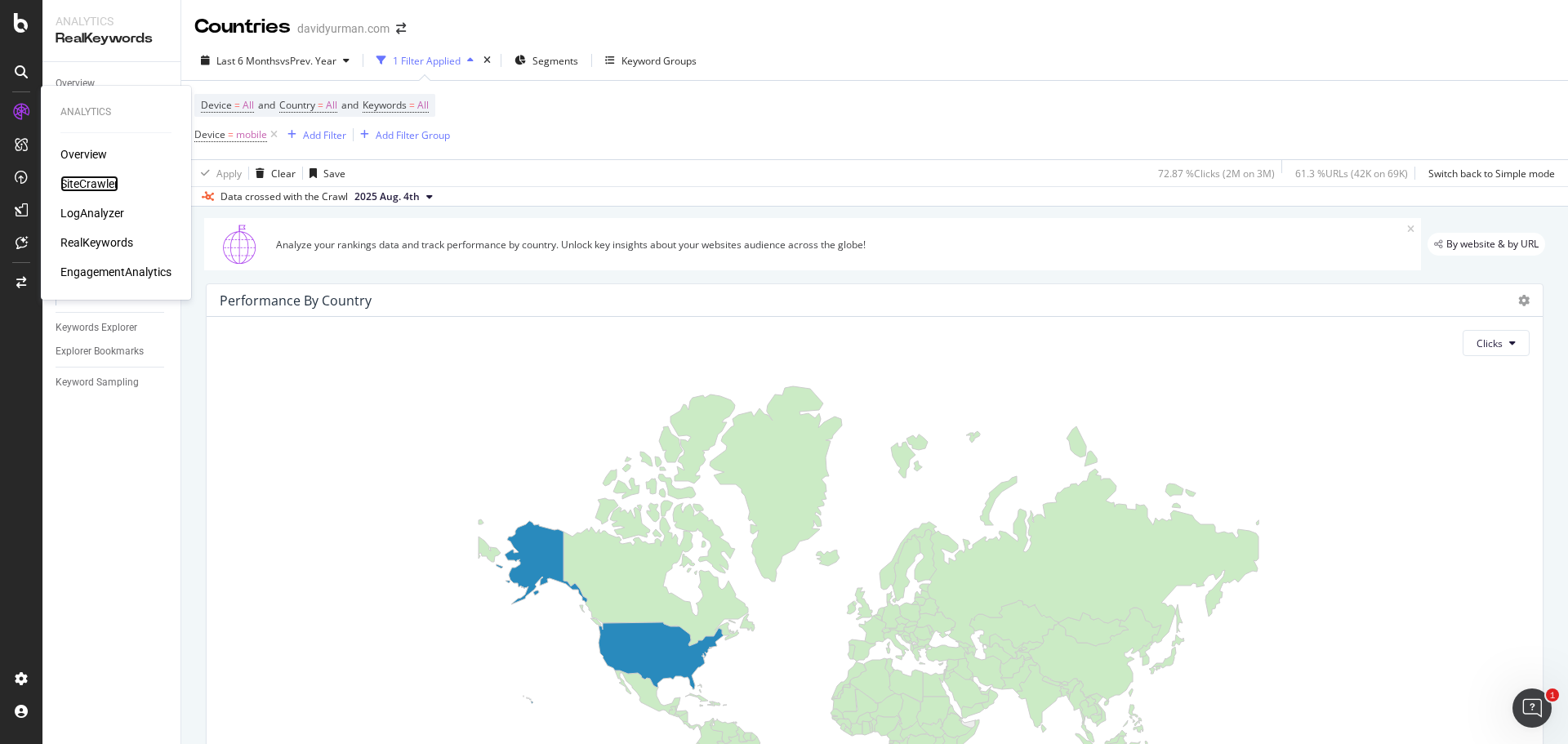 click on "SiteCrawler" at bounding box center [89, 184] 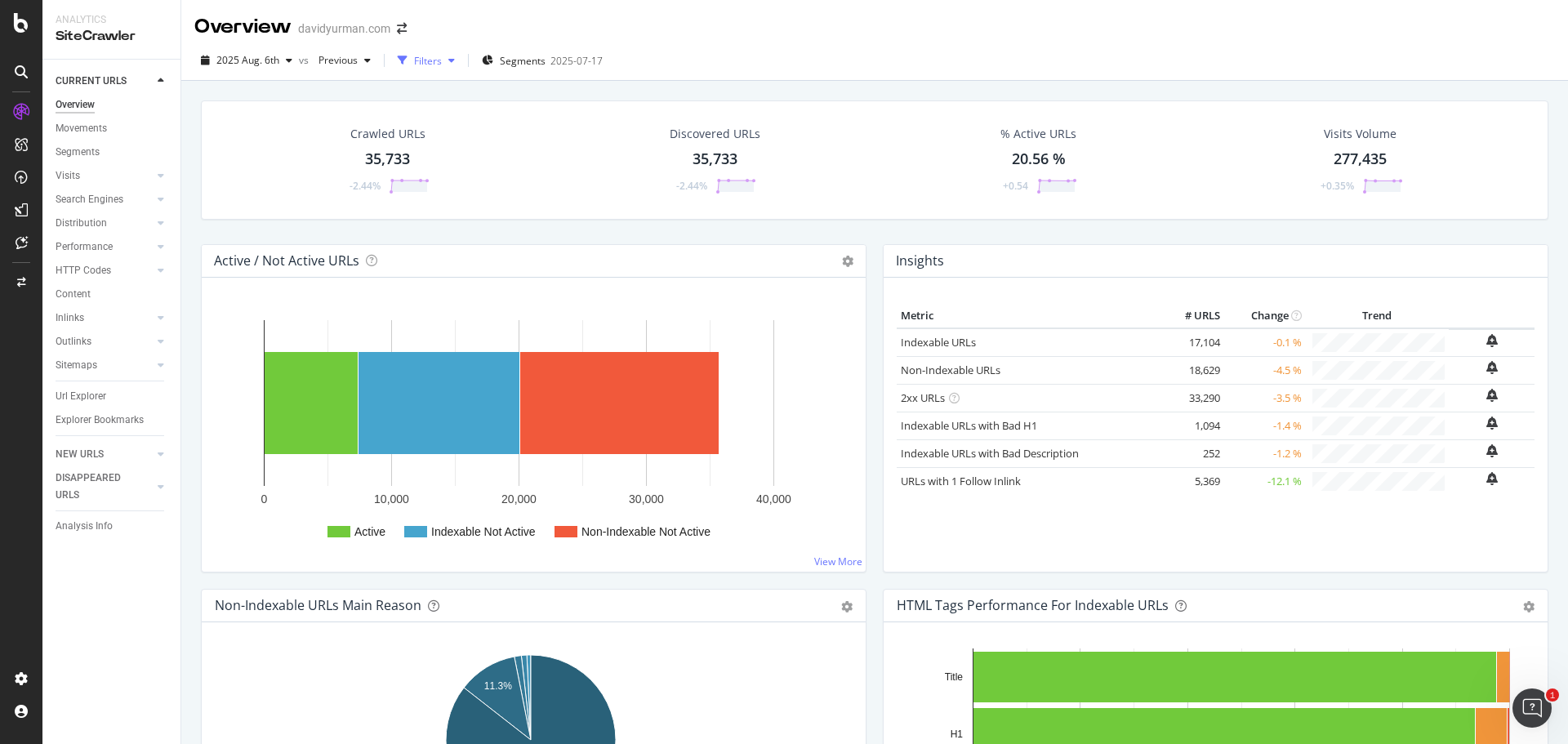 click at bounding box center [403, 60] 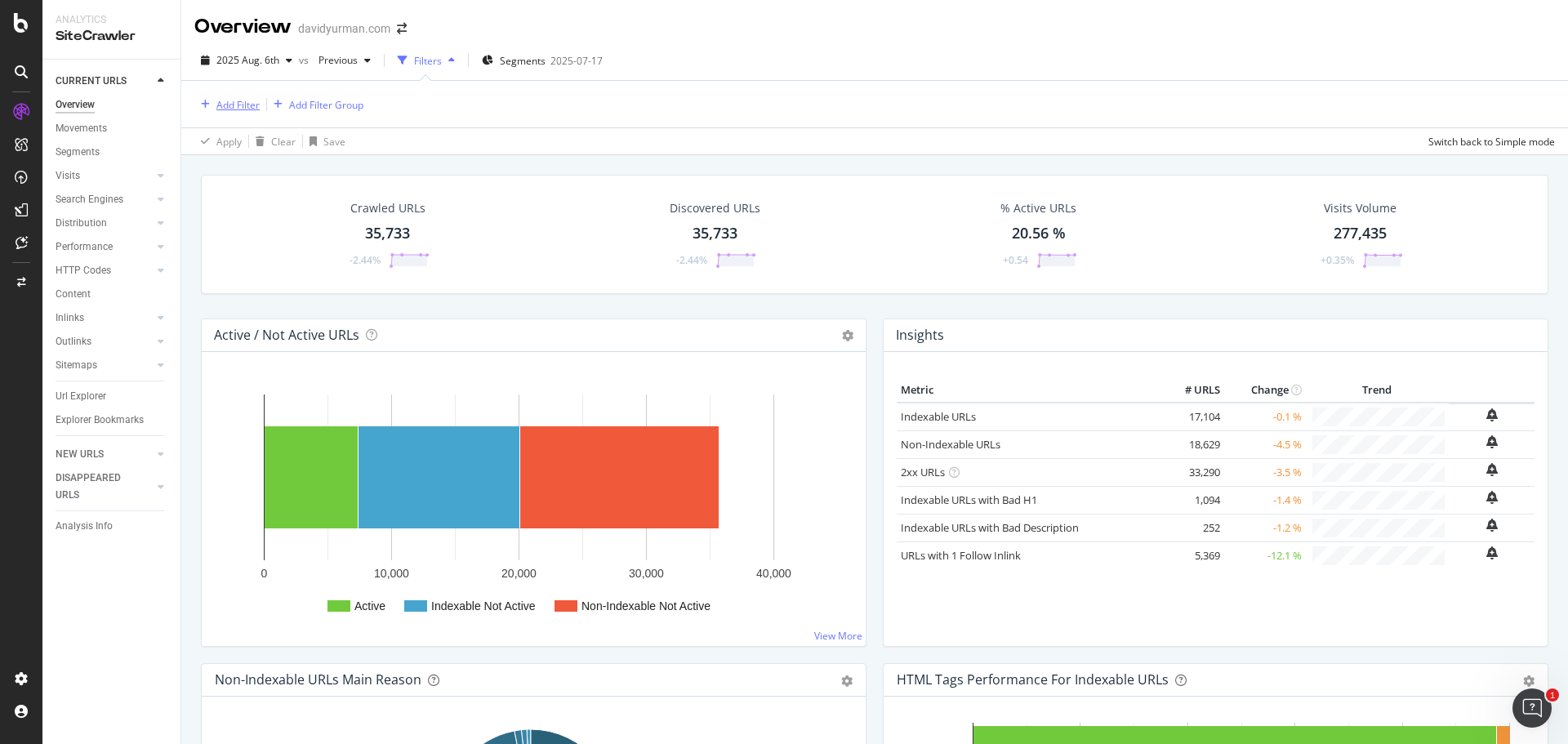 click on "Add Filter" at bounding box center (238, 105) 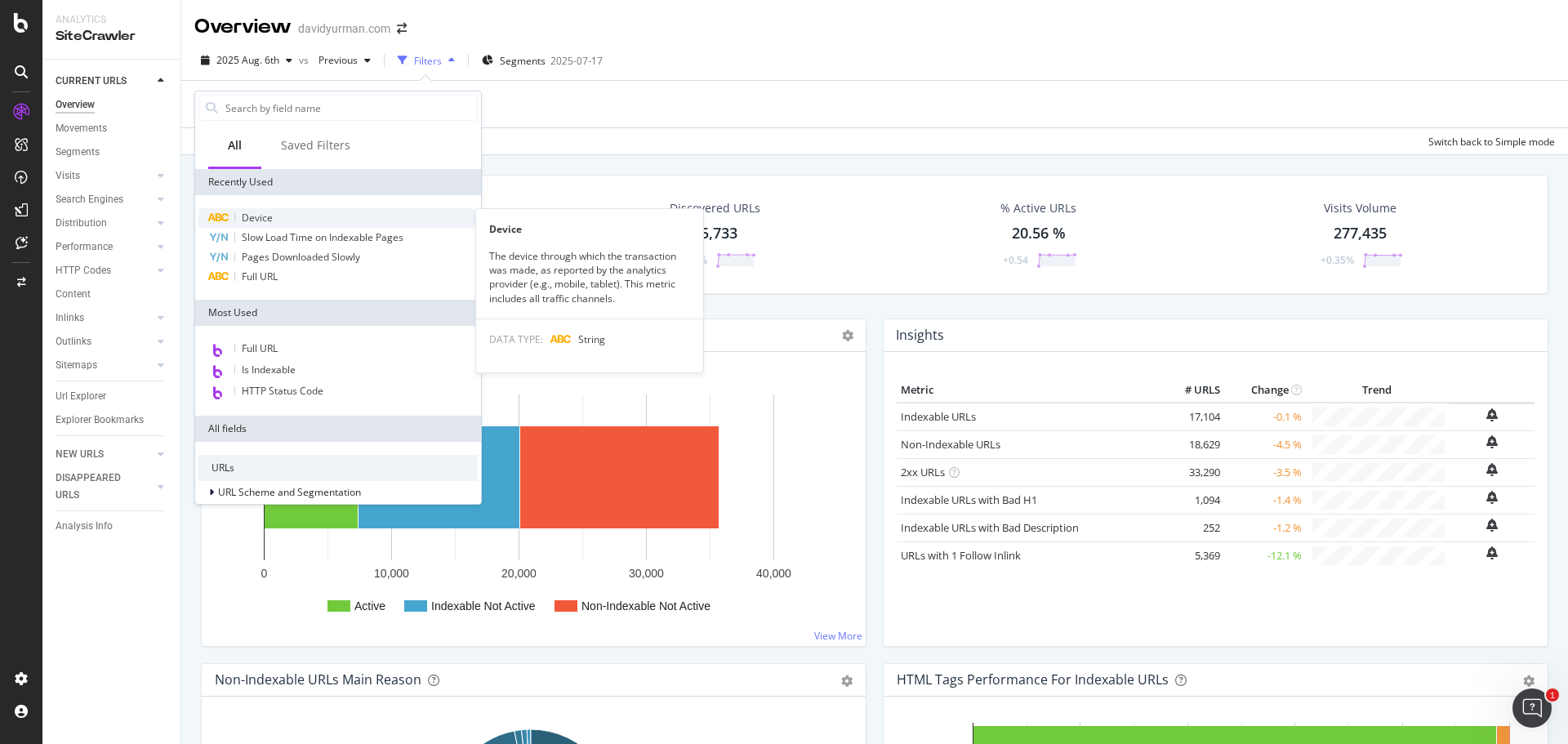click on "Device" at bounding box center (338, 218) 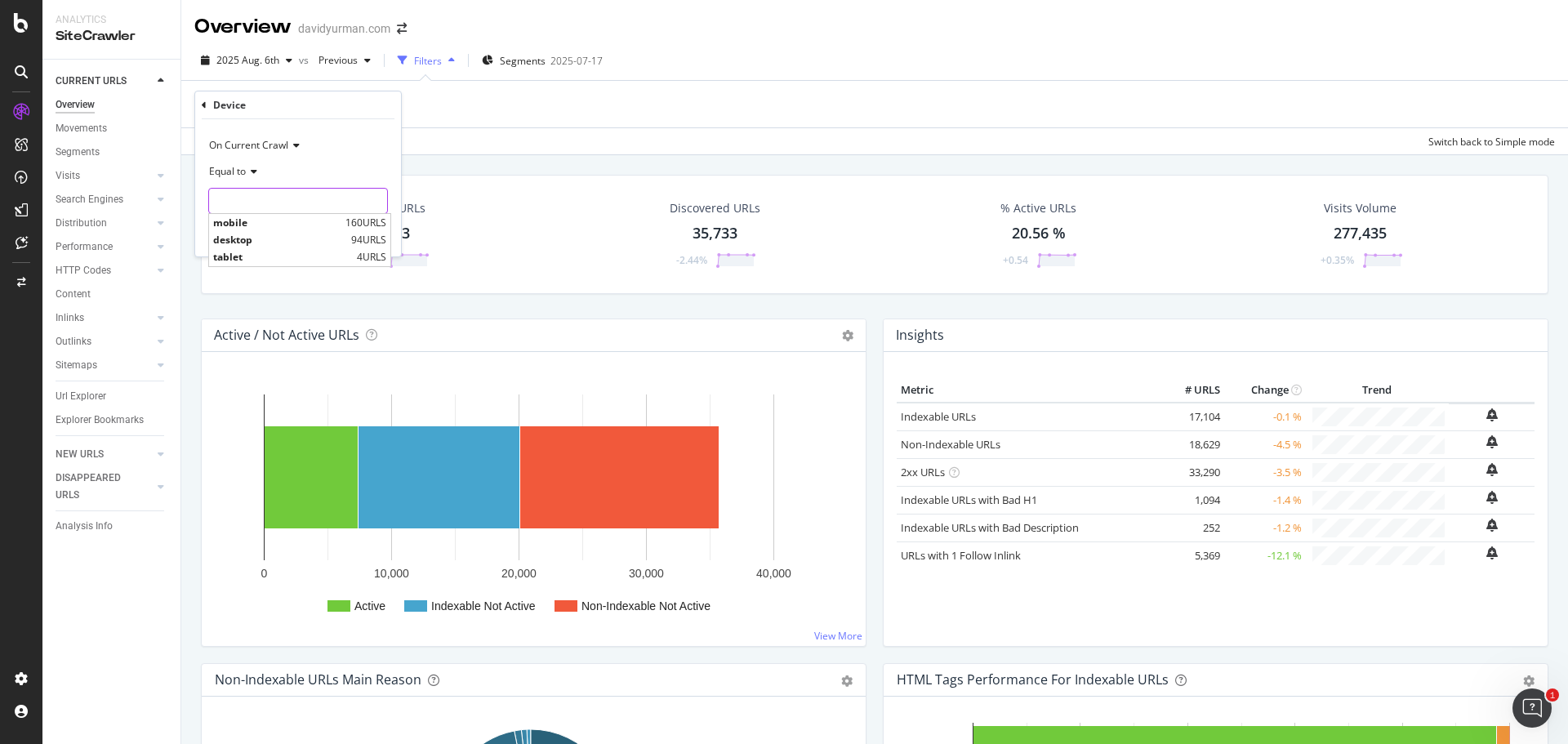click at bounding box center [298, 201] 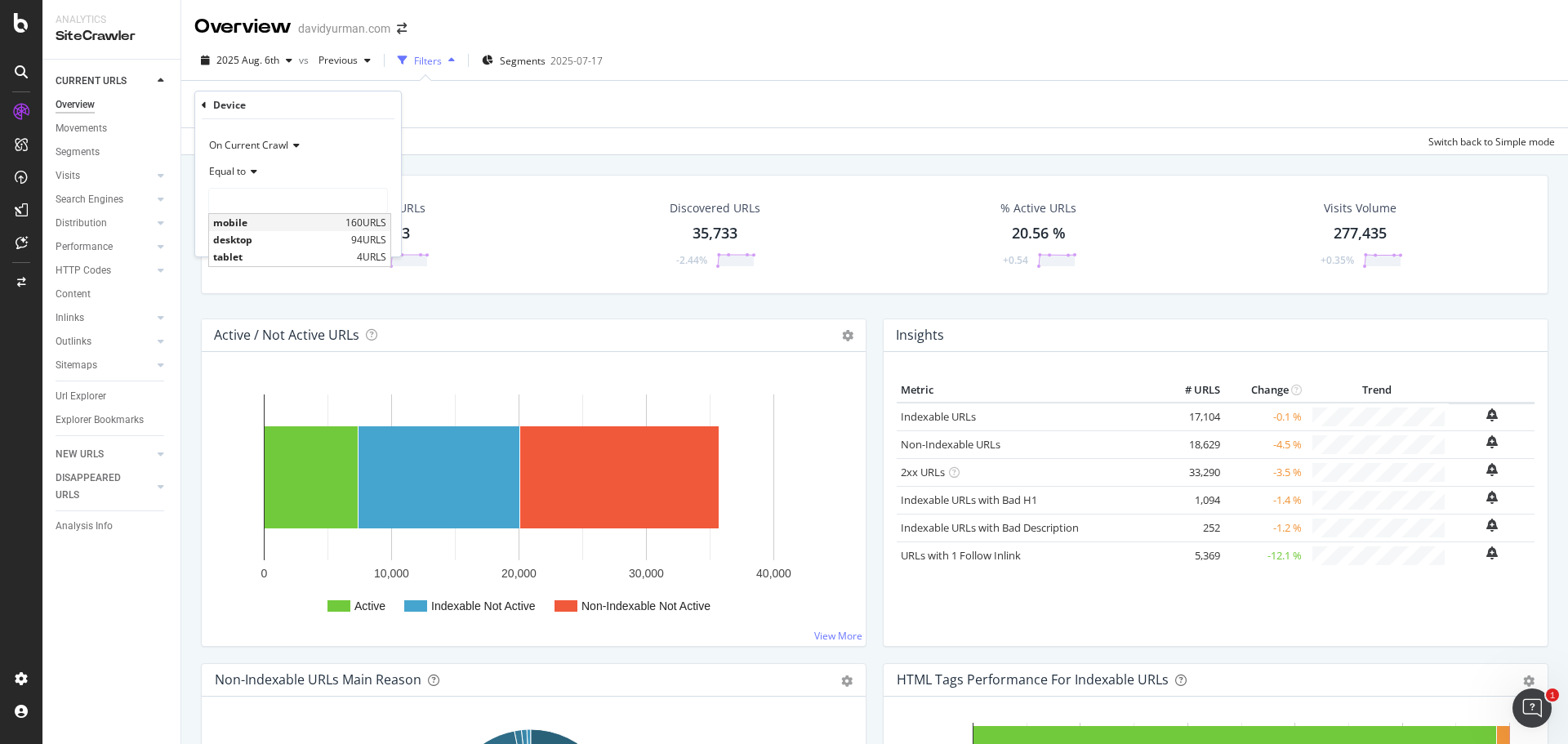 click on "mobile" at bounding box center (277, 222) 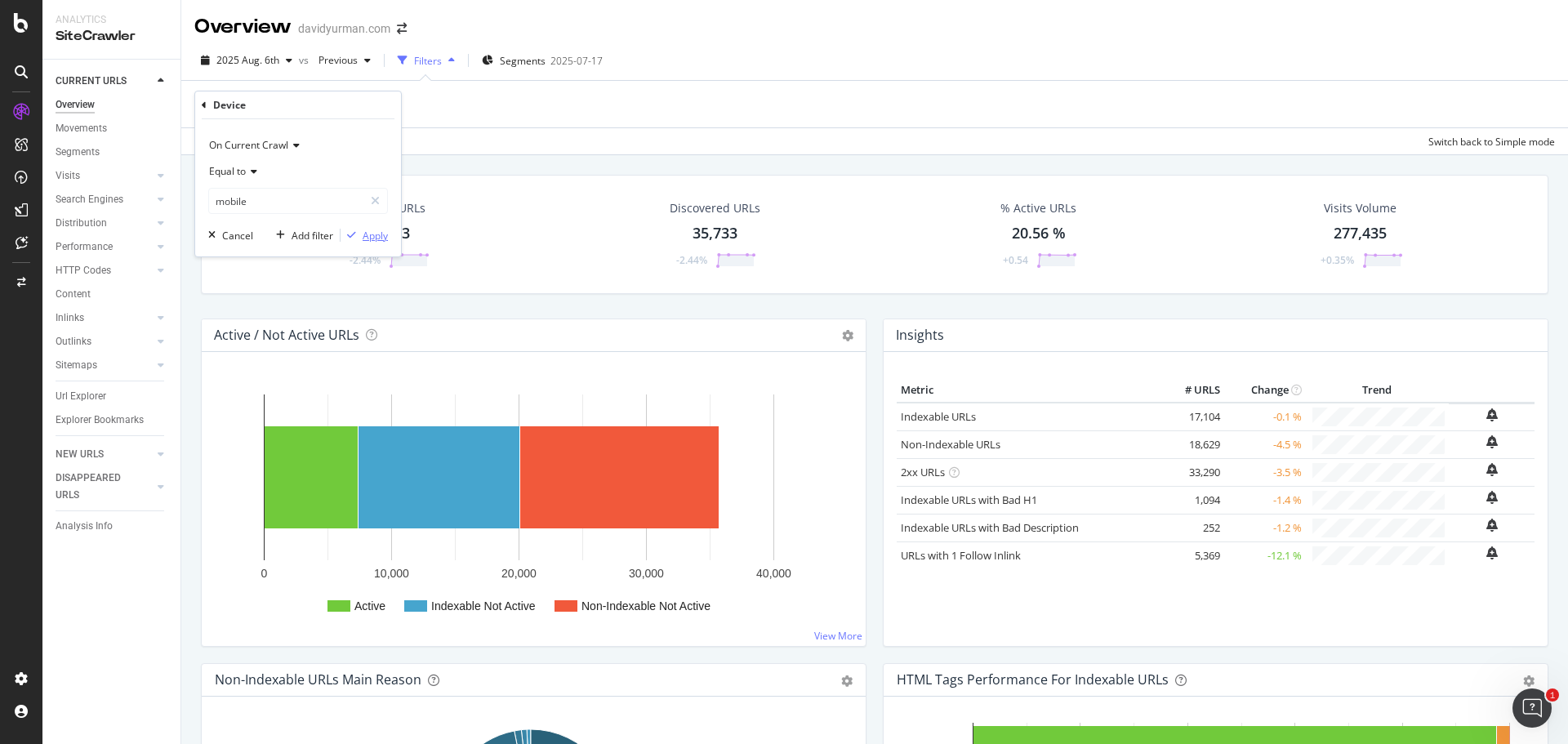 click on "Apply" at bounding box center [375, 235] 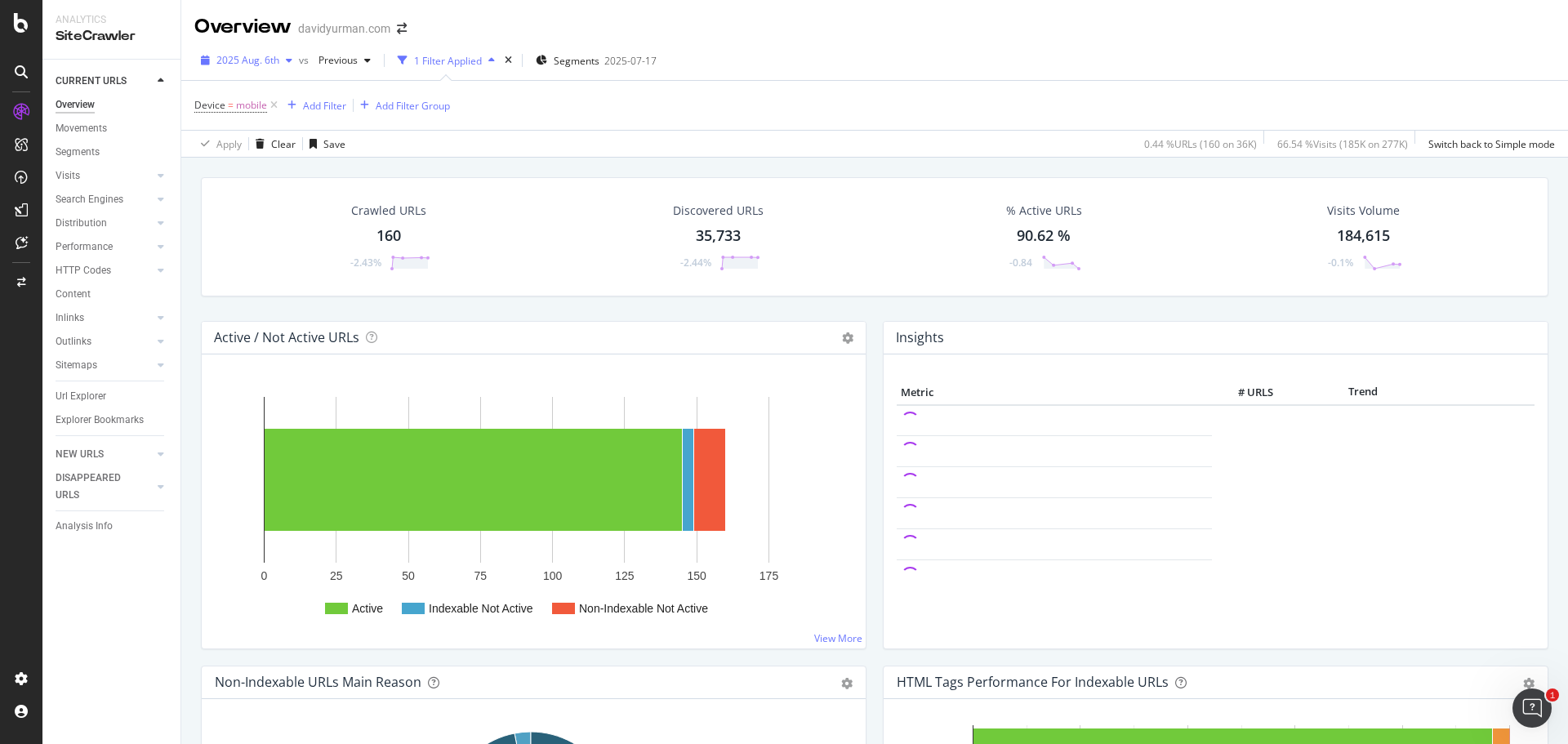 click on "2025 Aug. 6th" at bounding box center (247, 60) 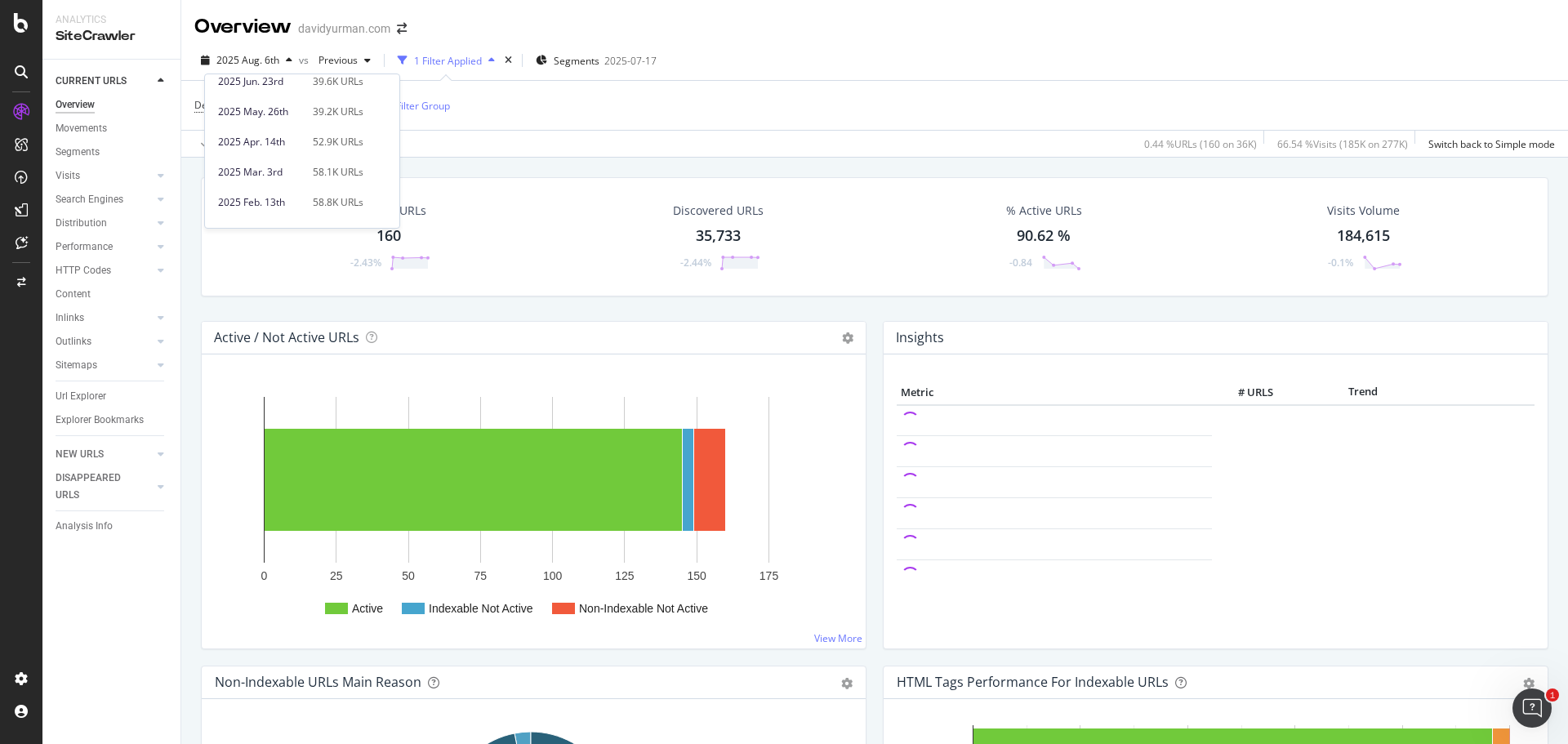 scroll, scrollTop: 163, scrollLeft: 0, axis: vertical 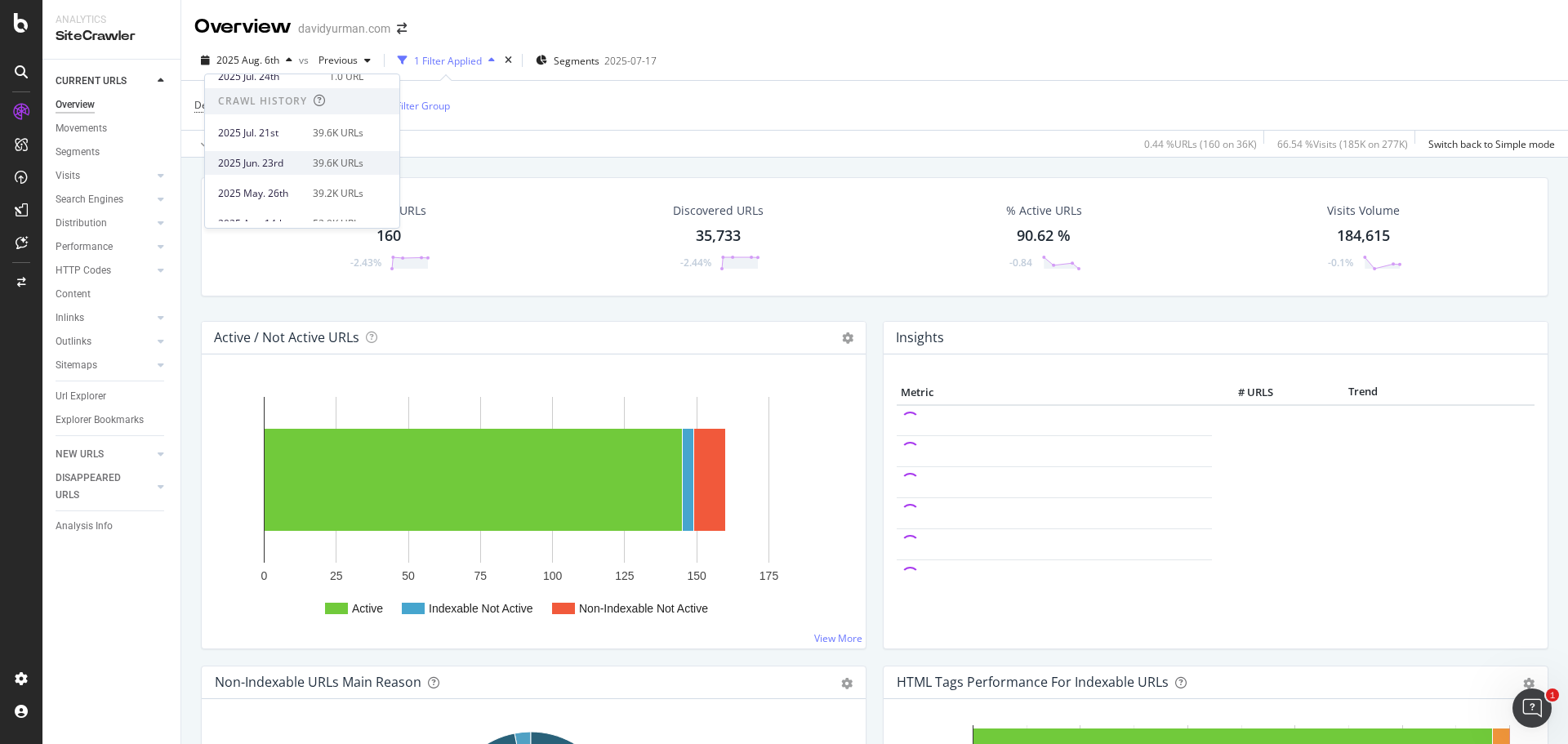 click on "2025 Jun. 23rd 39.6K URLs" at bounding box center [302, 163] 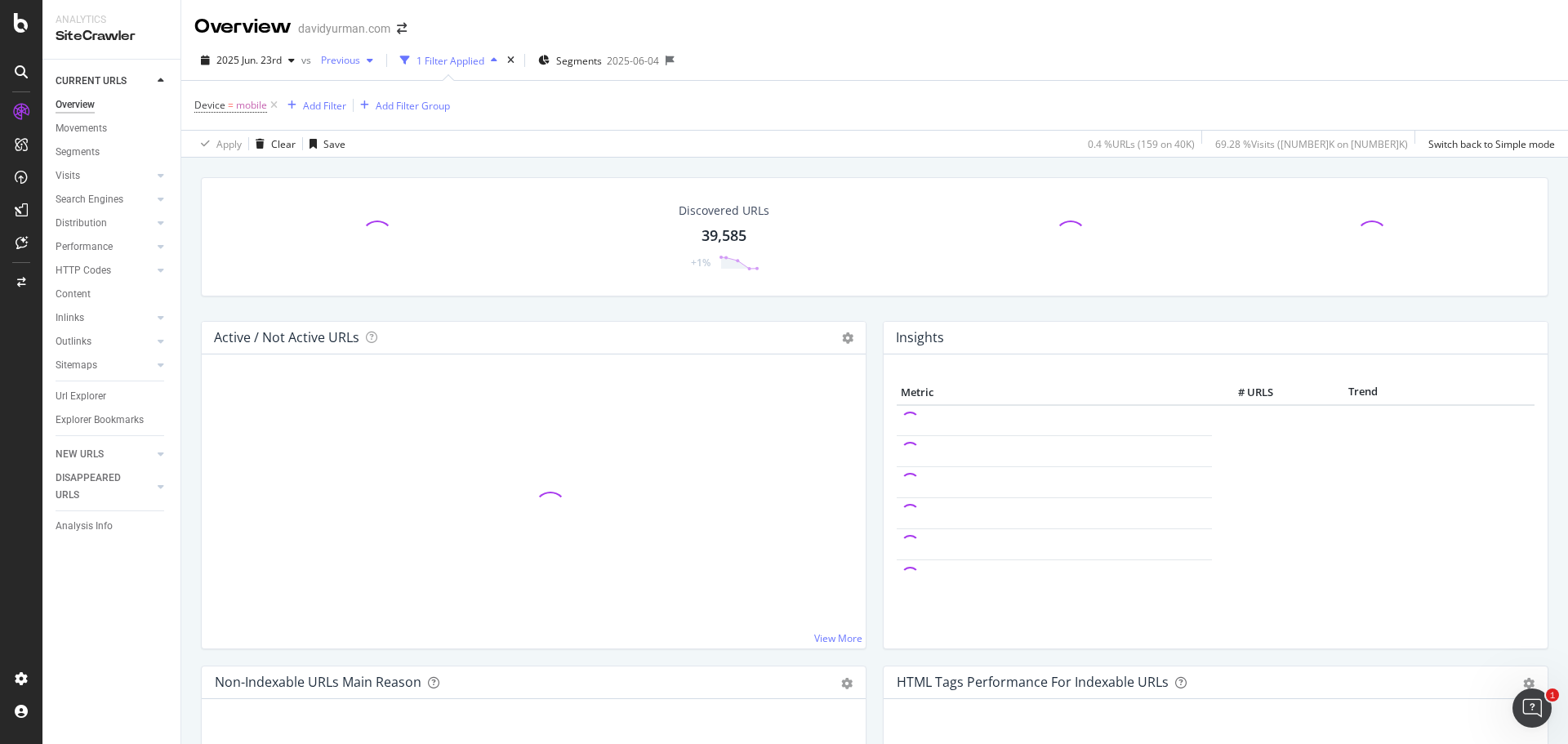 click on "Previous" at bounding box center (337, 60) 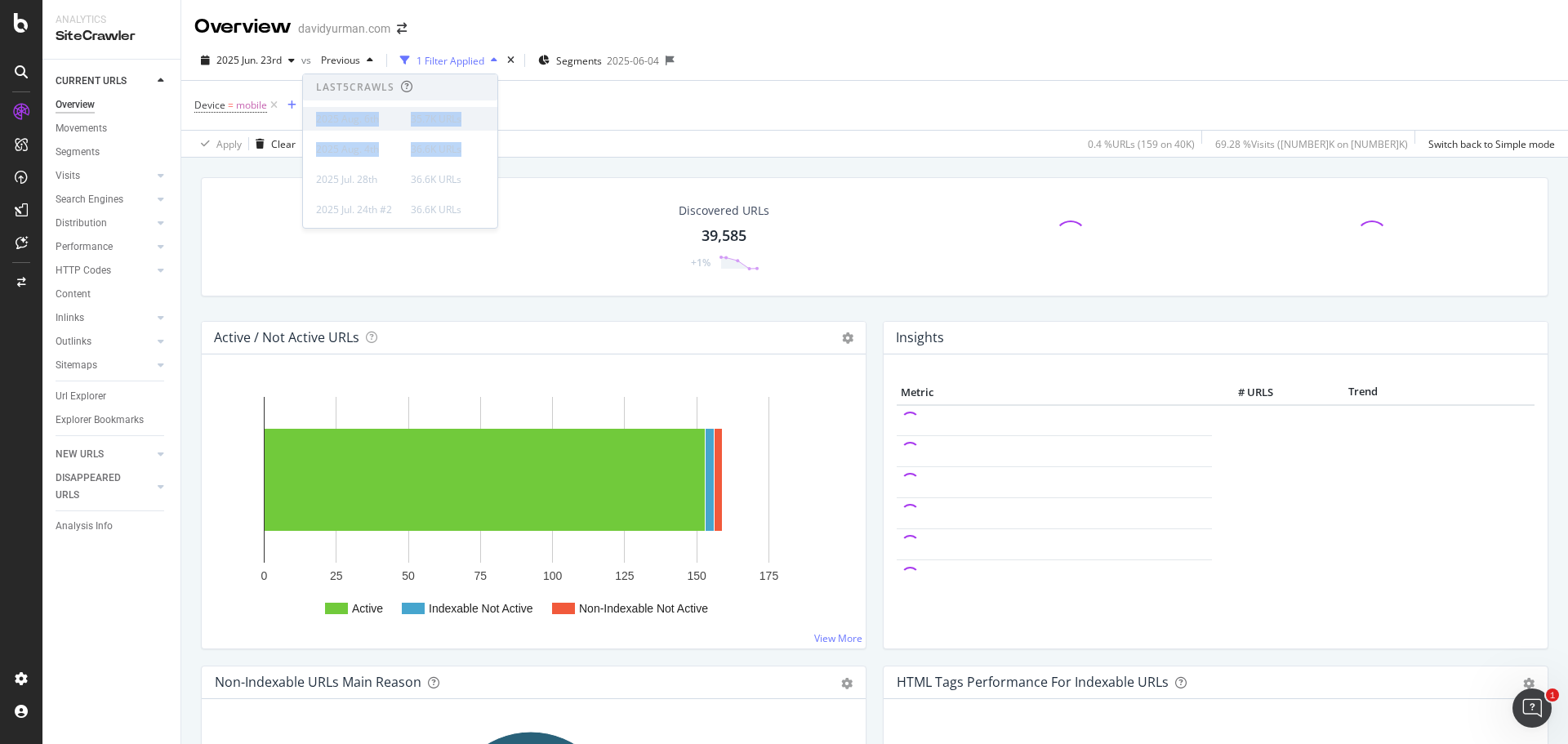 drag, startPoint x: 491, startPoint y: 96, endPoint x: 491, endPoint y: 125, distance: 29 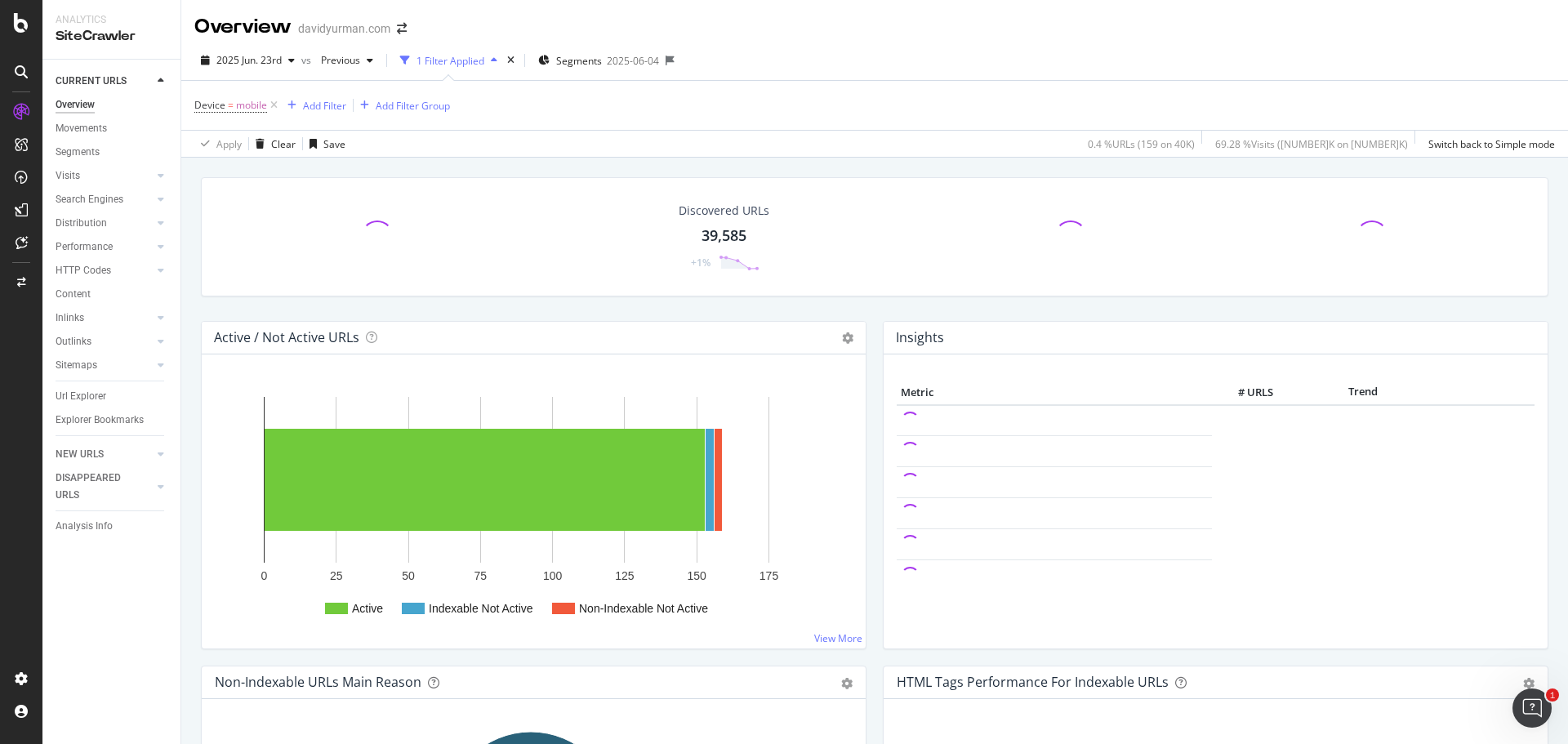 click on "Device   =     mobile Add Filter Add Filter Group" at bounding box center [875, 105] 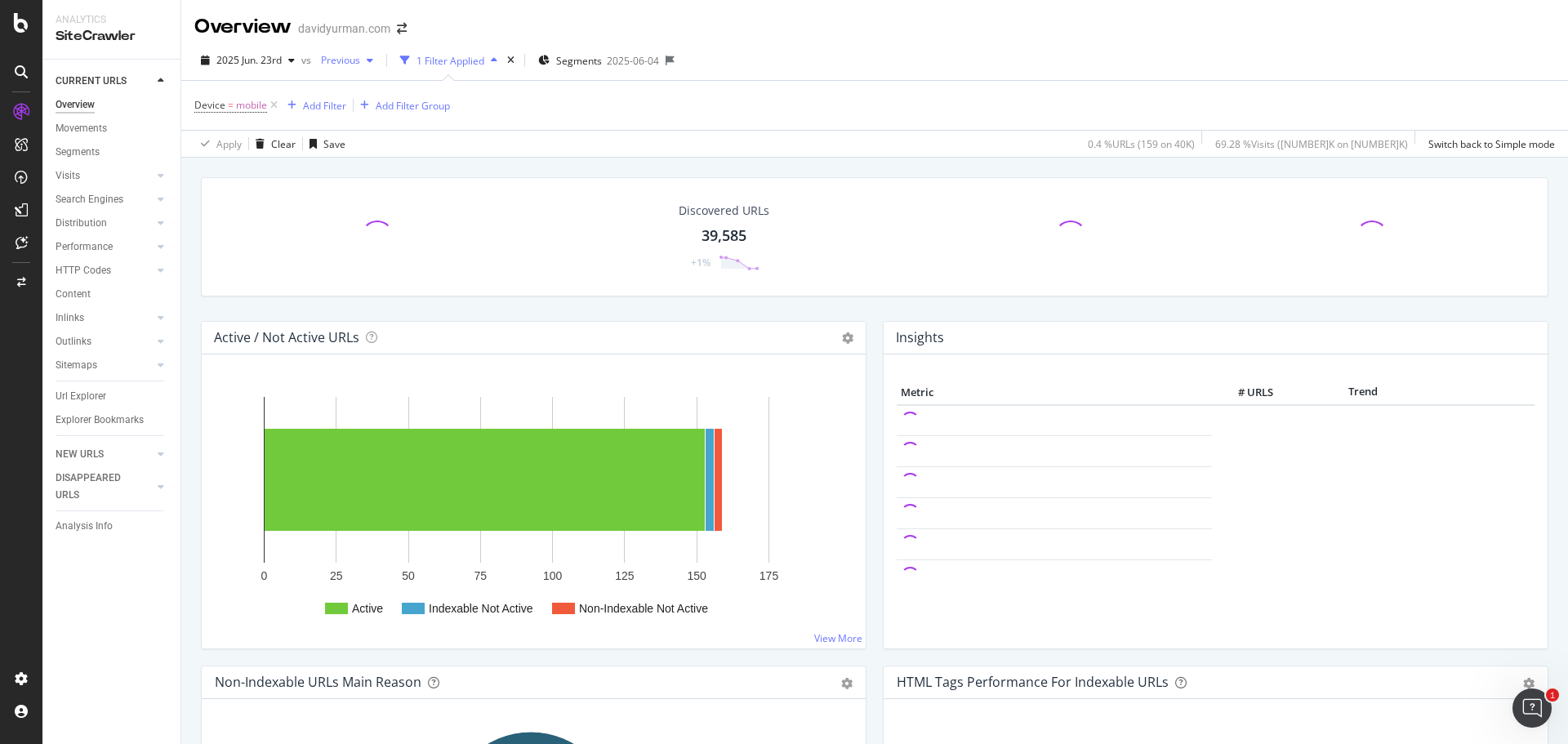 click at bounding box center [370, 60] 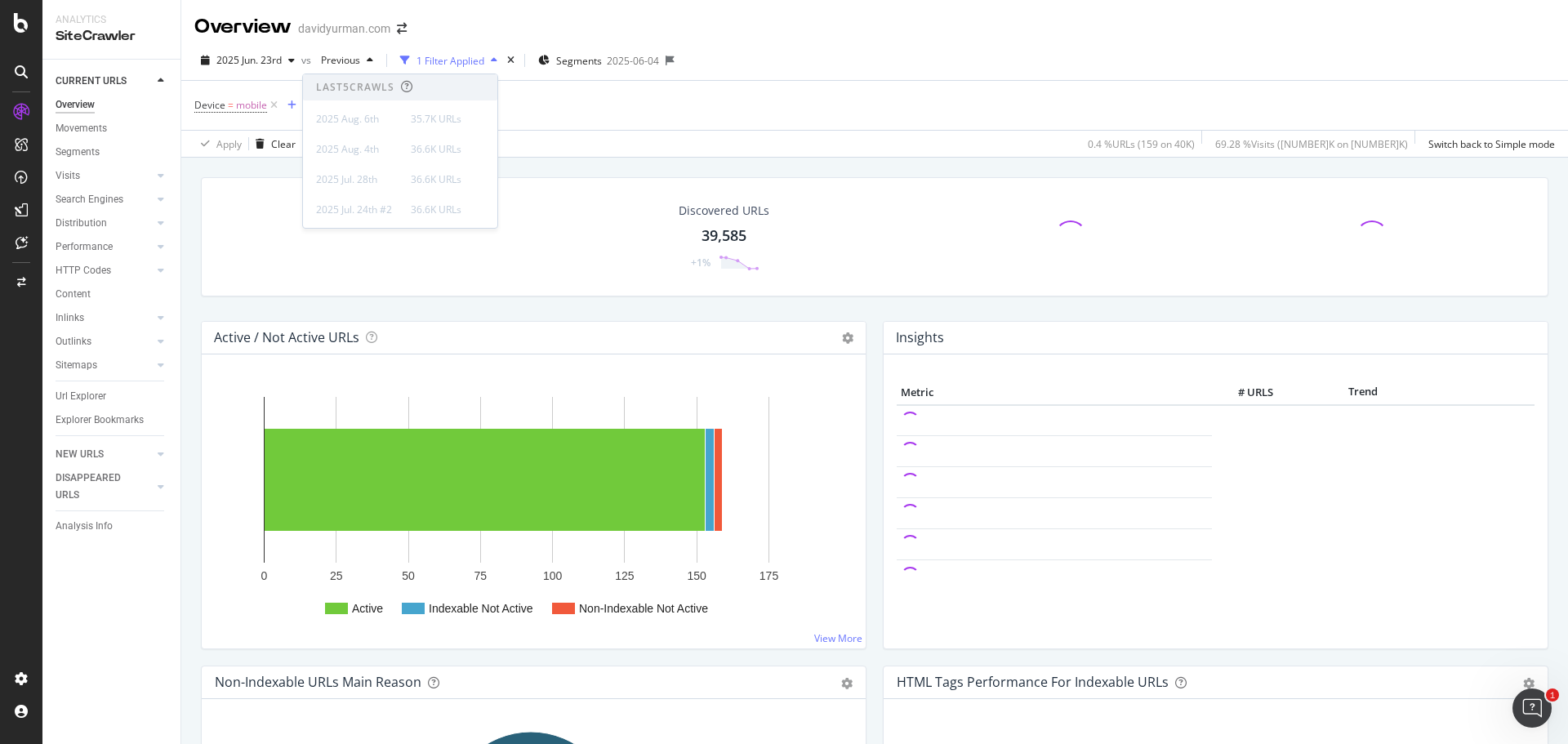 scroll, scrollTop: 45, scrollLeft: 0, axis: vertical 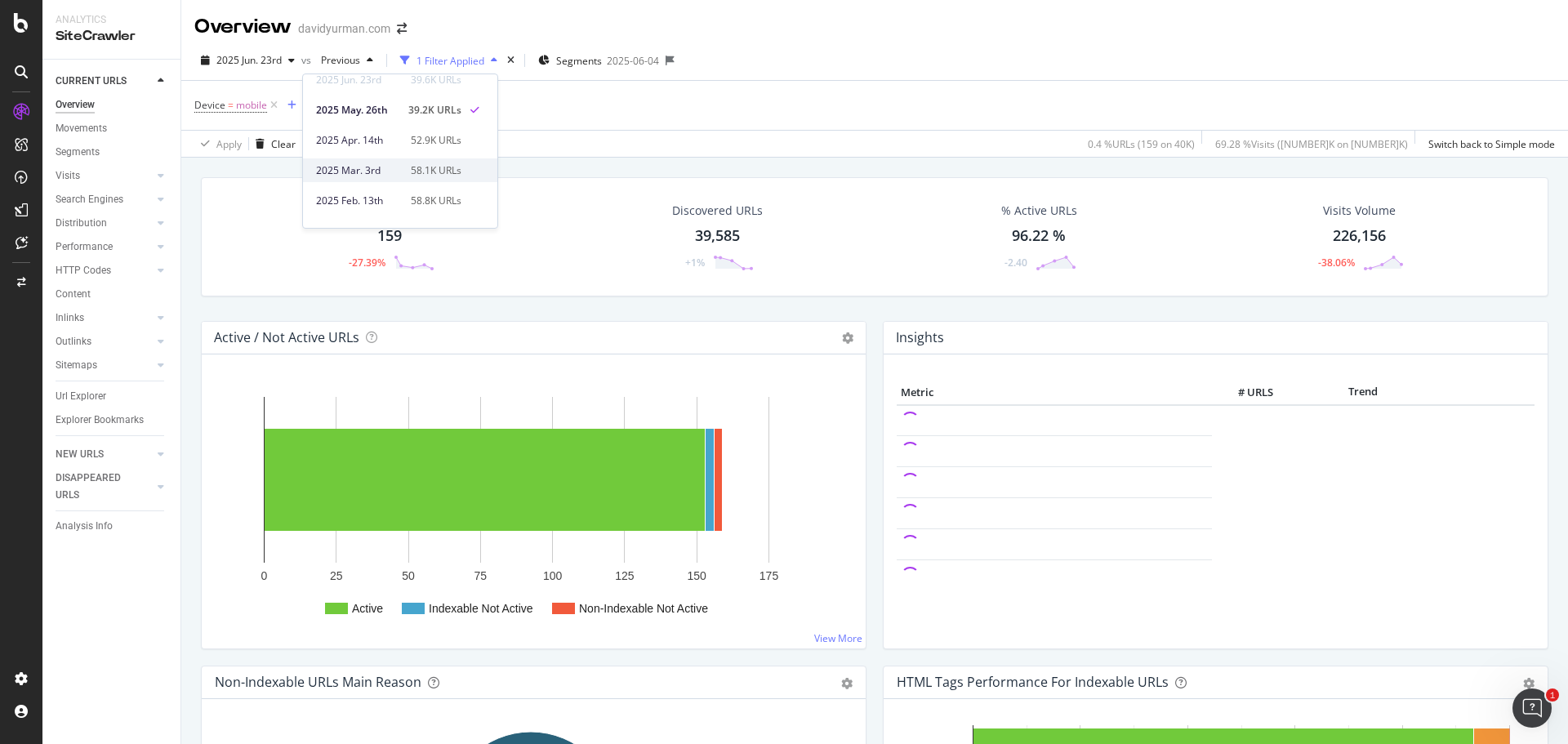 click on "2025 Mar. 3rd 58.1K URLs" at bounding box center [400, 170] 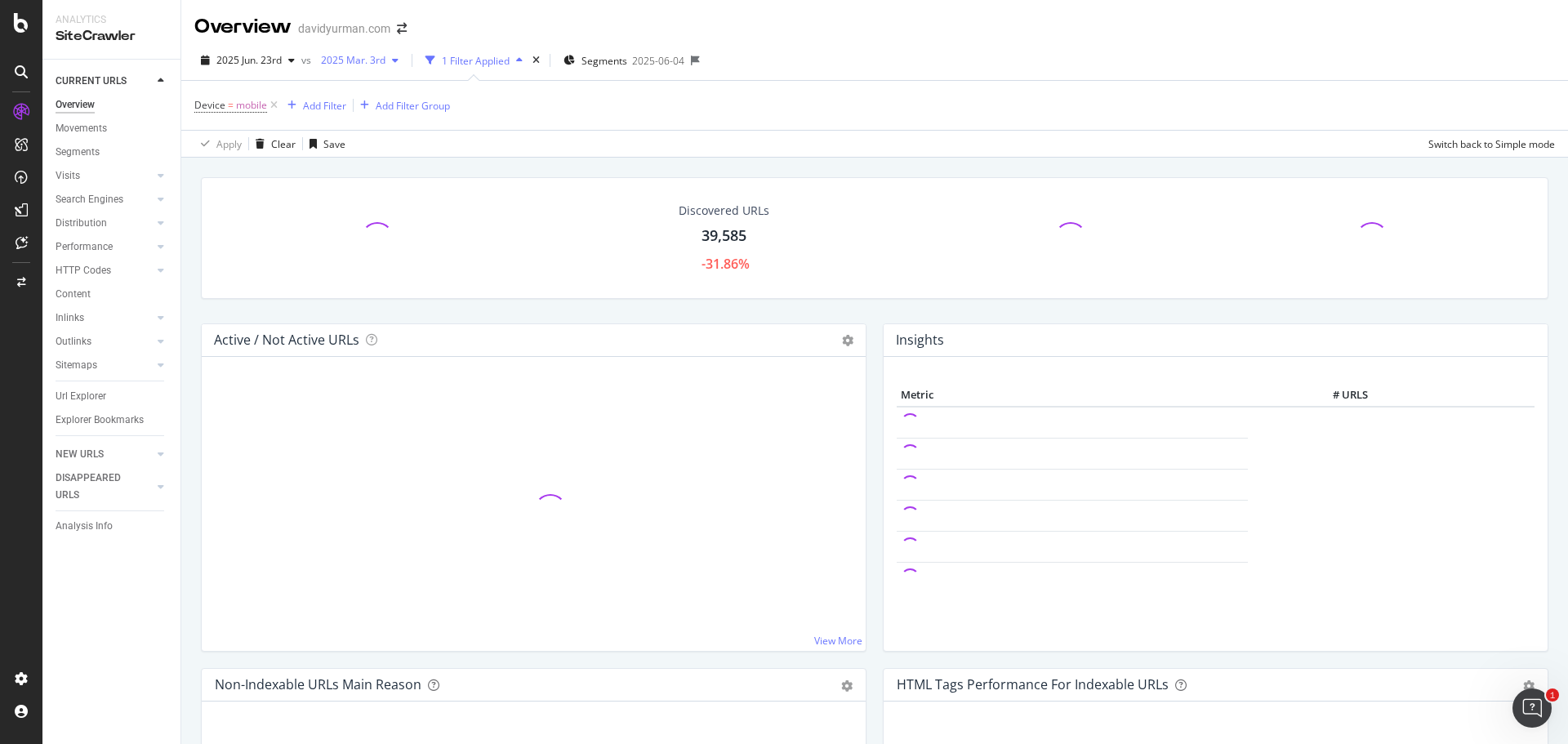 click on "2025 Mar. 3rd" at bounding box center [350, 60] 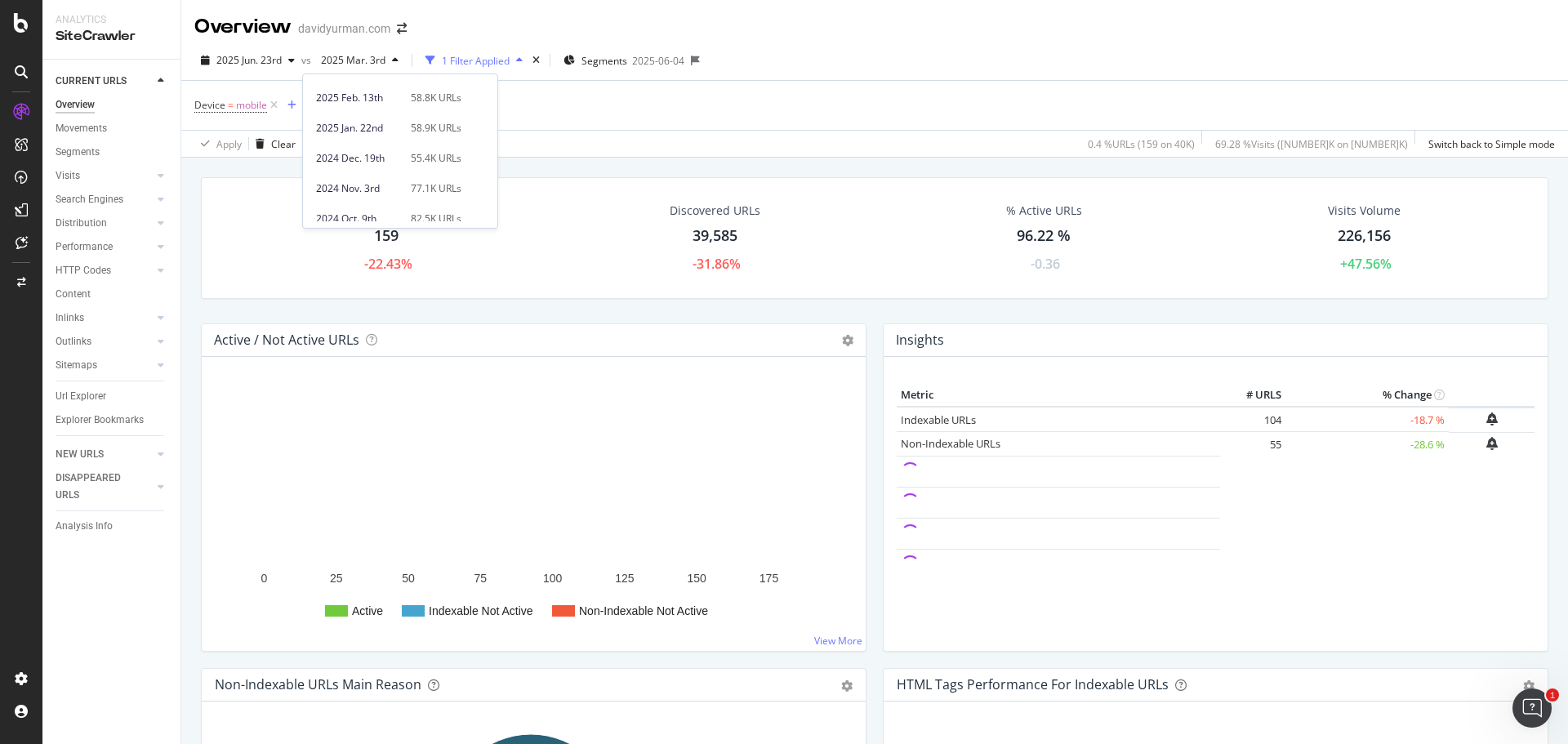scroll, scrollTop: 350, scrollLeft: 0, axis: vertical 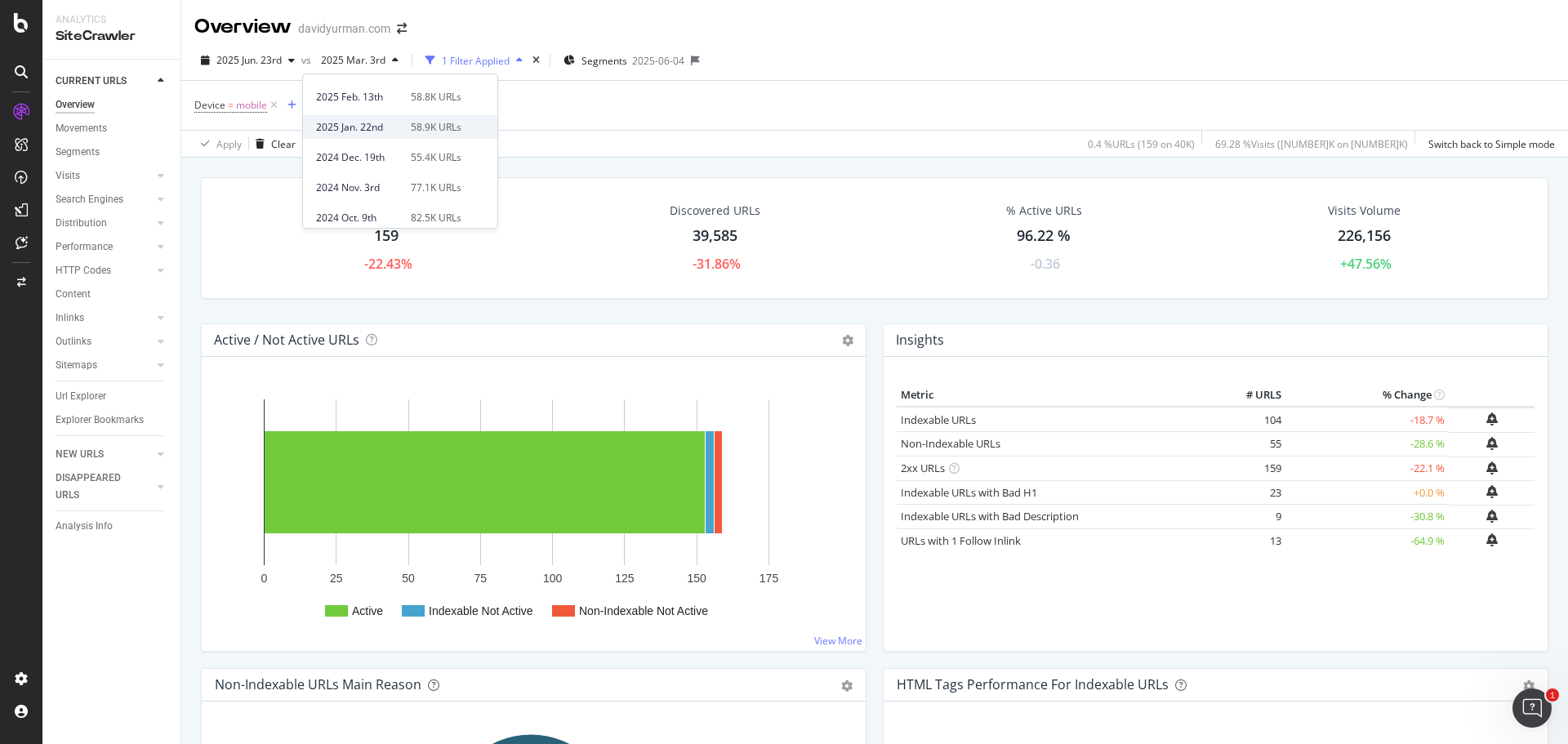 click on "58.9K URLs" at bounding box center (436, 127) 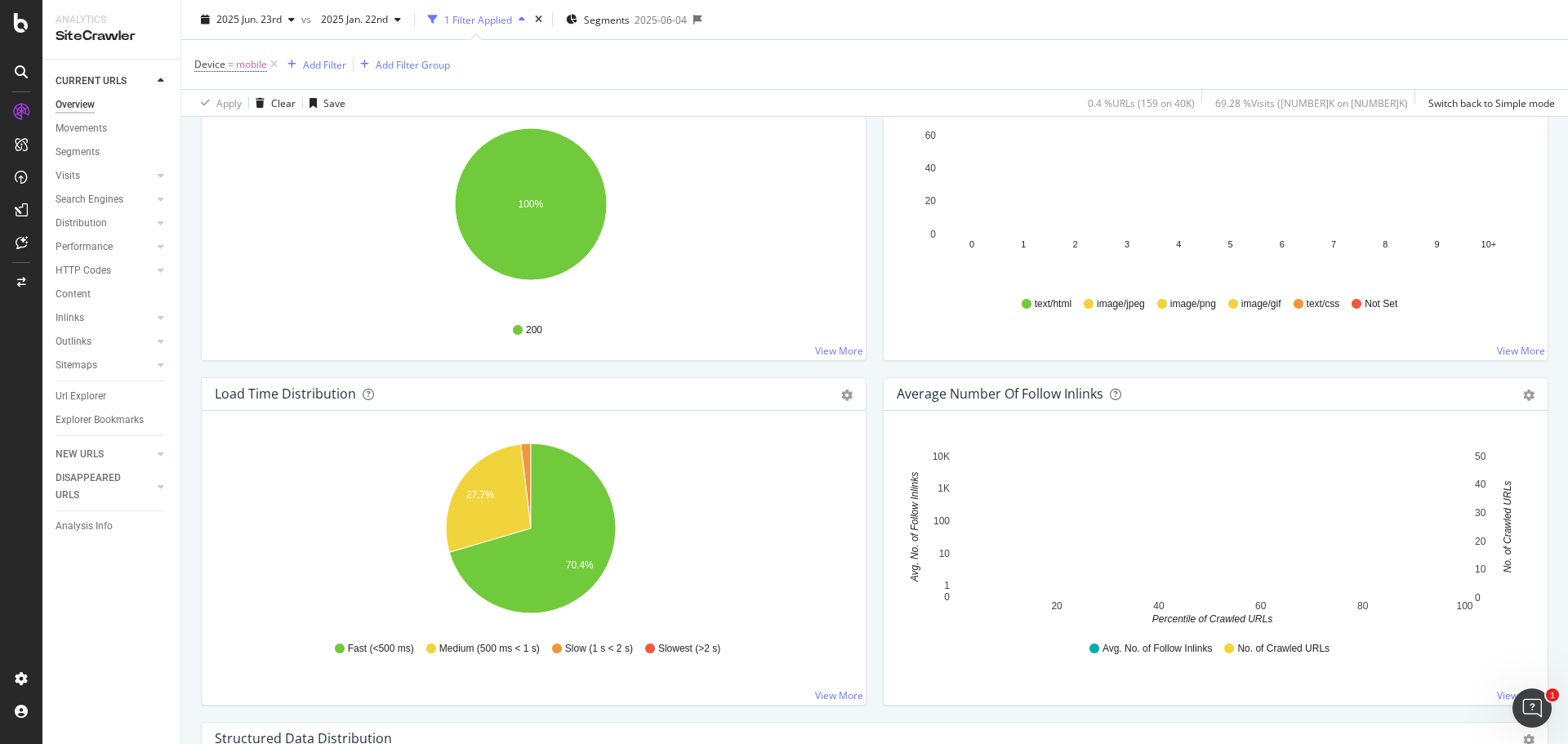 scroll, scrollTop: 1062, scrollLeft: 0, axis: vertical 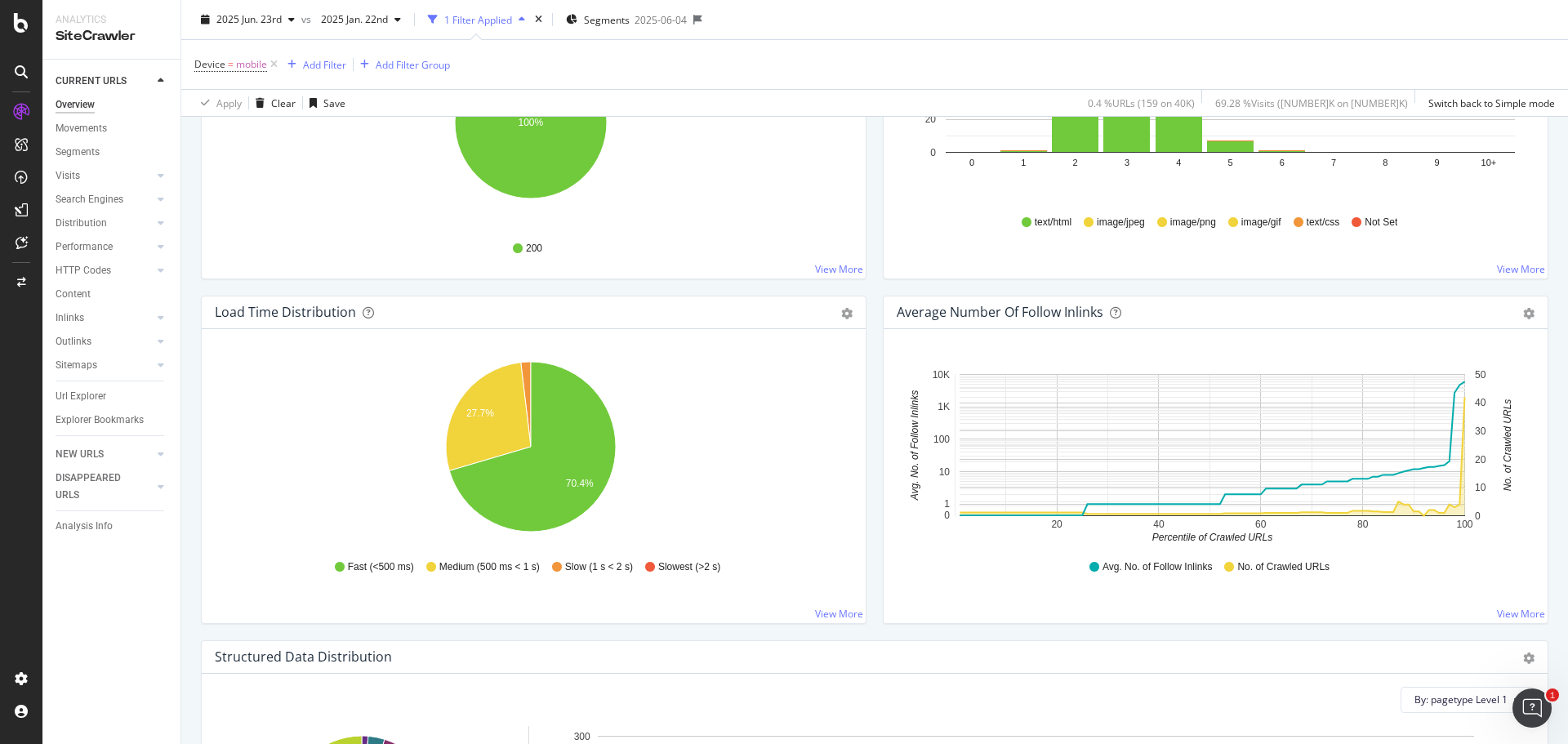 drag, startPoint x: 815, startPoint y: 612, endPoint x: 1069, endPoint y: 645, distance: 256.13473 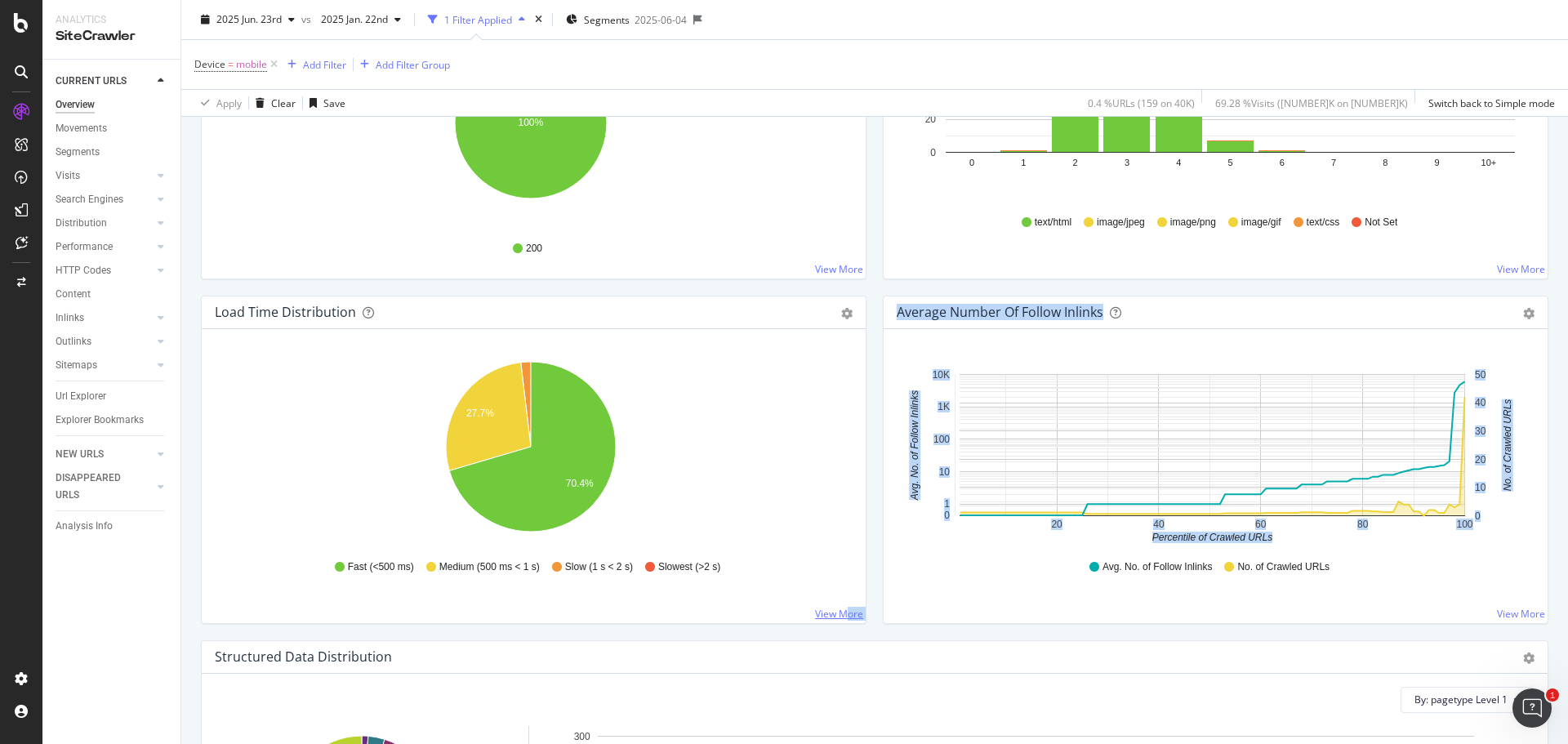 click on "View More" at bounding box center (839, 613) 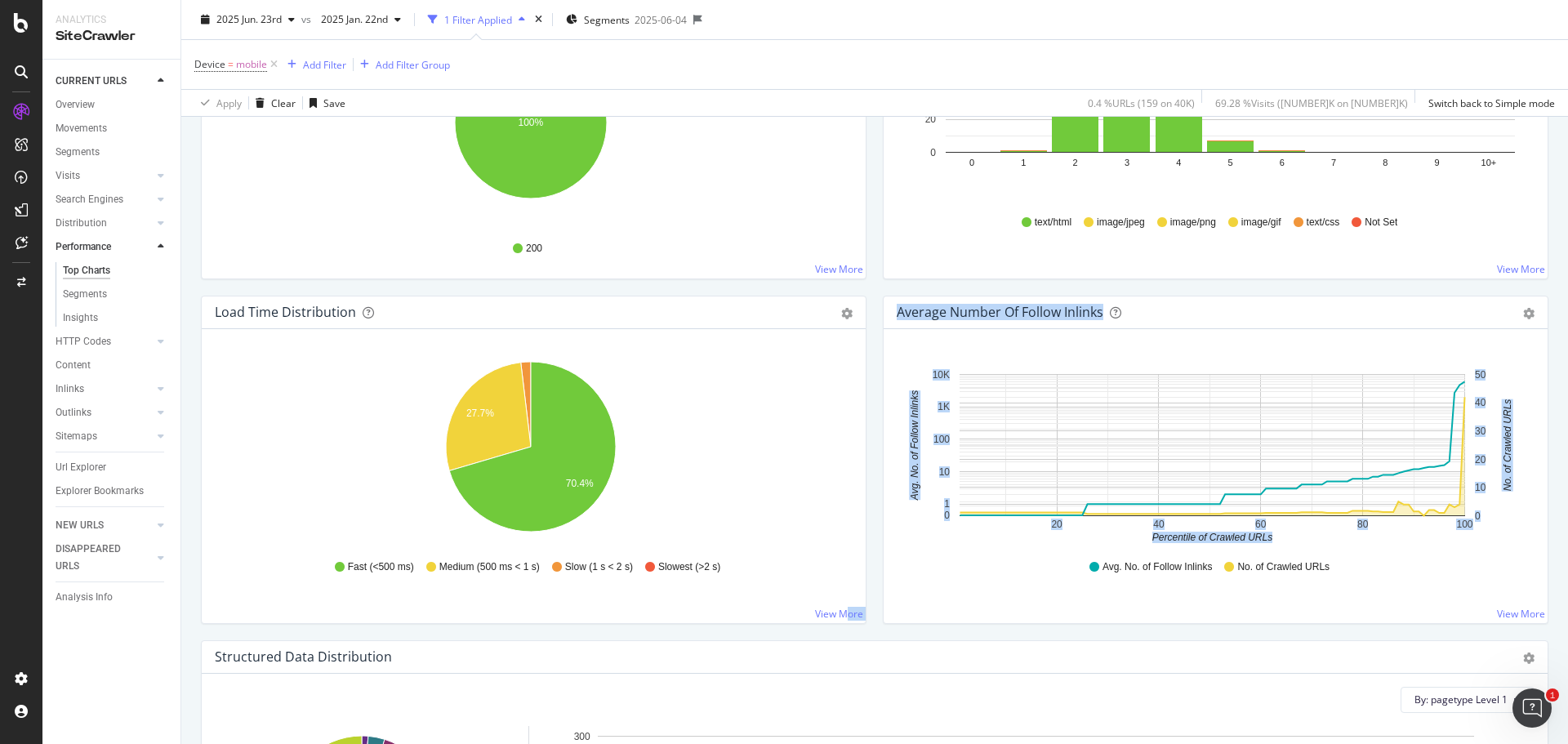 click on "Average Number of Follow Inlinks Chart (by Value) Table Export as CSV Add to Custom Report Hold CTRL while clicking to filter the report. 20 40 60 80 100 0 1 10 100 1K 10K 0 10 20 30 40 50 Percentile of Crawled URLs Avg. No. of Follow Inlinks No. of Crawled URLs Percentile No. of Crawled URLs Avg. No. of Follow Inlinks 1 to 25 1.12 0 1 to 25 1.12 0 1 to 25 1.12 0 1 to 25 1.12 0 1 to 25 1.12 0 1 to 25 1.12 0 1 to 25 1.12 0 1 to 25 1.12 0 1 to 25 1.12 0 1 to 25 1.12 0 1 to 25 1.12 0 1 to 25 1.12 0 1 to 25 1.12 0 1 to 25 1.12 0 1 to 25 1.12 0 1 to 25 1.12 0 1 to 25 1.12 0 1 to 25 1.12 0 1 to 25 1.12 0 1 to 25 1.12 0 1 to 25 1.12 0 1 to 25 1.12 0 1 to 25 1.12 0 1 to 25 1.12 0 1 to 25 1.12 0 26 to 52 0.63 1 26 to 52 0.63 1 26 to 52 0.63 1 26 to 52 0.63 1 26 to 52 0.63 1 26 to 52 0.63 1 26 to 52 0.63 1 26 to 52 0.63 1 26 to 52 0.63 1 26 to 52 0.63 1 26 to 52 0.63 1 26 to 52 0.63 1 26 to 52 0.63 1 26 to 52 0.63 1 26 to 52 0.63 1 26 to 52 0.63 1 26 to 52 0.63 1 26 to 52 0.63 1 26 to 52 0.63 1 26 to 52 0.63 1 26 to 52" at bounding box center [1215, 468] 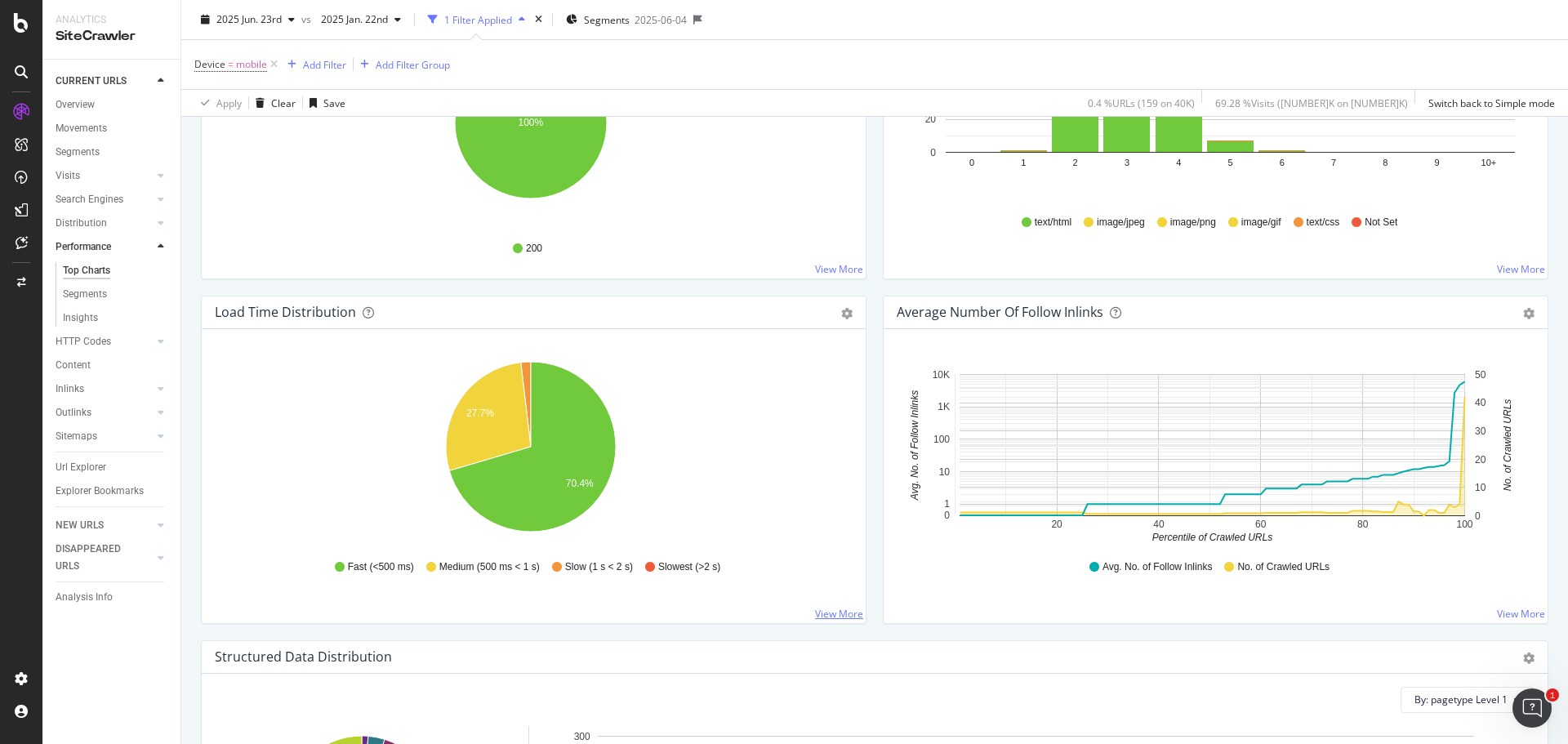 click on "View More" at bounding box center (839, 613) 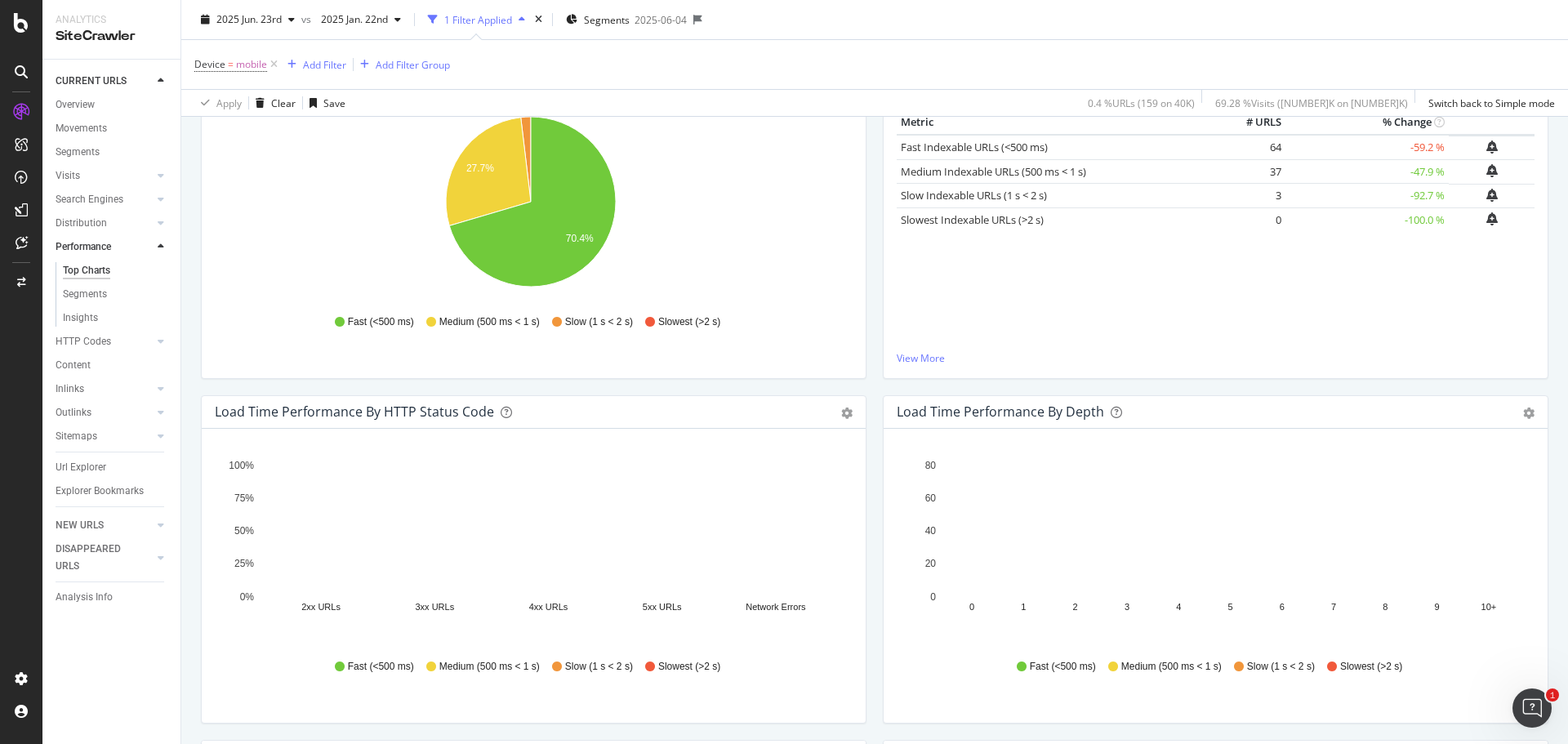 scroll, scrollTop: 82, scrollLeft: 0, axis: vertical 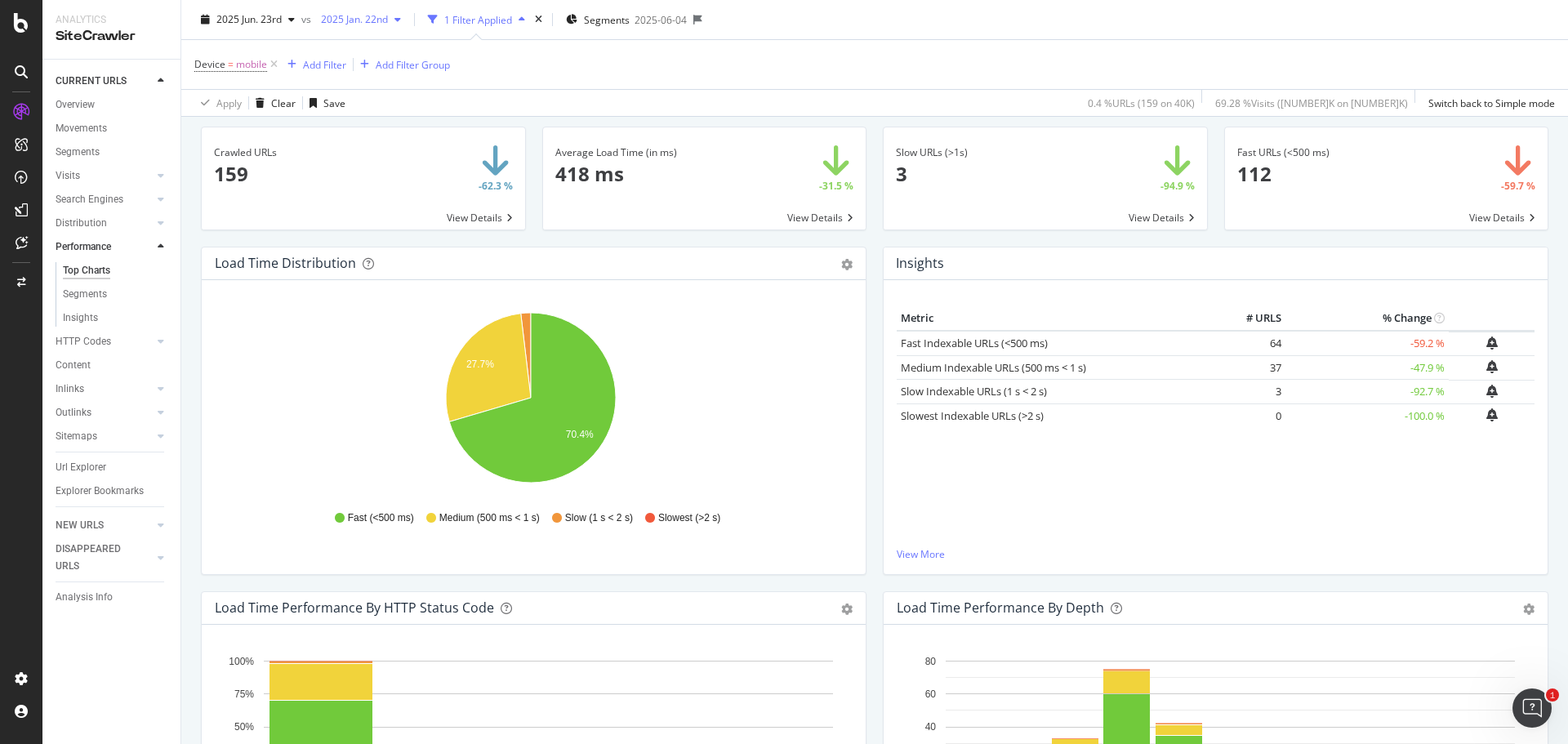 click on "2025 Jan. 22nd" at bounding box center [351, 19] 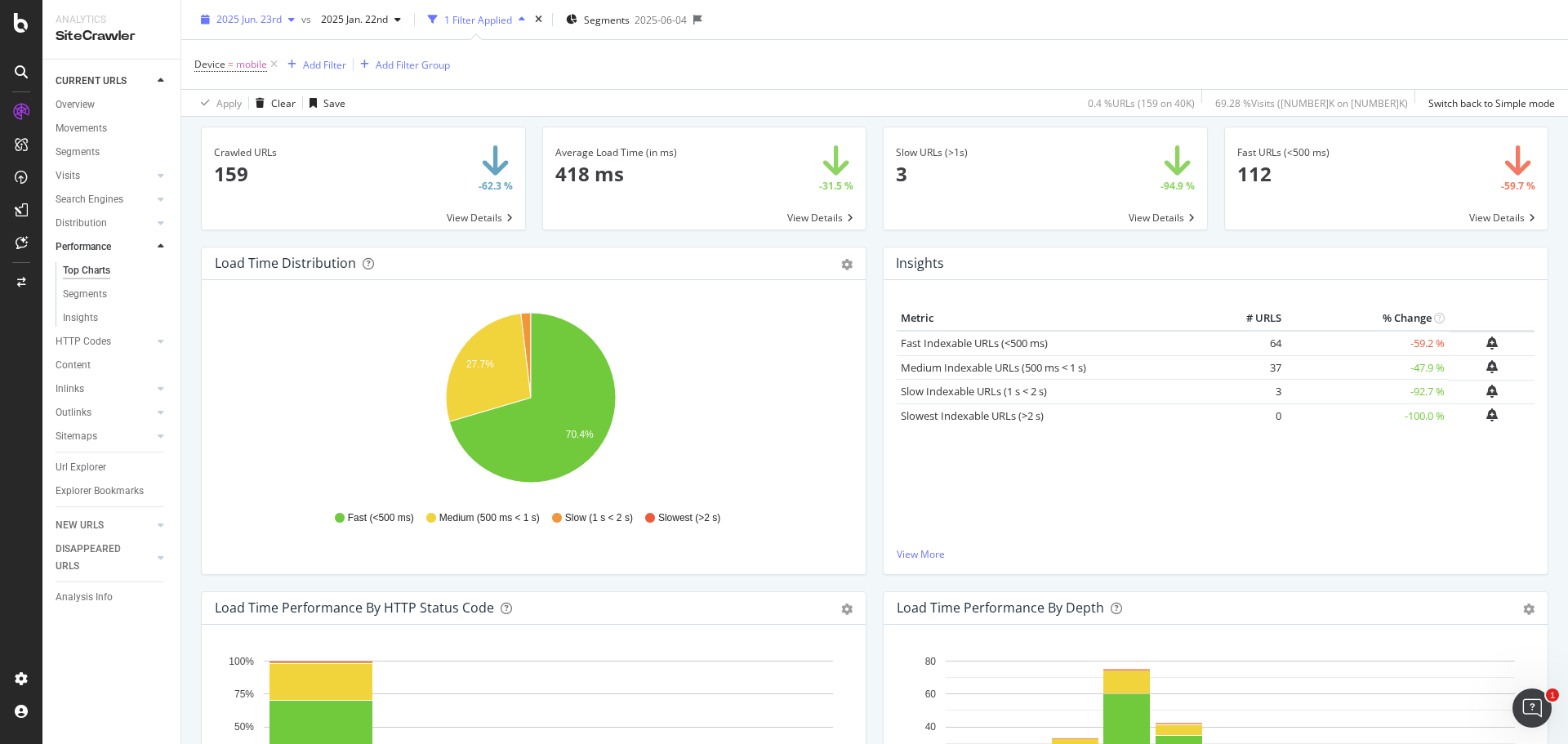 click on "2025 Jun. 23rd" at bounding box center [249, 19] 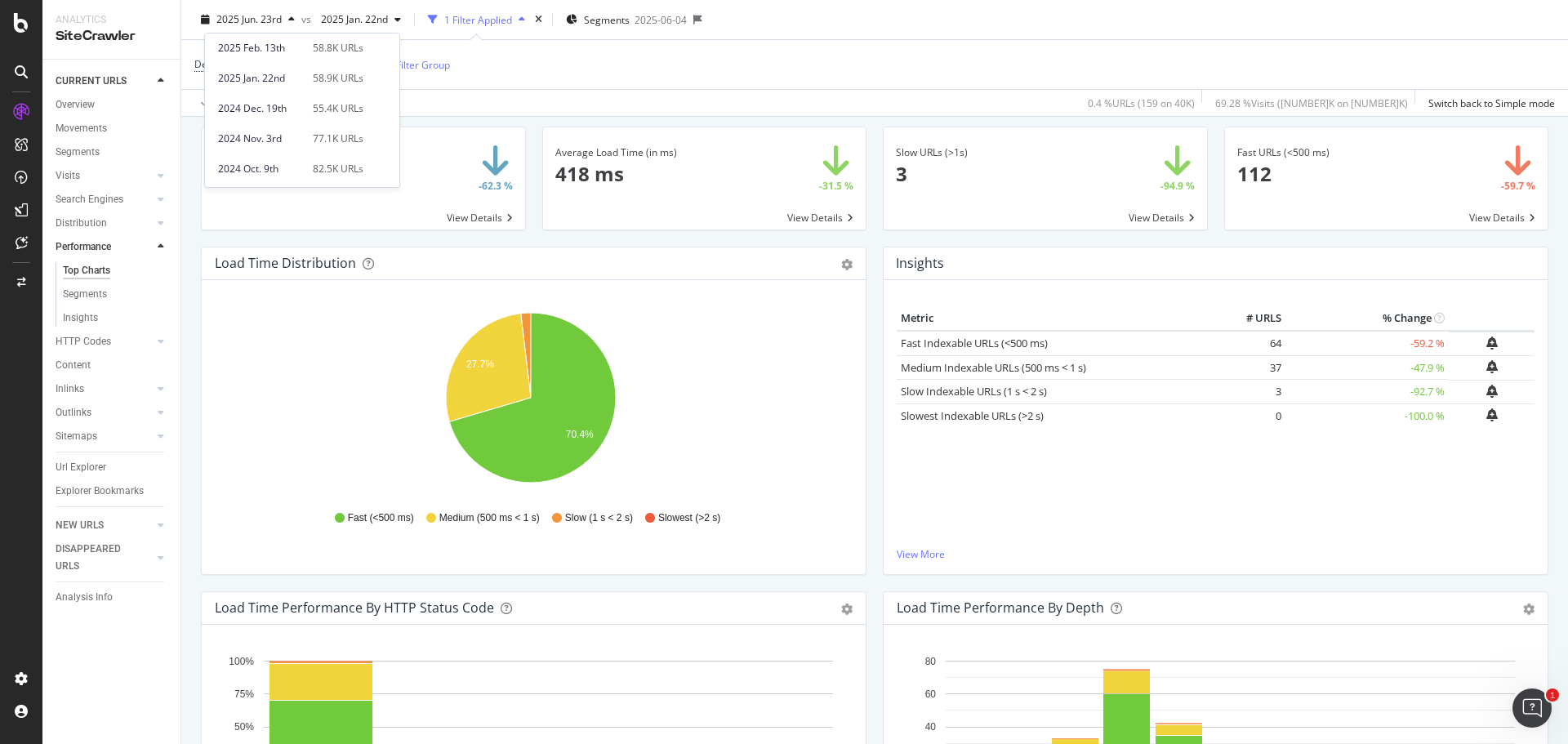 scroll, scrollTop: 353, scrollLeft: 0, axis: vertical 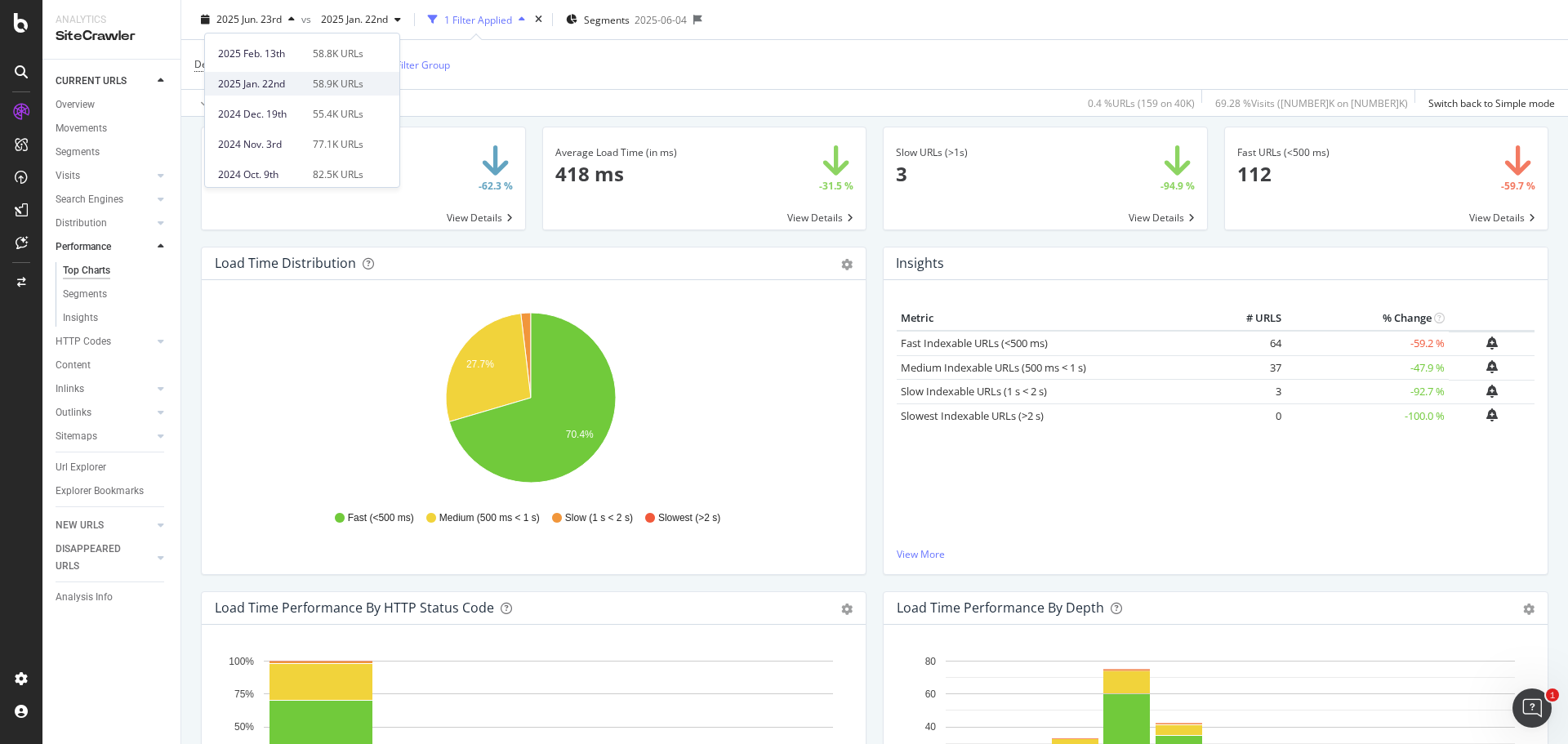click on "58.9K URLs" at bounding box center (338, 84) 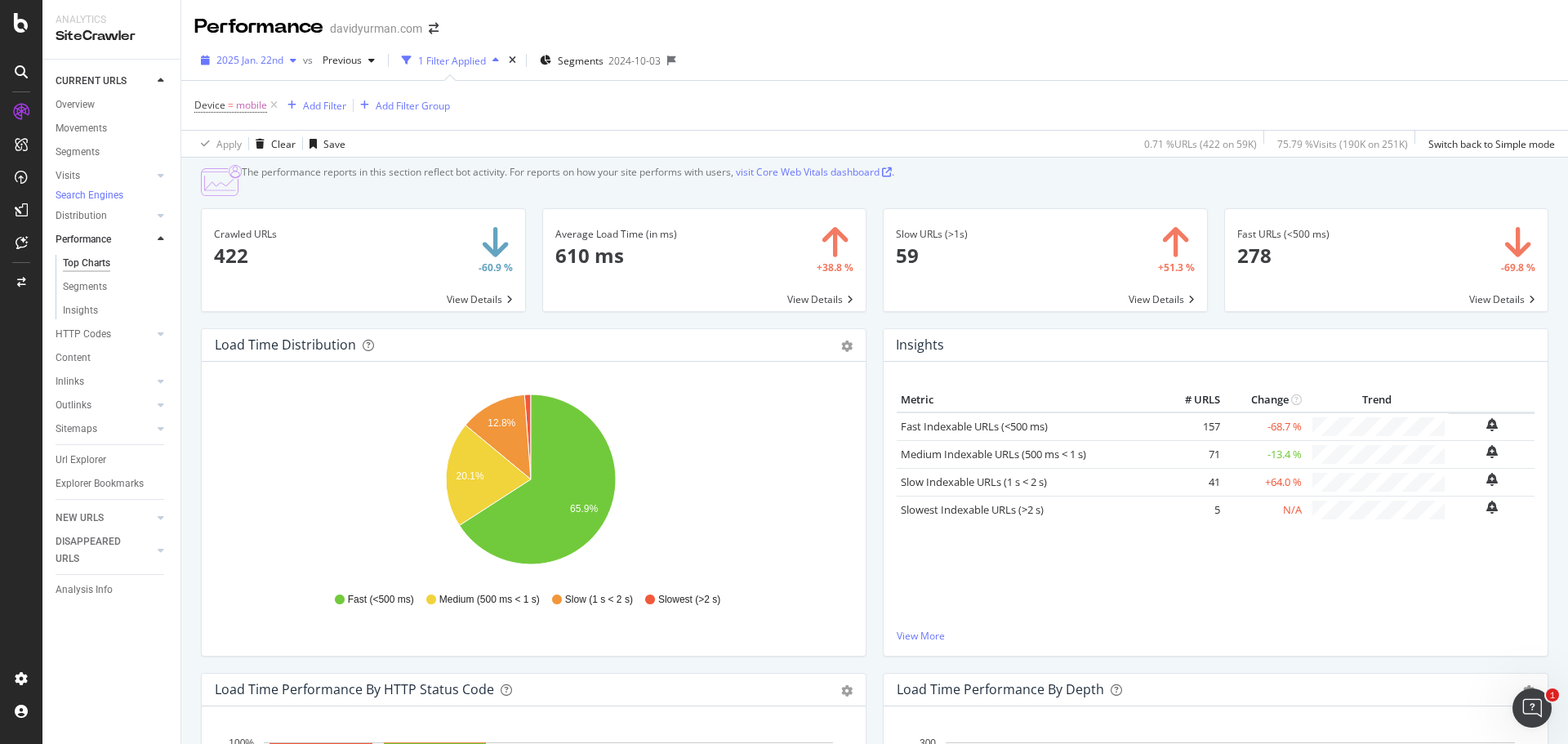 click on "2025 Jan. 22nd" at bounding box center (248, 60) 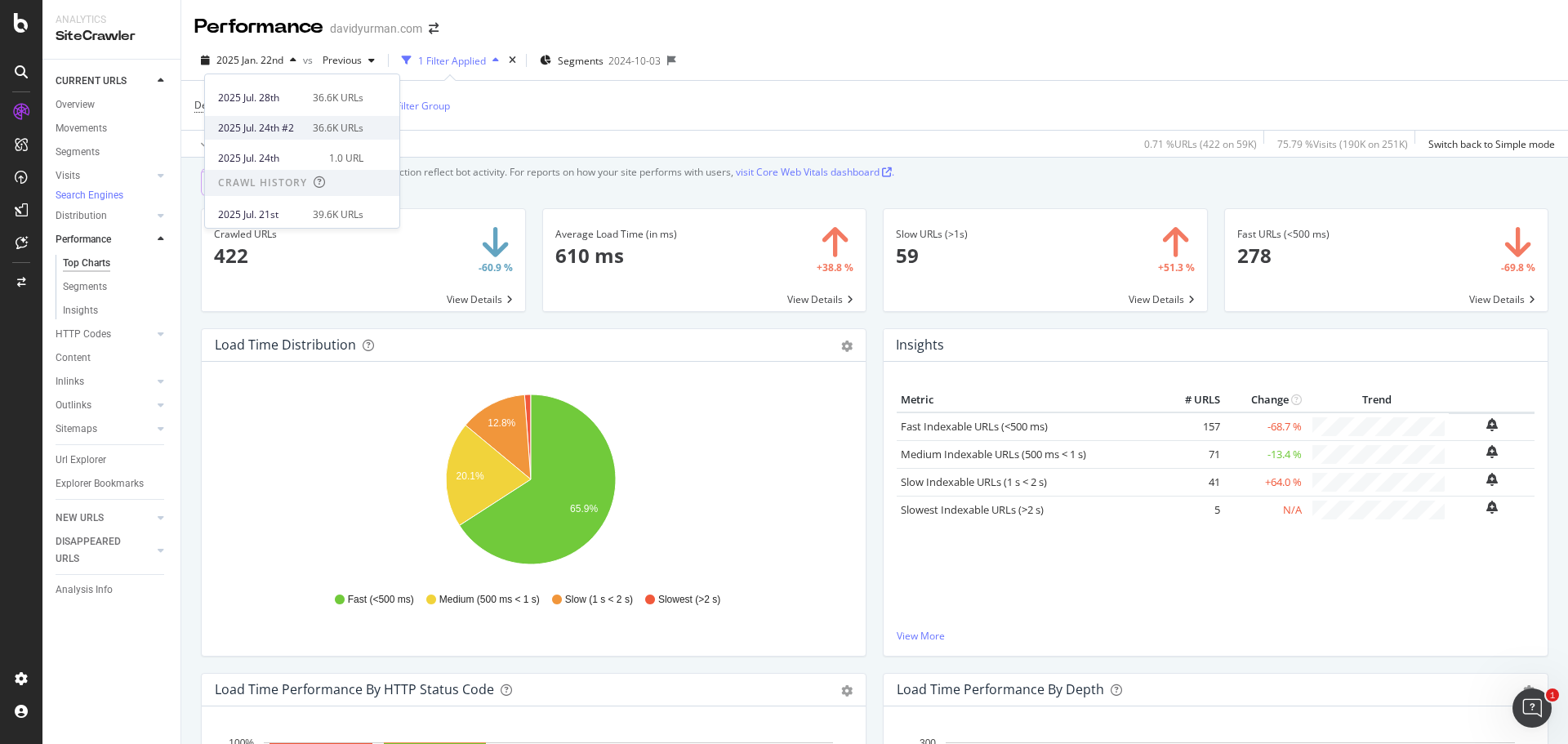 scroll, scrollTop: 163, scrollLeft: 0, axis: vertical 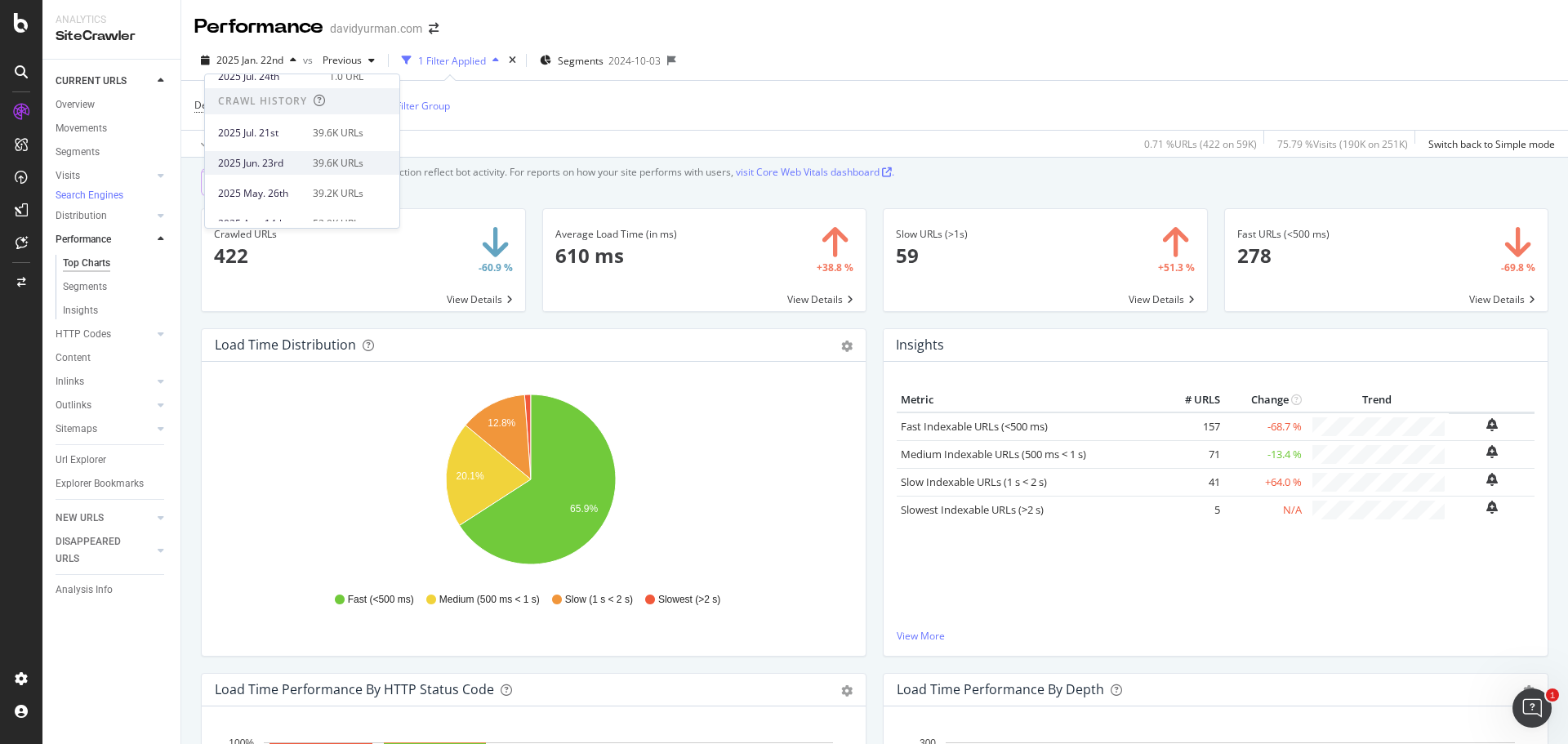 click on "39.6K URLs" at bounding box center (338, 163) 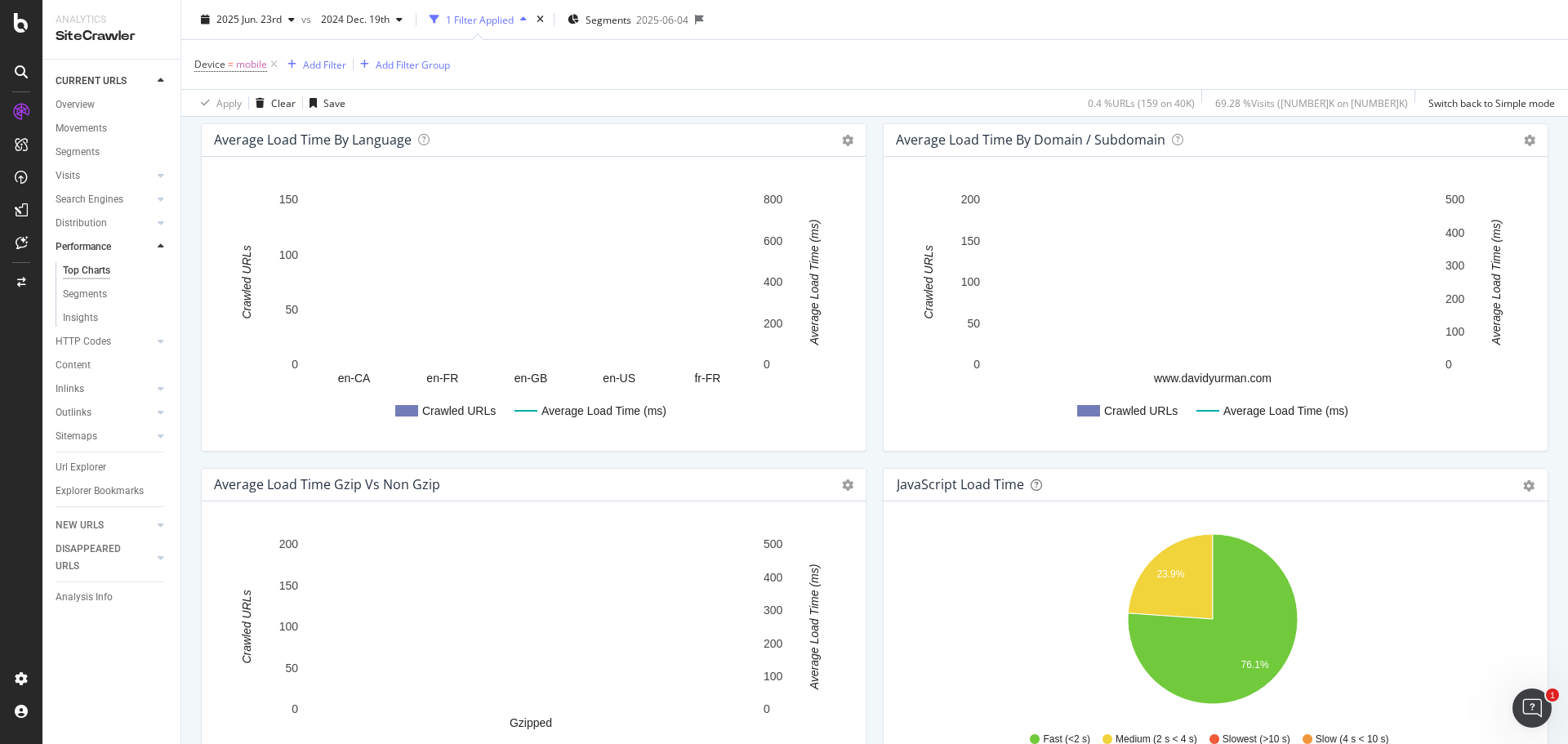 scroll, scrollTop: 649, scrollLeft: 0, axis: vertical 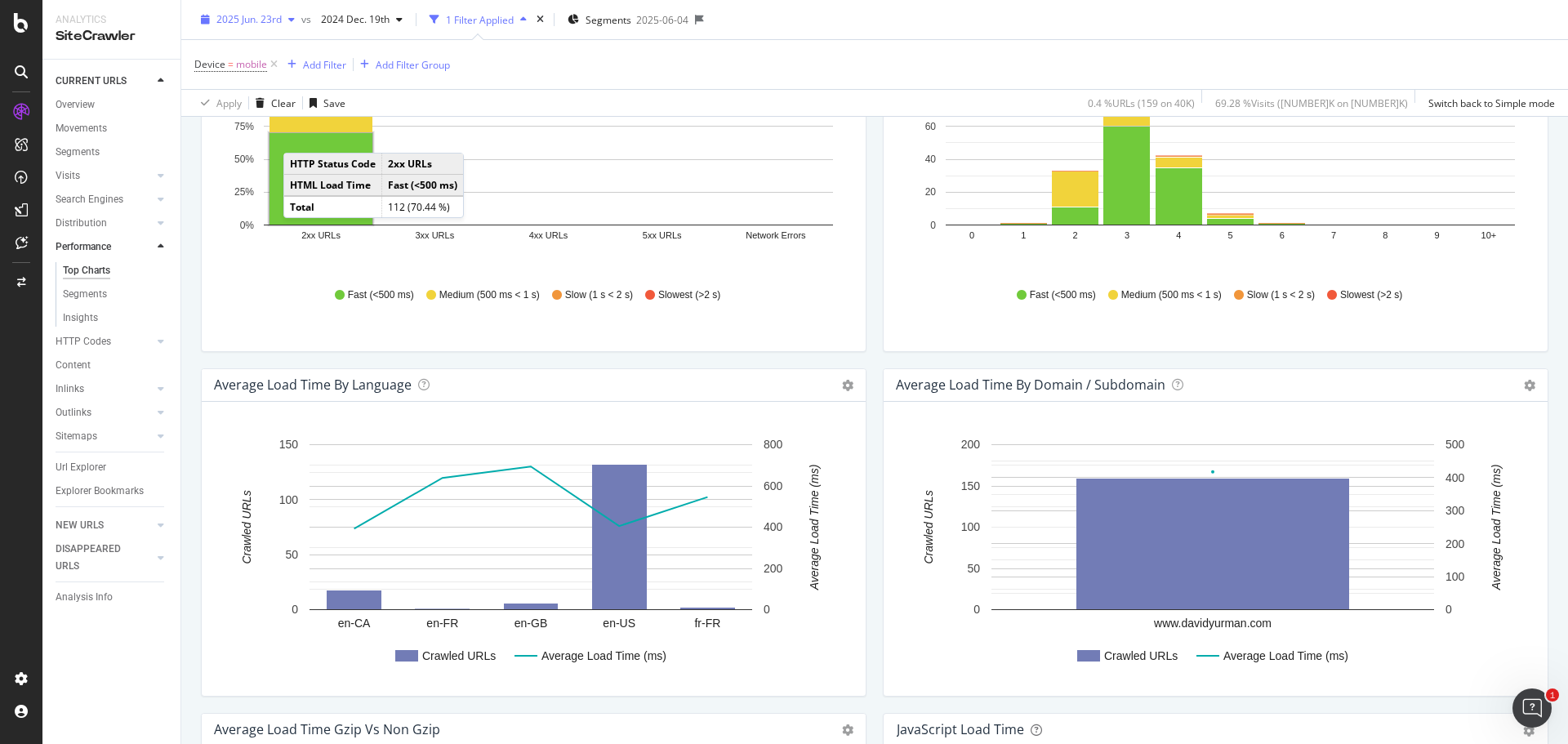 click on "2025 Jun. 23rd" at bounding box center (249, 19) 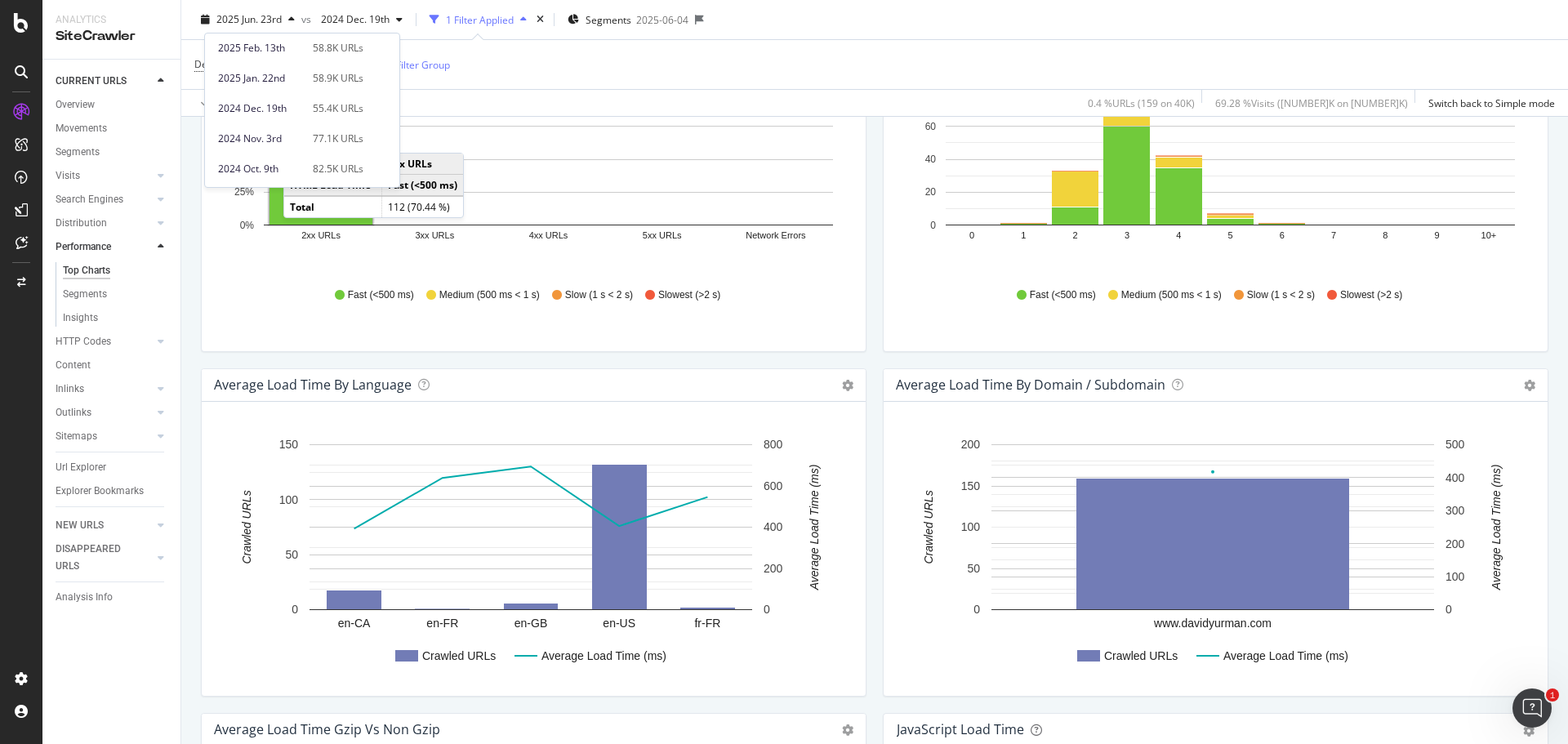 scroll, scrollTop: 277, scrollLeft: 0, axis: vertical 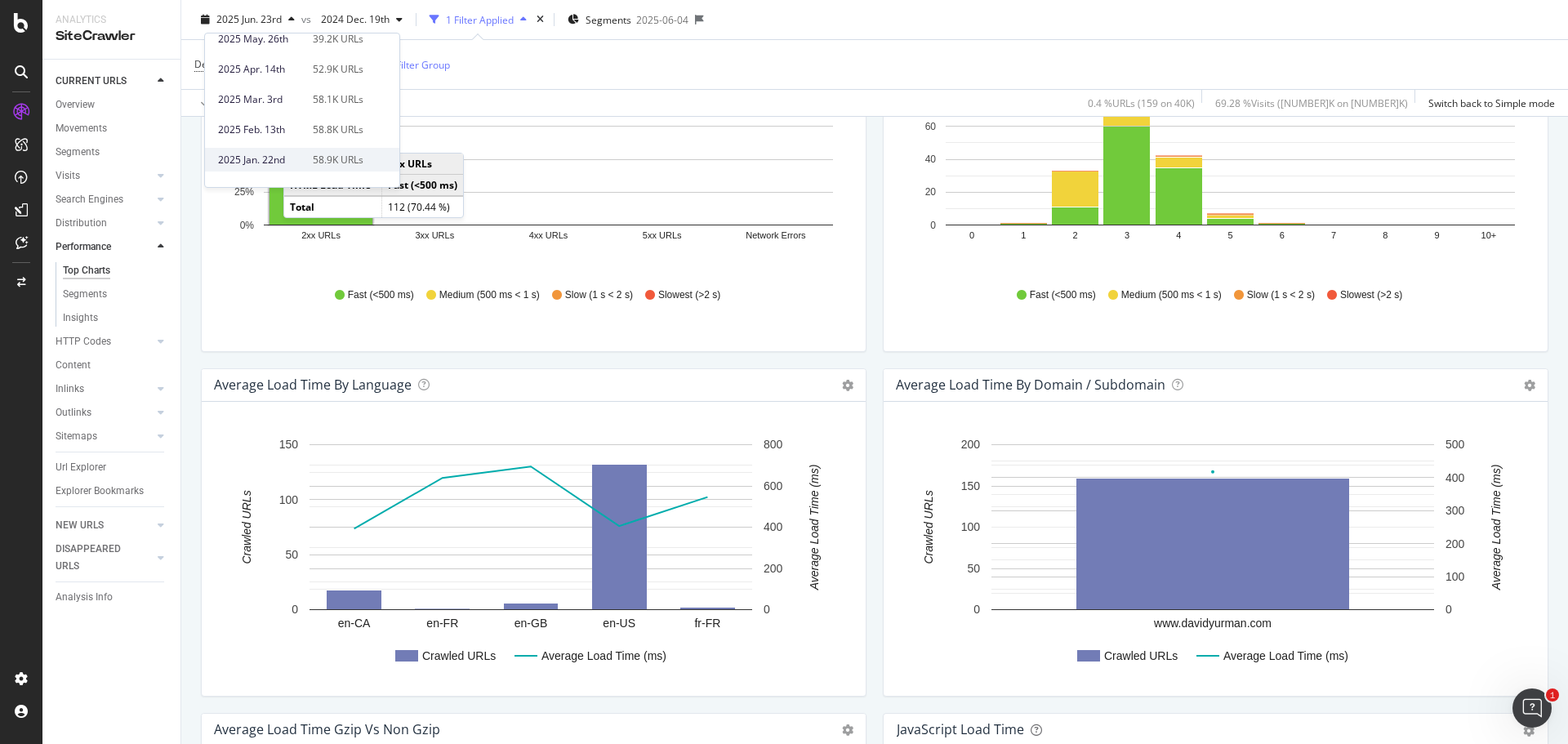 click on "2025 Jan. 22nd 58.9K URLs" at bounding box center [302, 159] 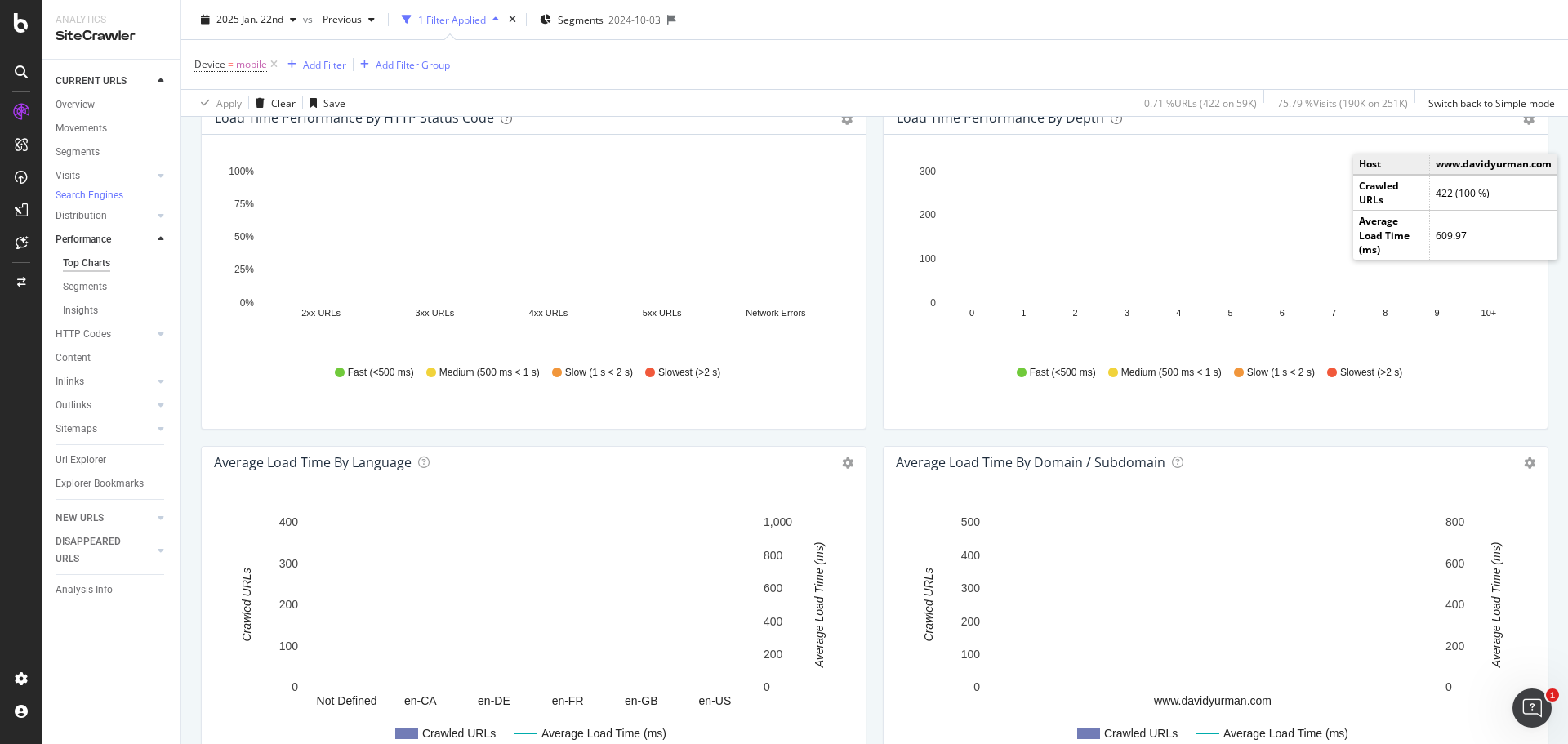 scroll, scrollTop: 327, scrollLeft: 0, axis: vertical 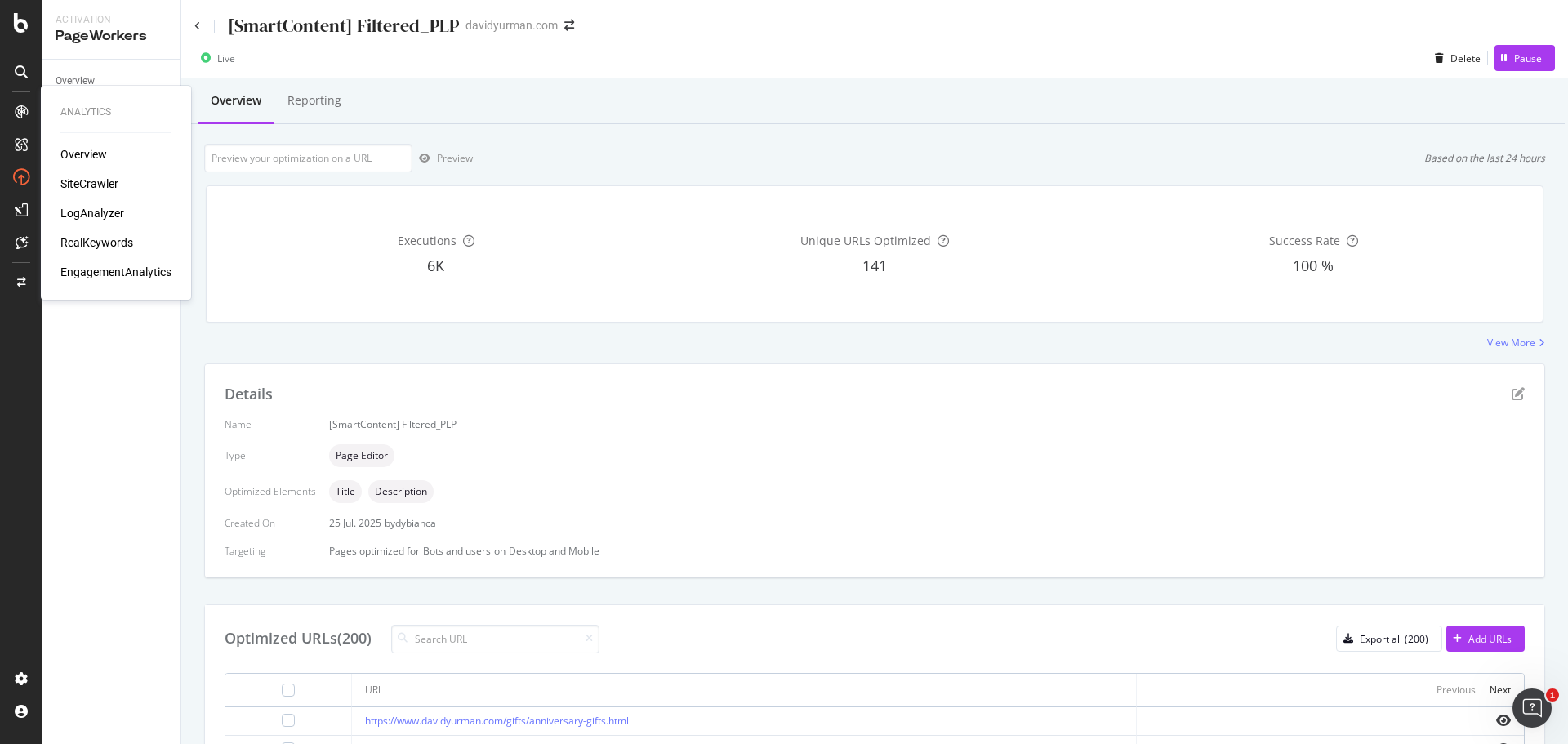 click on "SiteCrawler" at bounding box center [89, 184] 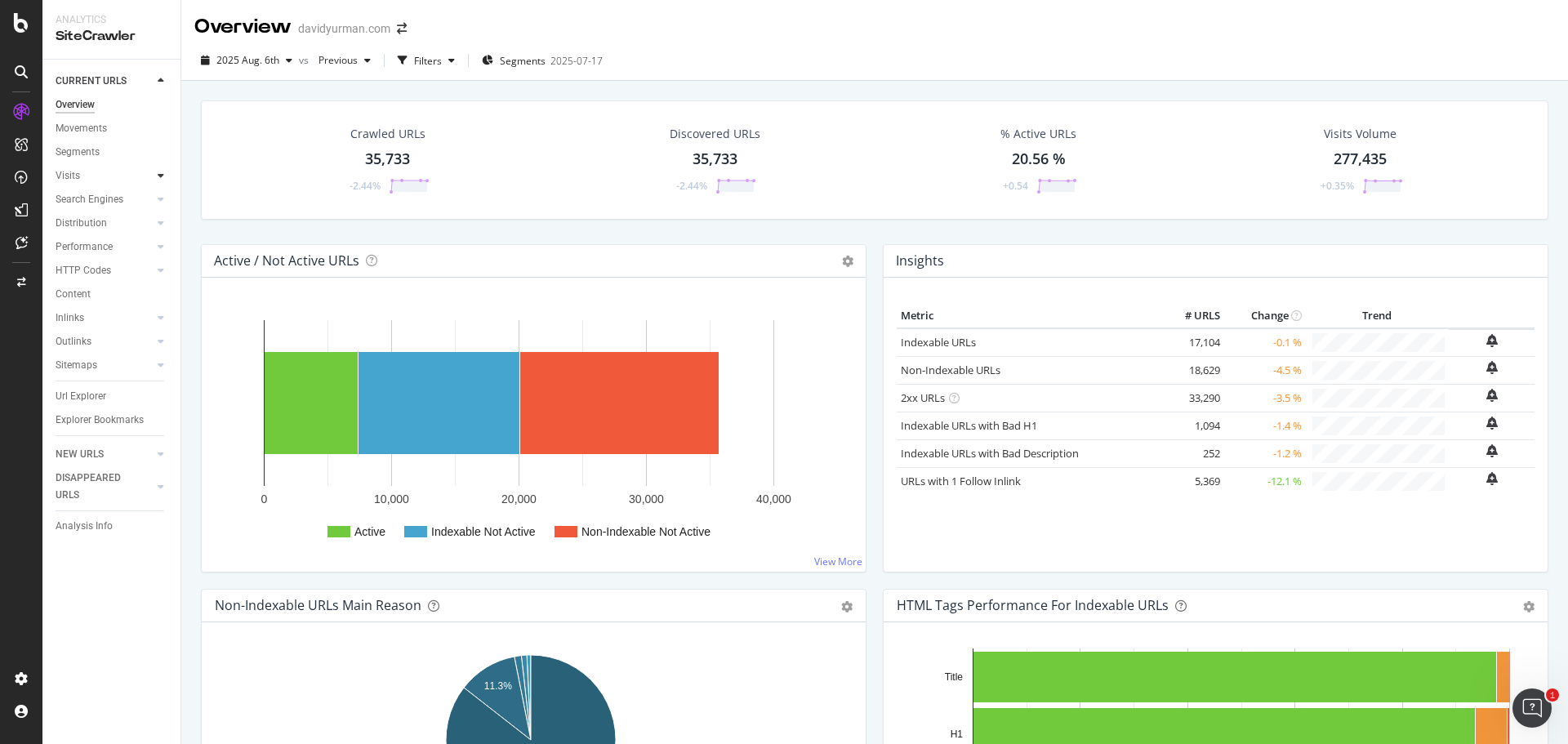 click at bounding box center [161, 176] 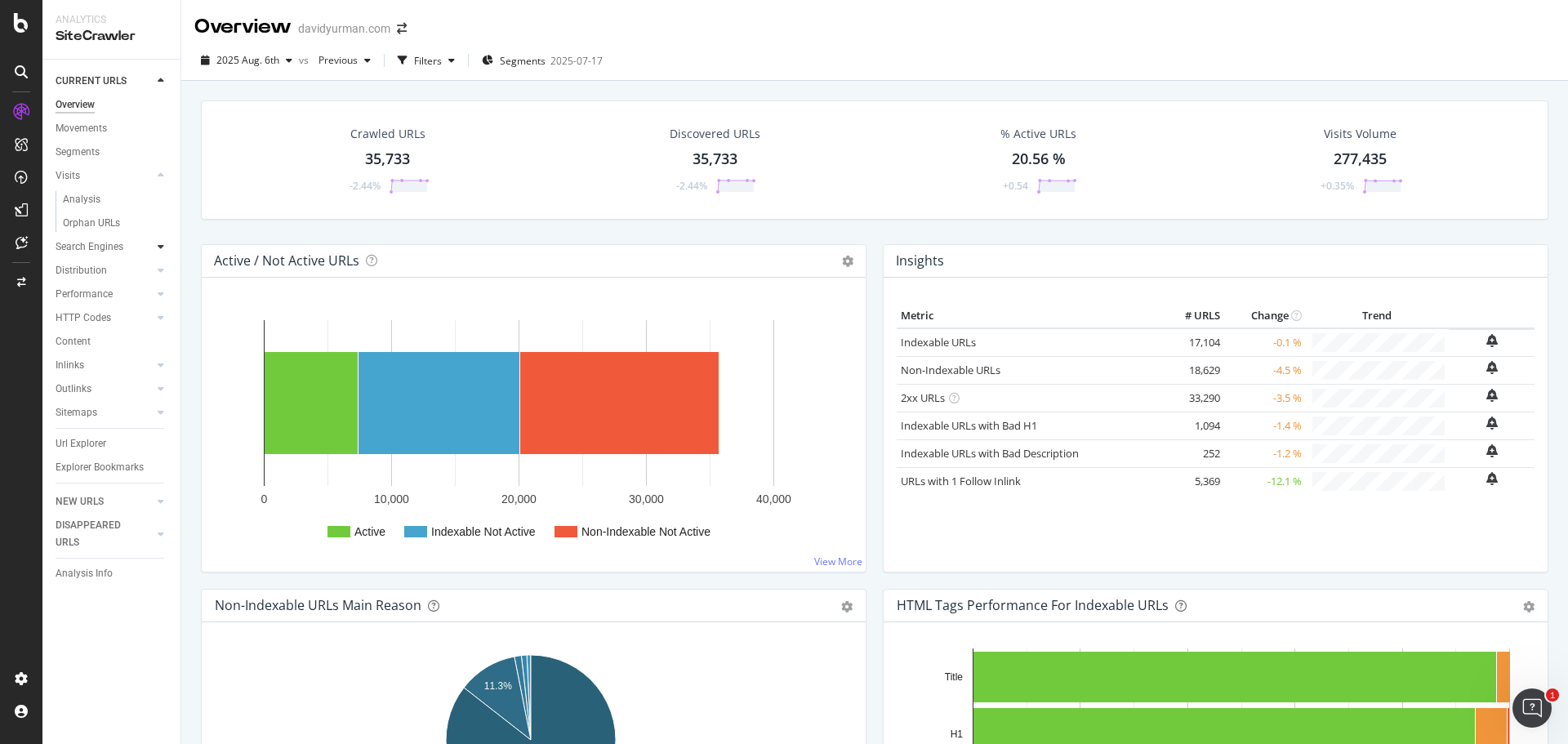 click at bounding box center [161, 247] 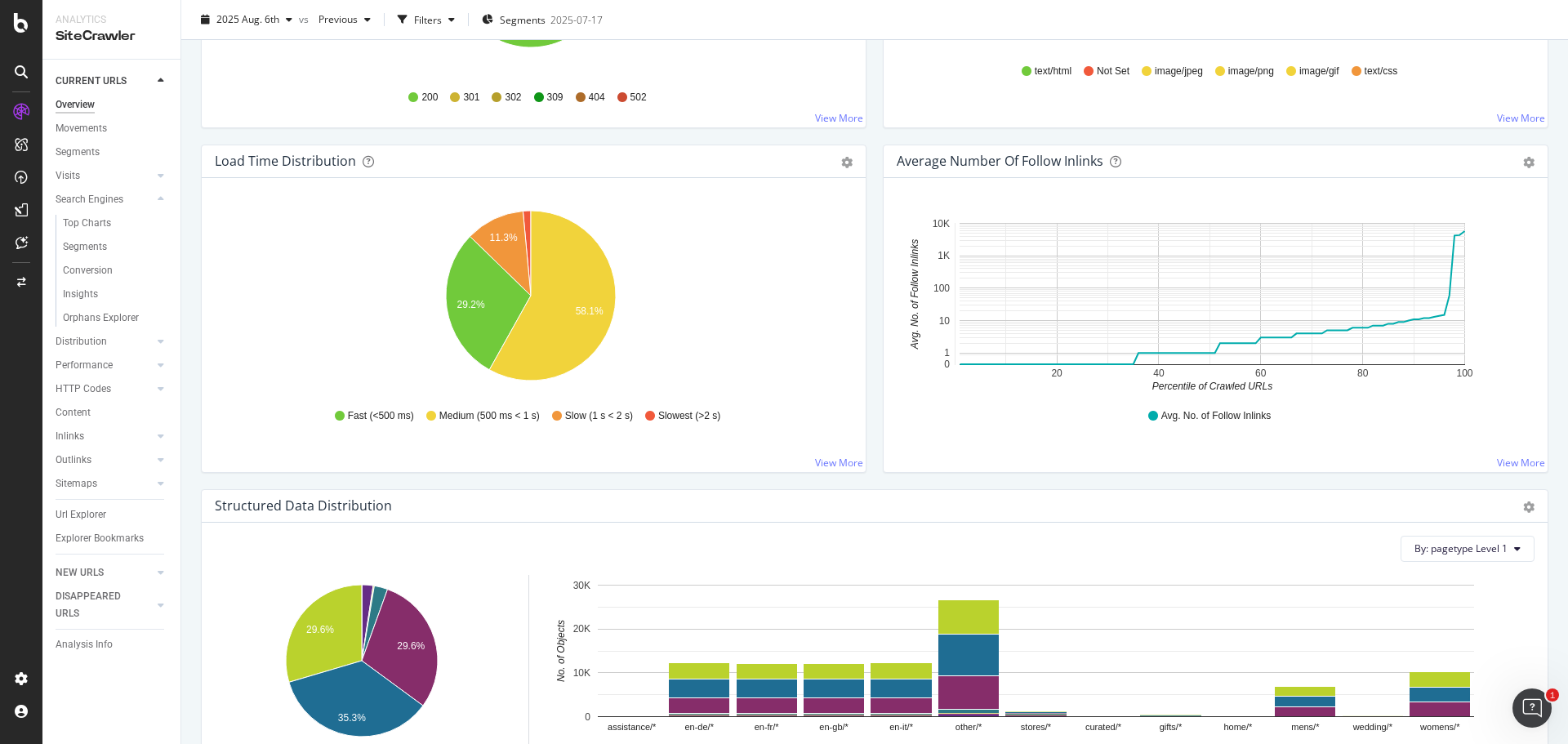 scroll, scrollTop: 1143, scrollLeft: 0, axis: vertical 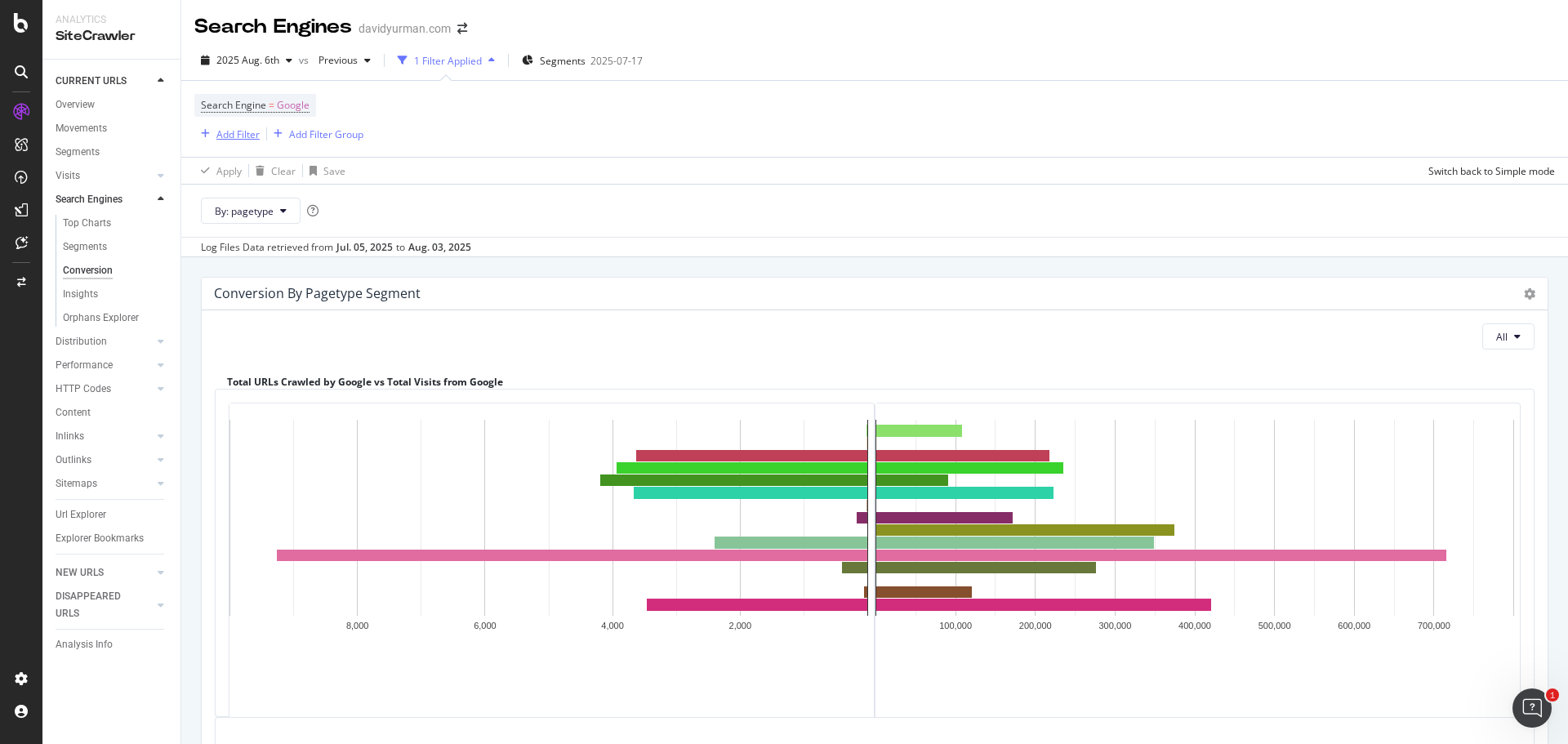 click on "Add Filter" at bounding box center (238, 134) 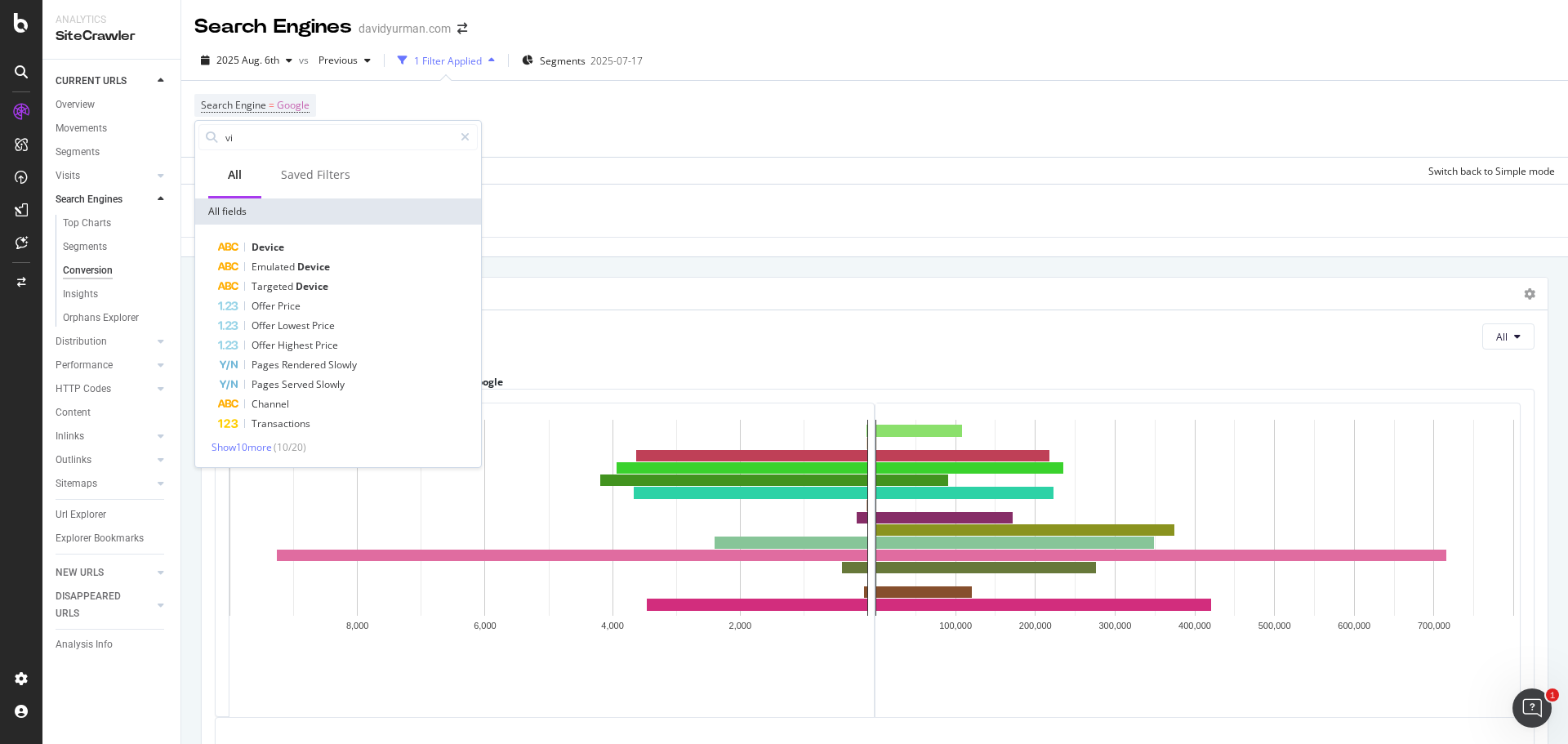 type on "v" 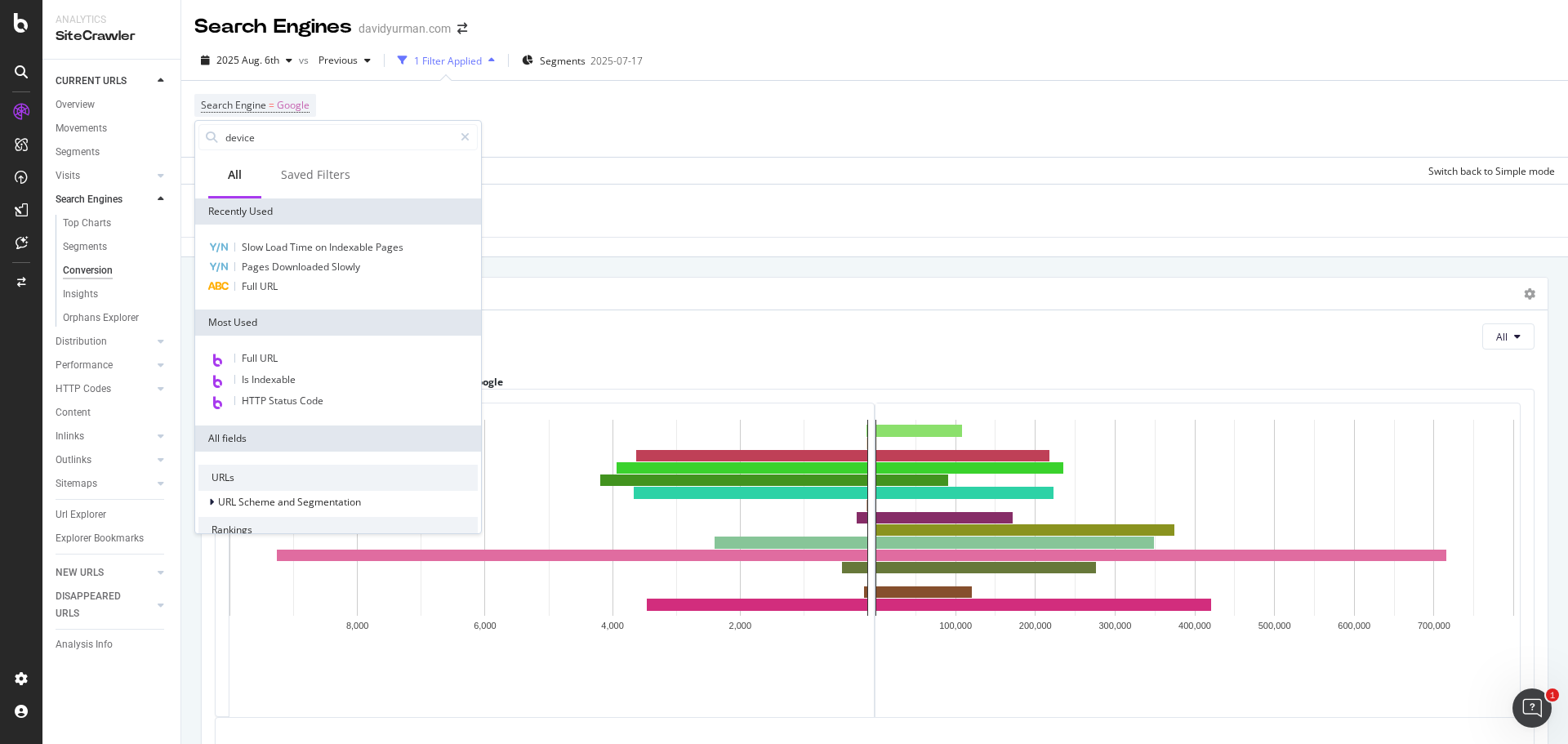 type on "device" 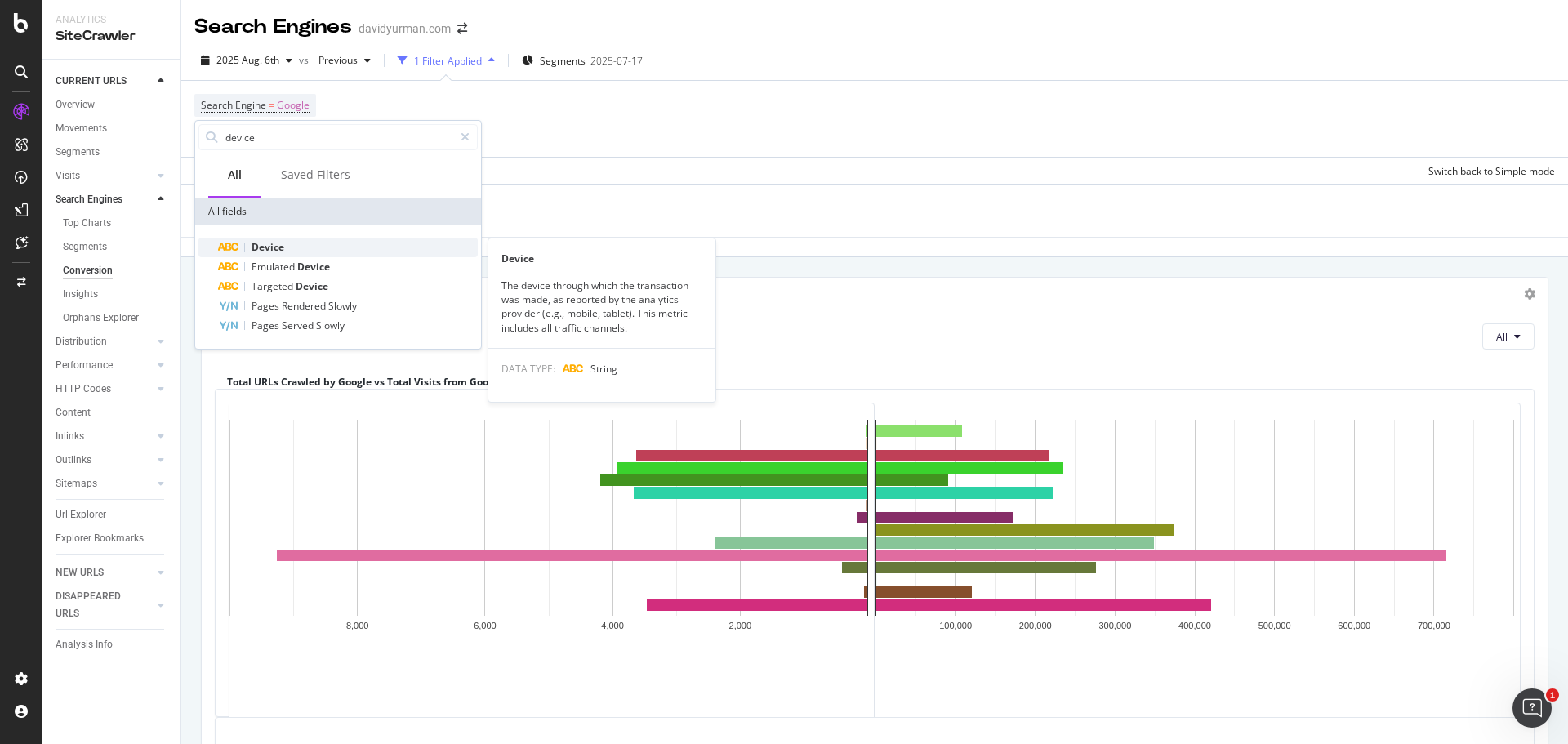 click on "Device" at bounding box center (348, 247) 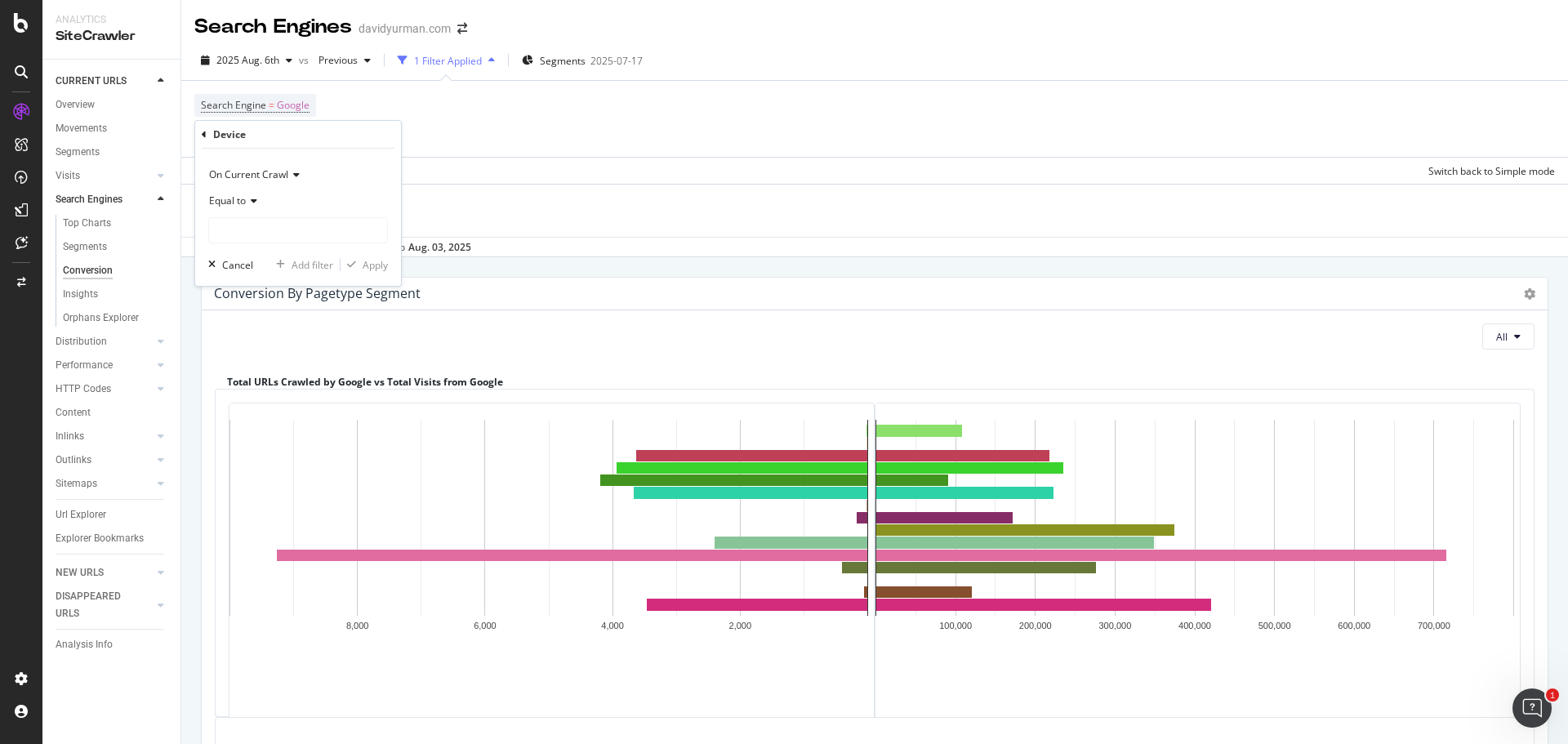 click on "Equal to" at bounding box center [227, 200] 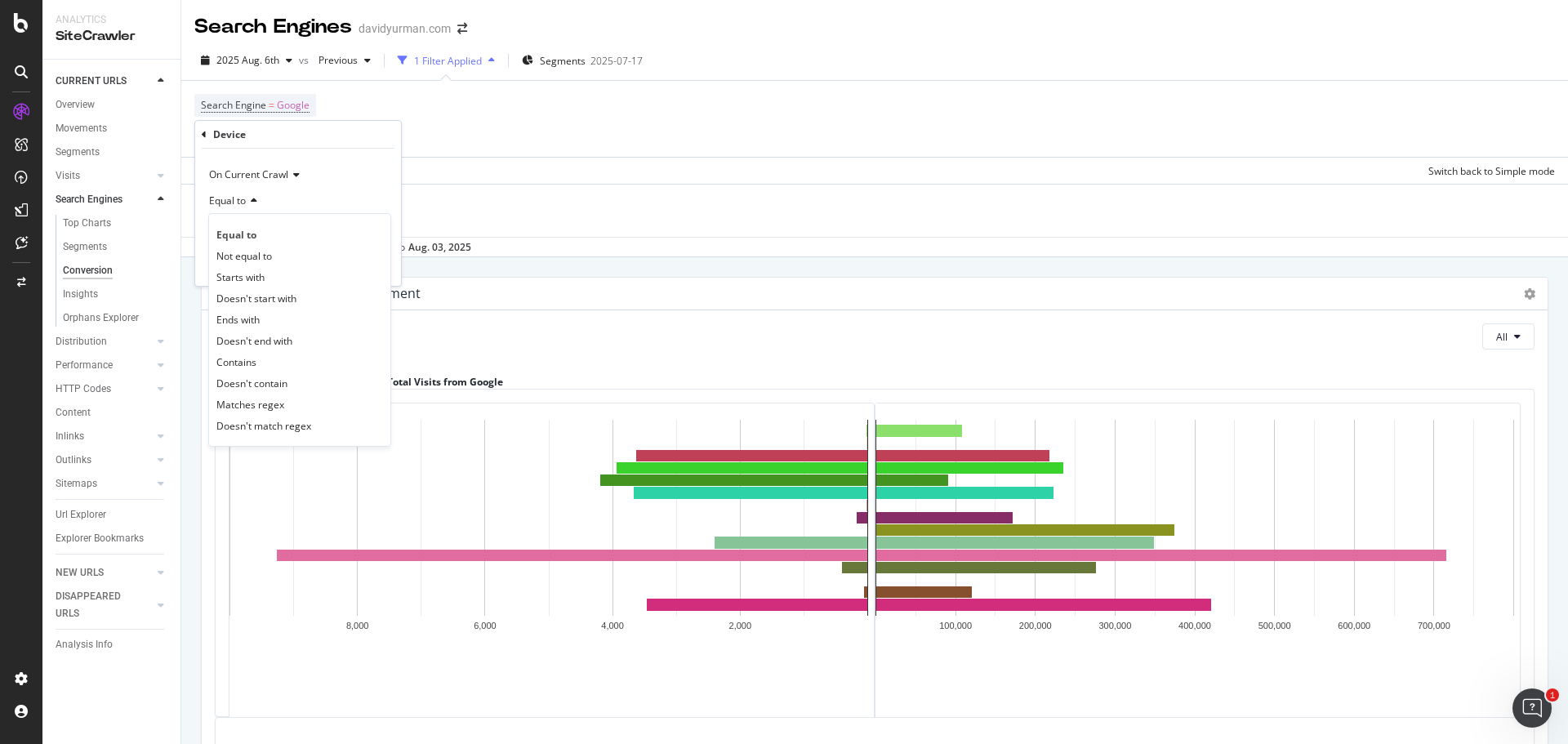 click on "Equal to" at bounding box center [298, 201] 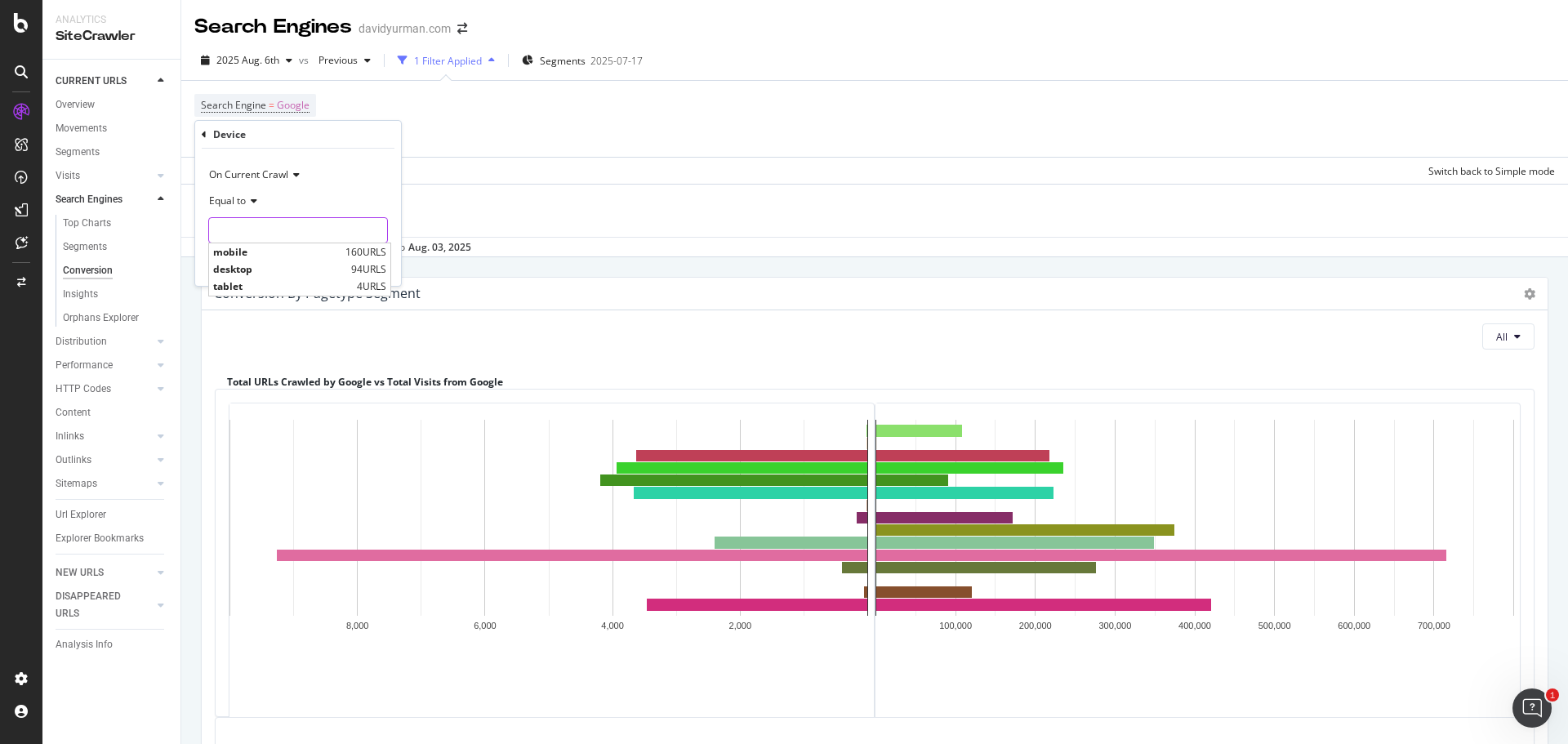 click at bounding box center (298, 230) 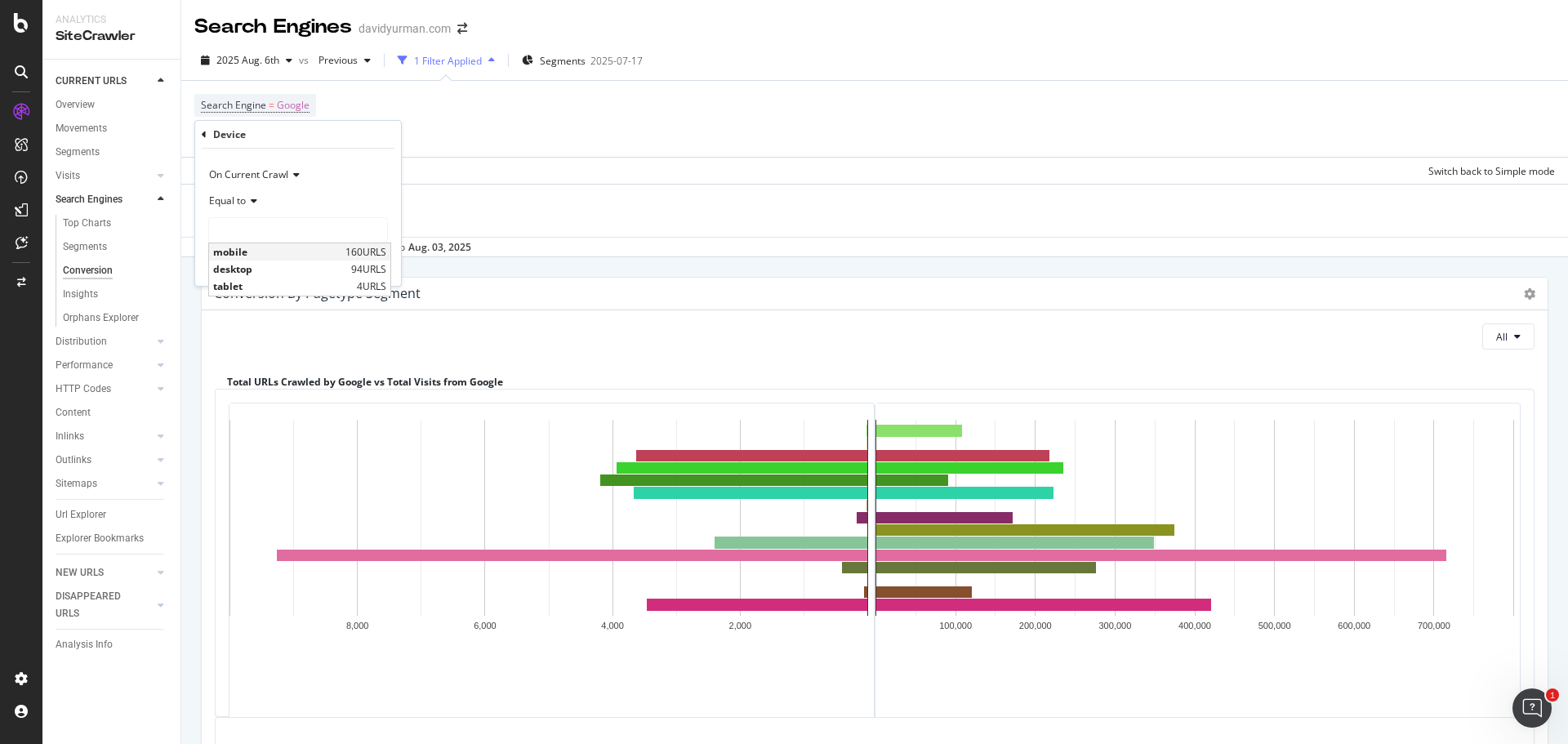click on "mobile" at bounding box center (277, 252) 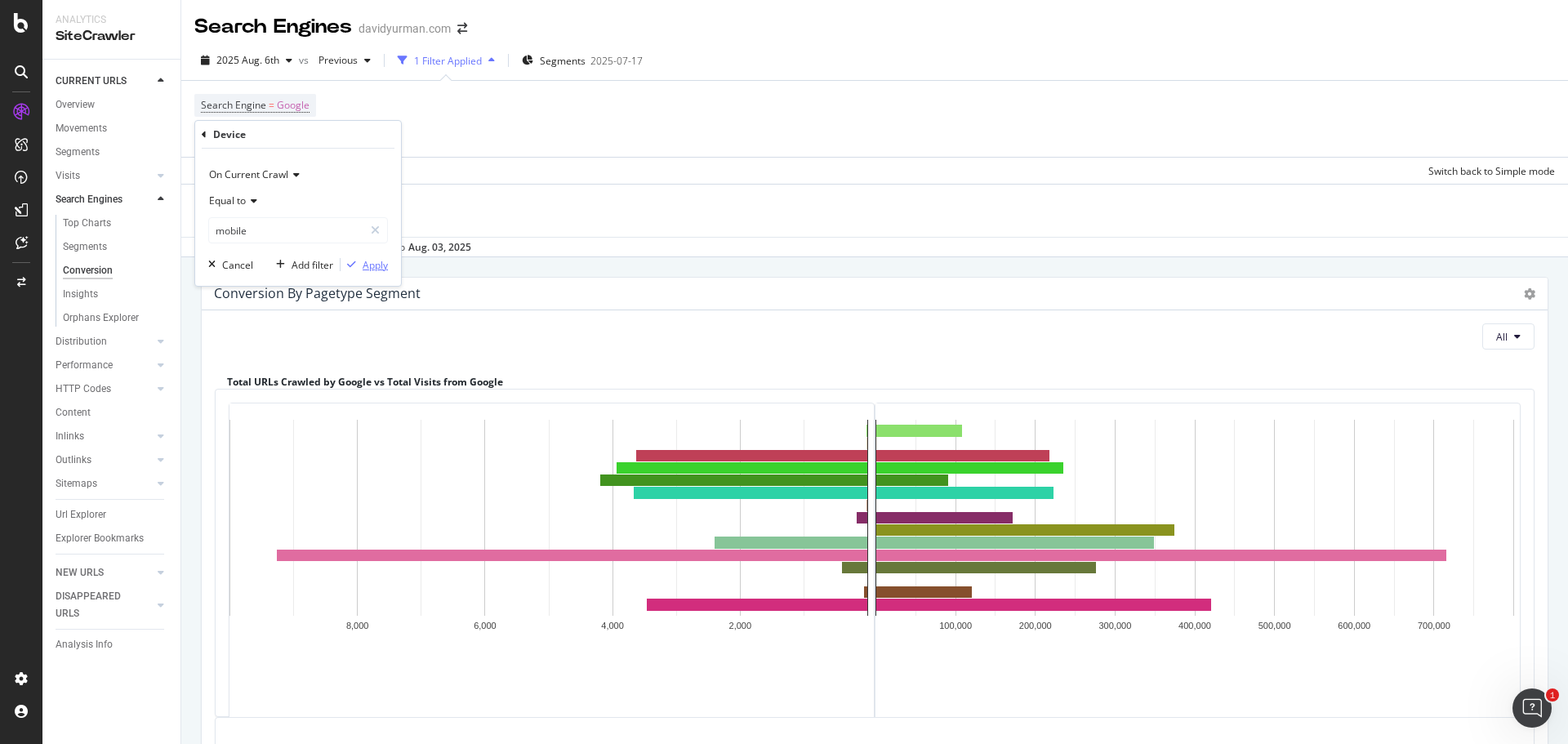 click on "Apply" at bounding box center (375, 265) 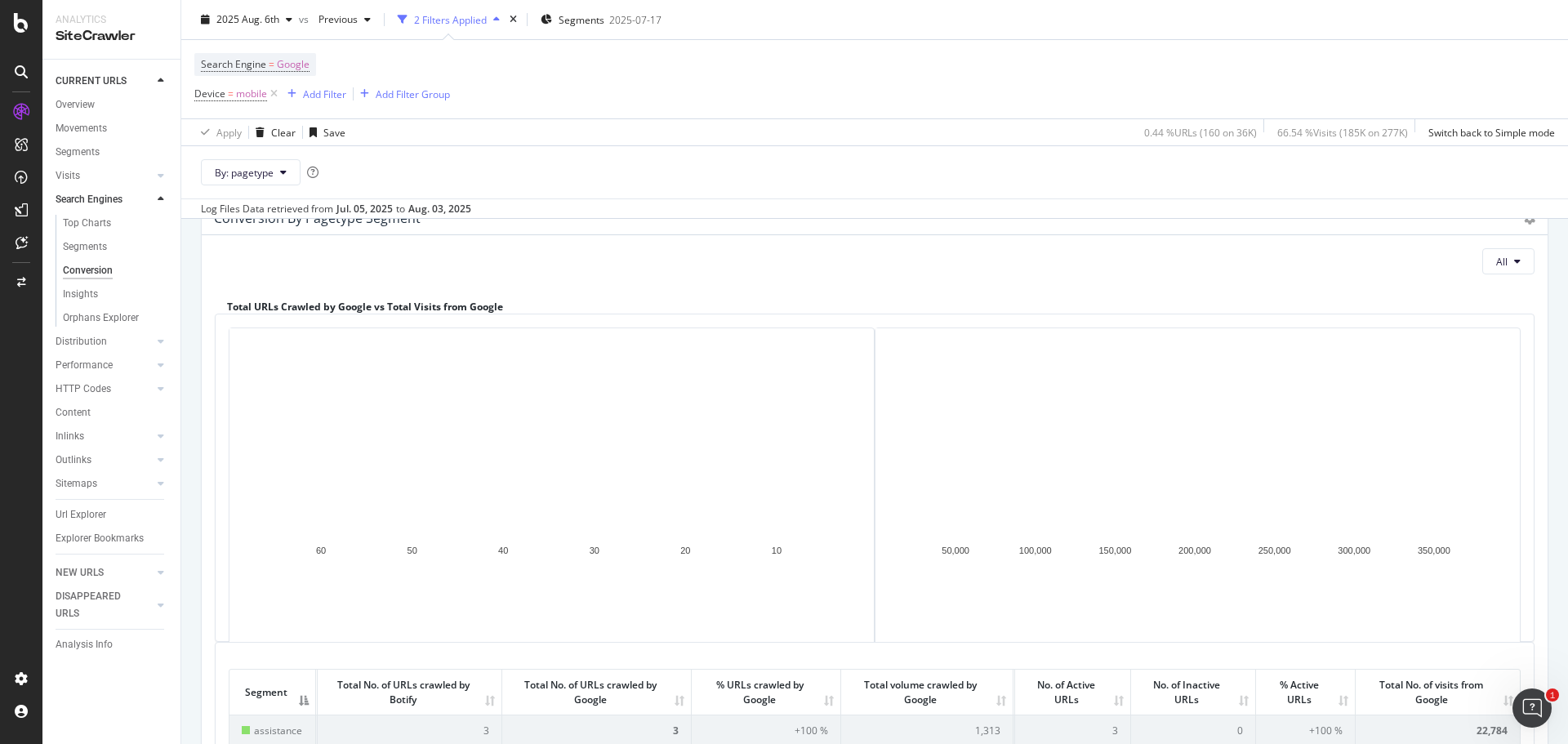 scroll, scrollTop: 0, scrollLeft: 0, axis: both 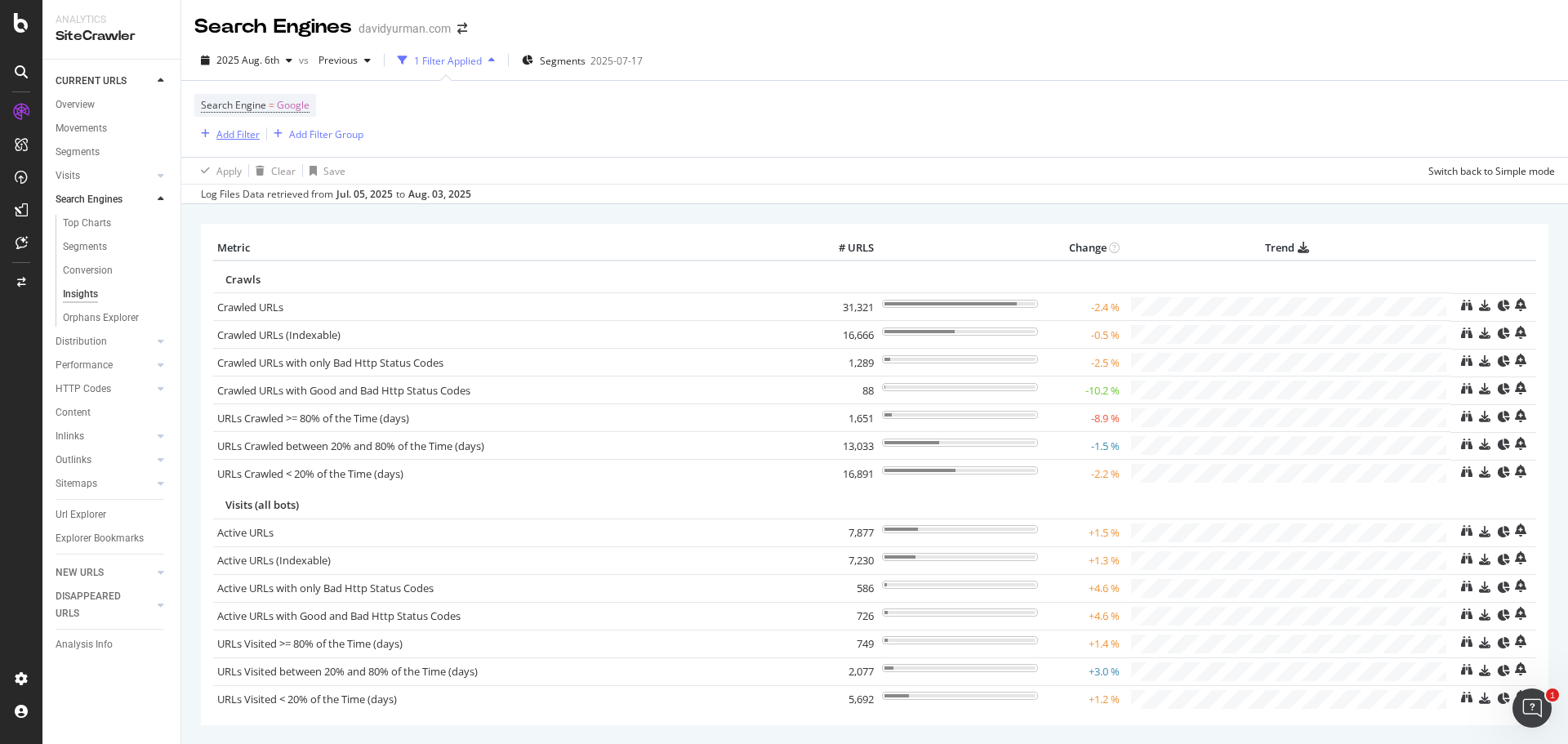 click on "Add Filter" at bounding box center (238, 134) 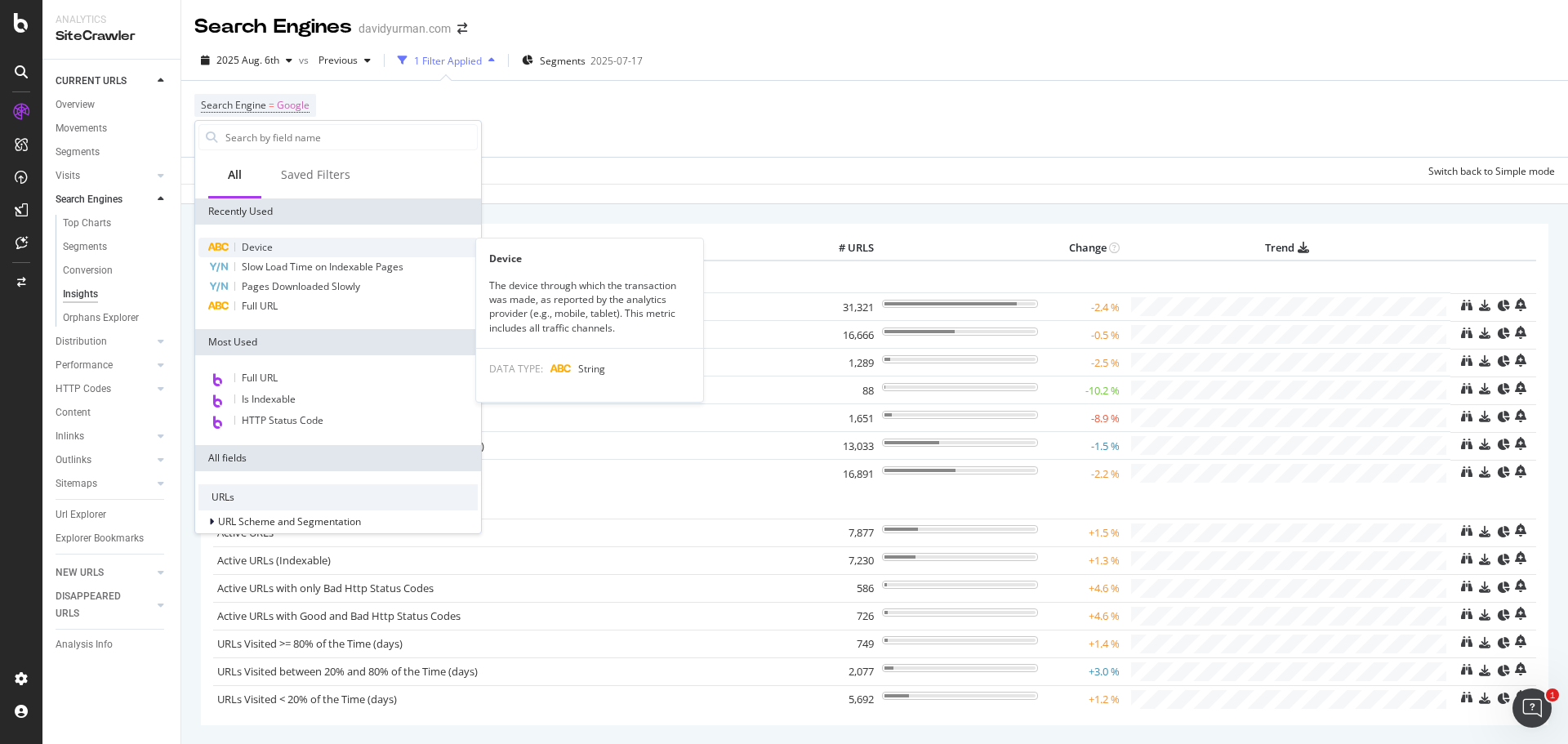 click on "Device" at bounding box center [257, 247] 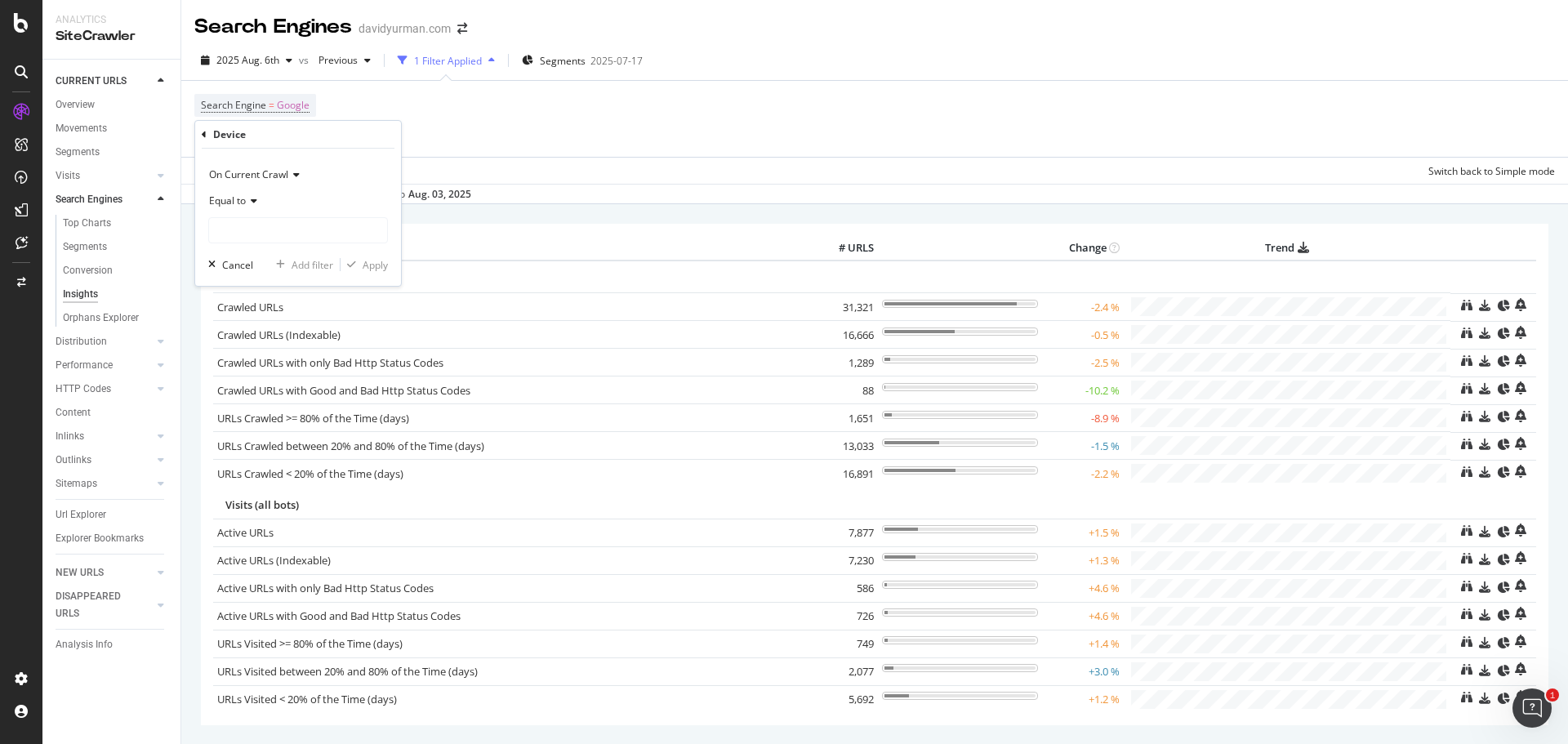 click on "Equal to" at bounding box center [227, 200] 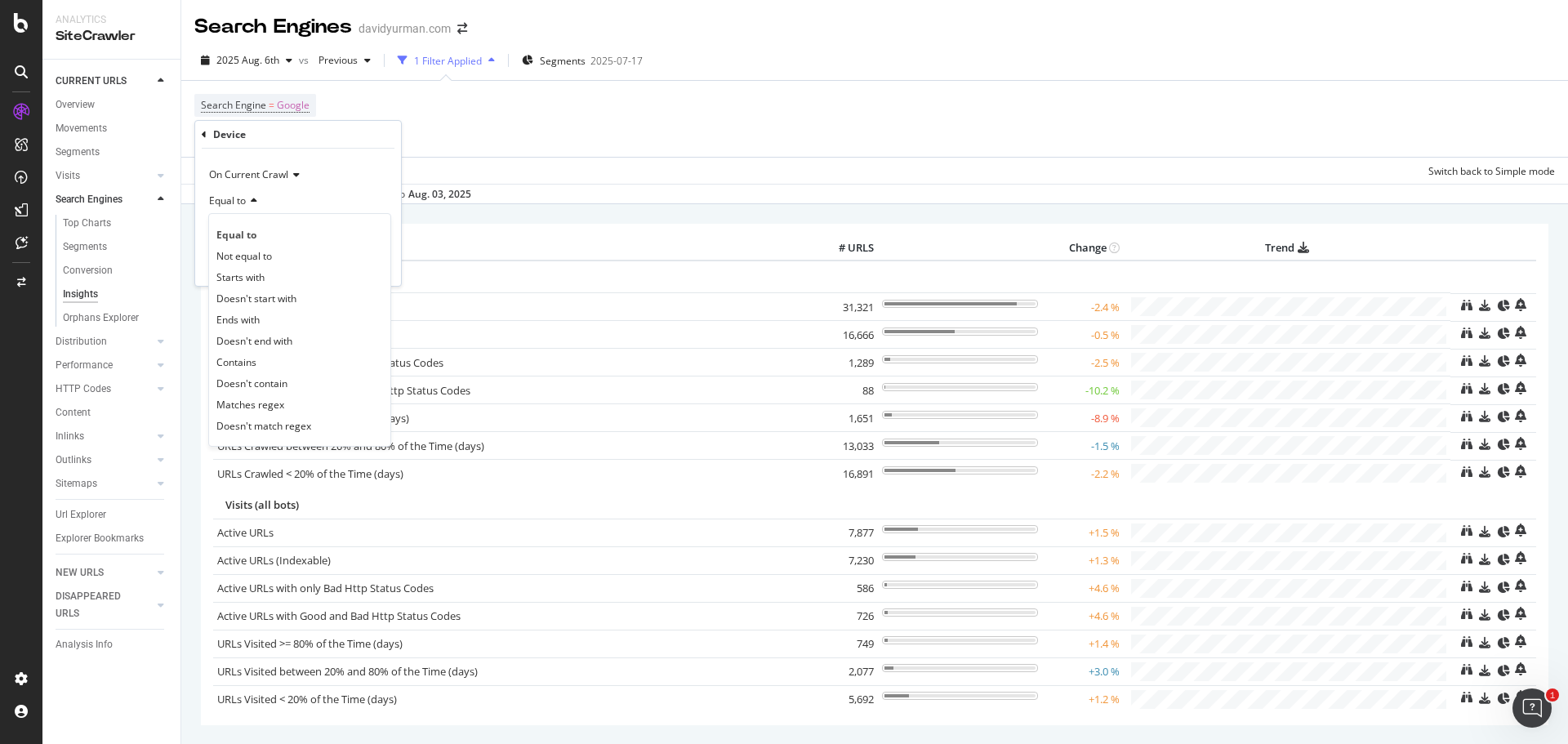 click on "Equal to" at bounding box center [227, 200] 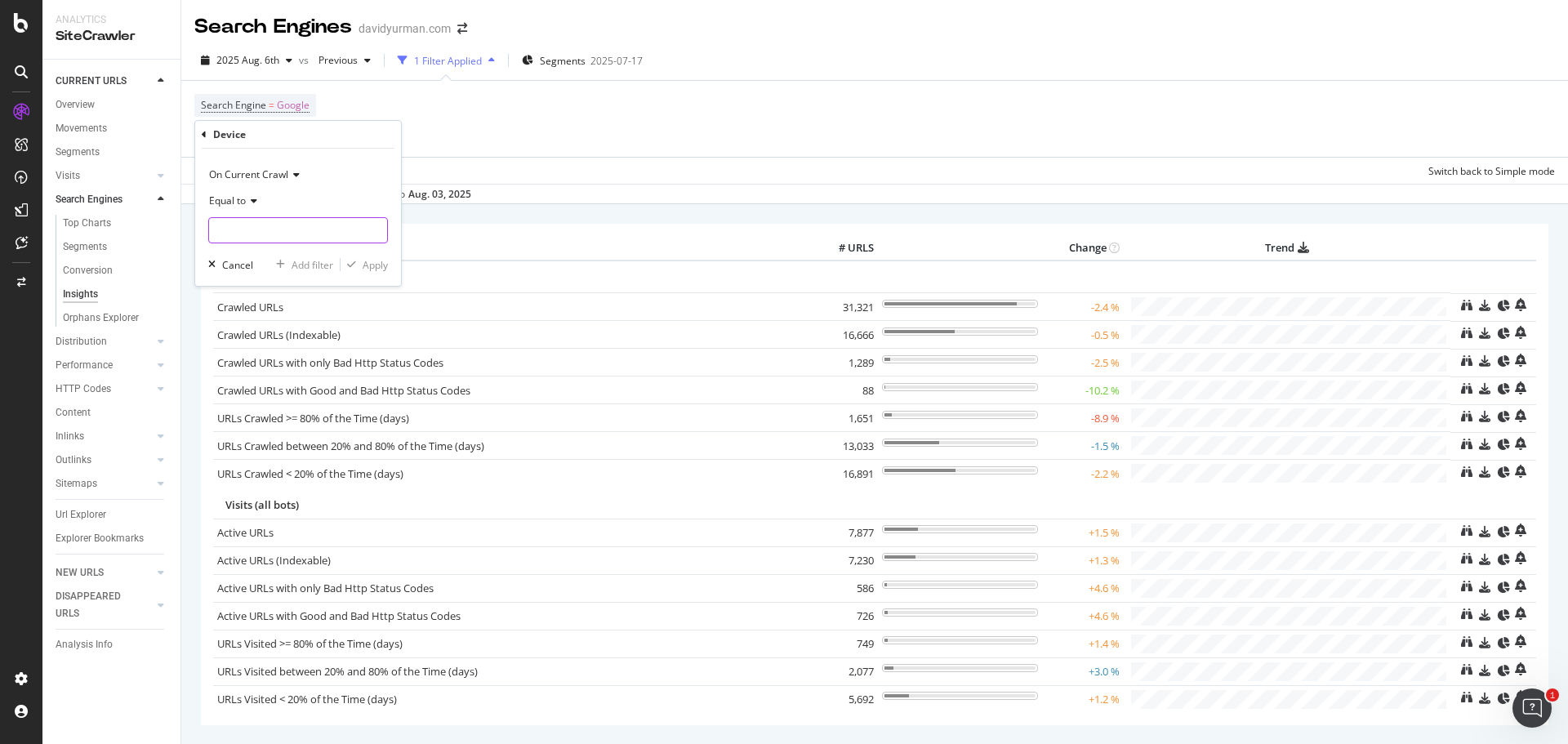 click at bounding box center [298, 230] 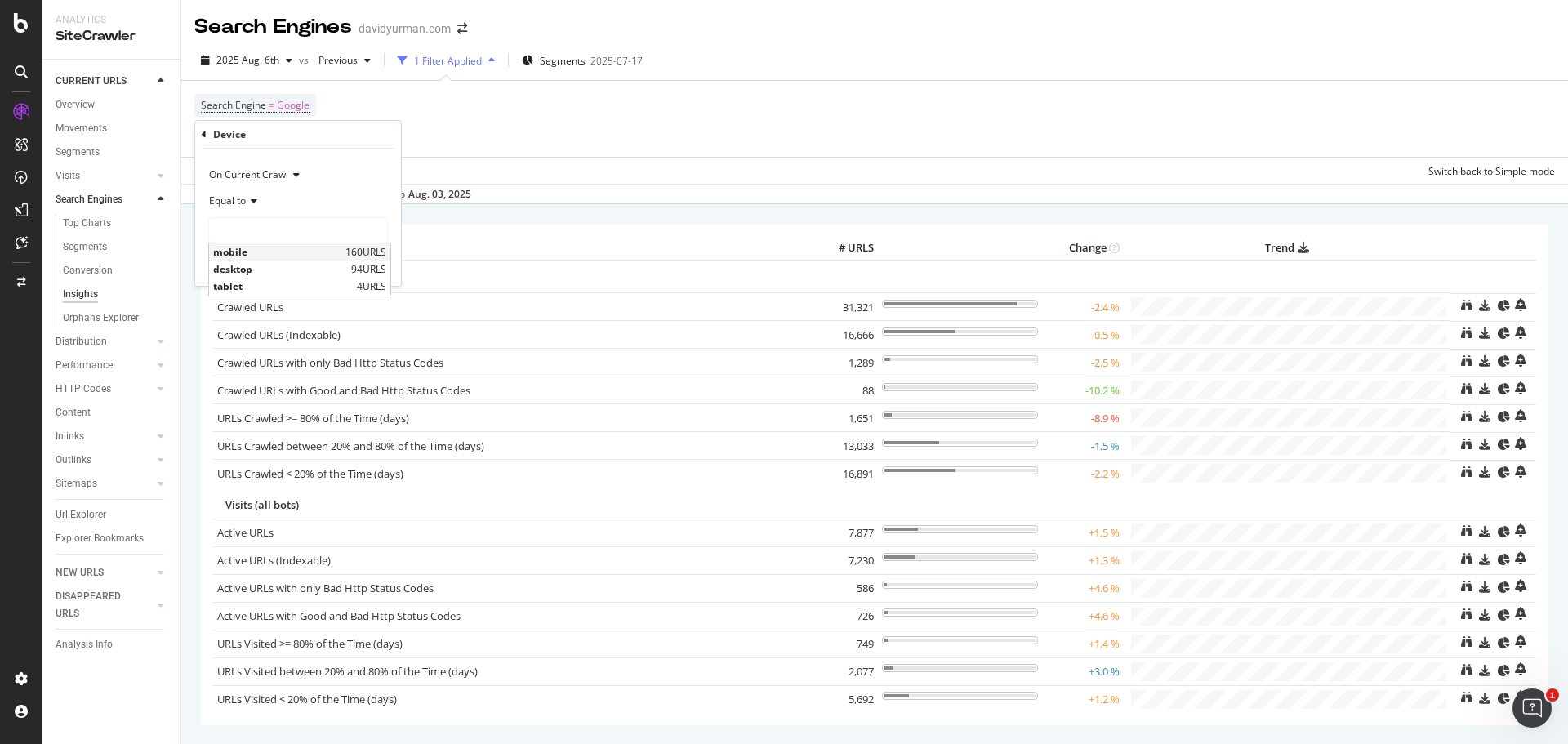 click on "mobile" at bounding box center (277, 252) 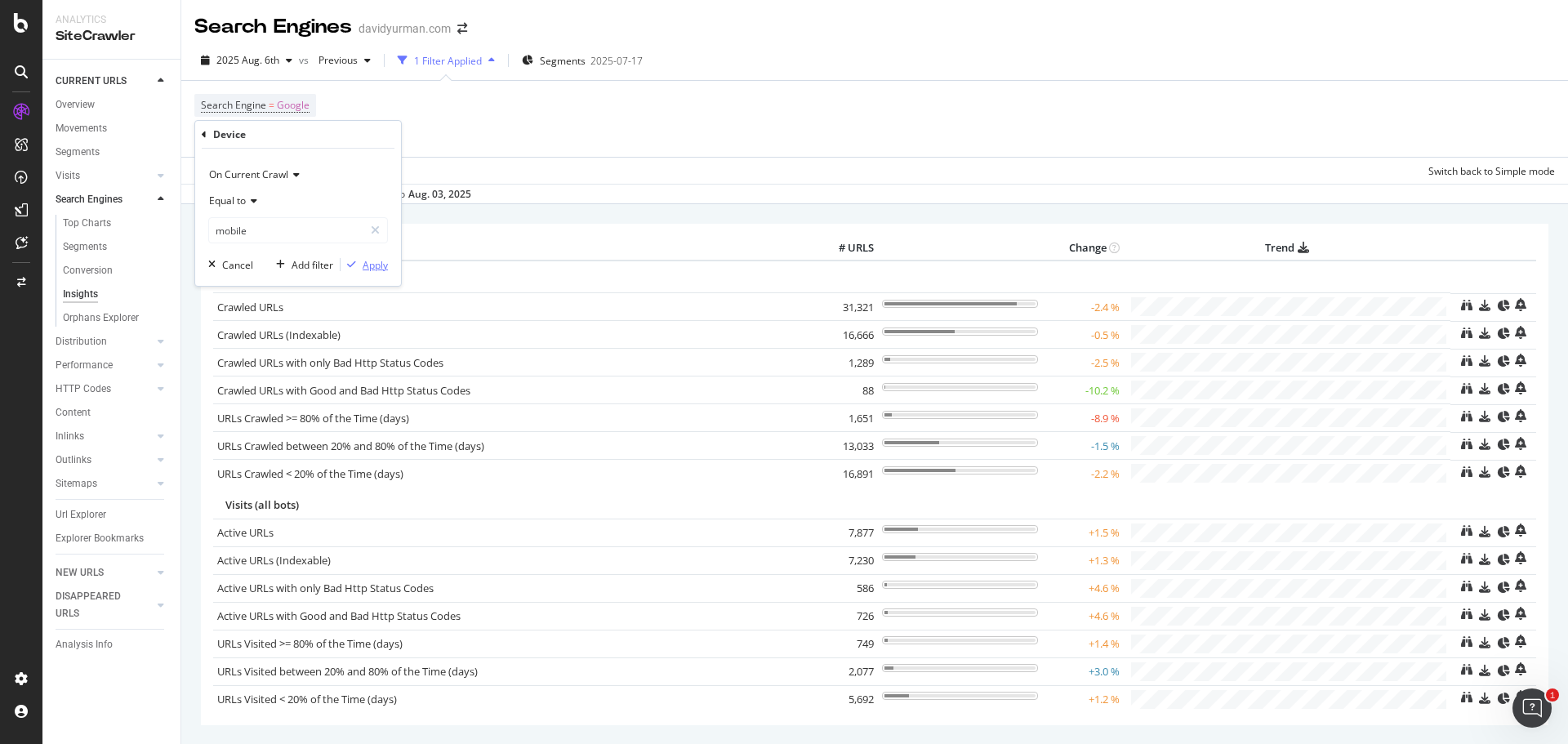 click on "Apply" at bounding box center [375, 265] 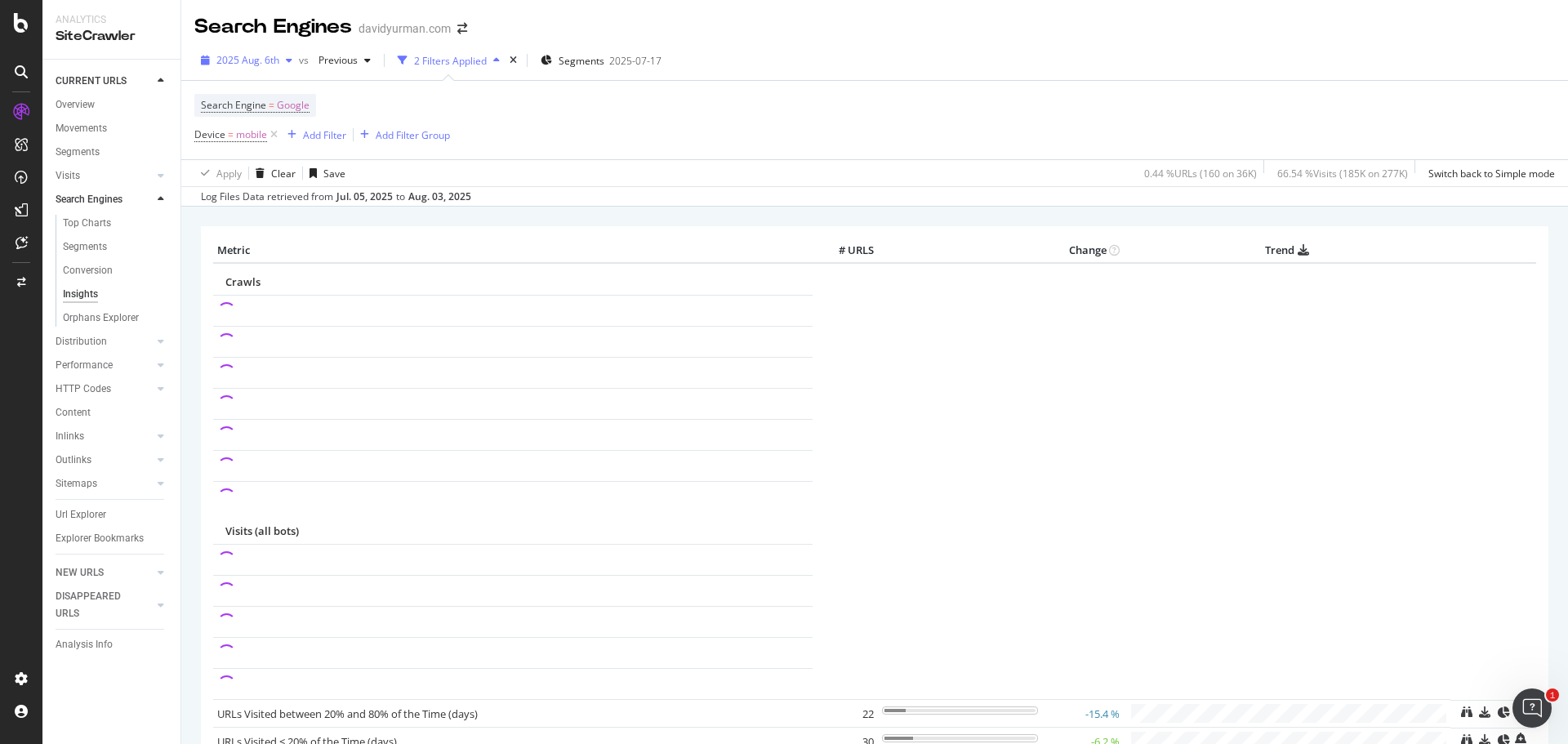 click on "2025 Aug. 6th" at bounding box center (247, 60) 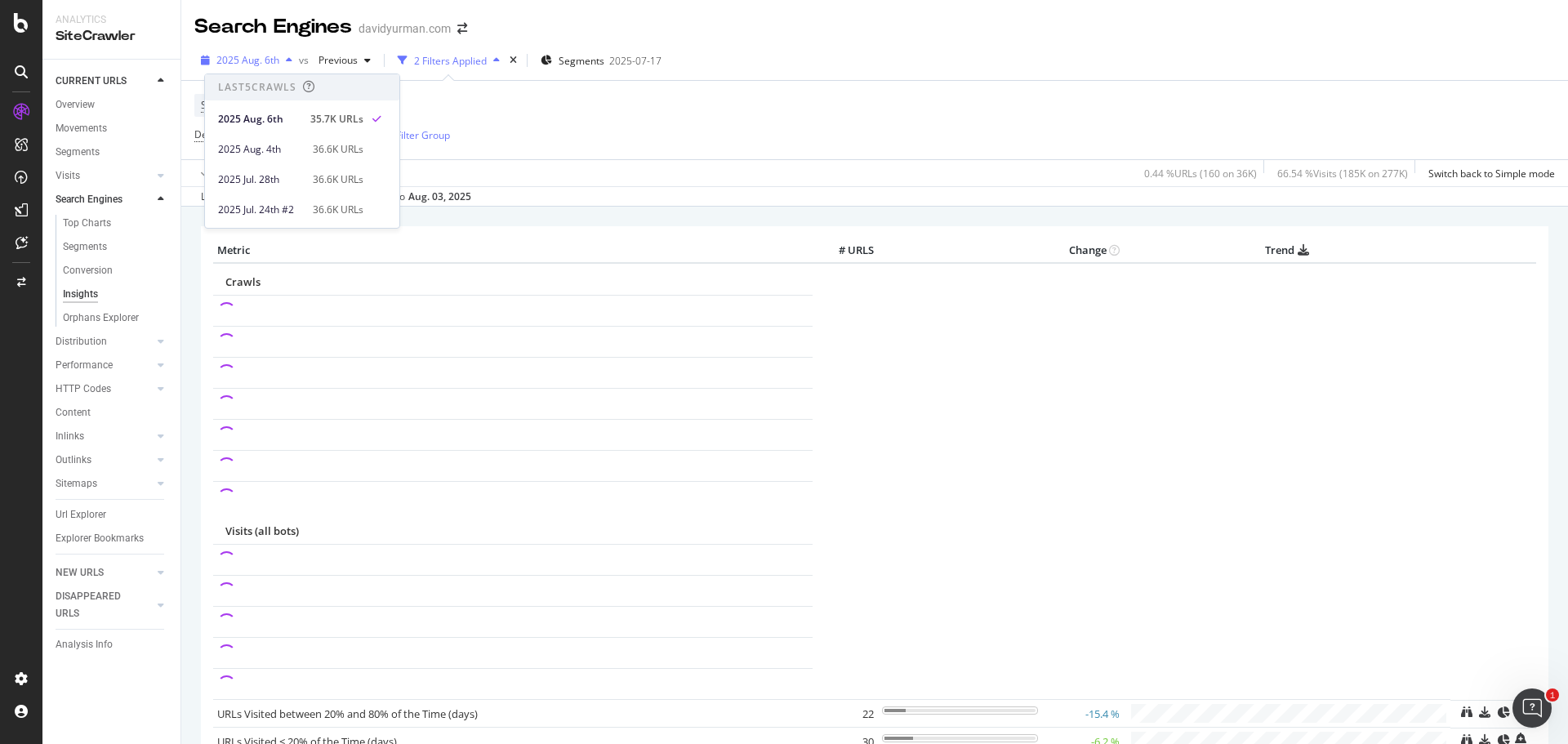 click on "2025 Aug. 6th" at bounding box center (247, 60) 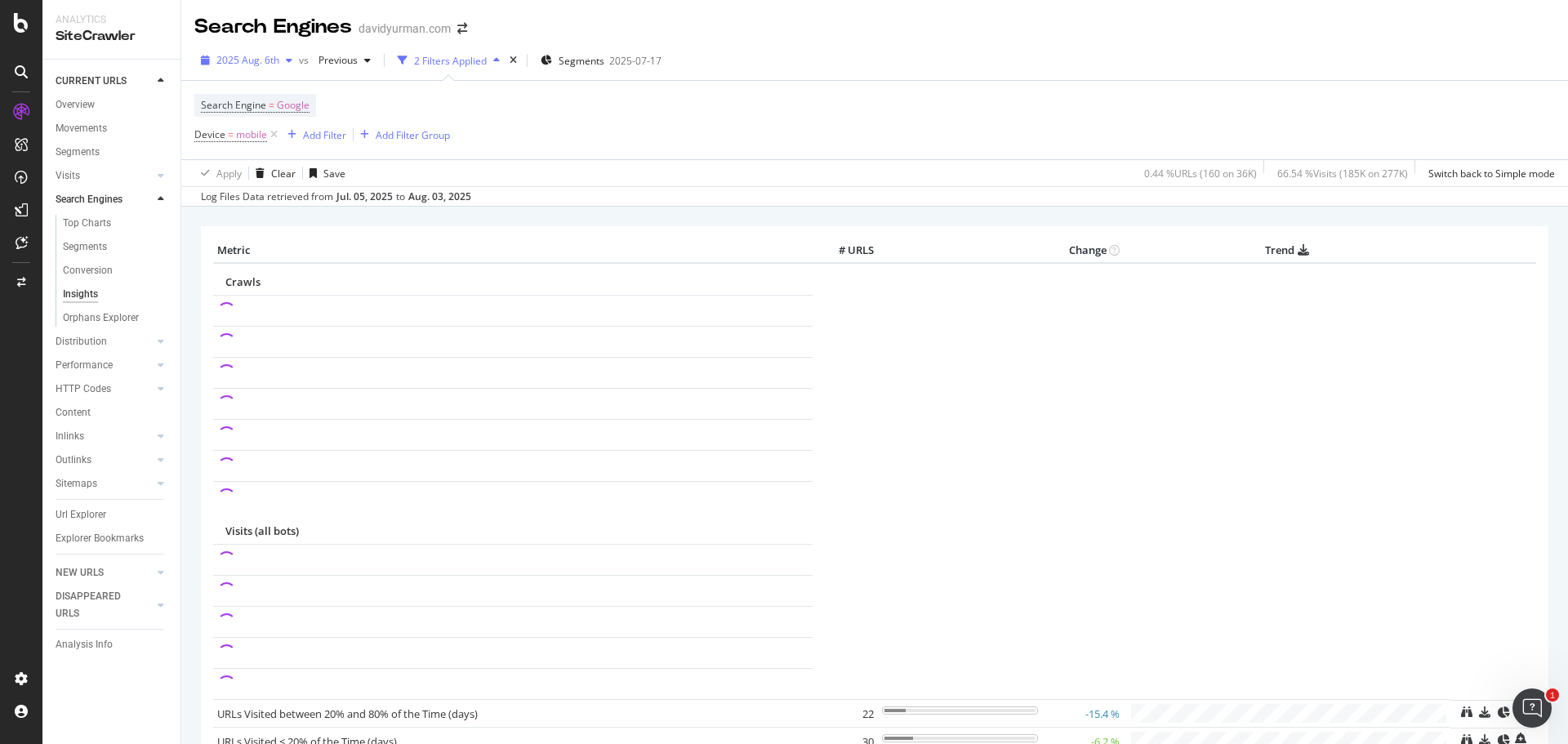 click on "2025 Aug. 6th" at bounding box center [247, 60] 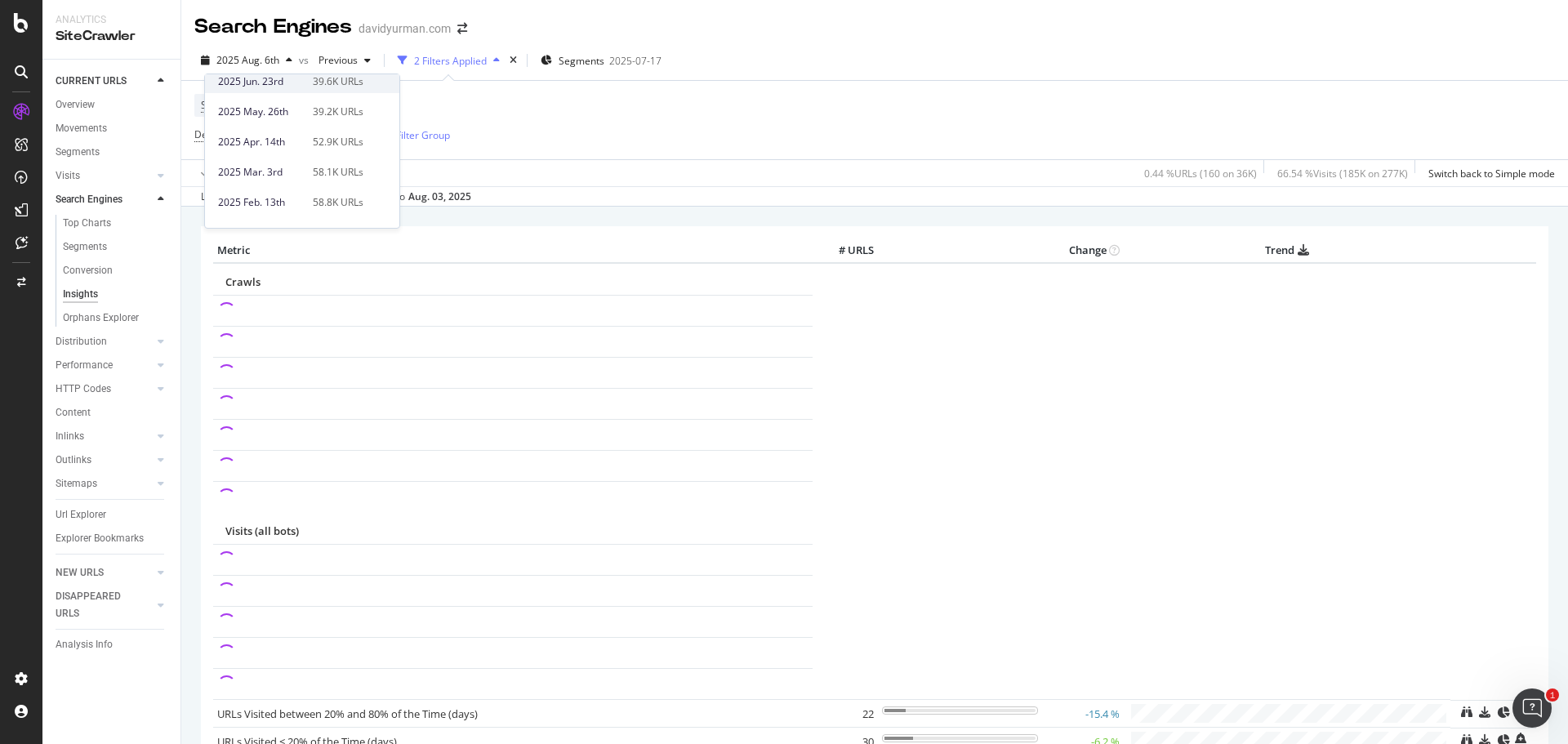 scroll, scrollTop: 163, scrollLeft: 0, axis: vertical 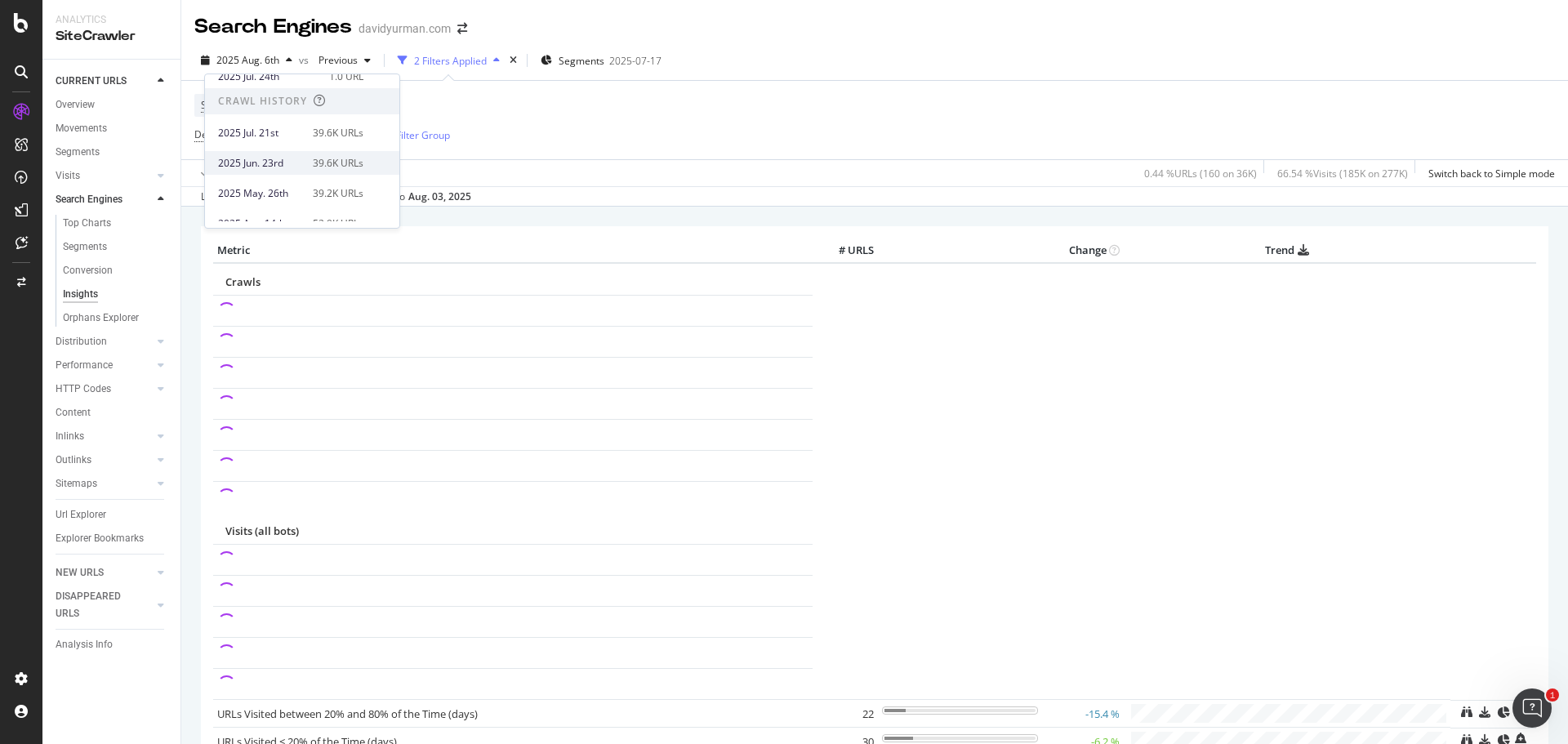 click on "2025 Jun. 23rd 39.6K URLs" at bounding box center [302, 163] 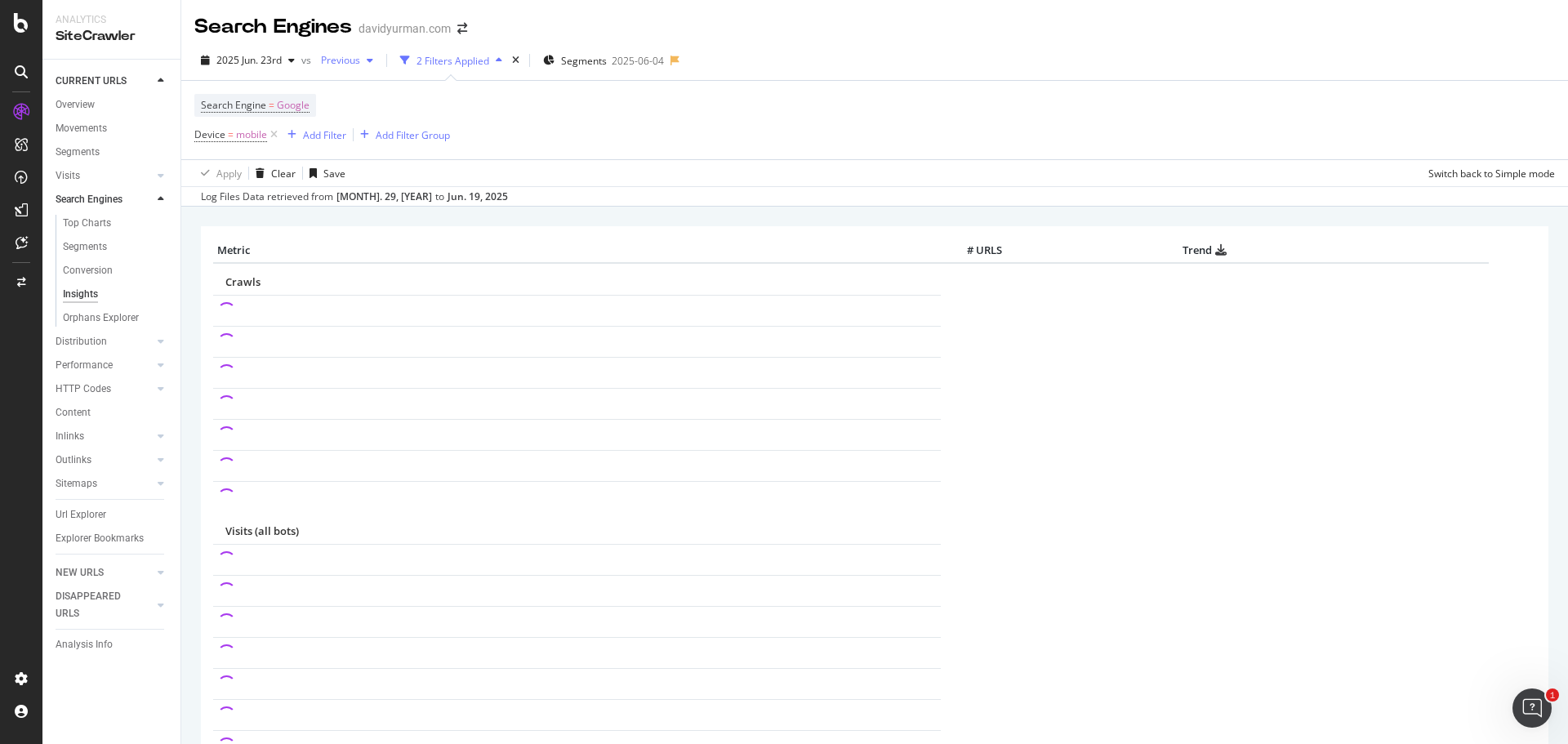 click on "Previous" at bounding box center (337, 60) 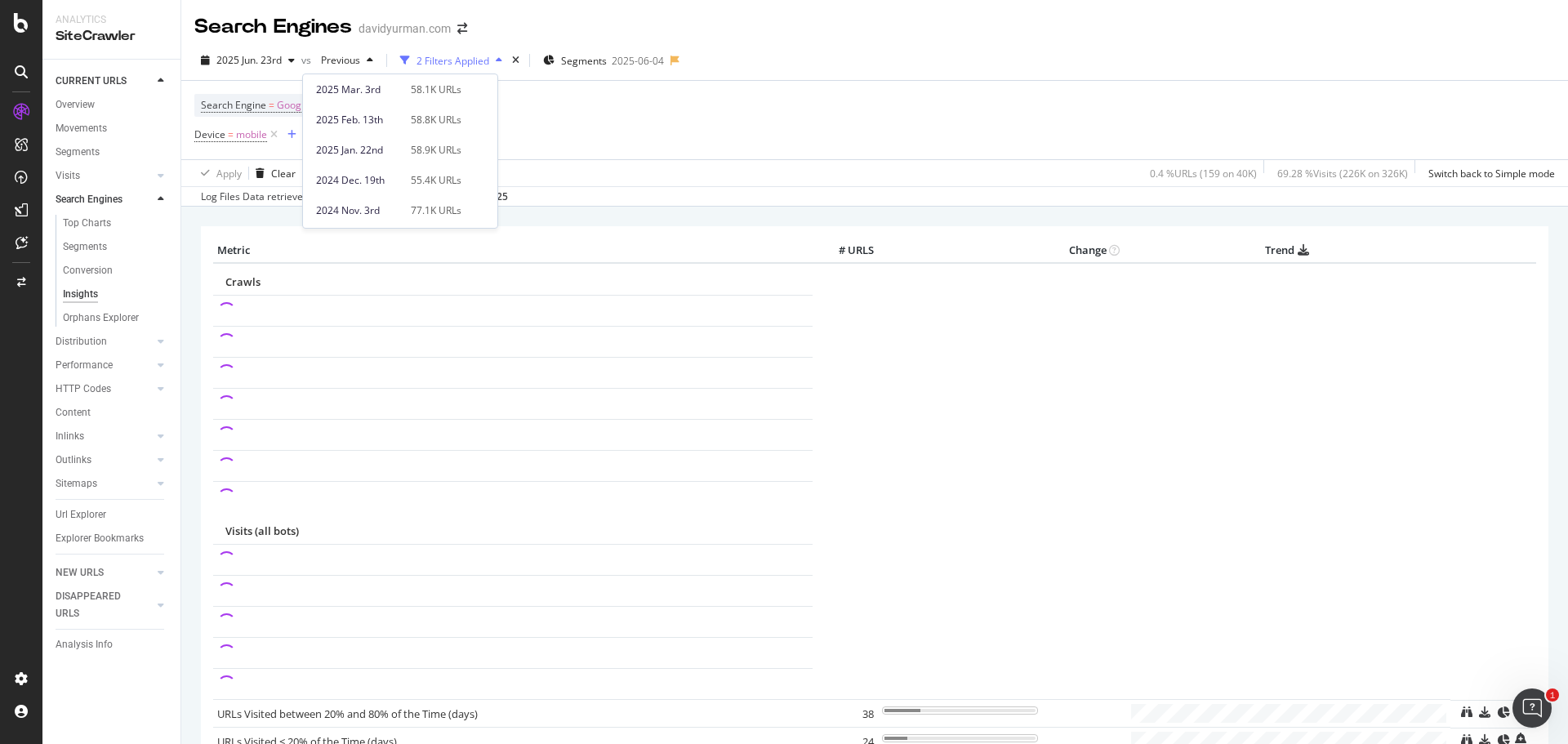 scroll, scrollTop: 331, scrollLeft: 0, axis: vertical 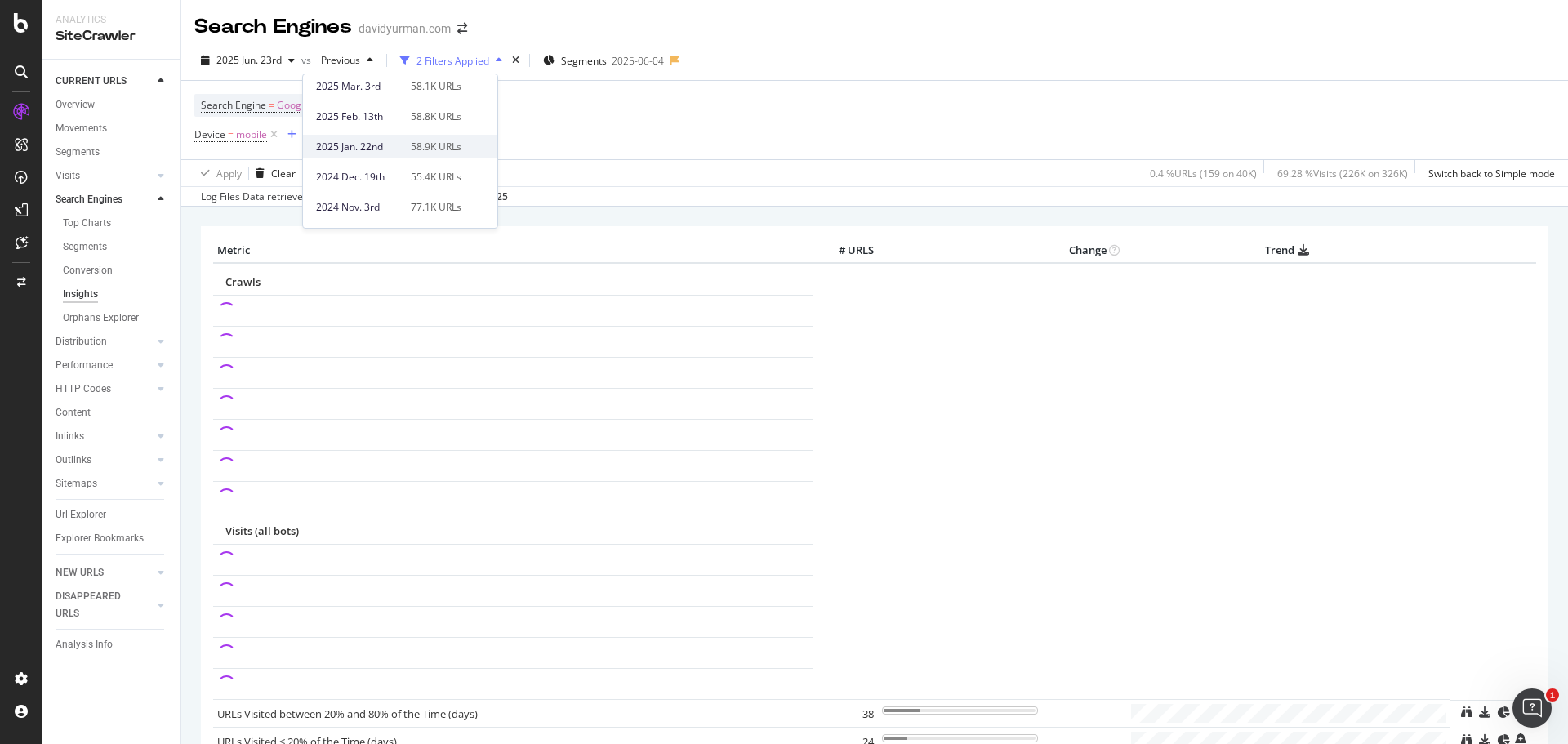 click at bounding box center (474, 147) 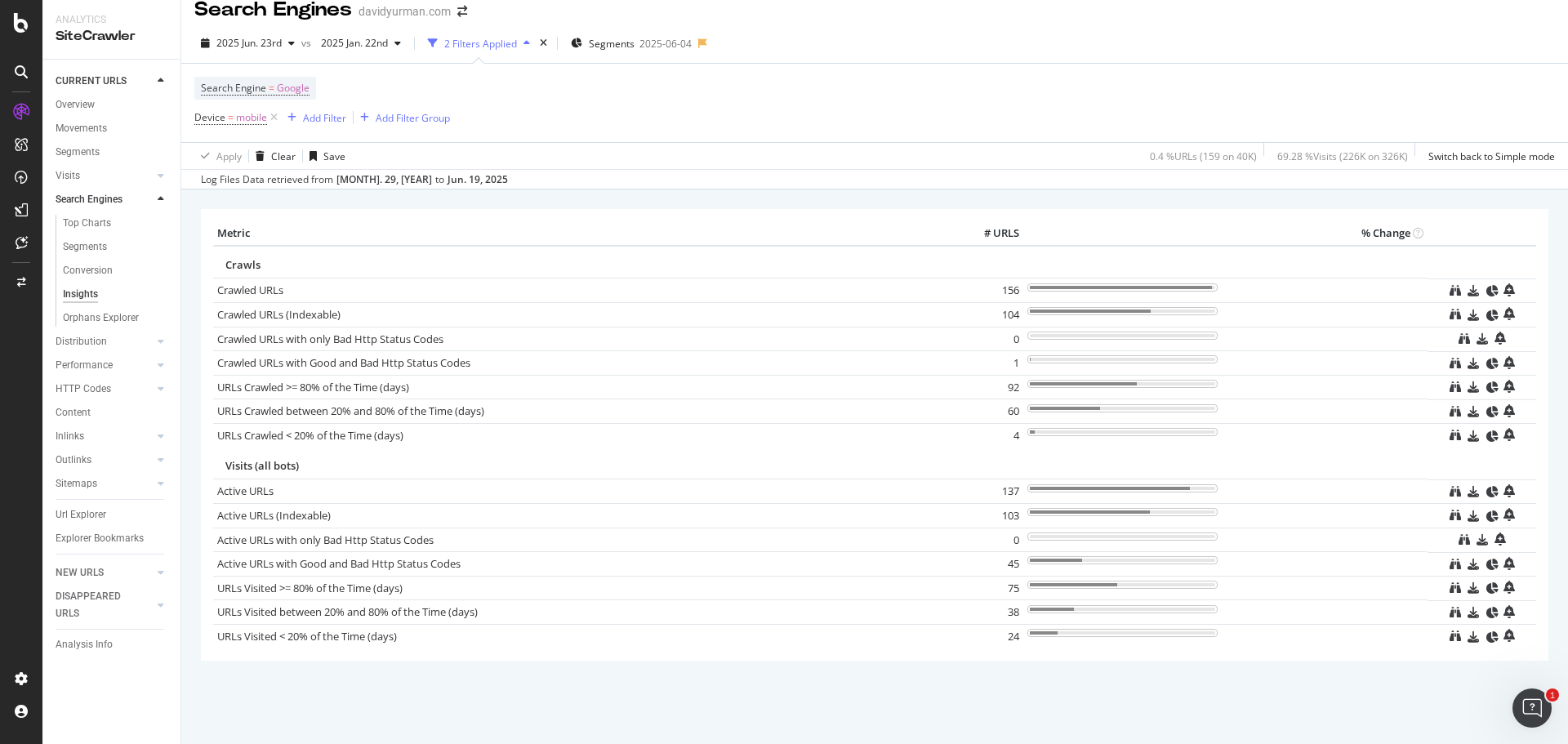 scroll, scrollTop: 0, scrollLeft: 0, axis: both 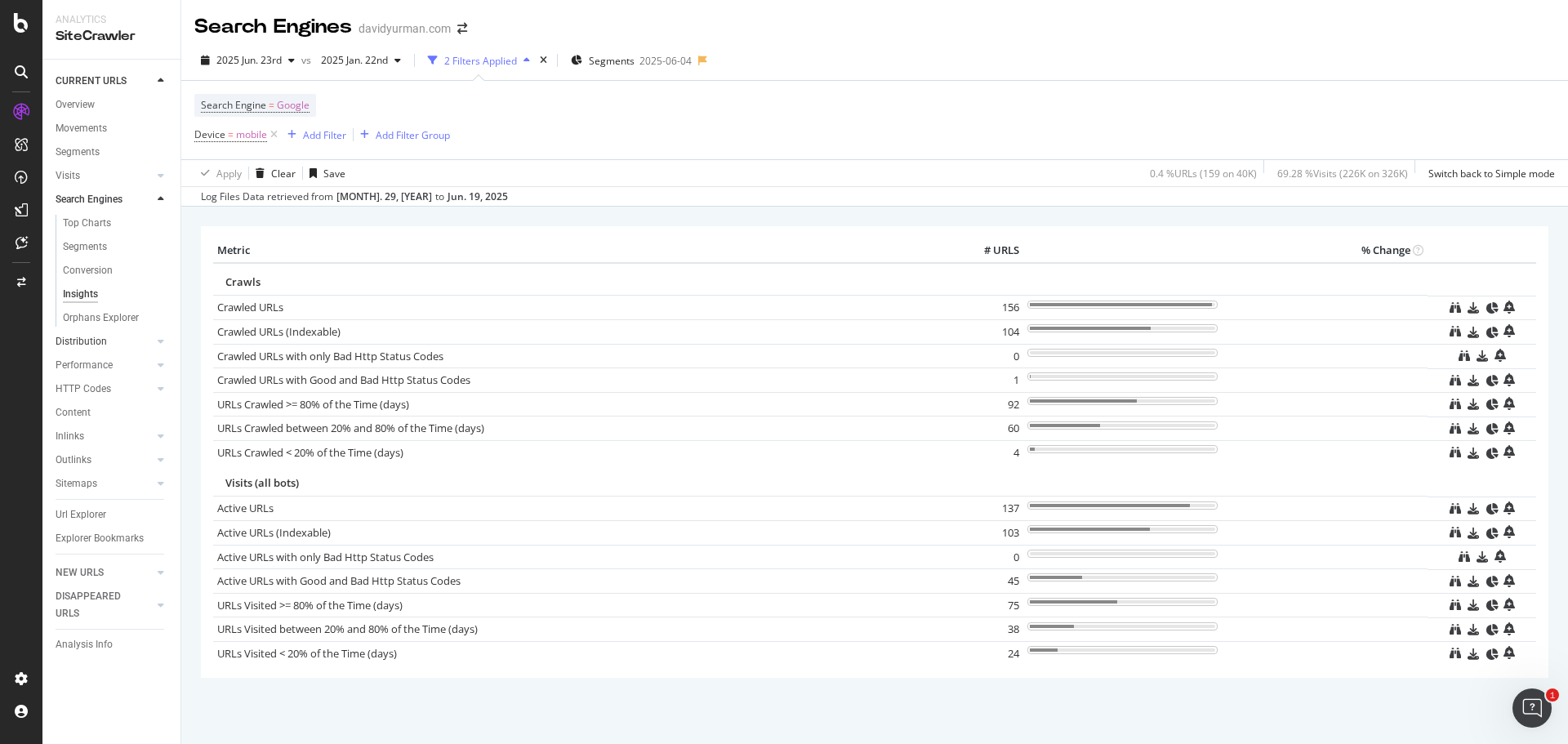 click on "Distribution" at bounding box center (104, 341) 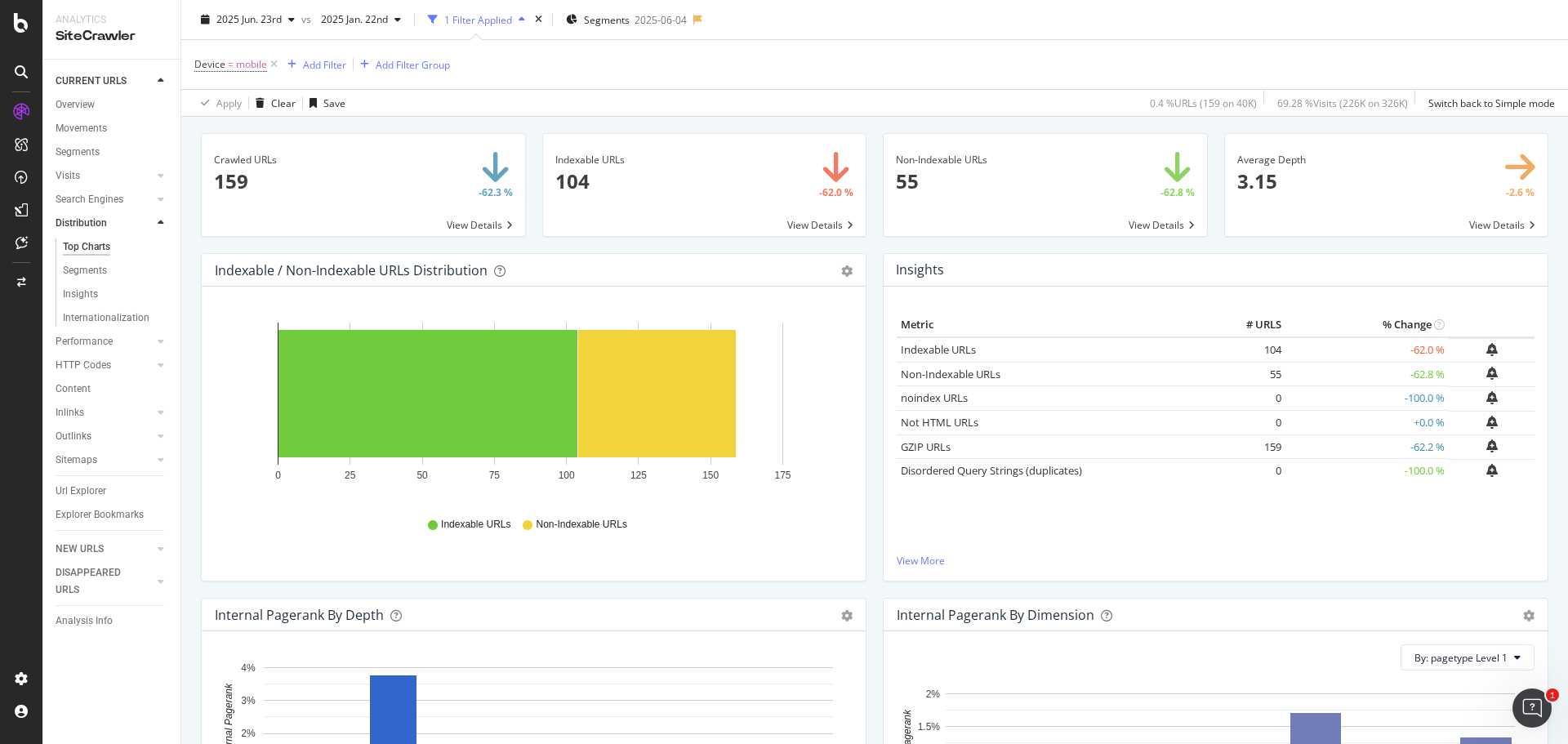 scroll, scrollTop: 0, scrollLeft: 0, axis: both 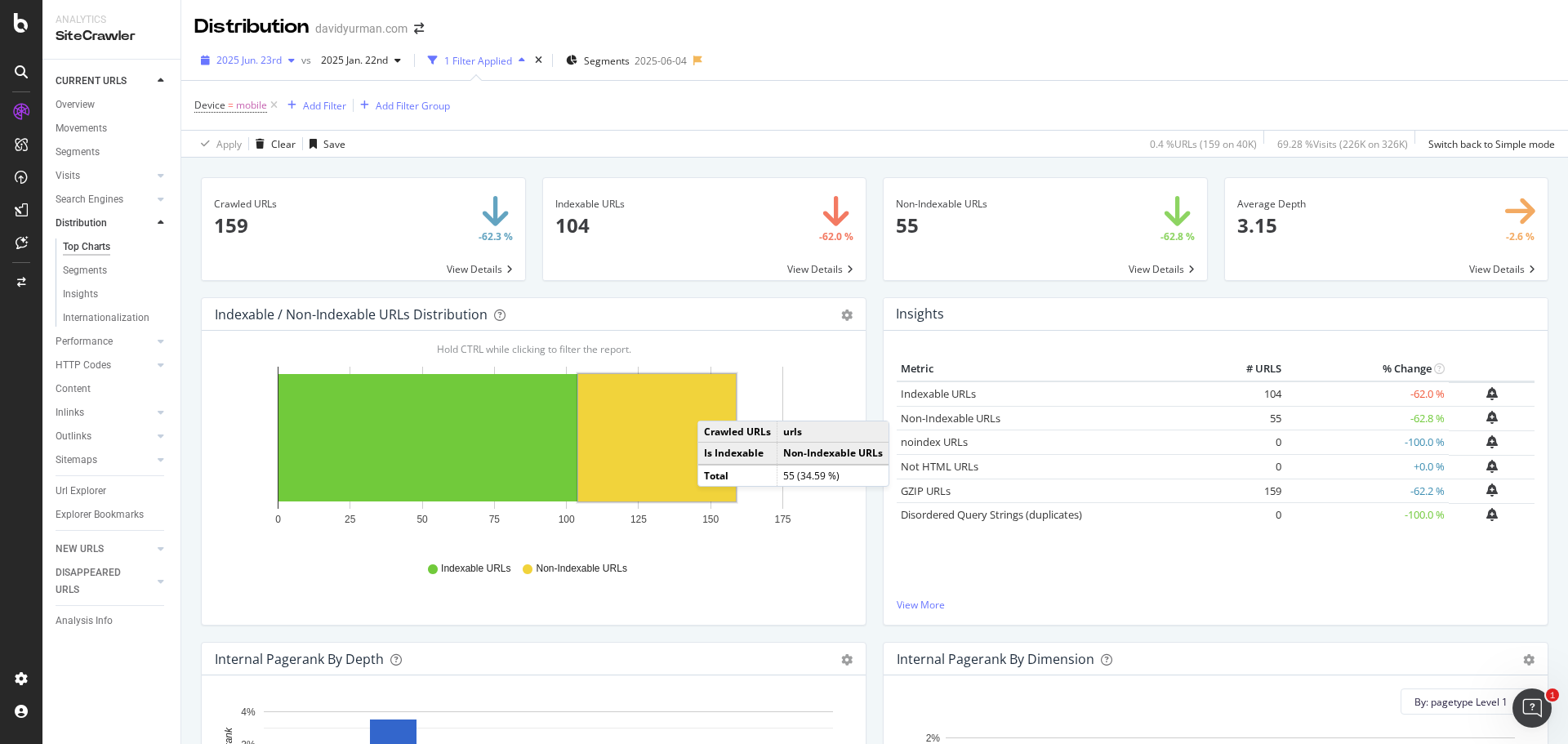 click on "2025 Jun. 23rd" at bounding box center [247, 60] 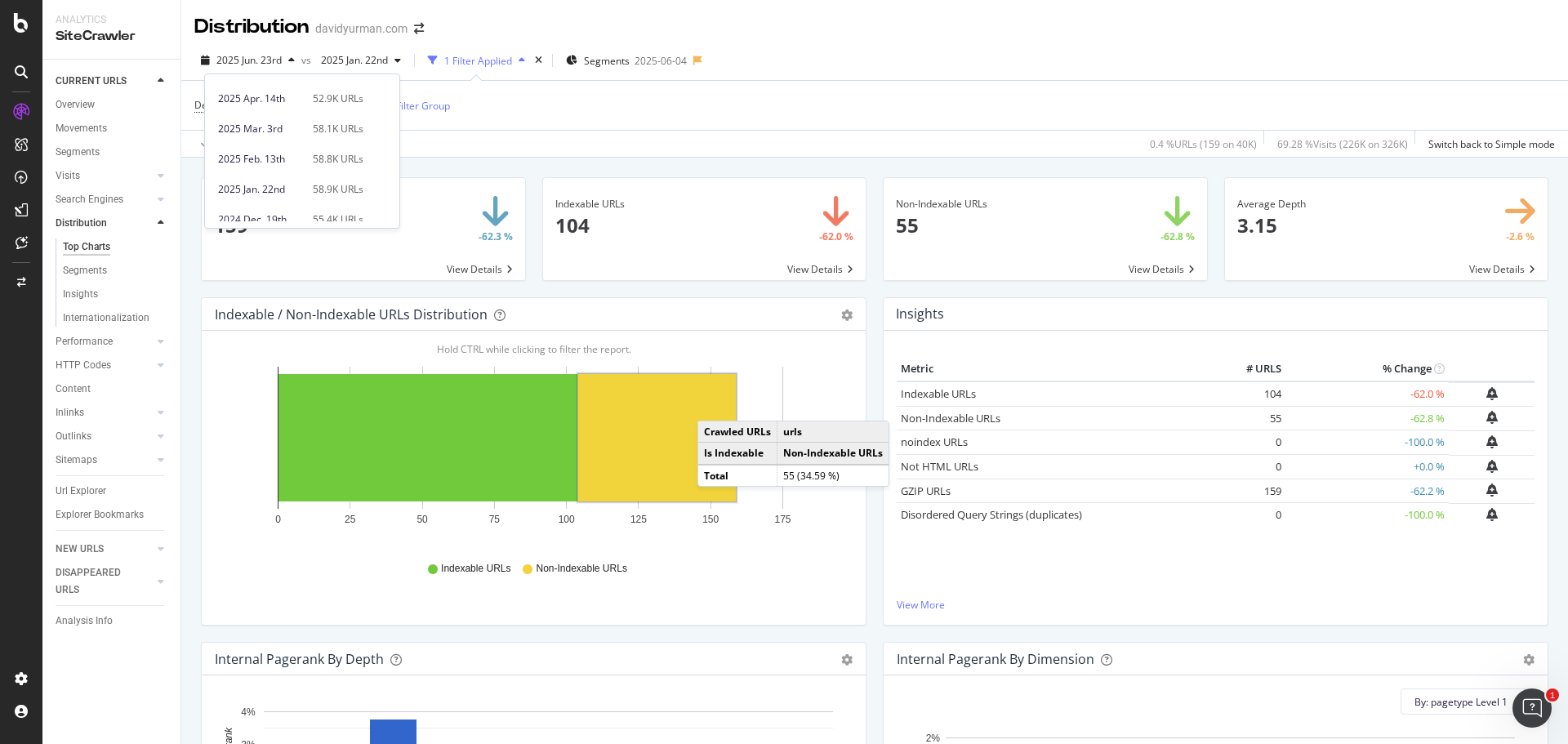 scroll, scrollTop: 292, scrollLeft: 0, axis: vertical 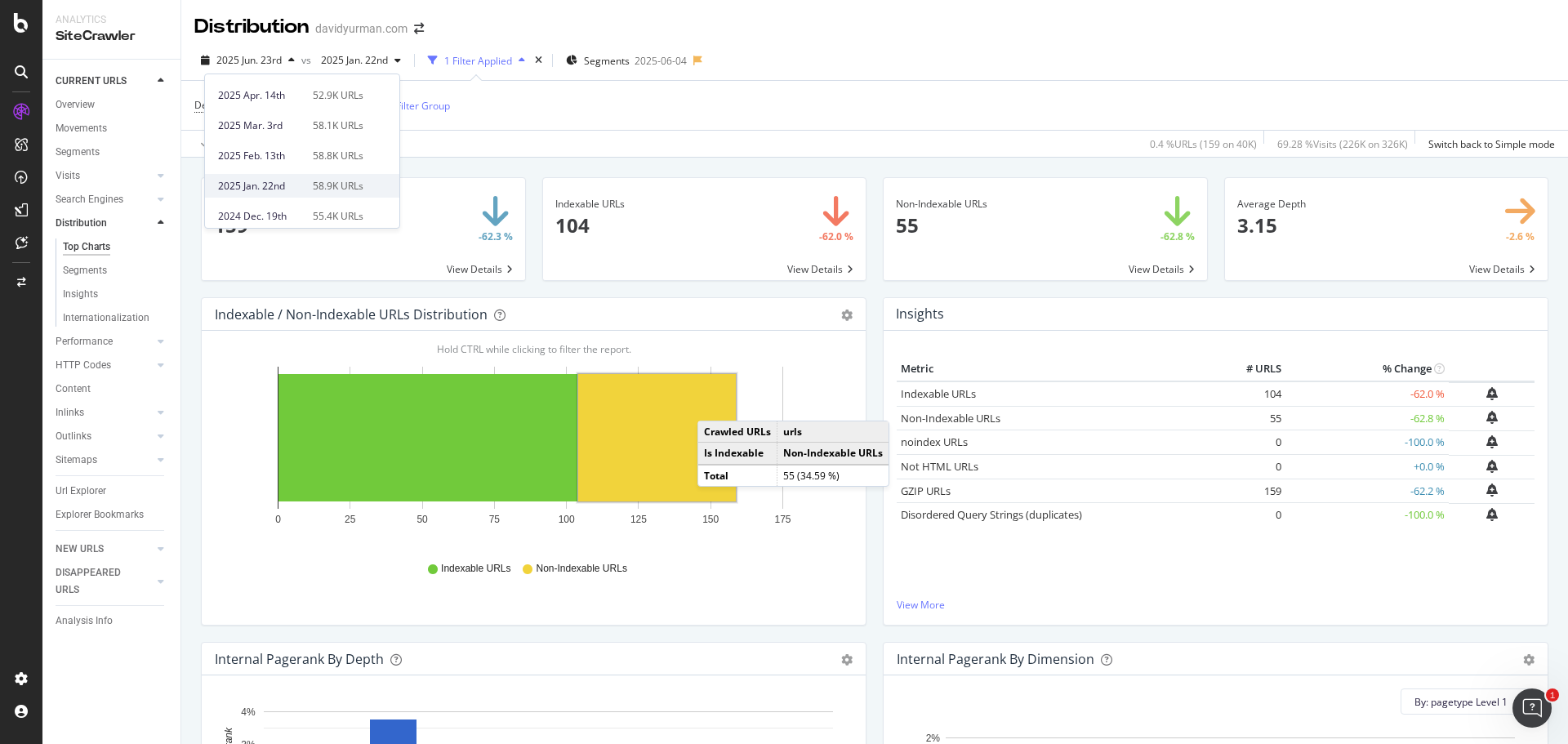 click on "58.9K URLs" at bounding box center [338, 186] 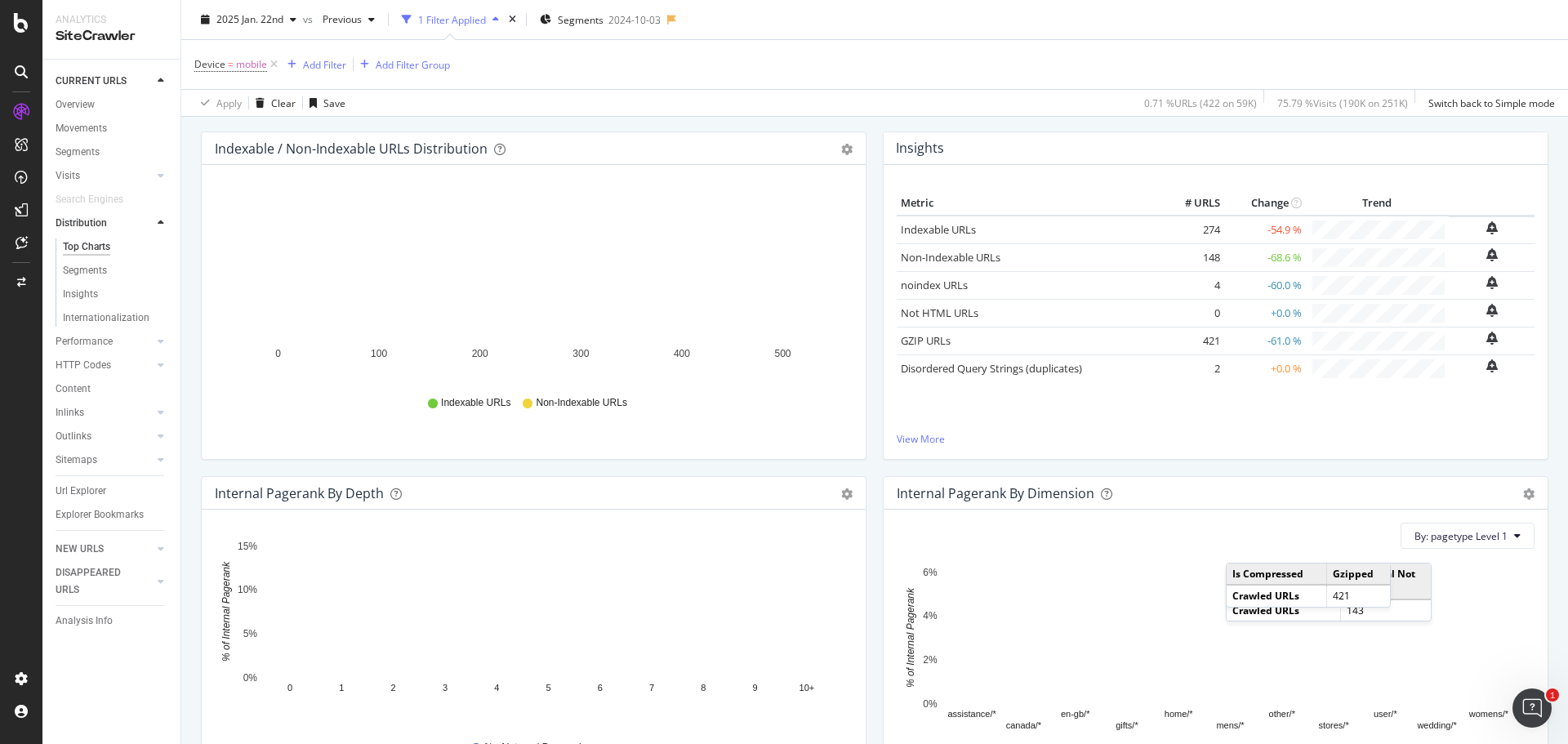 scroll, scrollTop: 163, scrollLeft: 0, axis: vertical 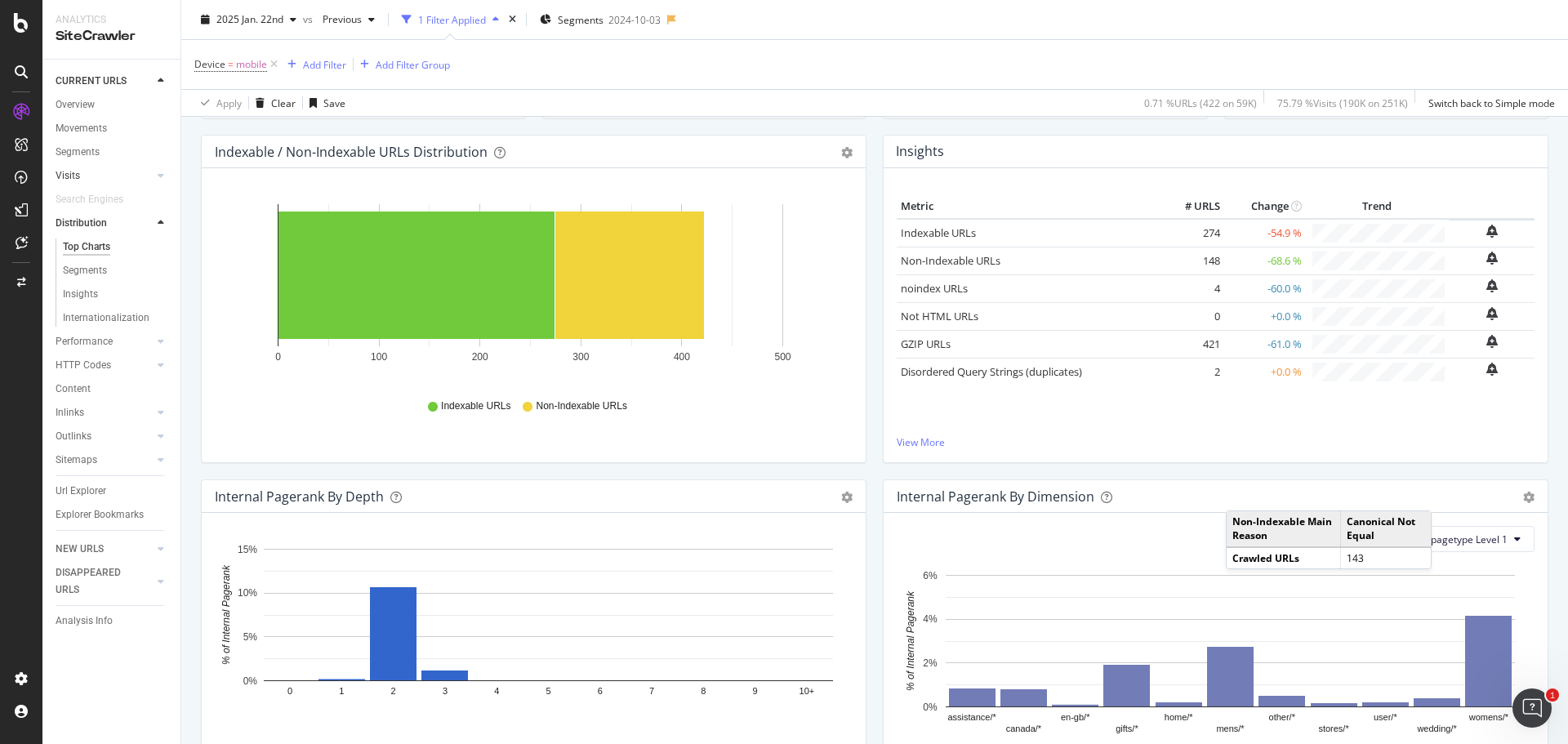 click at bounding box center [145, 176] 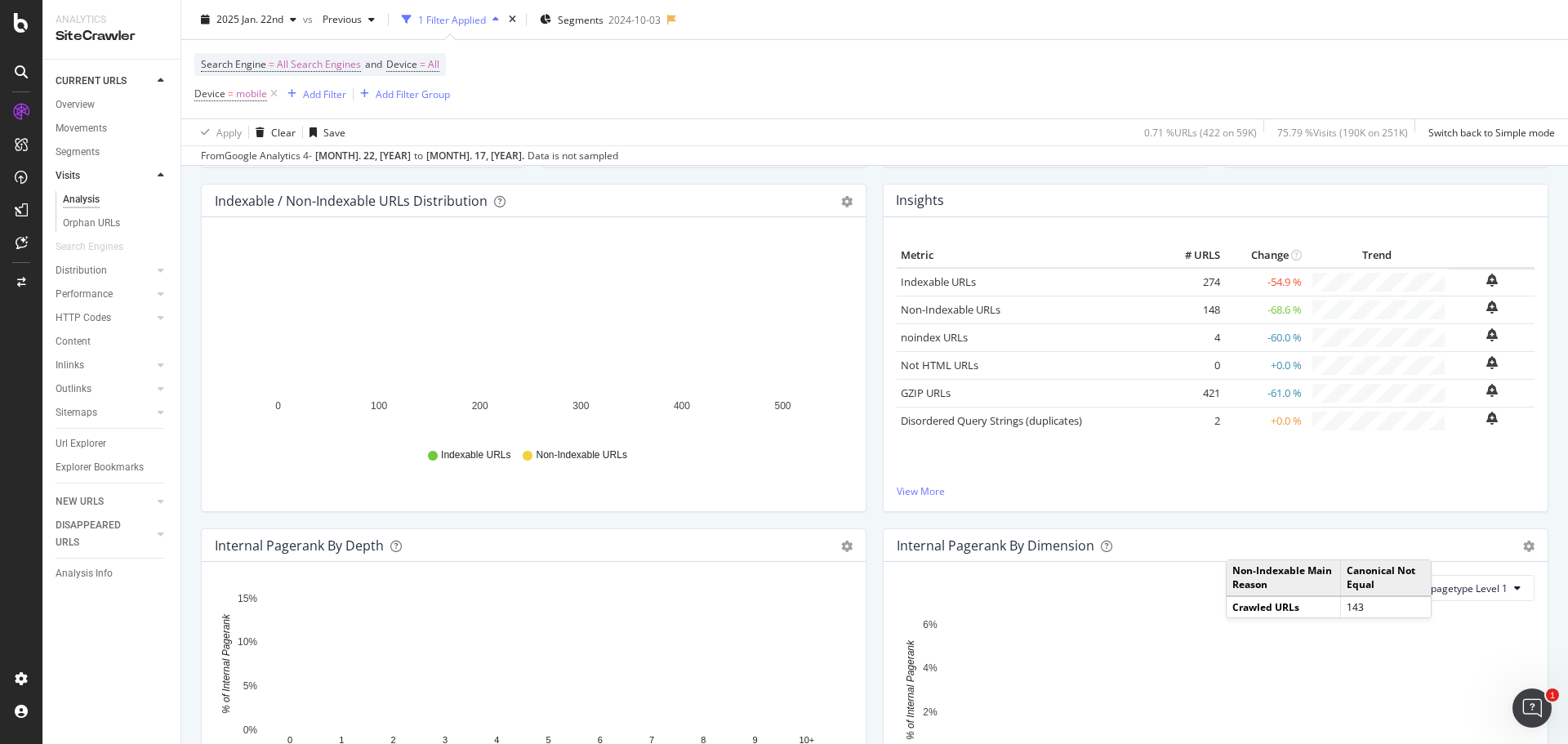 scroll, scrollTop: 212, scrollLeft: 0, axis: vertical 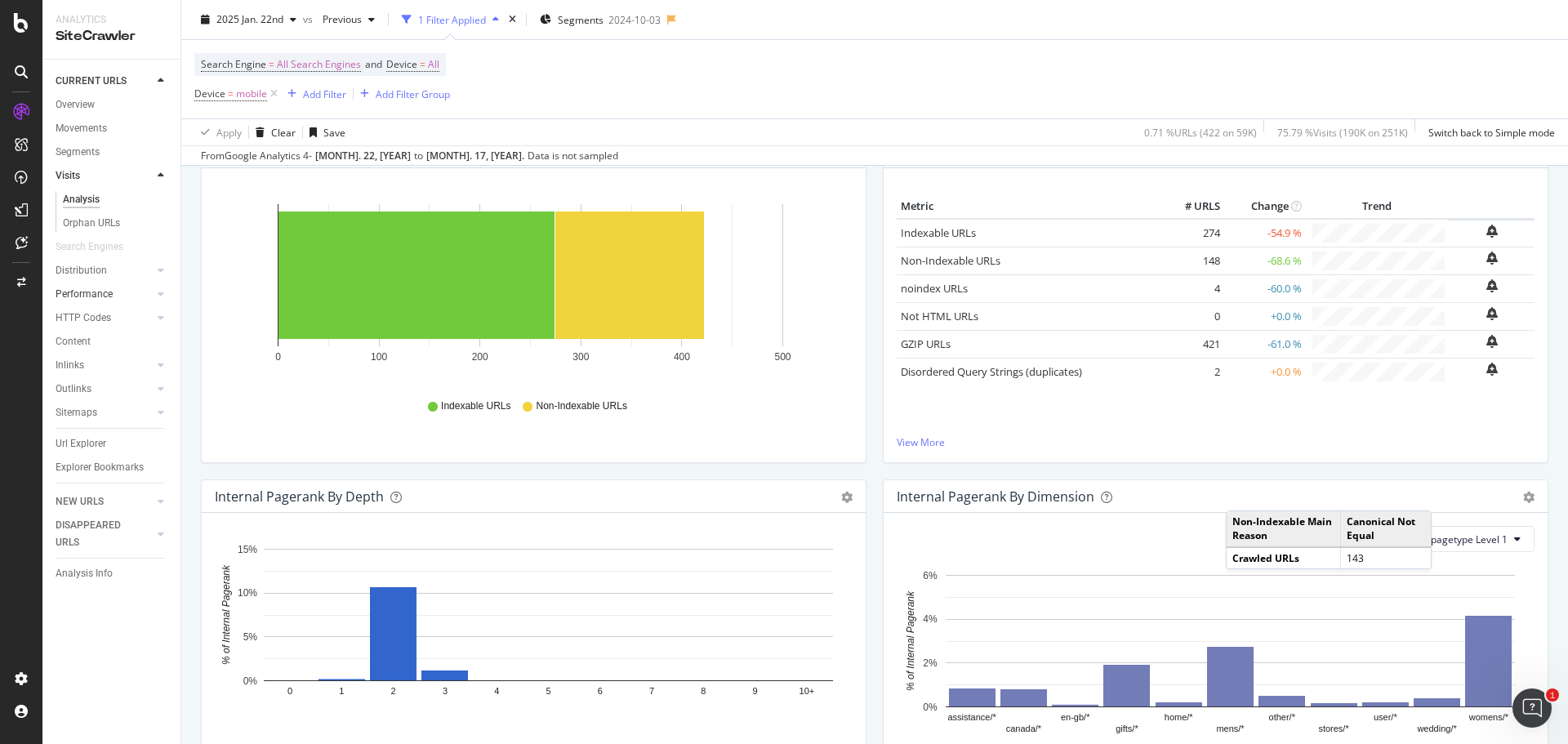 click on "Performance" at bounding box center [104, 294] 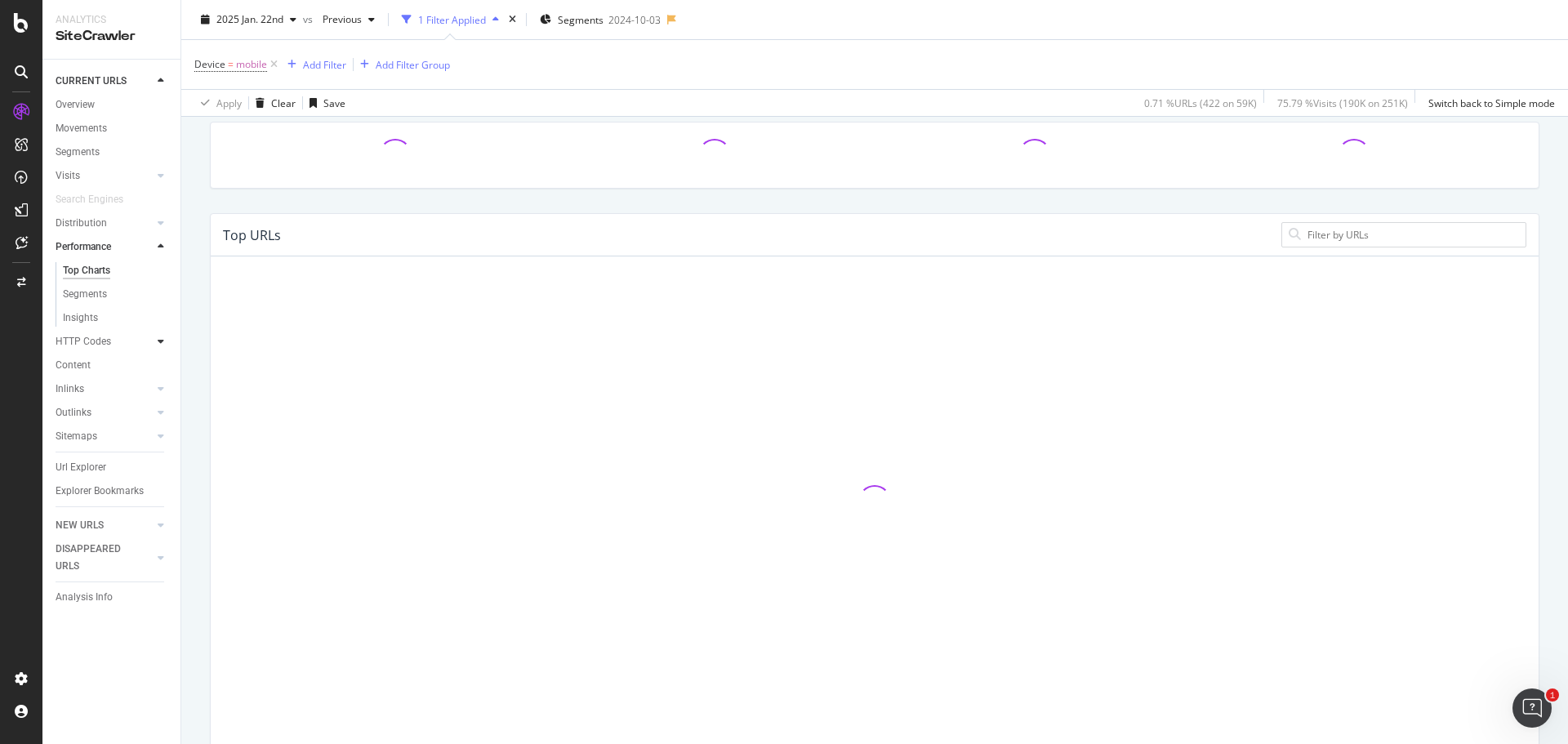 scroll, scrollTop: 0, scrollLeft: 0, axis: both 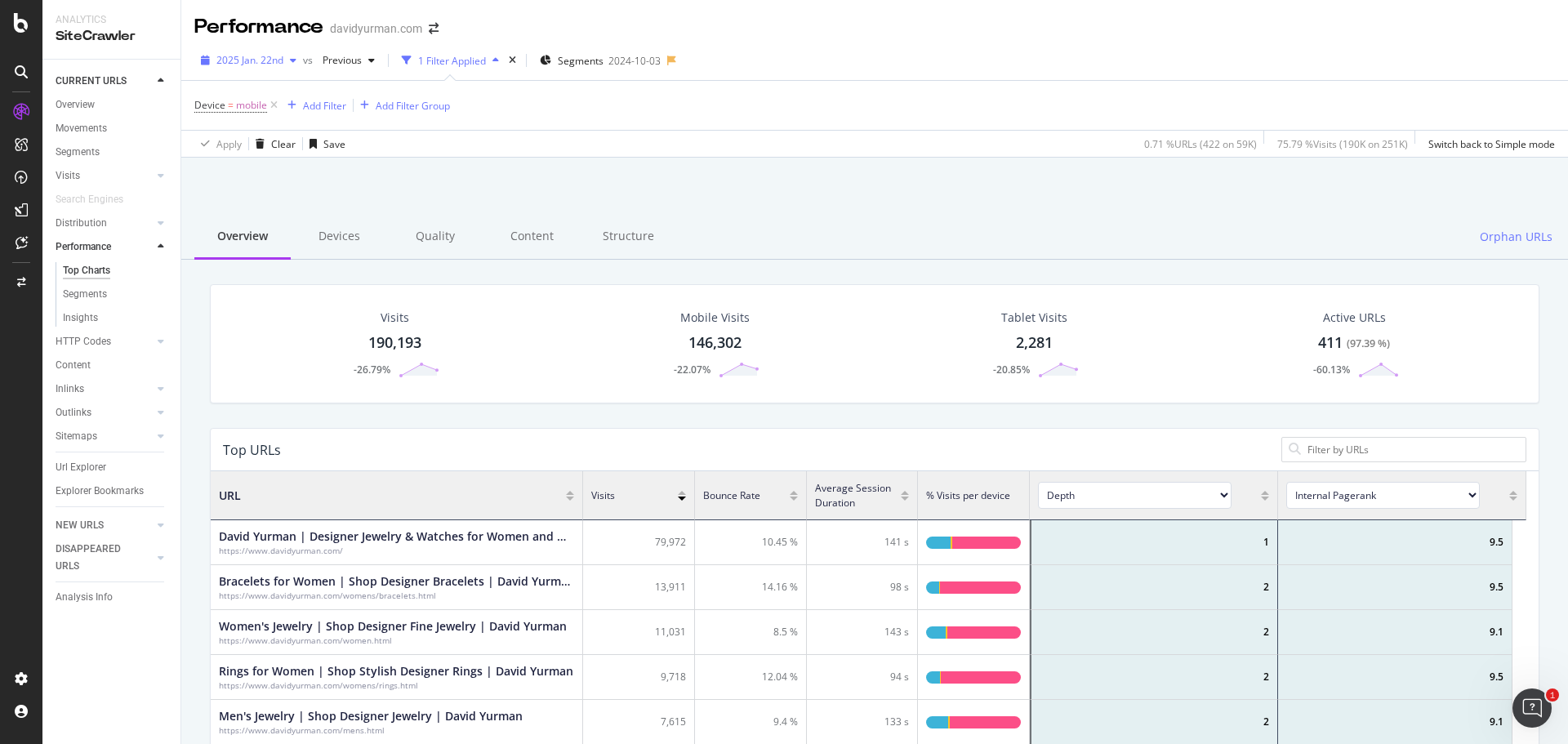 click on "2025 Jan. 22nd" at bounding box center [248, 60] 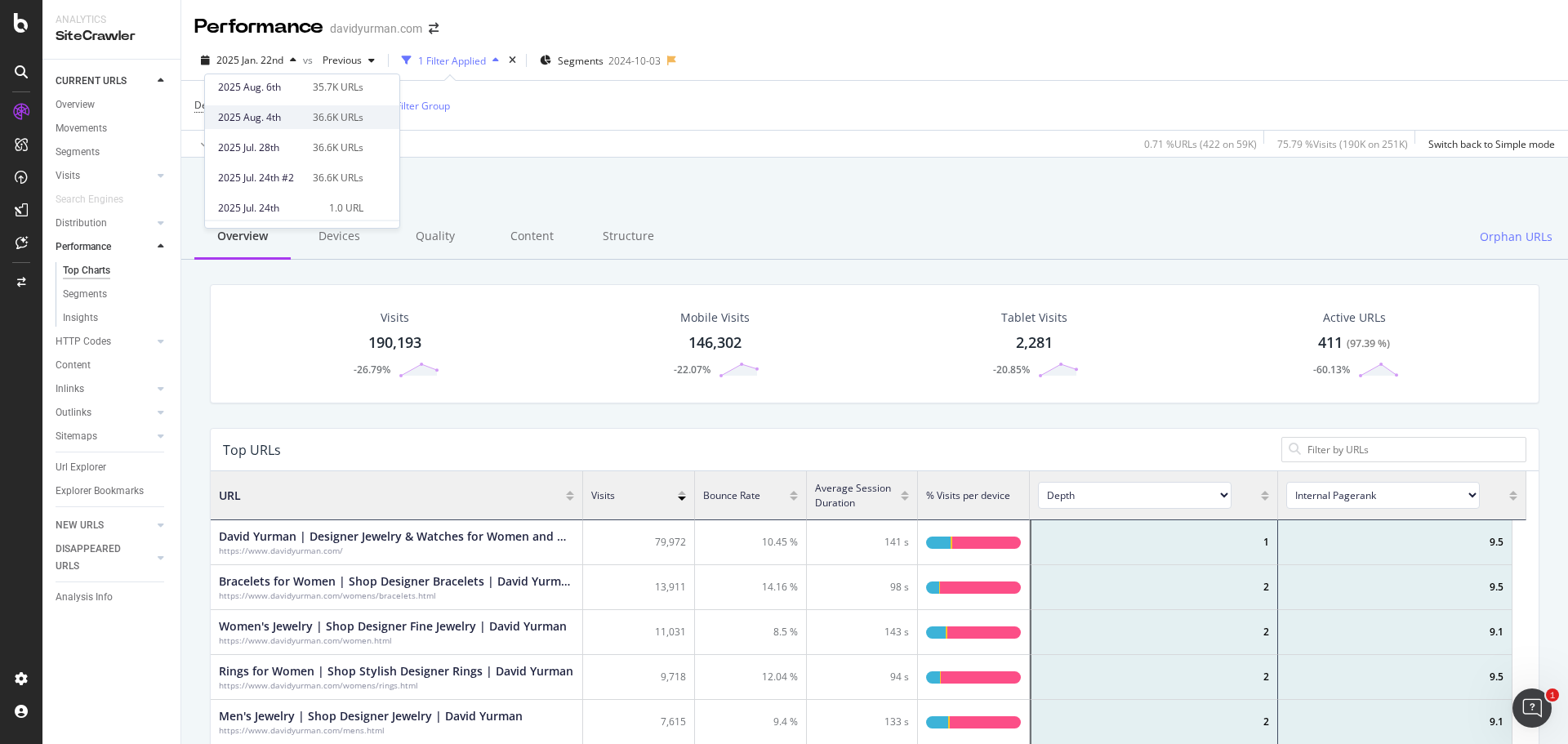 scroll, scrollTop: 114, scrollLeft: 0, axis: vertical 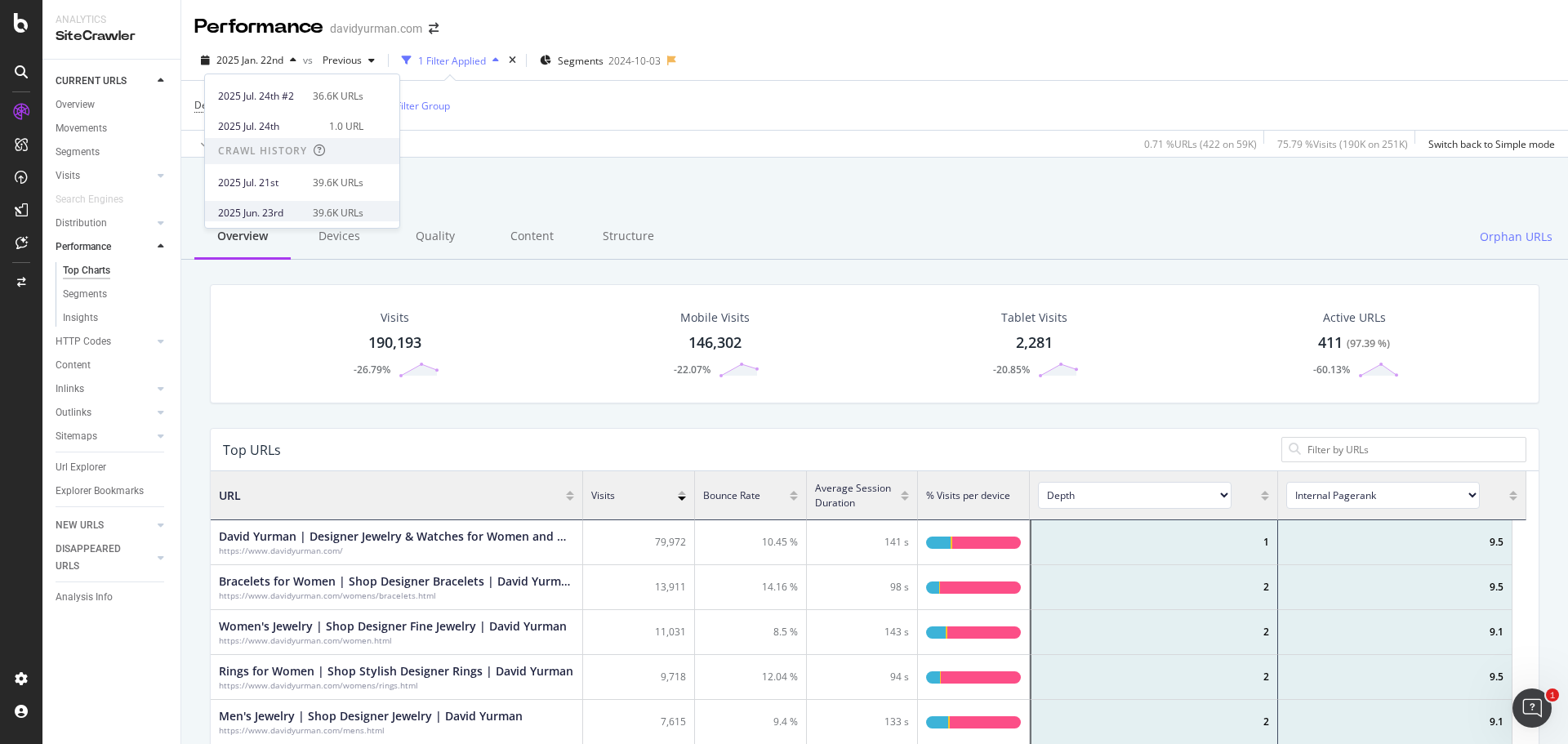 click on "2025 Jun. 23rd" at bounding box center [261, 213] 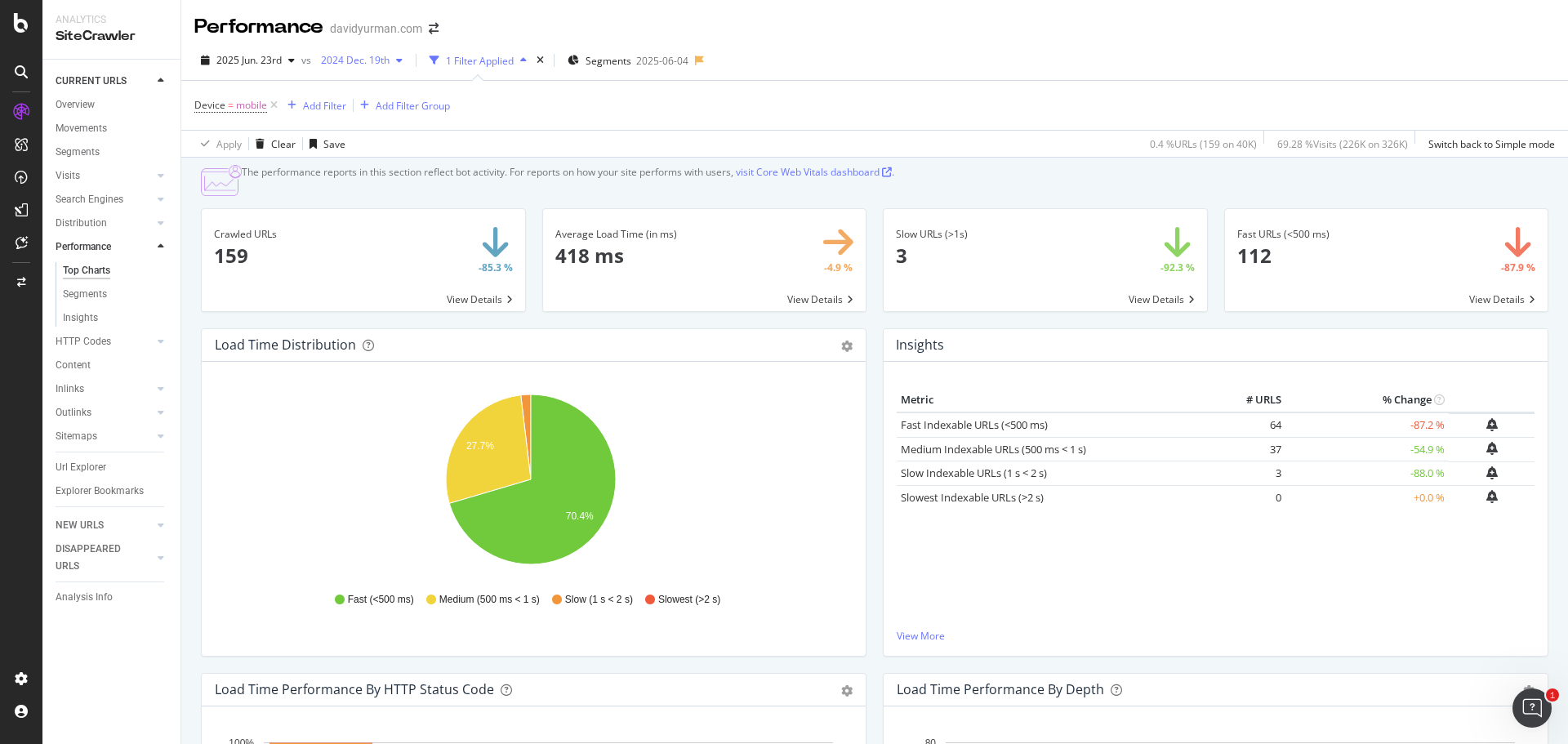 click on "2024 Dec. 19th" at bounding box center (352, 60) 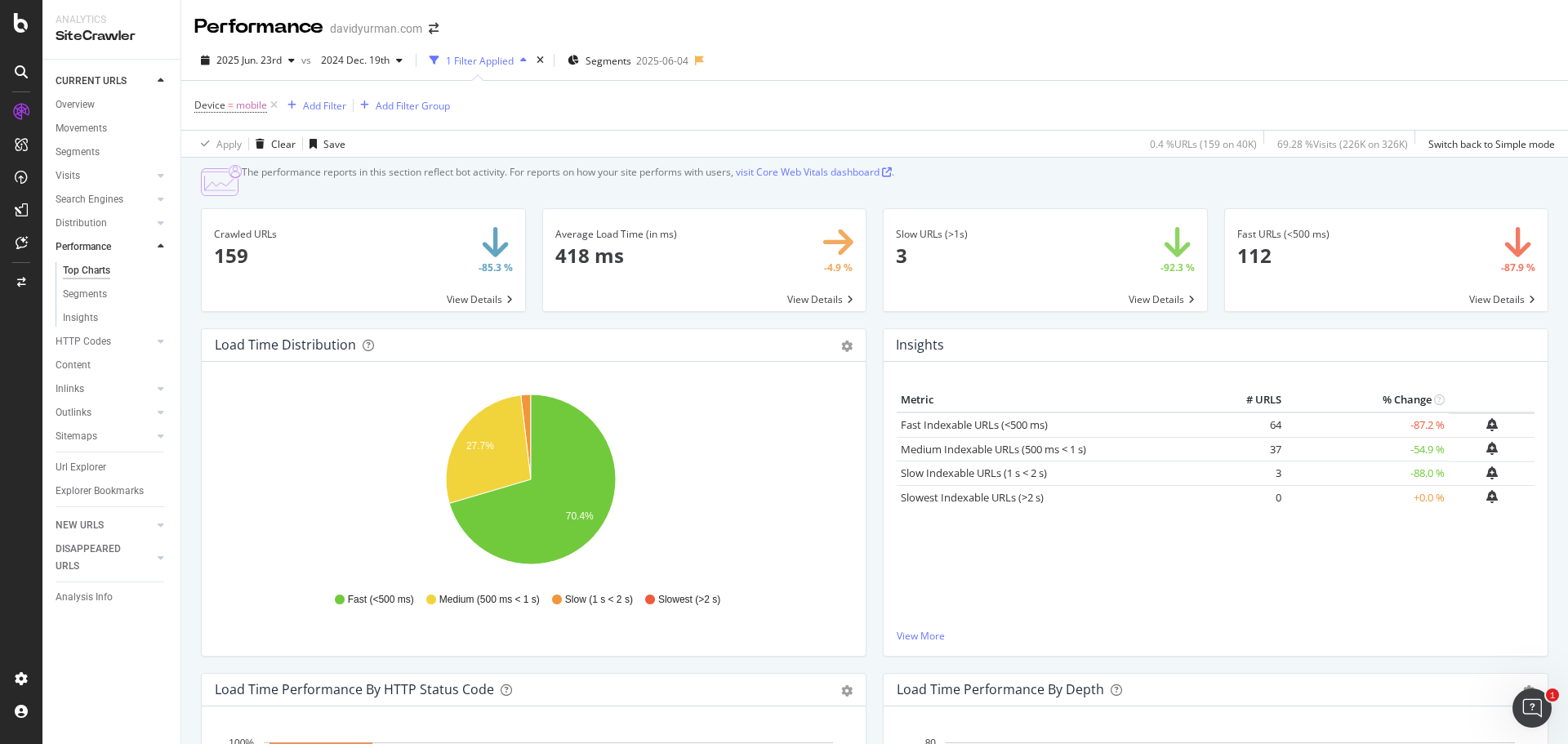 click on "Device   =     mobile Add Filter Add Filter Group" at bounding box center (875, 105) 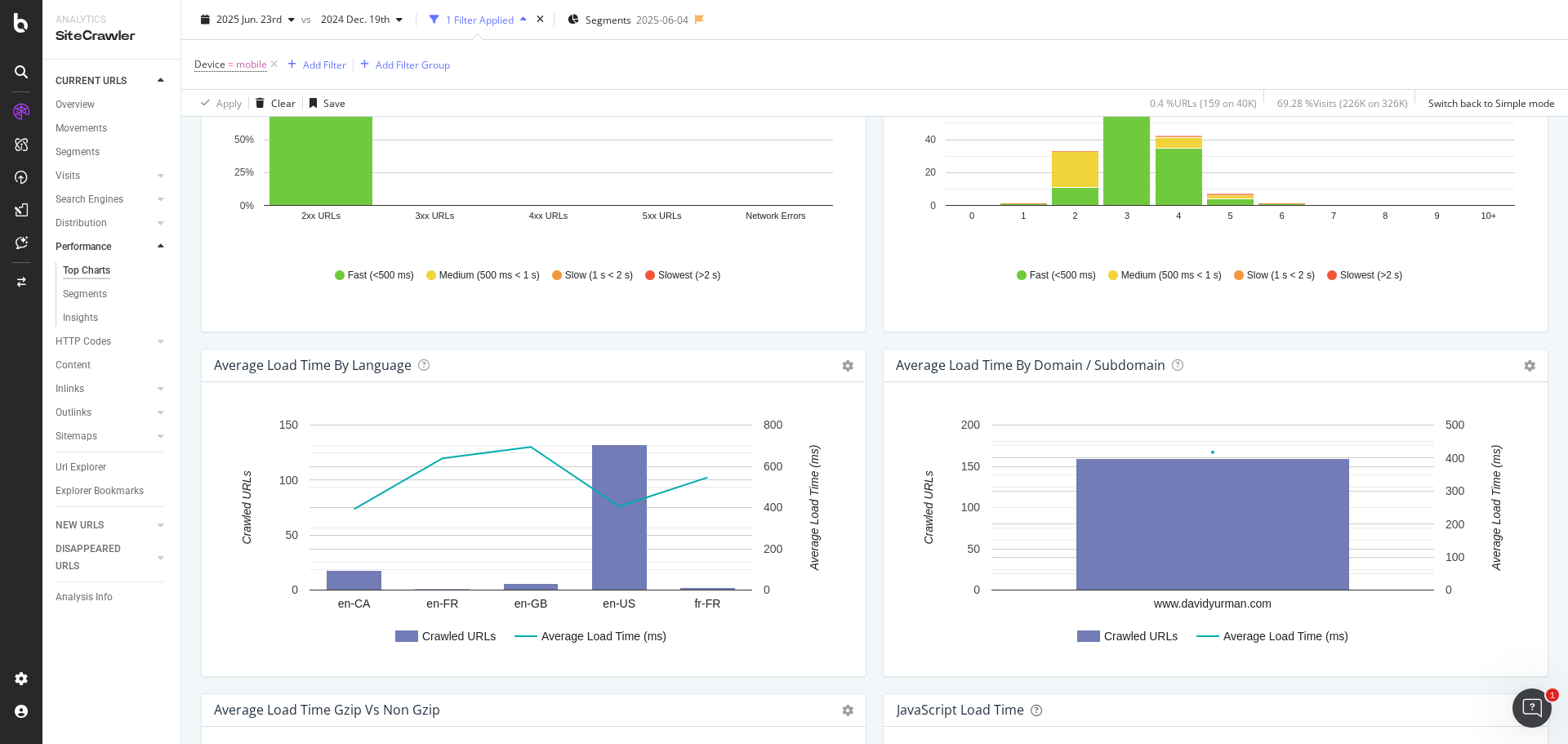 scroll, scrollTop: 490, scrollLeft: 0, axis: vertical 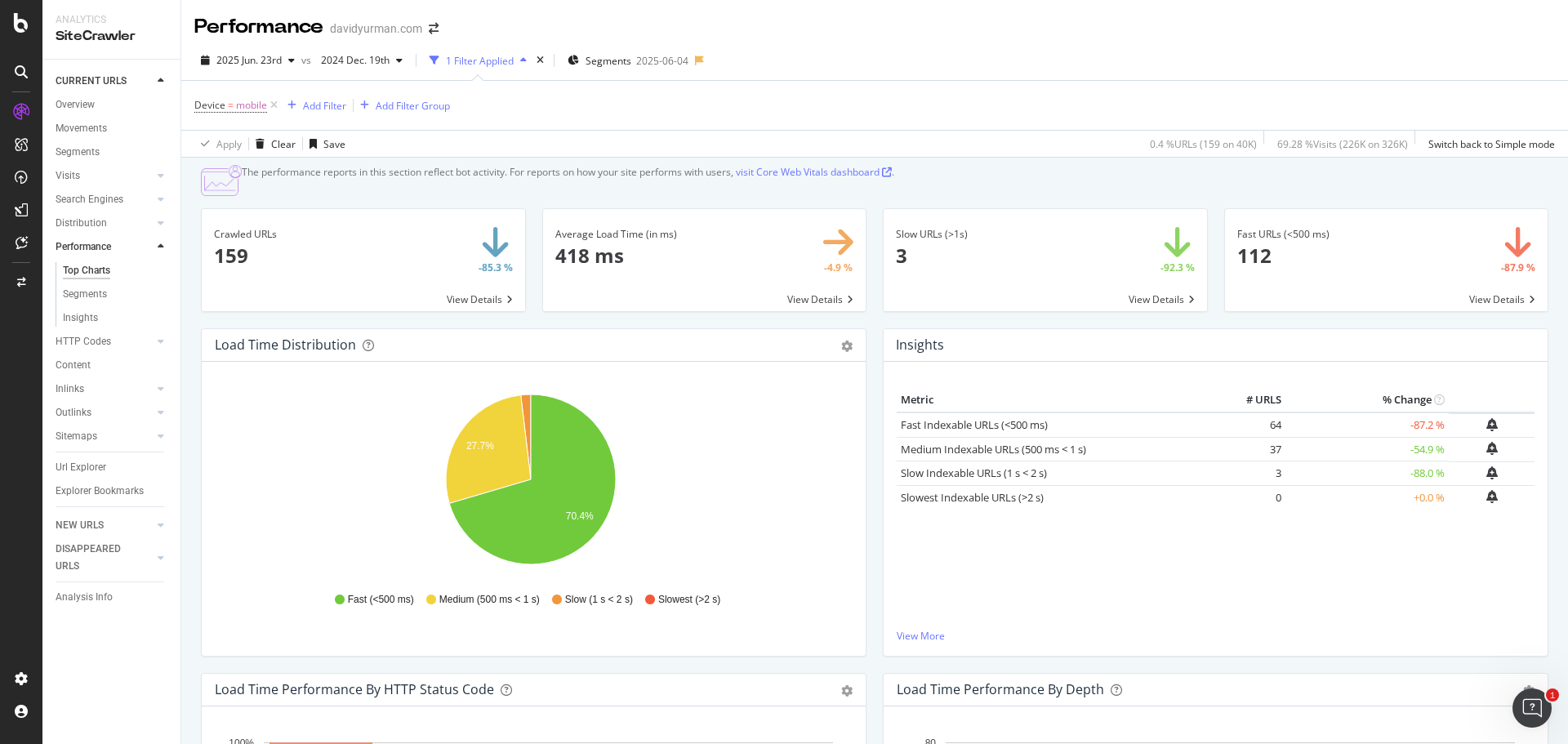 click at bounding box center [887, 172] 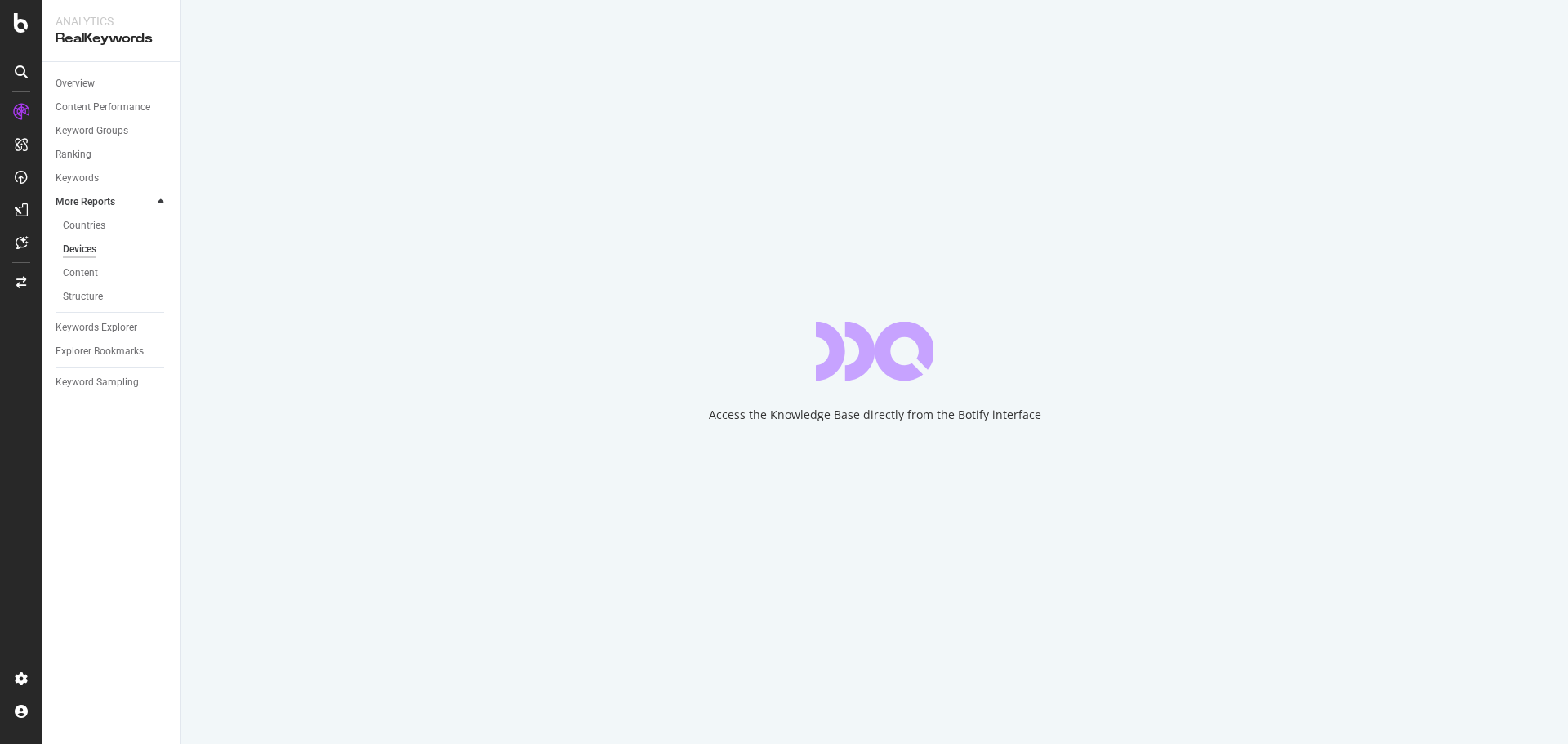 scroll, scrollTop: 0, scrollLeft: 0, axis: both 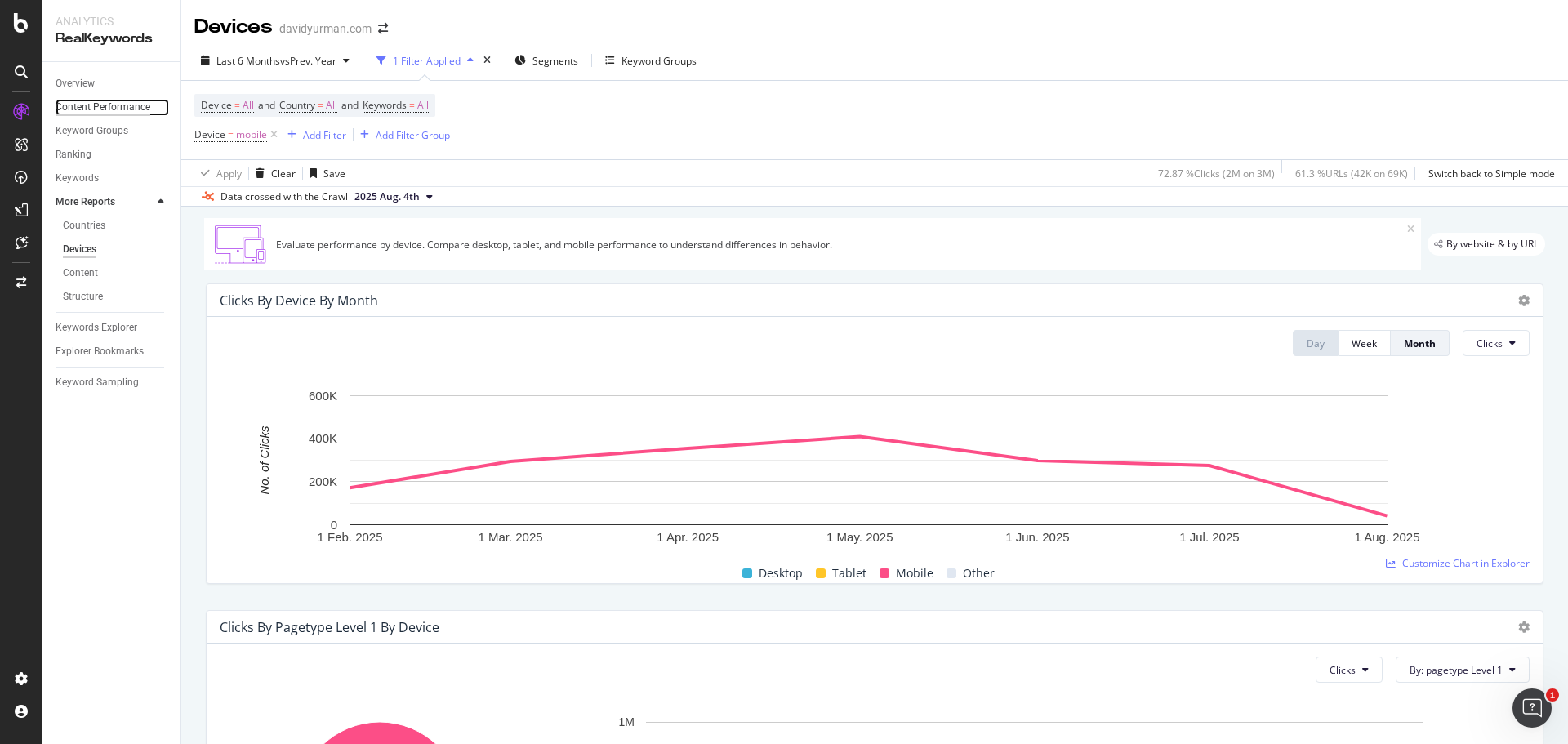 click on "Content Performance" at bounding box center [103, 107] 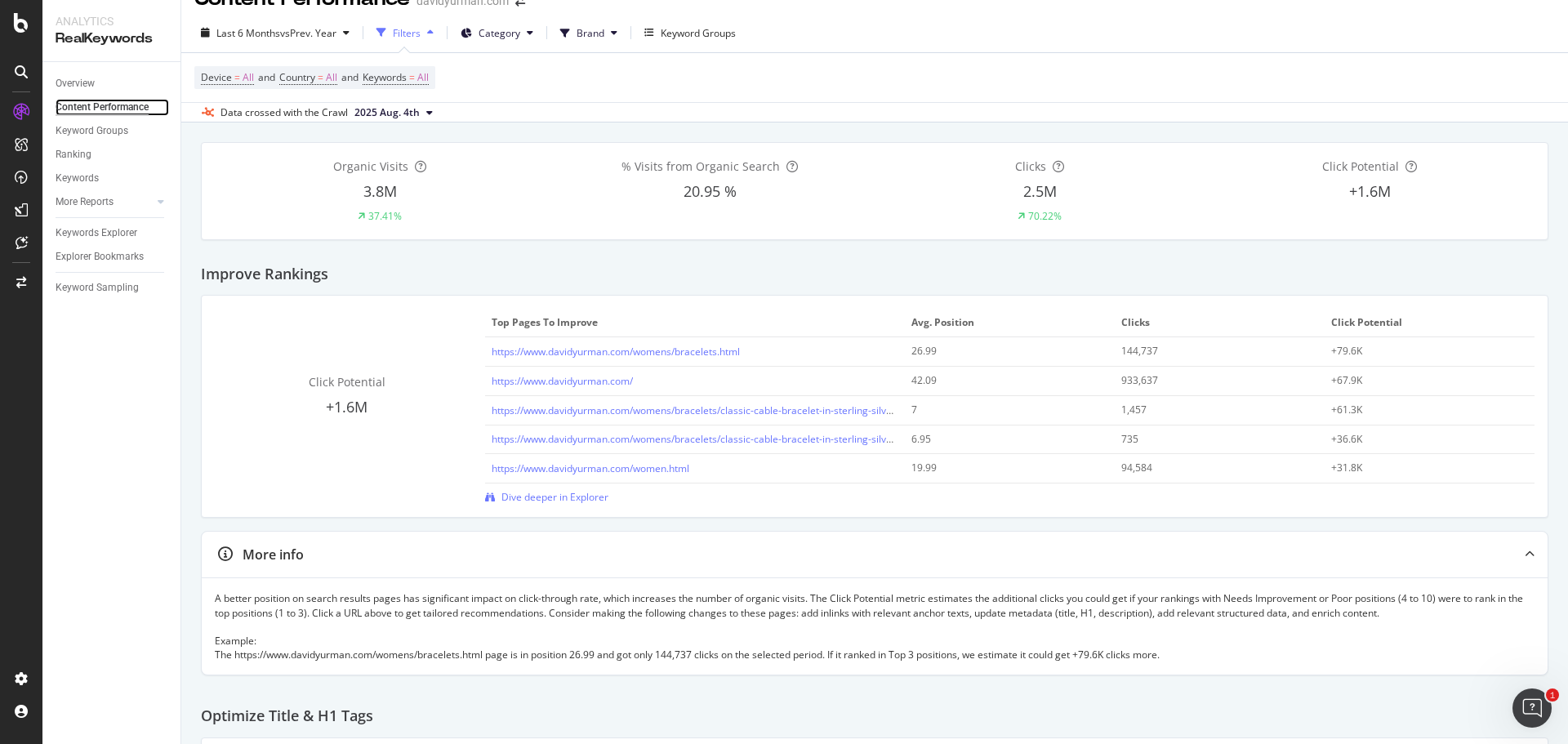 scroll, scrollTop: 0, scrollLeft: 0, axis: both 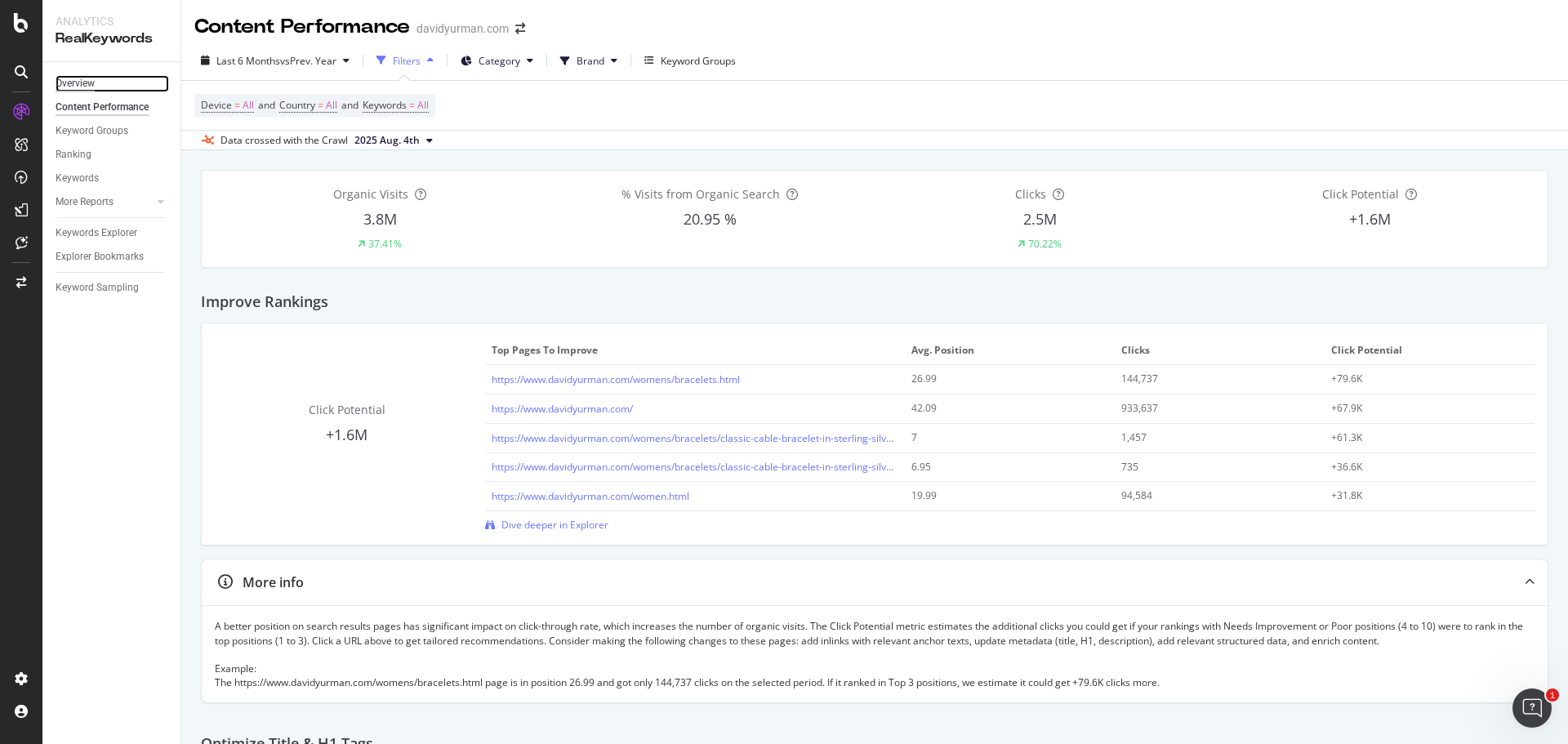 click on "Overview" at bounding box center (75, 83) 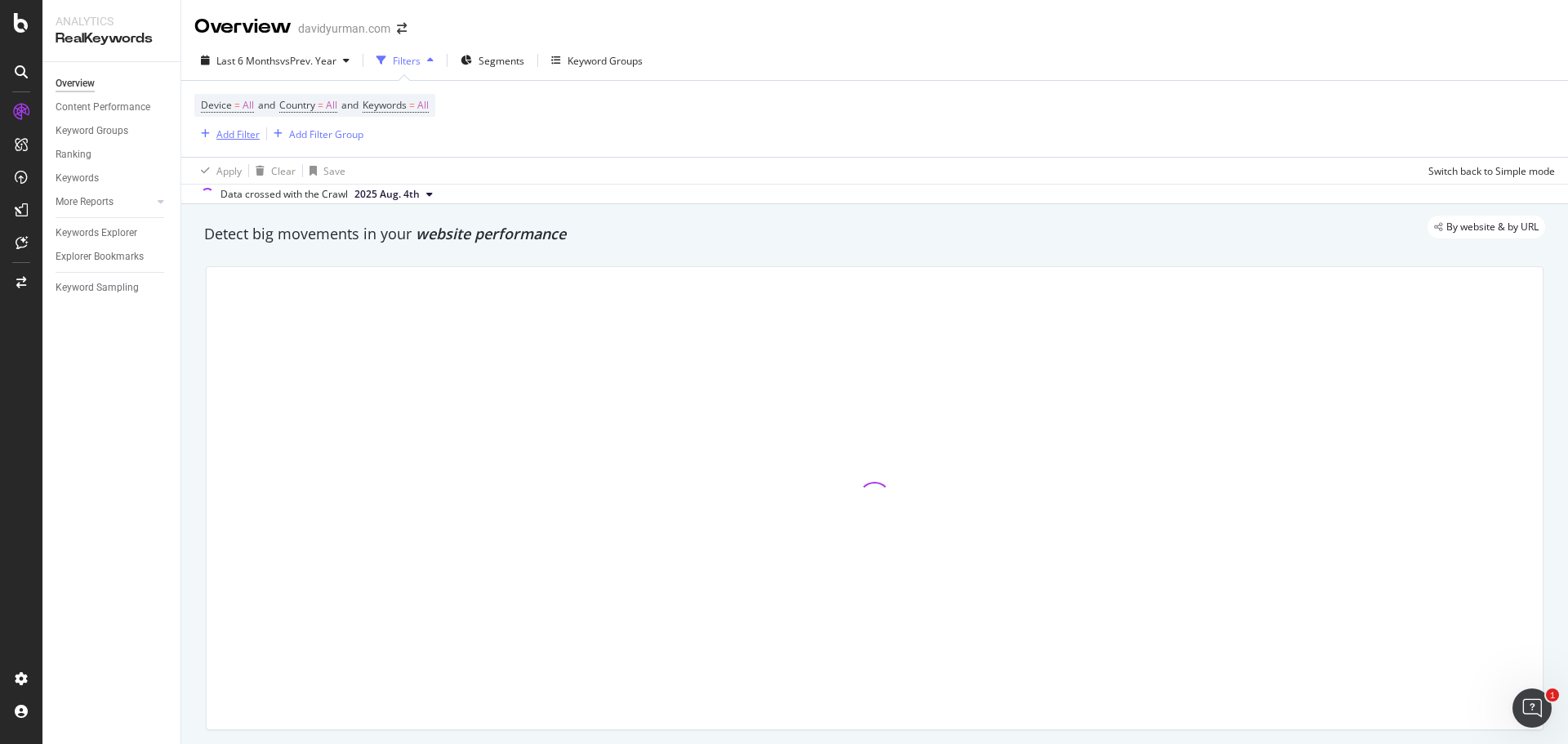 click at bounding box center (205, 134) 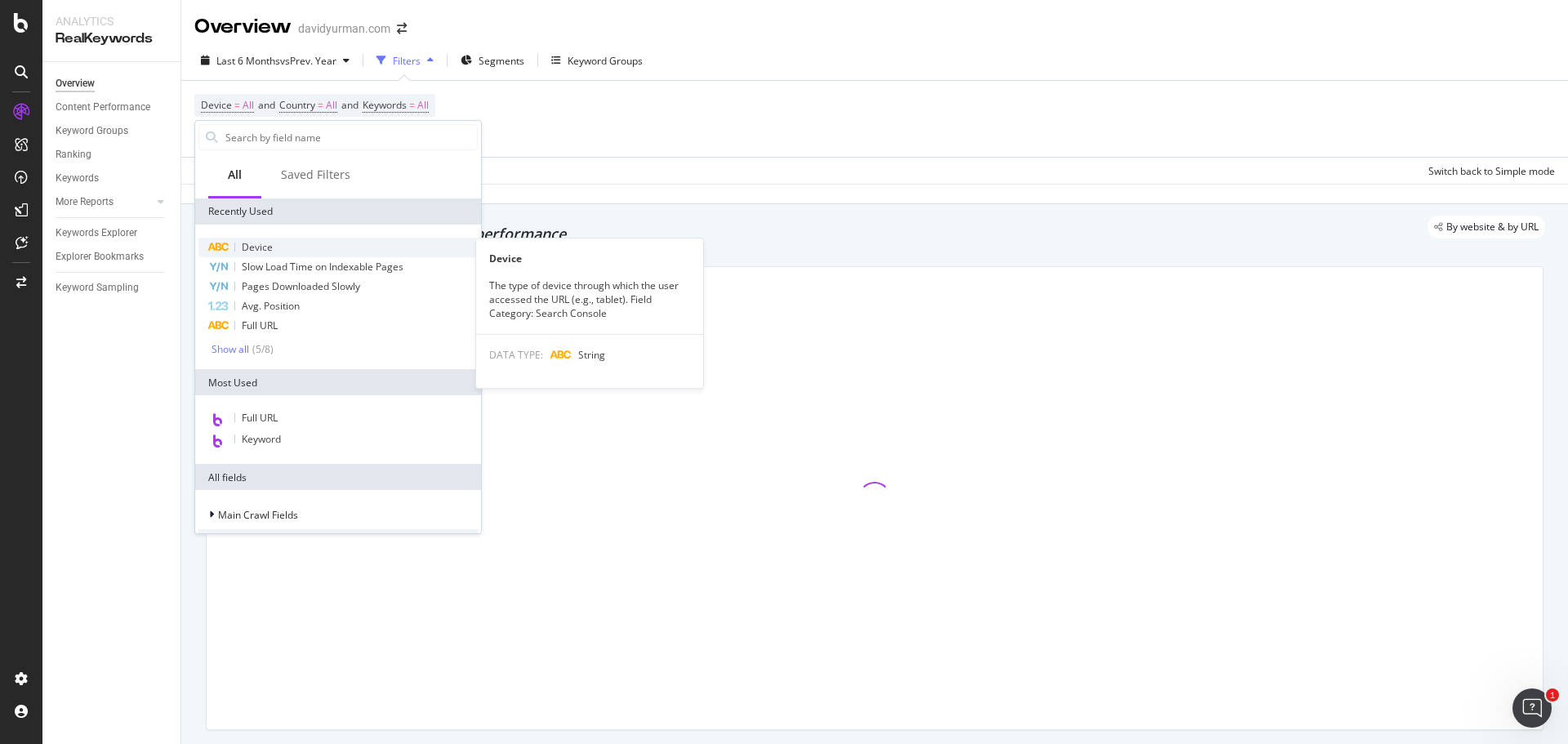 click on "Device" at bounding box center [257, 247] 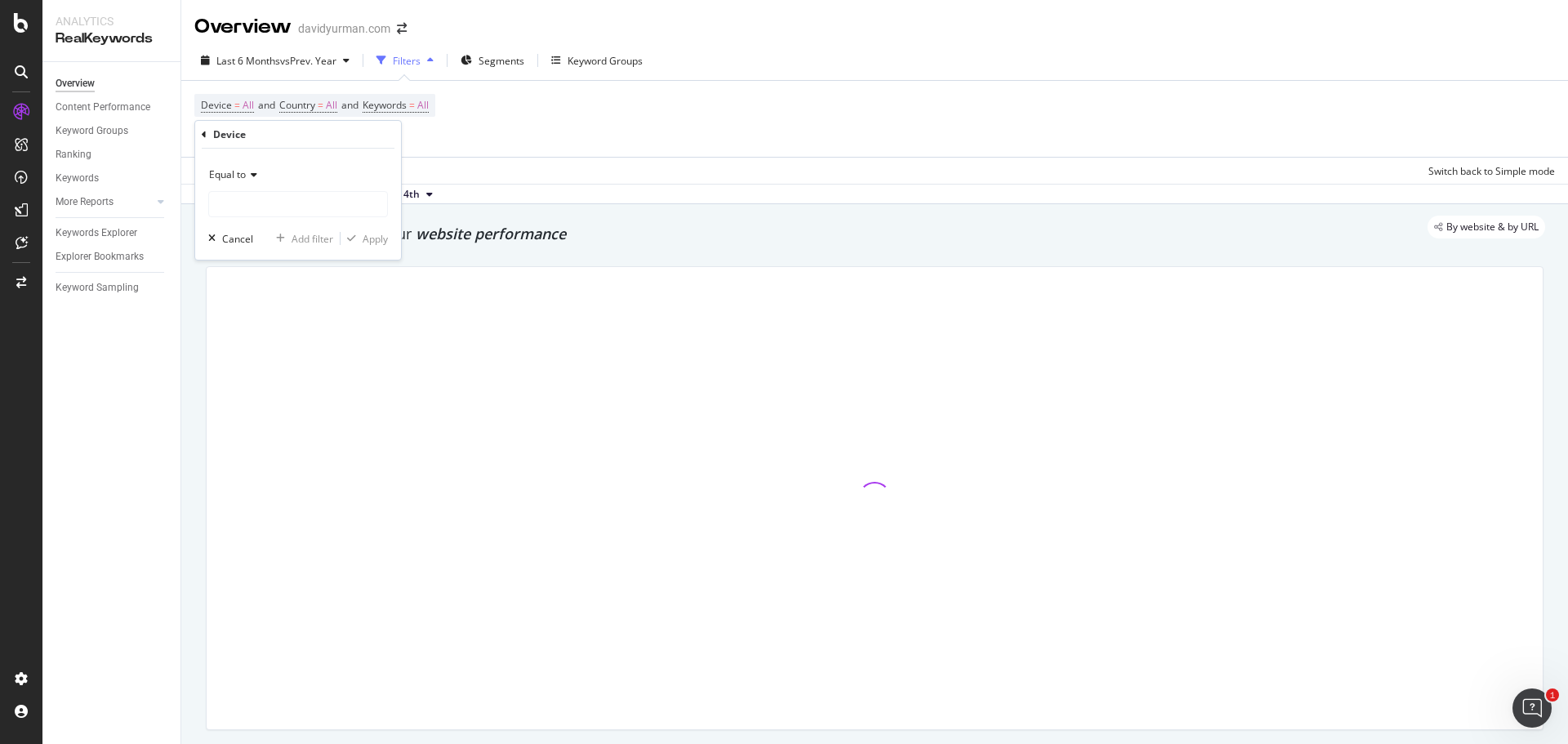 click on "Equal to" at bounding box center [227, 174] 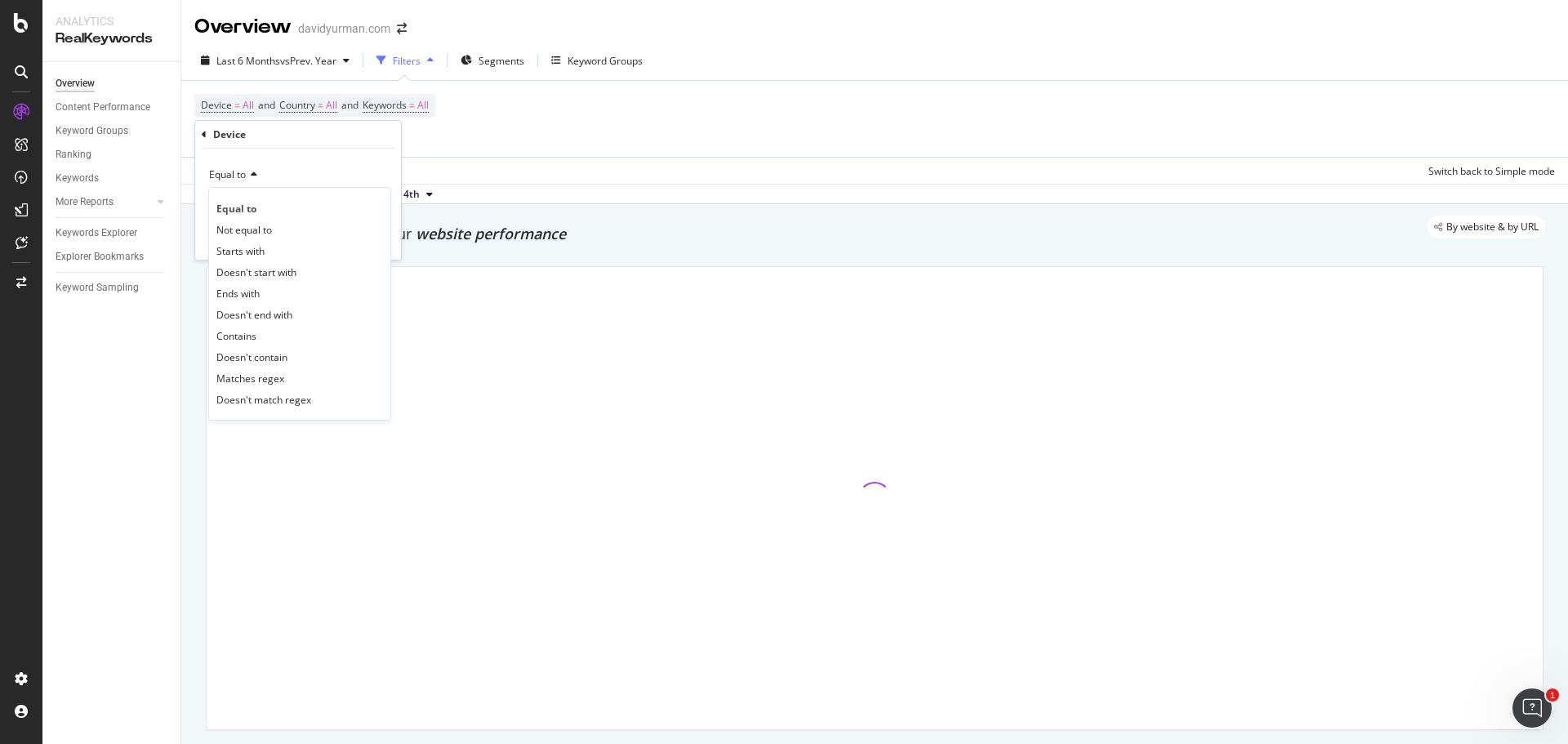 click on "Equal to" at bounding box center (298, 175) 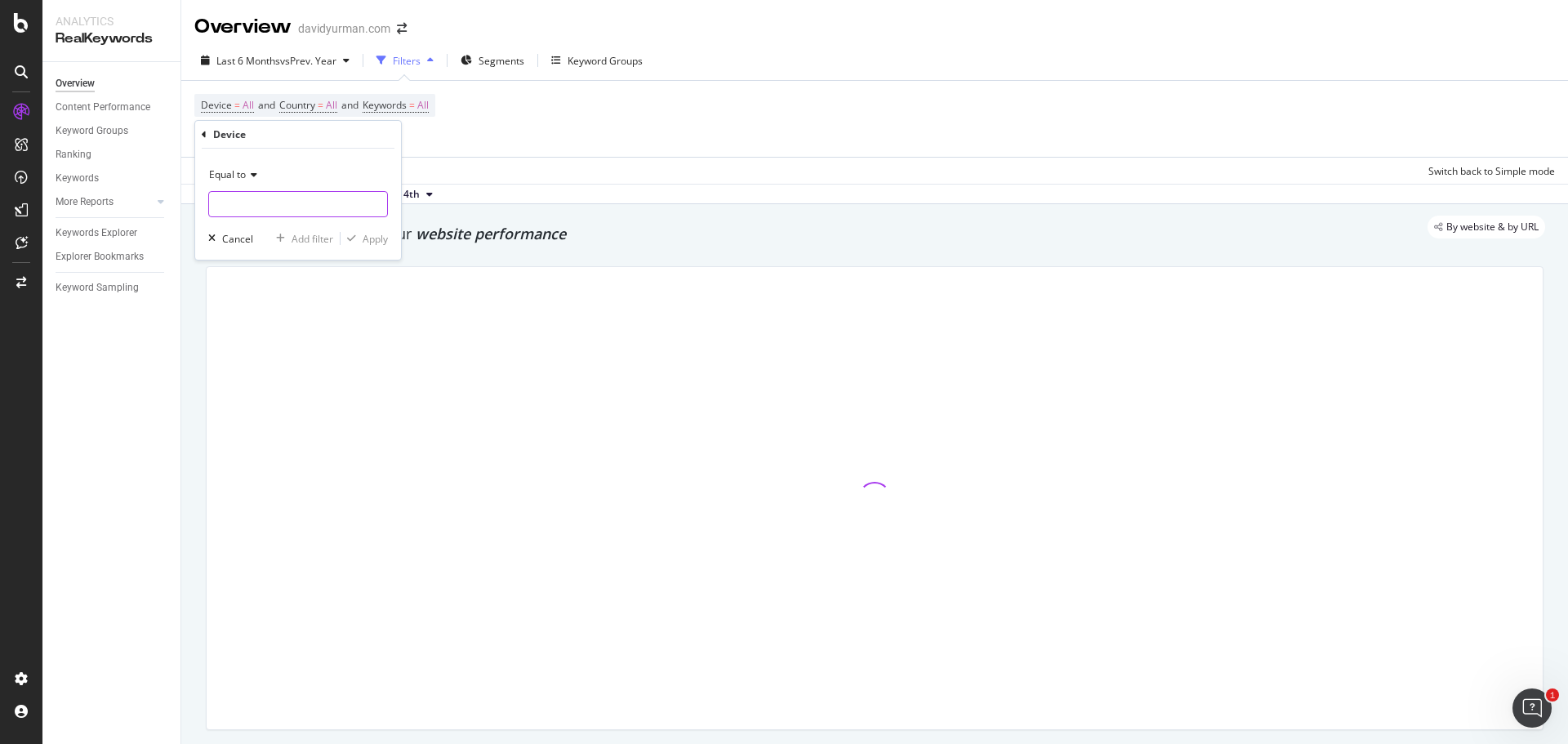 click at bounding box center (298, 204) 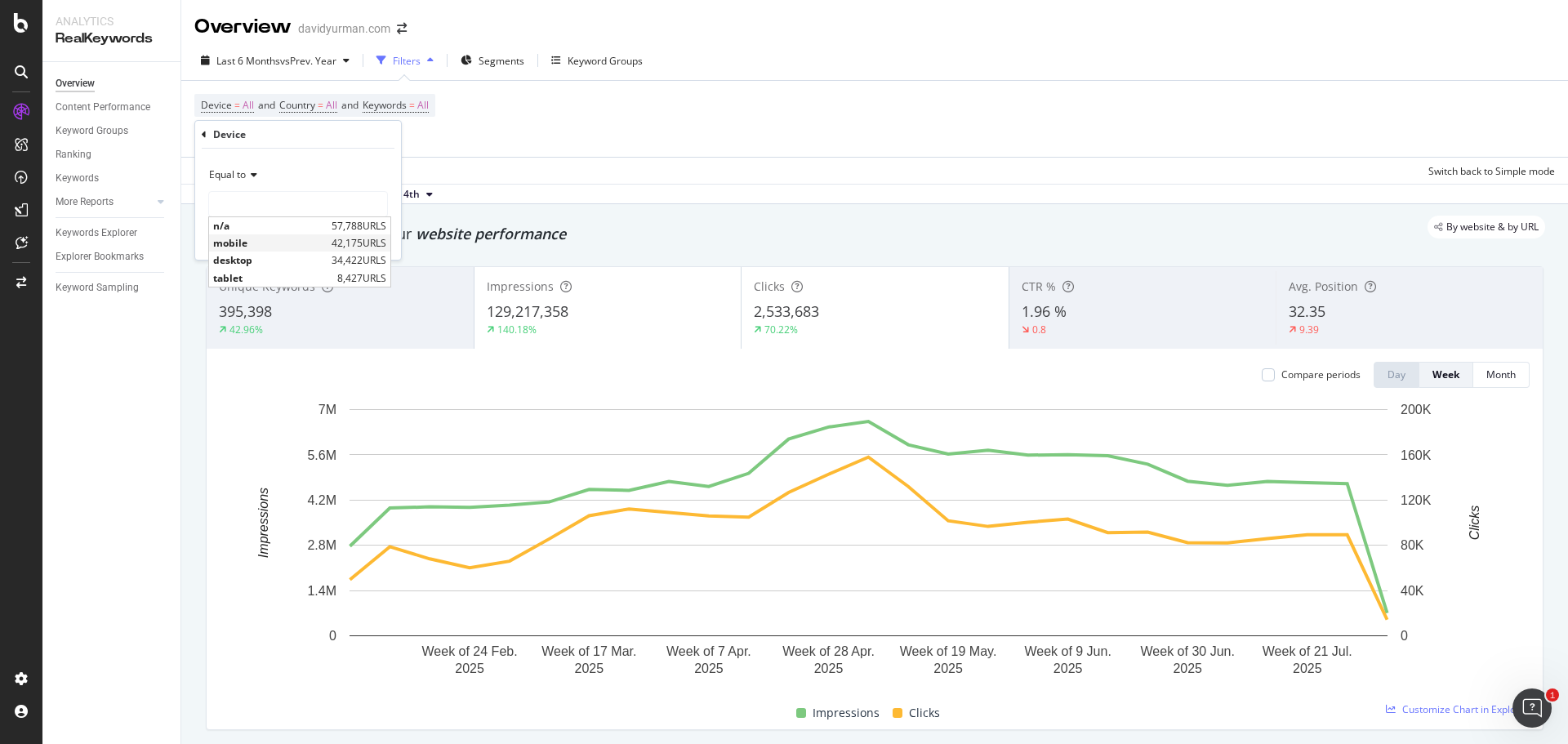 click on "mobile" at bounding box center [270, 243] 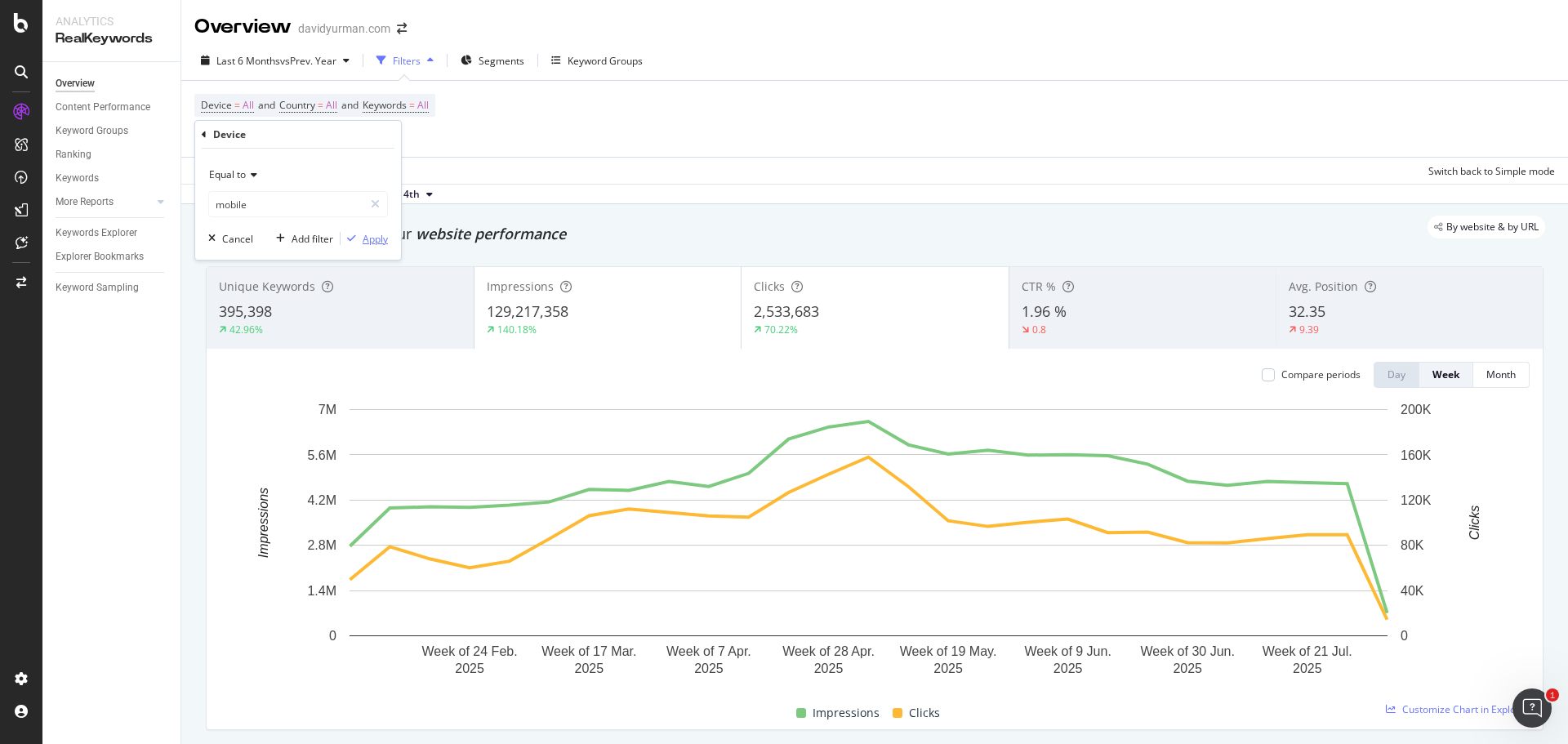 click on "Apply" at bounding box center (375, 238) 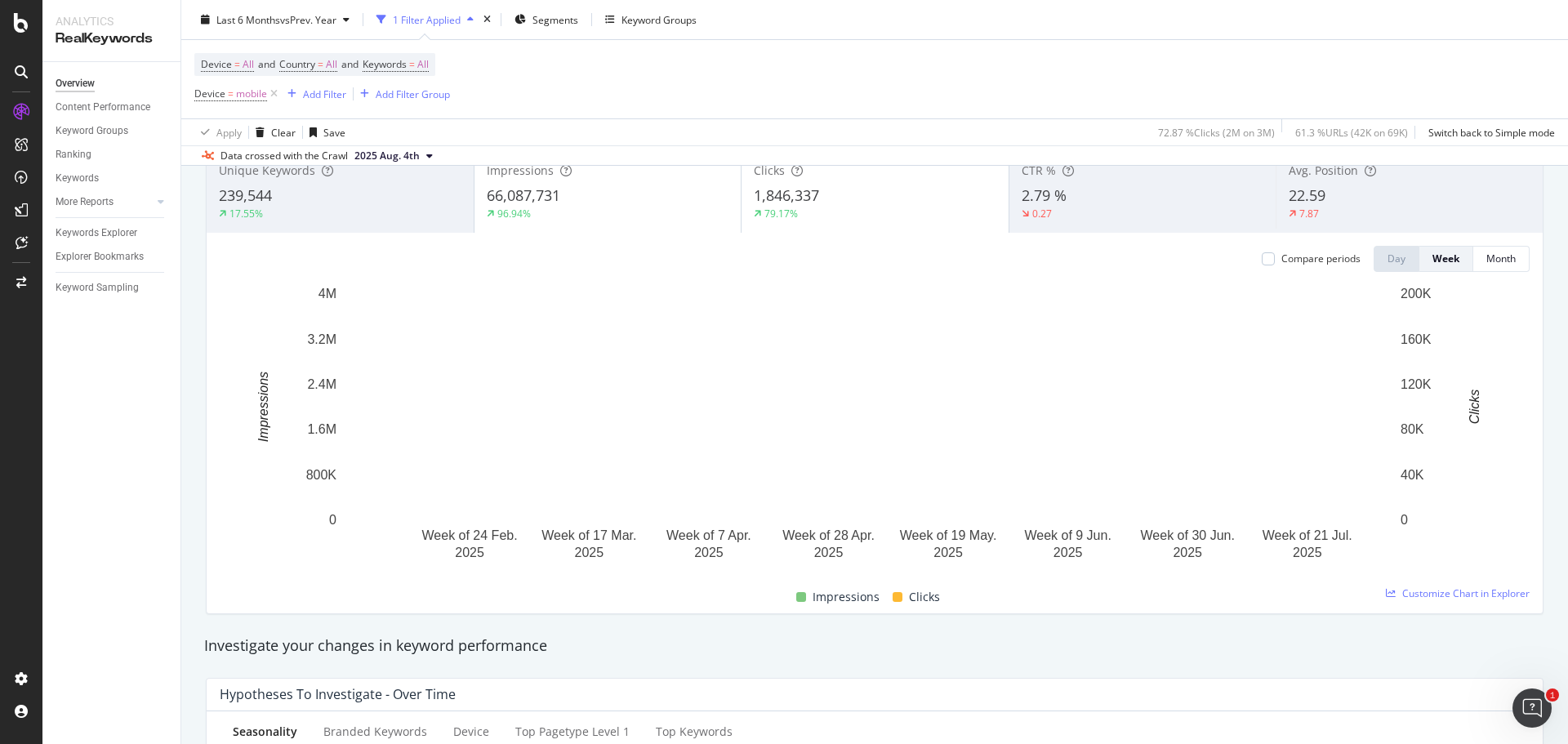 scroll, scrollTop: 0, scrollLeft: 0, axis: both 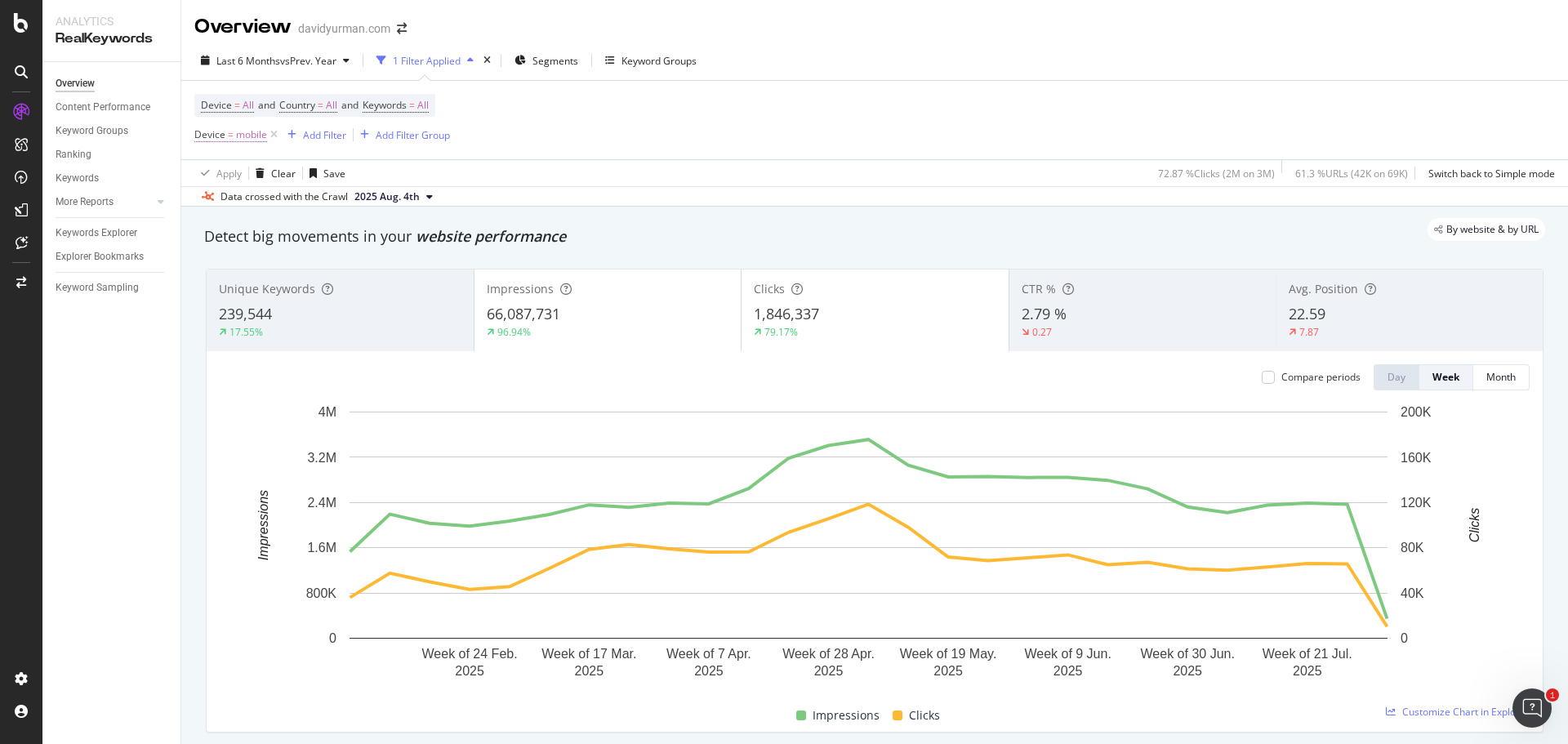 click on "Device" at bounding box center (210, 134) 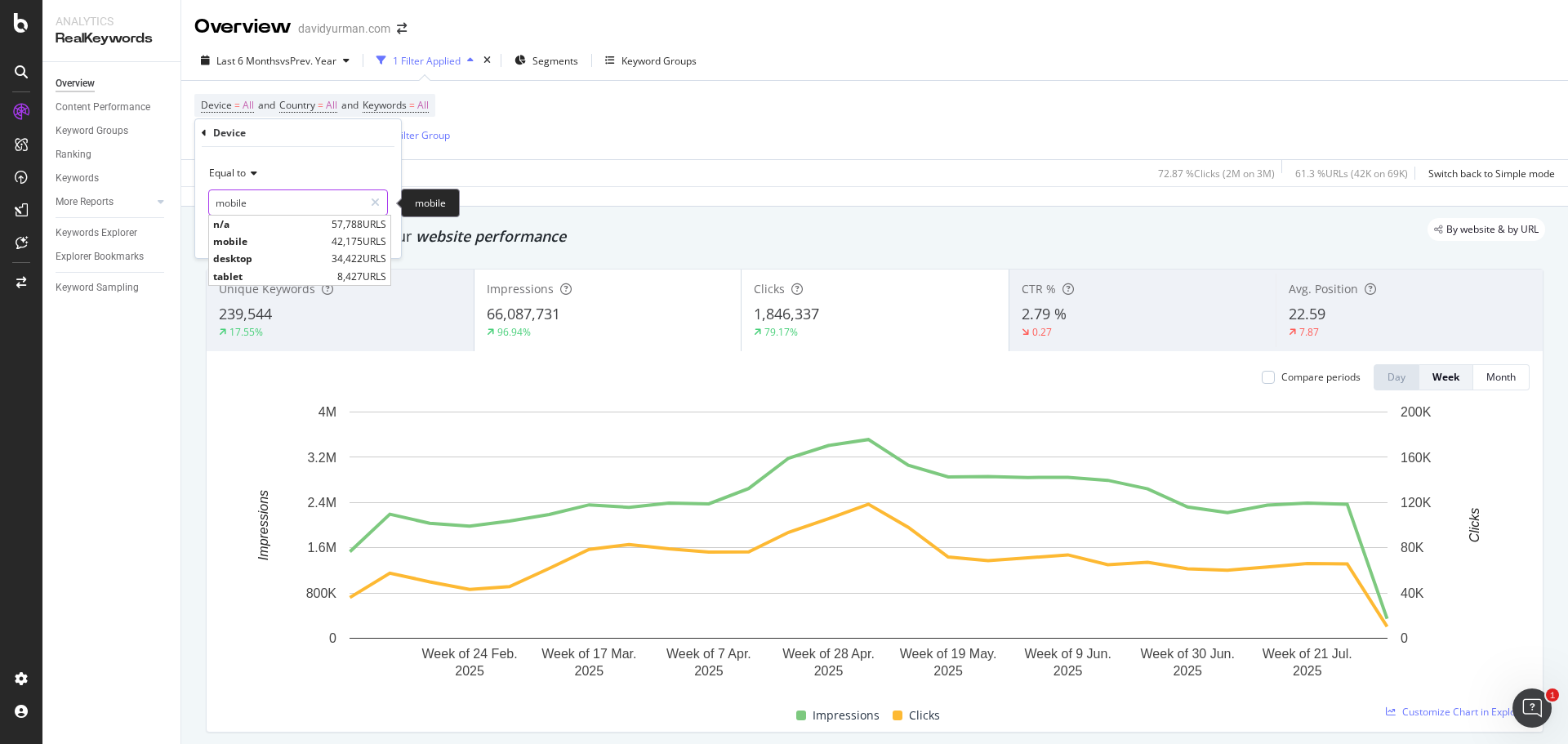 click on "mobile" at bounding box center (286, 203) 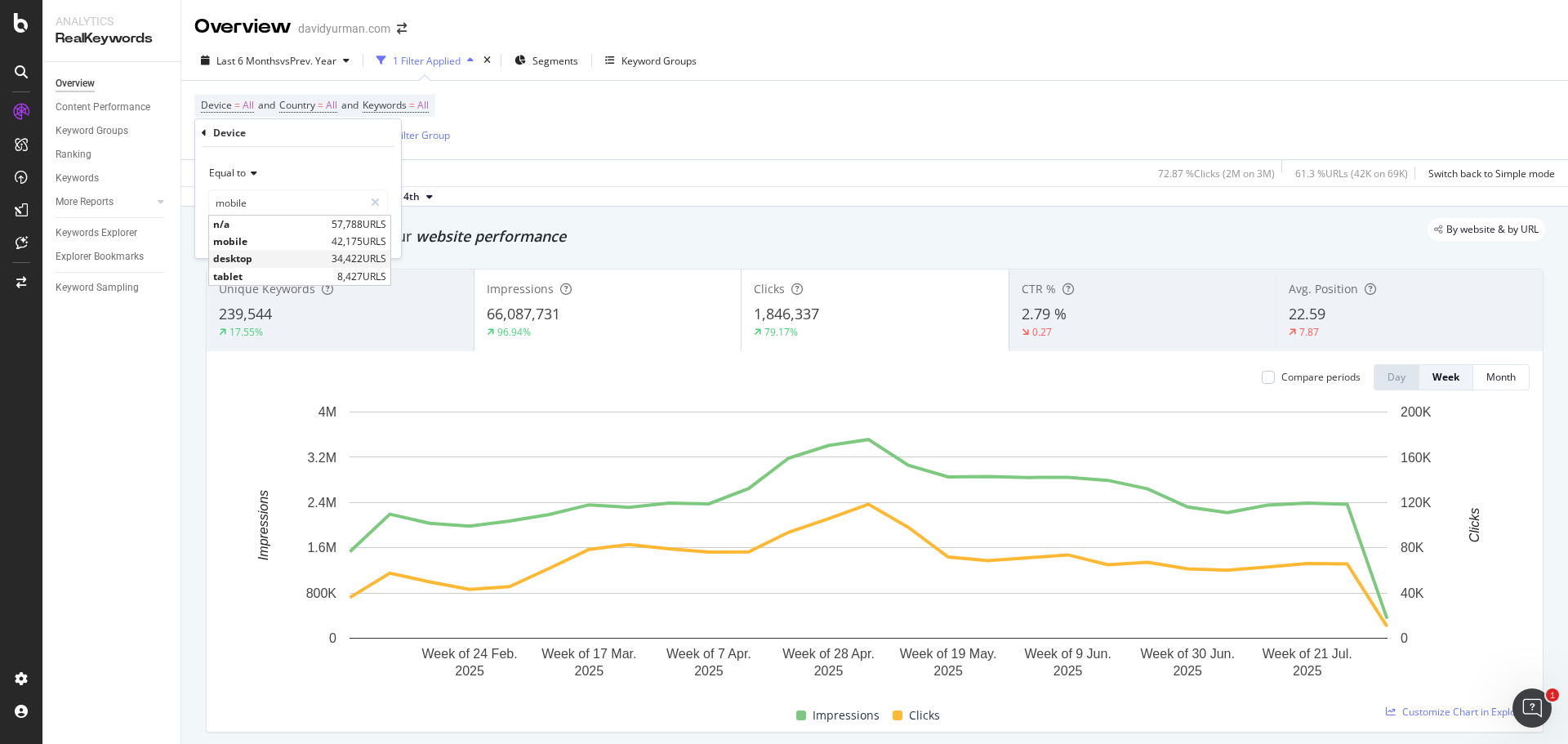 click on "desktop" at bounding box center [270, 258] 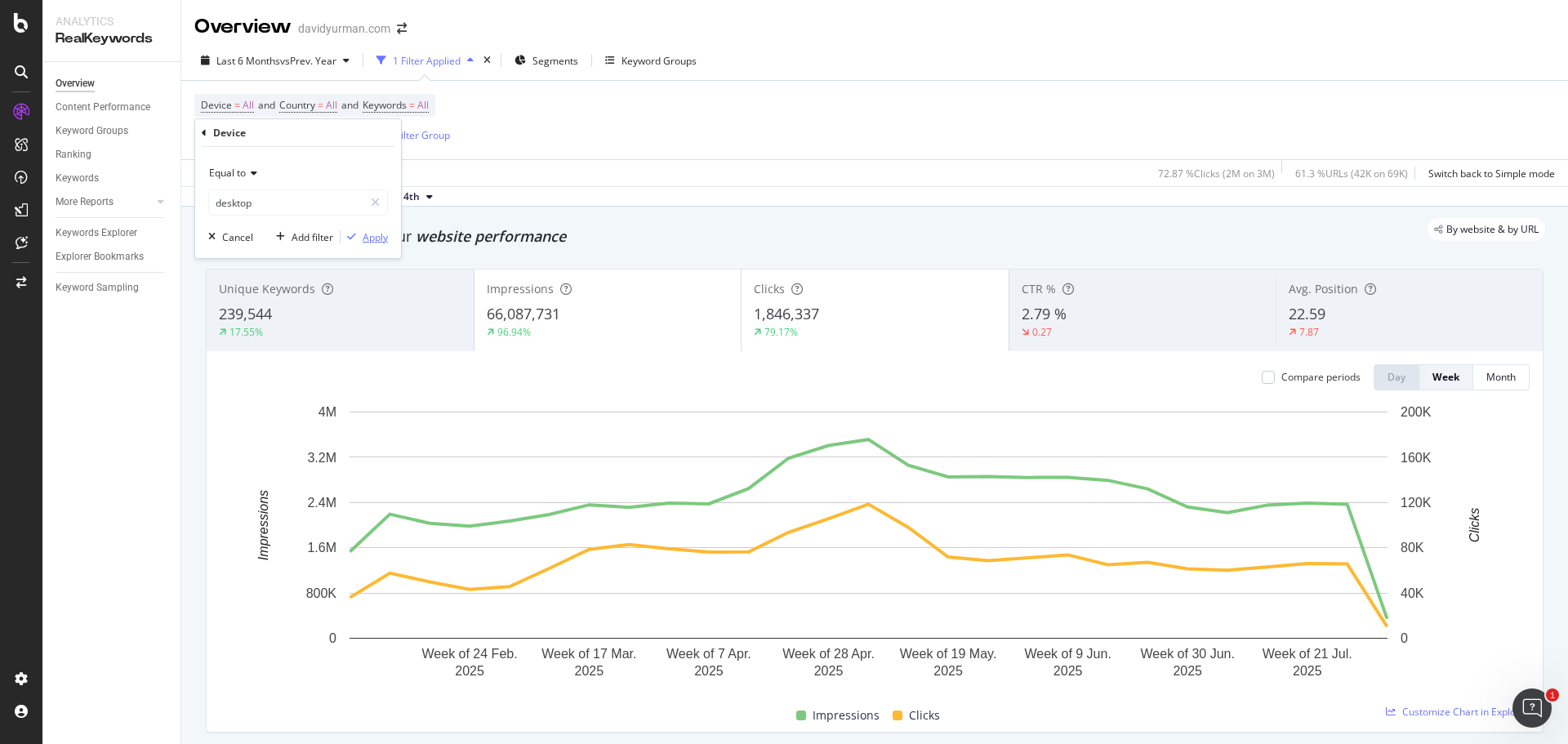 click at bounding box center [351, 237] 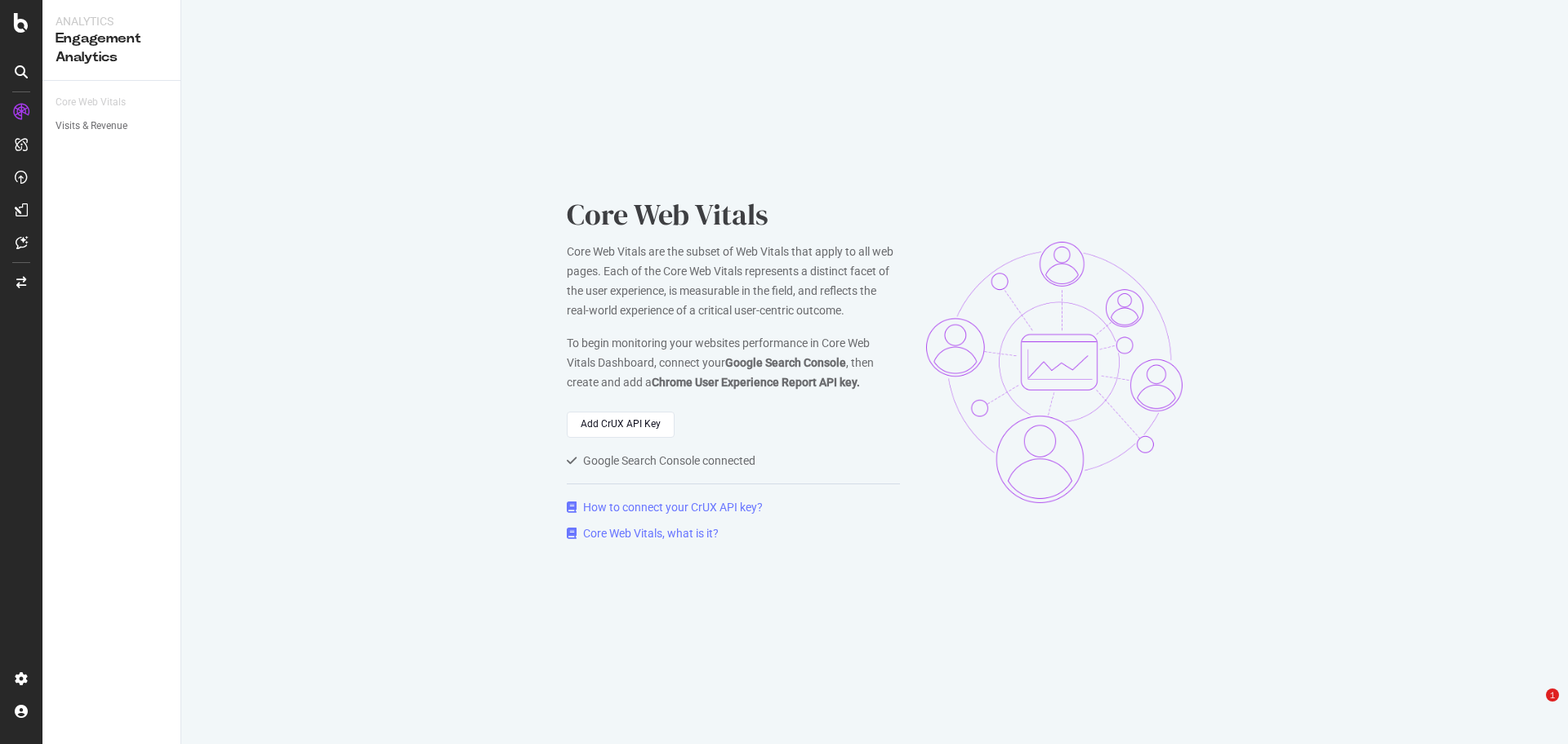 scroll, scrollTop: 0, scrollLeft: 0, axis: both 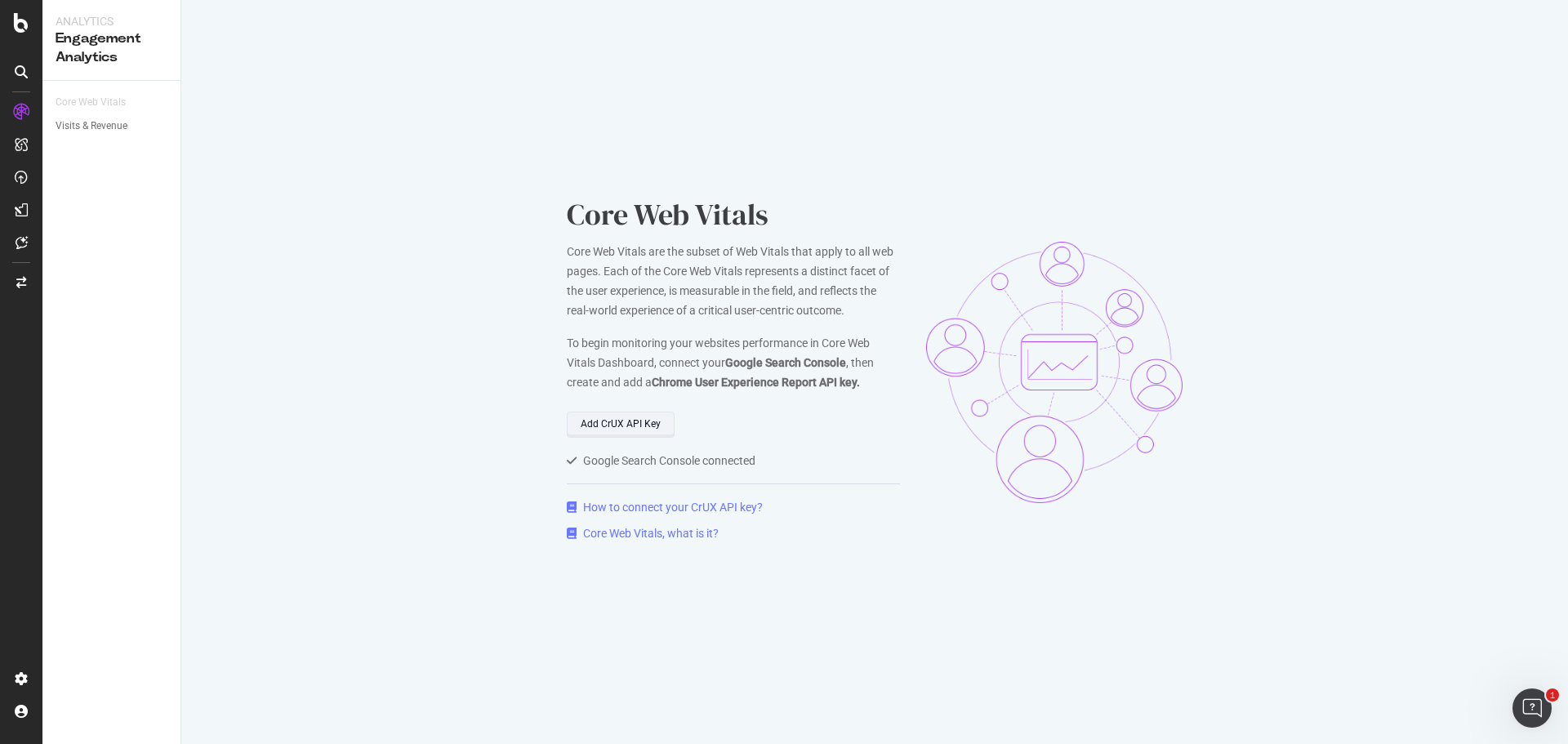 click on "Add CrUX API Key" at bounding box center (621, 425) 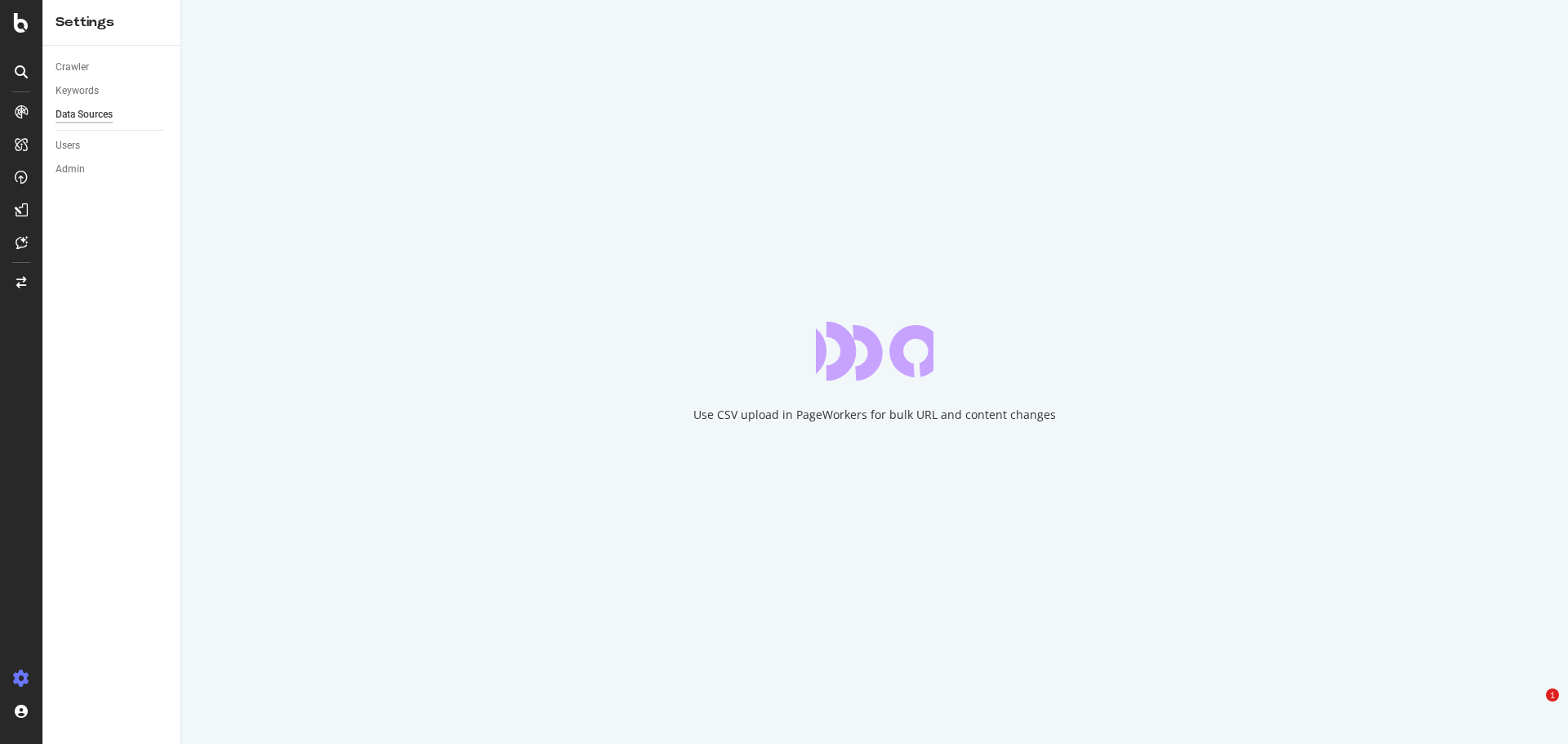 scroll, scrollTop: 0, scrollLeft: 0, axis: both 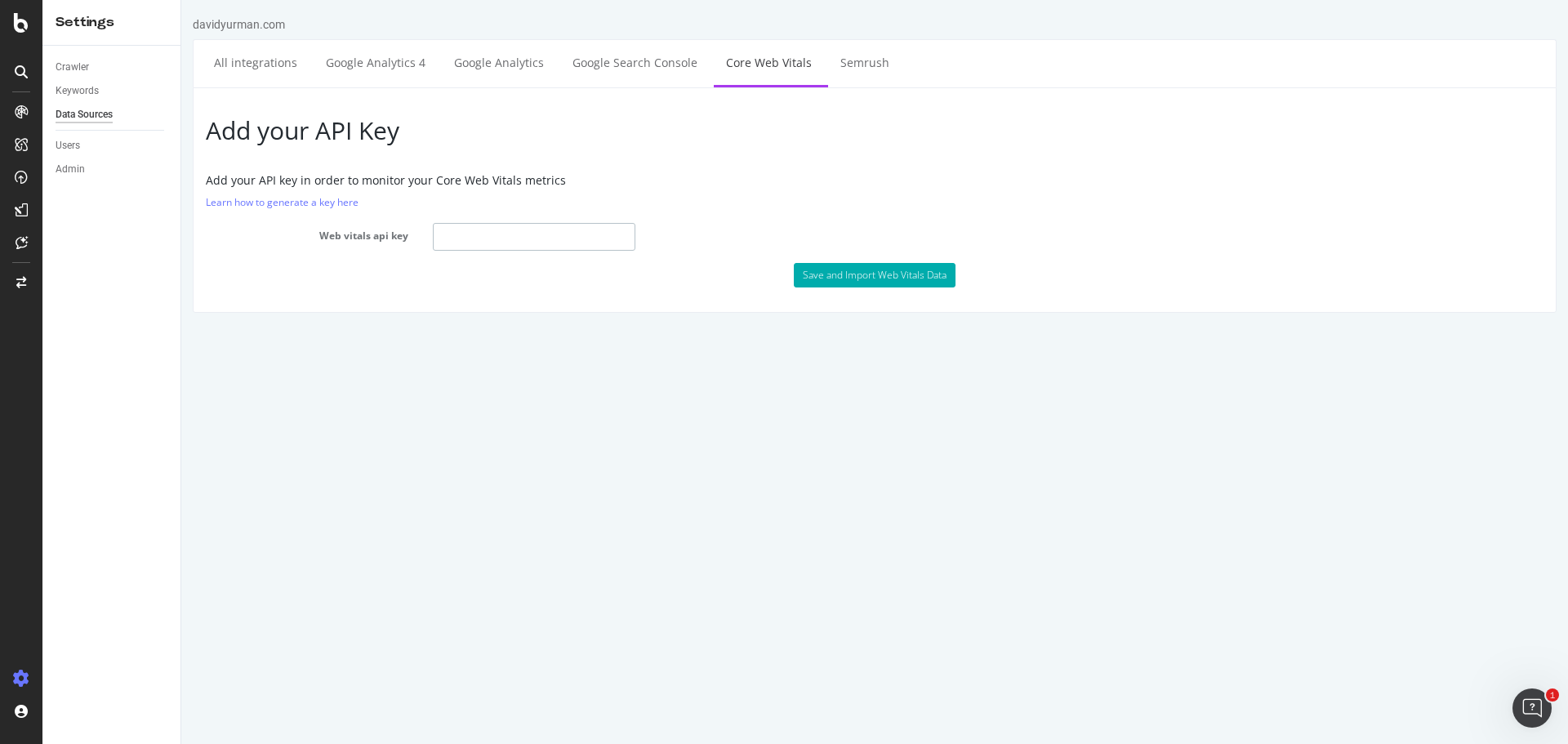 click at bounding box center (534, 237) 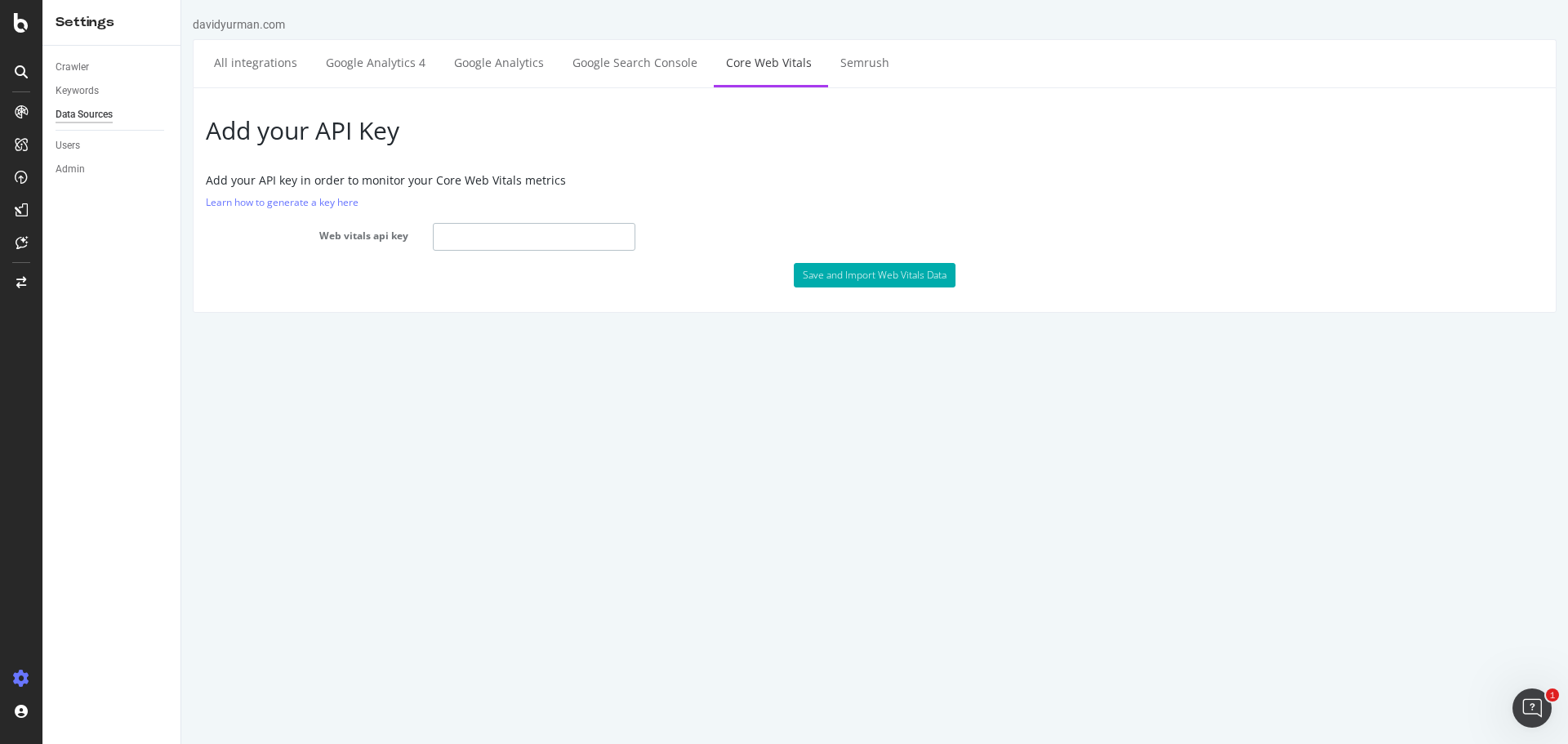 paste on "AIzaSyBAAUppvKzuLaWyrUBxRwwHZi3MsomuWVM" 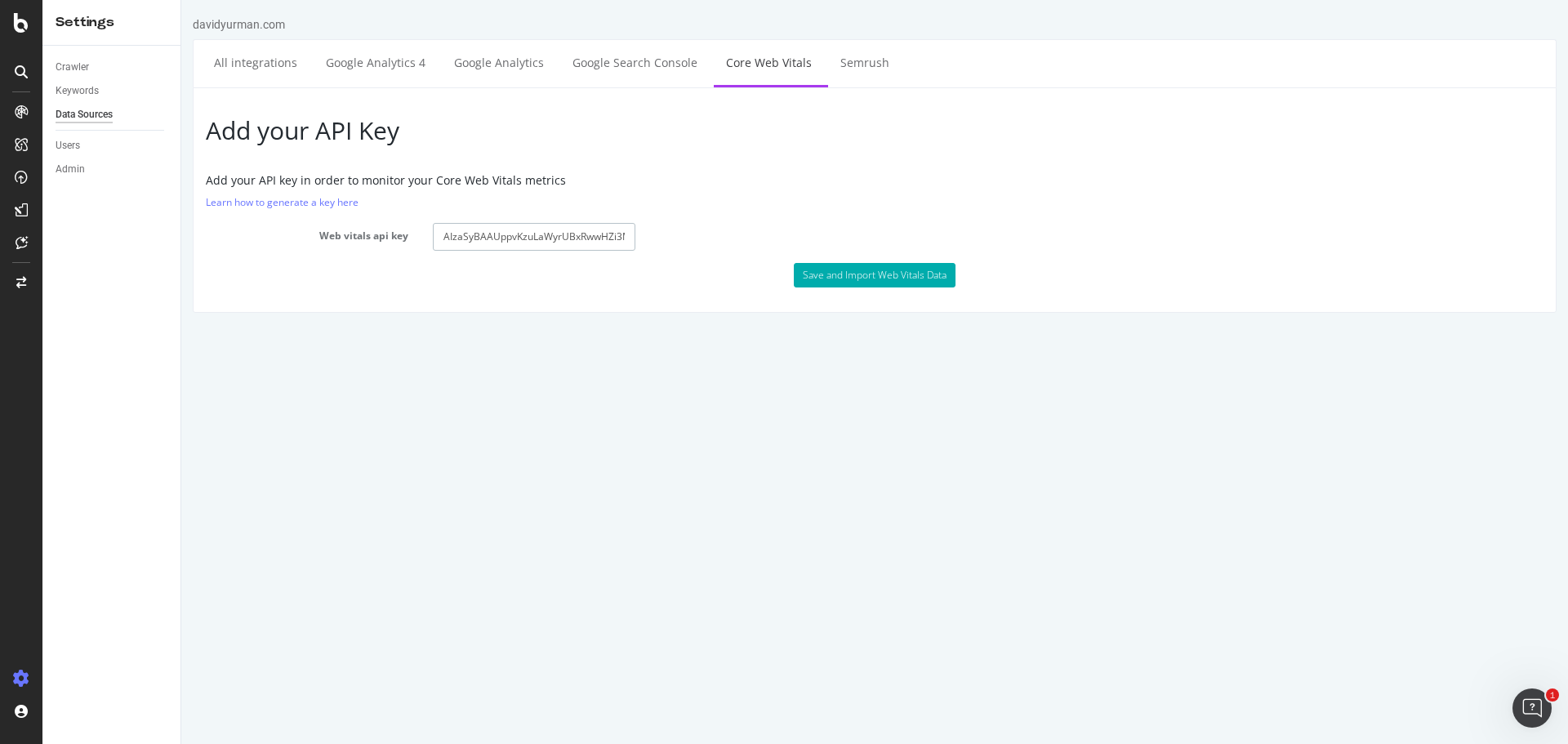scroll, scrollTop: 0, scrollLeft: 55, axis: horizontal 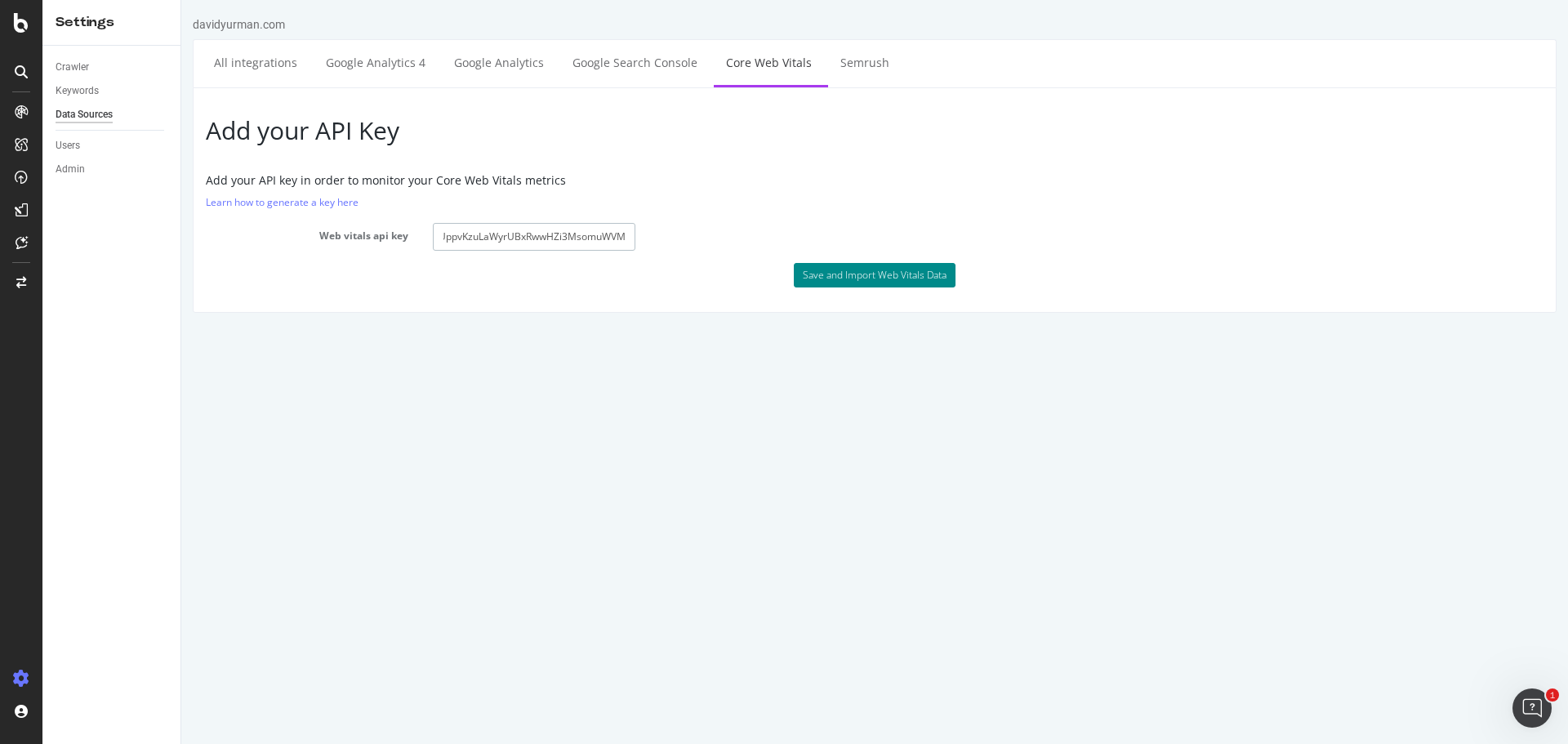 type on "AIzaSyBAAUppvKzuLaWyrUBxRwwHZi3MsomuWVM" 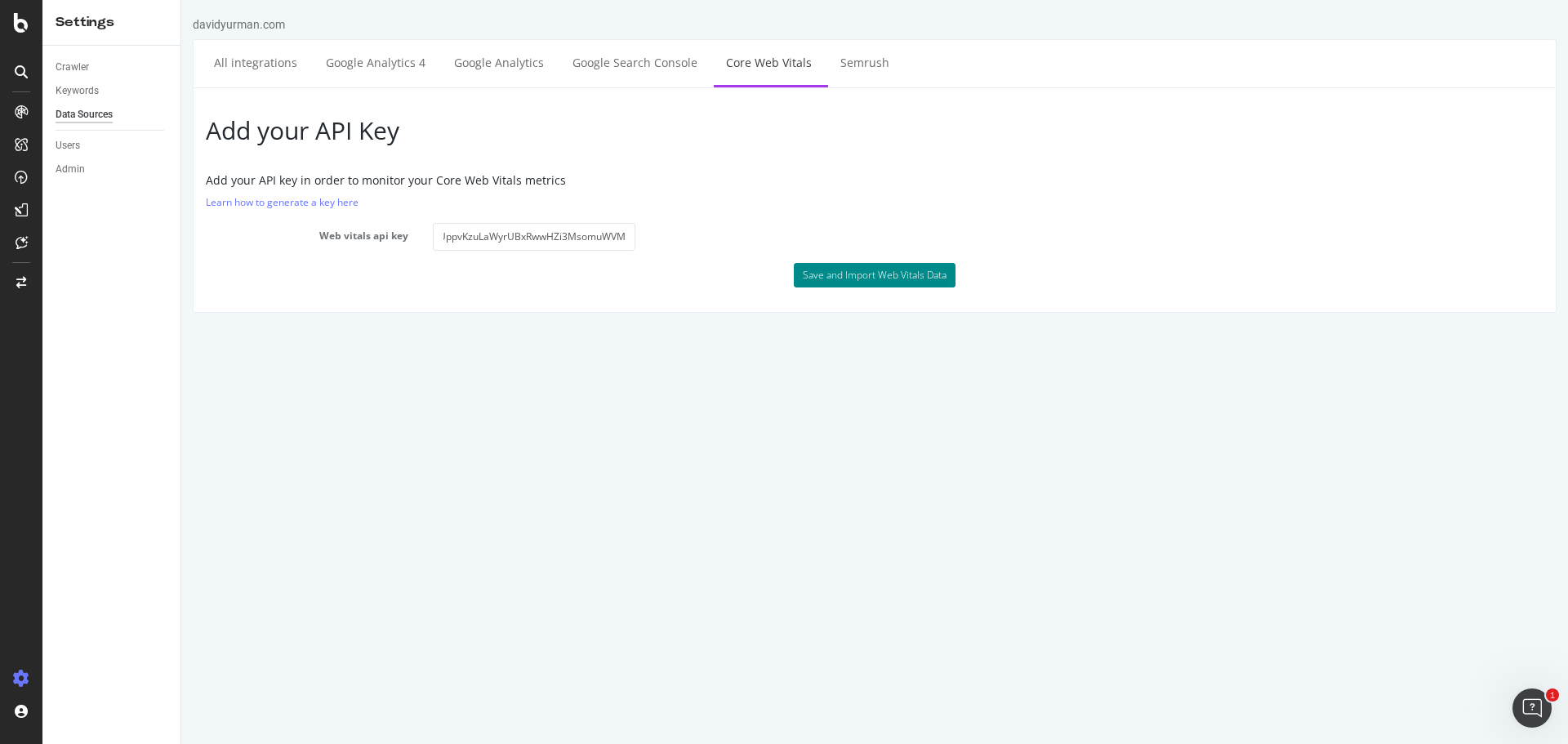 click on "Save and Import Web Vitals Data" at bounding box center (875, 275) 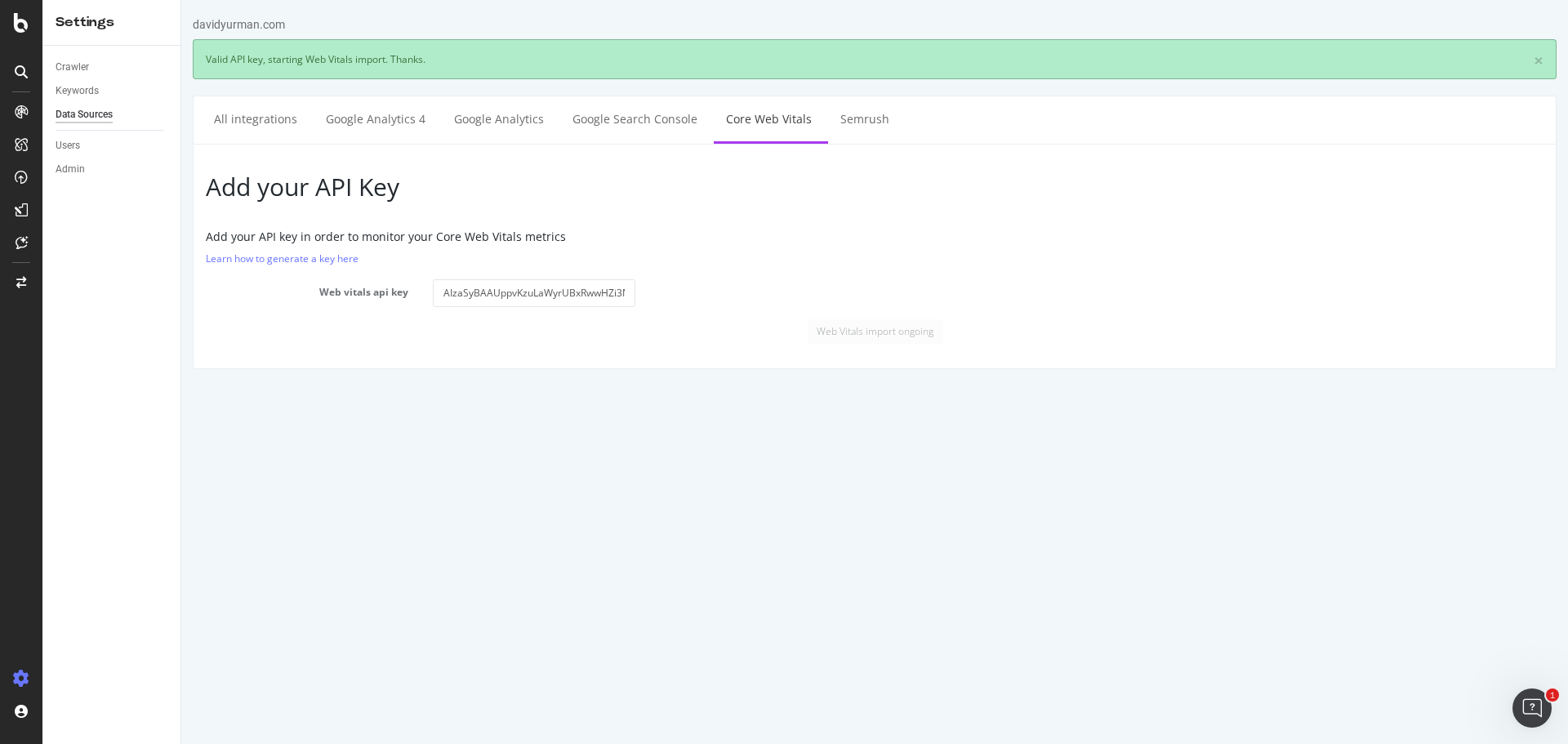 scroll, scrollTop: 0, scrollLeft: 0, axis: both 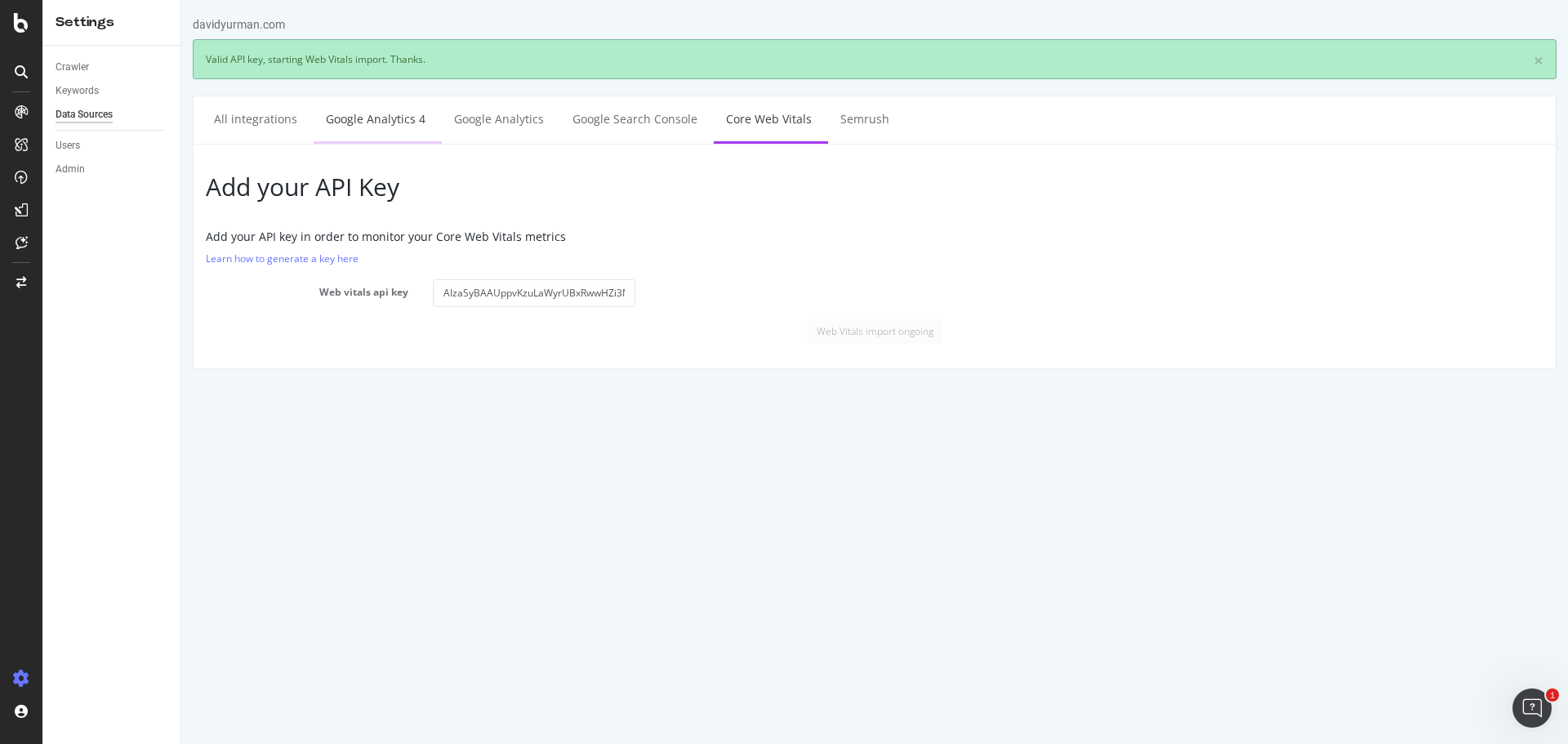 click on "Google Analytics 4" at bounding box center [376, 118] 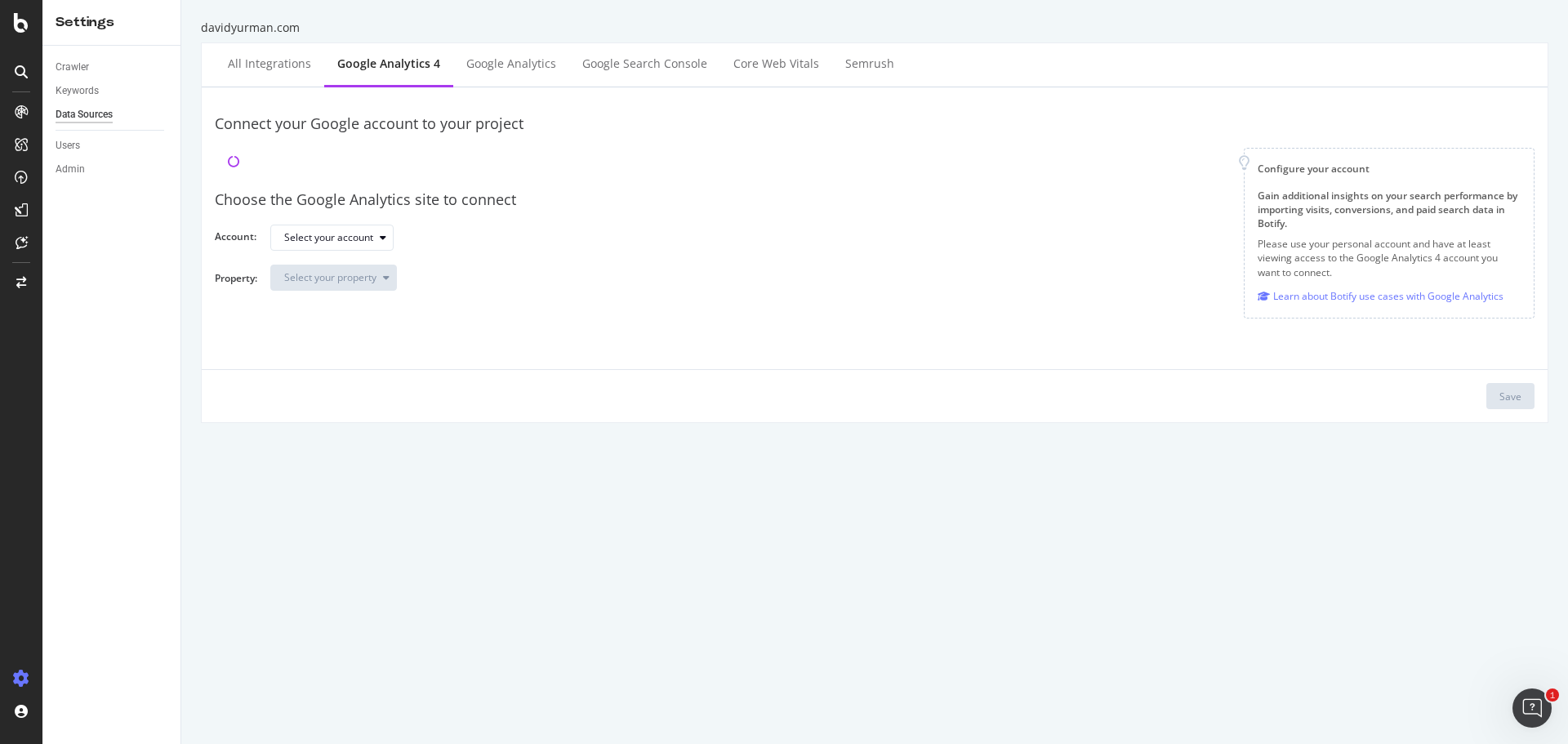 click on "Choose the Google Analytics site to connect Account: Select your account Property: Select your property" at bounding box center (875, 240) 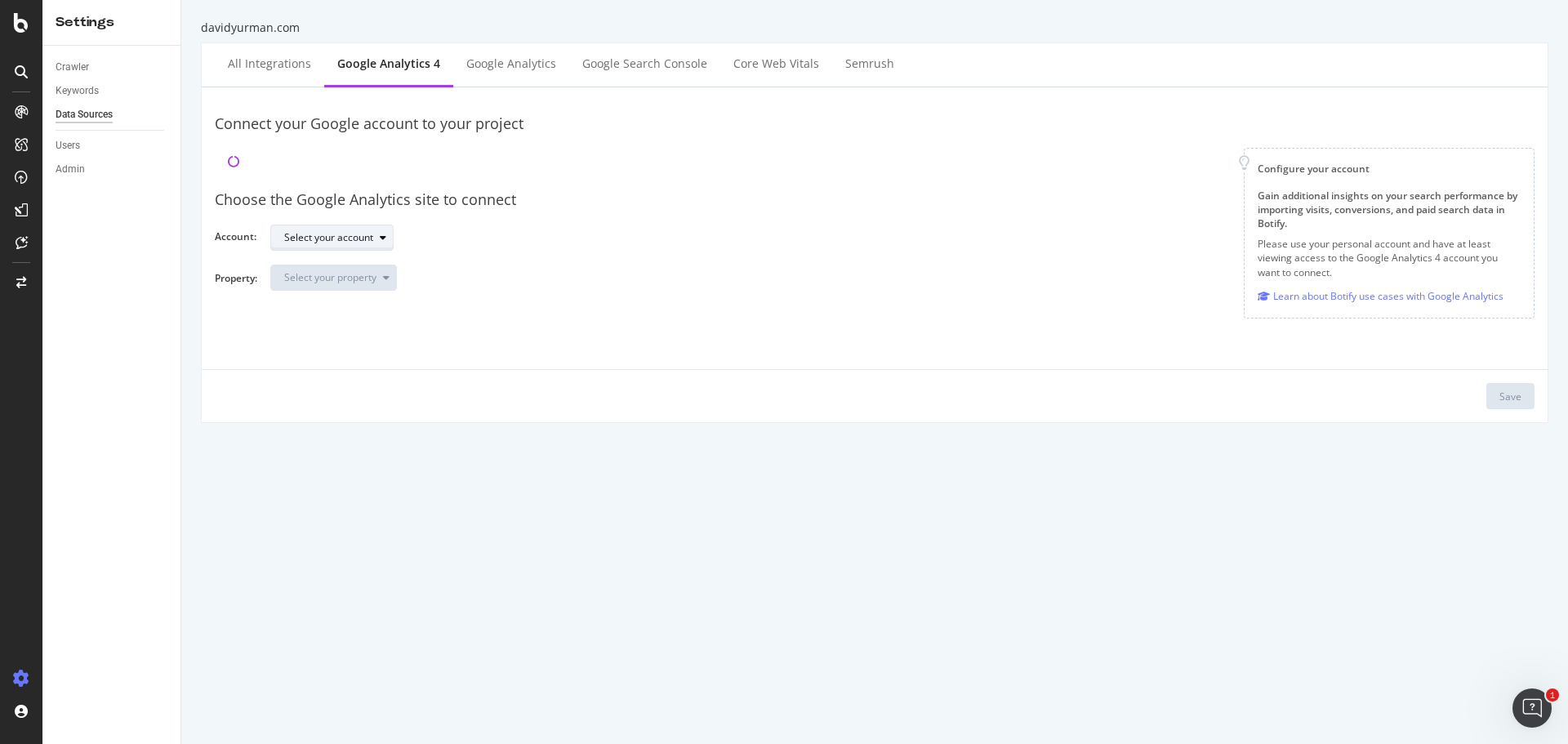 click on "Select your account" at bounding box center [332, 238] 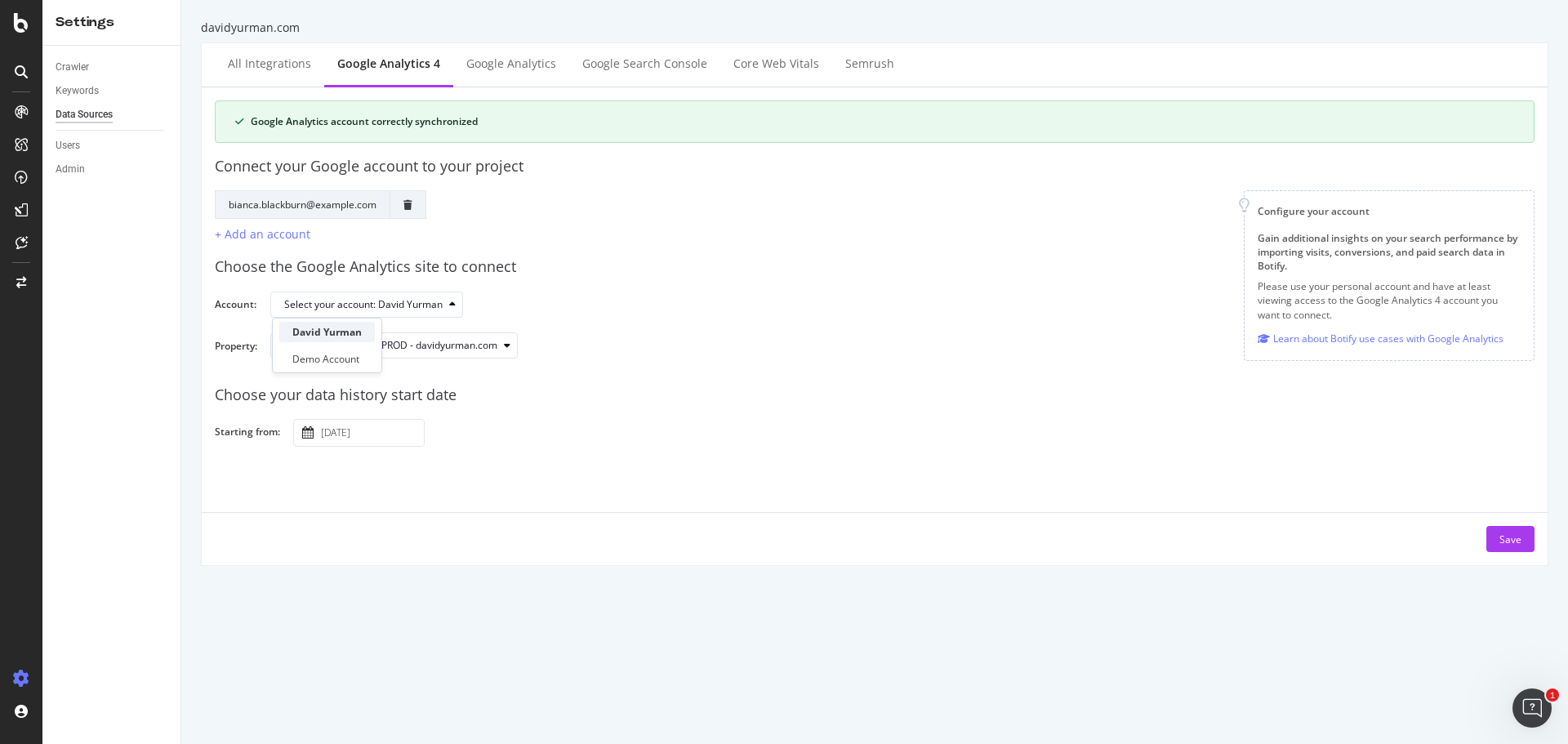click on "David Yurman" at bounding box center (327, 332) 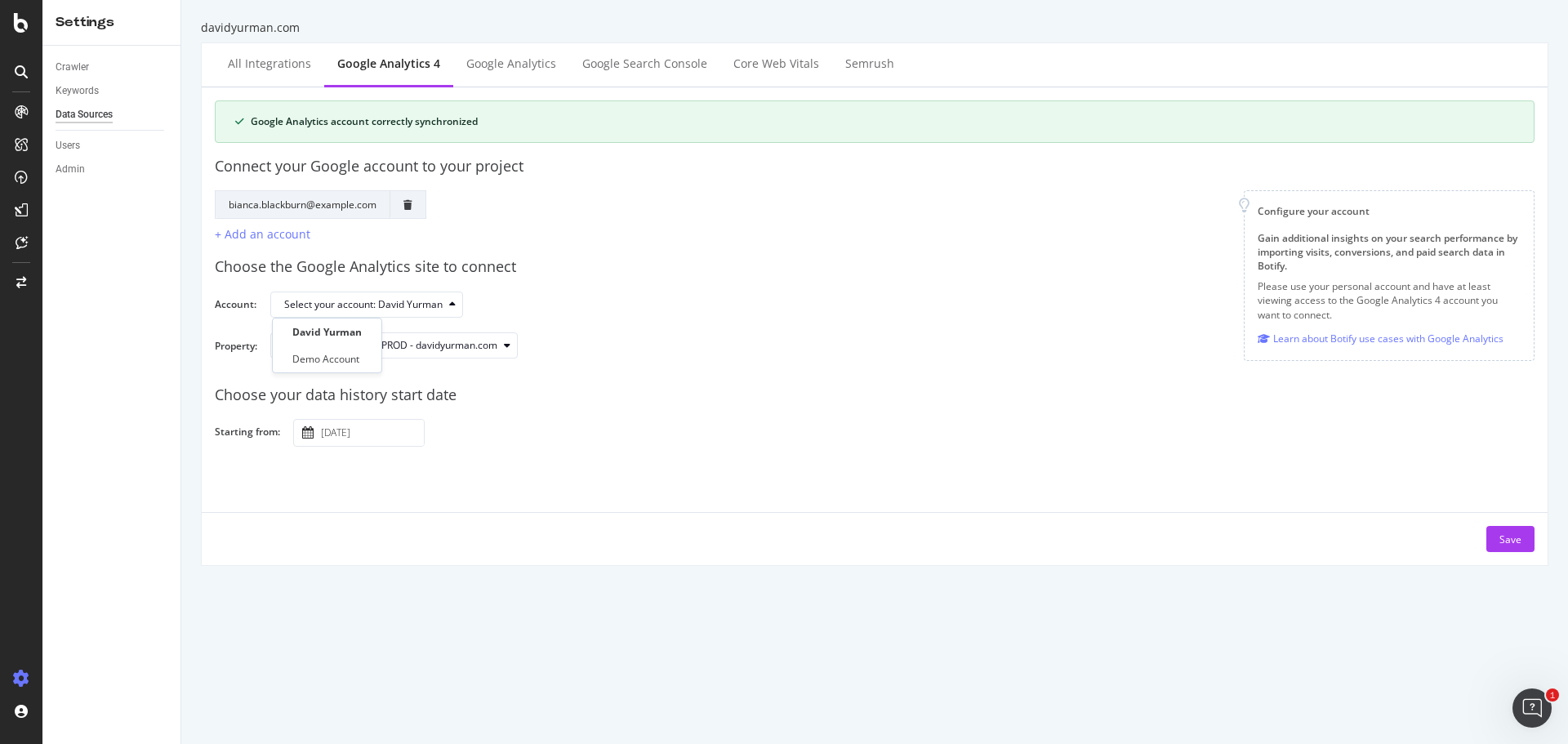 click on "davidyurman.com All integrations Google Analytics 4 Google Analytics Google Search Console Core Web Vitals Semrush Google Analytics account correctly synchronized Connect your Google account to your project Google Account Action Reconnect Account bianca.blackburn@davidyurman.com + Add an account Configure your account Gain additional insights on your search performance by importing visits, conversions, and paid search data in Botify. Please use your personal account and have at least viewing access to the Google Analytics 4 account you want to connect. Learn about Botify use cases with Google Analytics Choose the Google Analytics site to connect Account: Select your account: David Yurman Property: Select your property: PROD - davidyurman.com The changes you will be applying will impact the scope of your analytics data and require a   reset of your visits and conversion data. Choose your data history start date Starting from: 2022 January 1st Save" at bounding box center [875, 372] 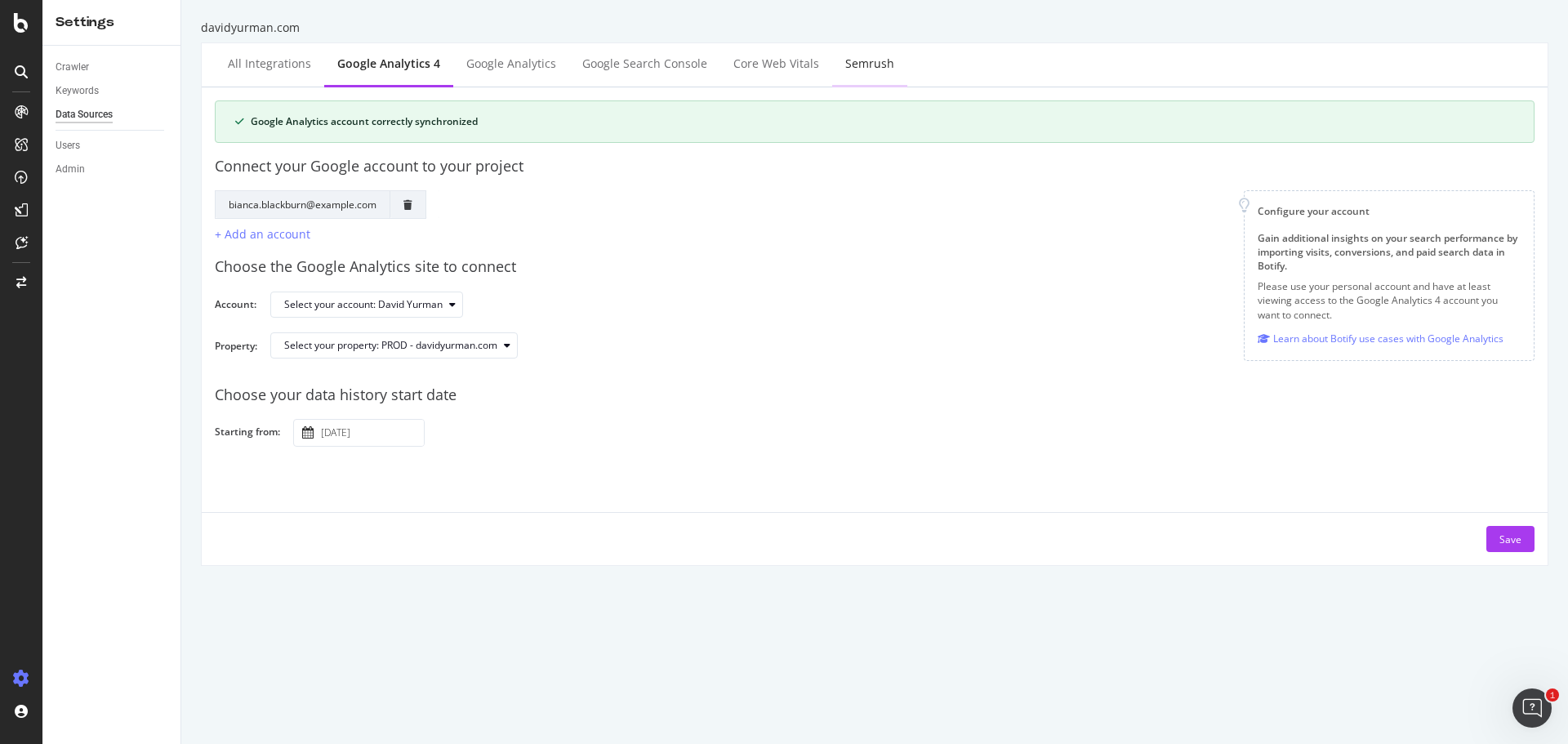 click on "Semrush" at bounding box center (870, 64) 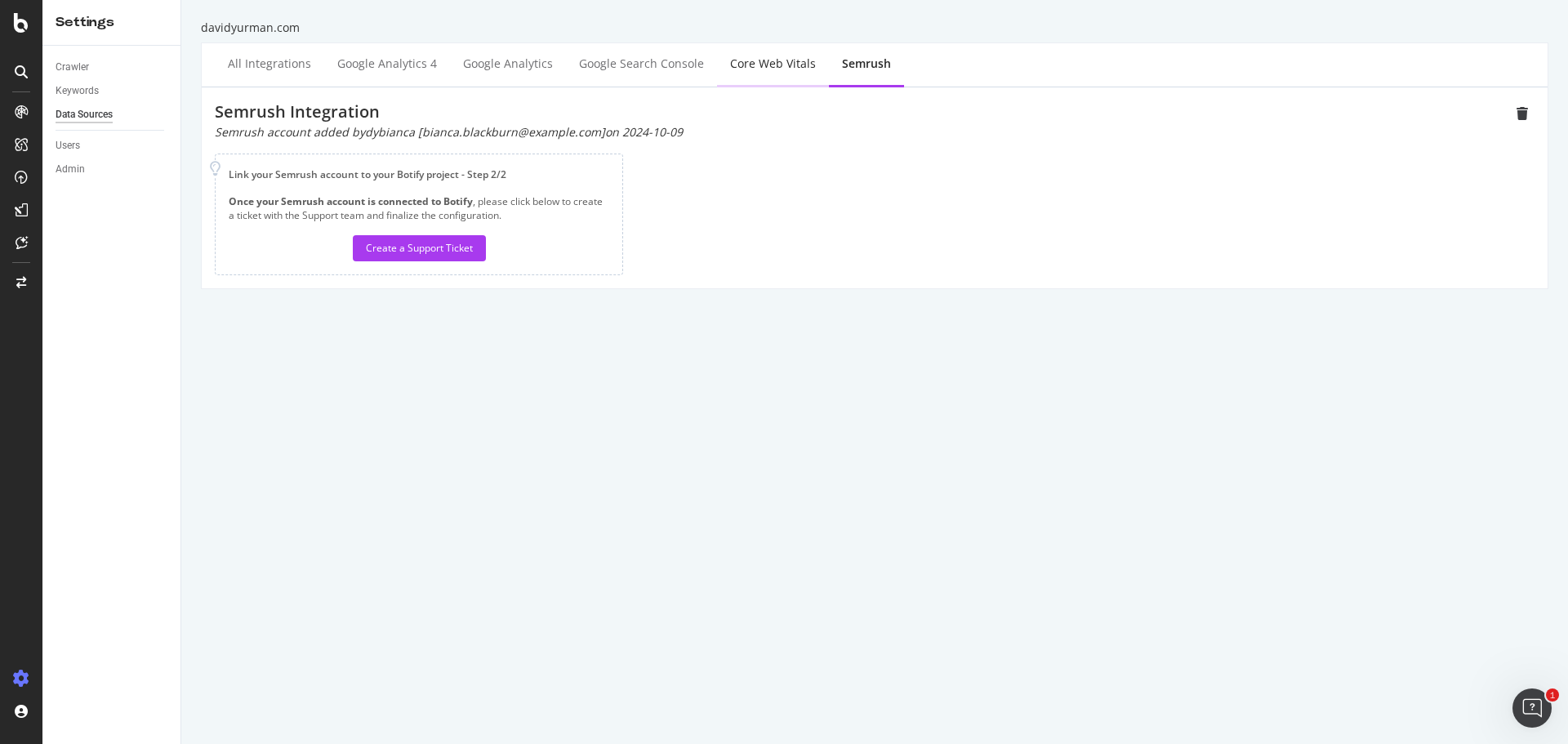 click on "Core Web Vitals" at bounding box center [773, 64] 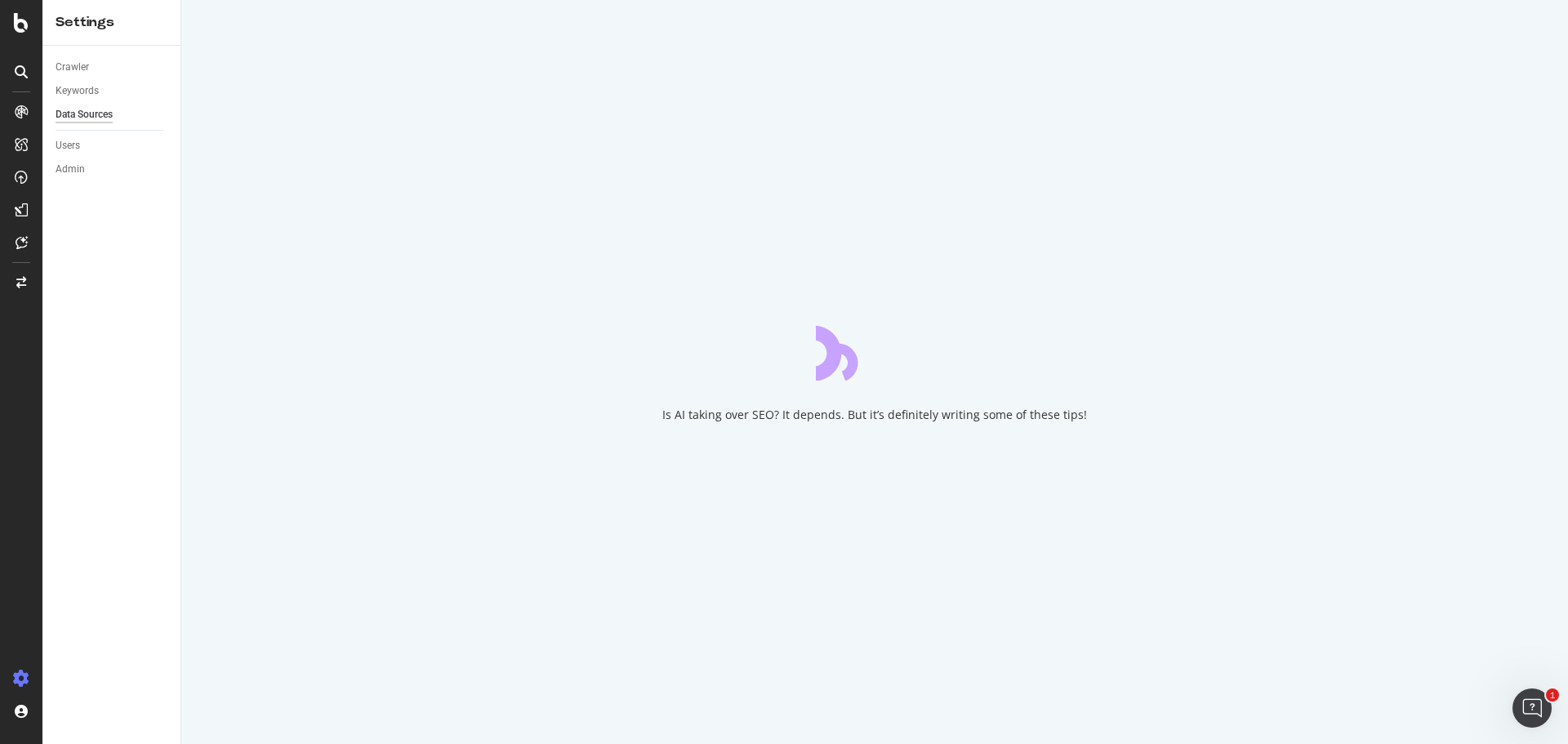 scroll, scrollTop: 0, scrollLeft: 0, axis: both 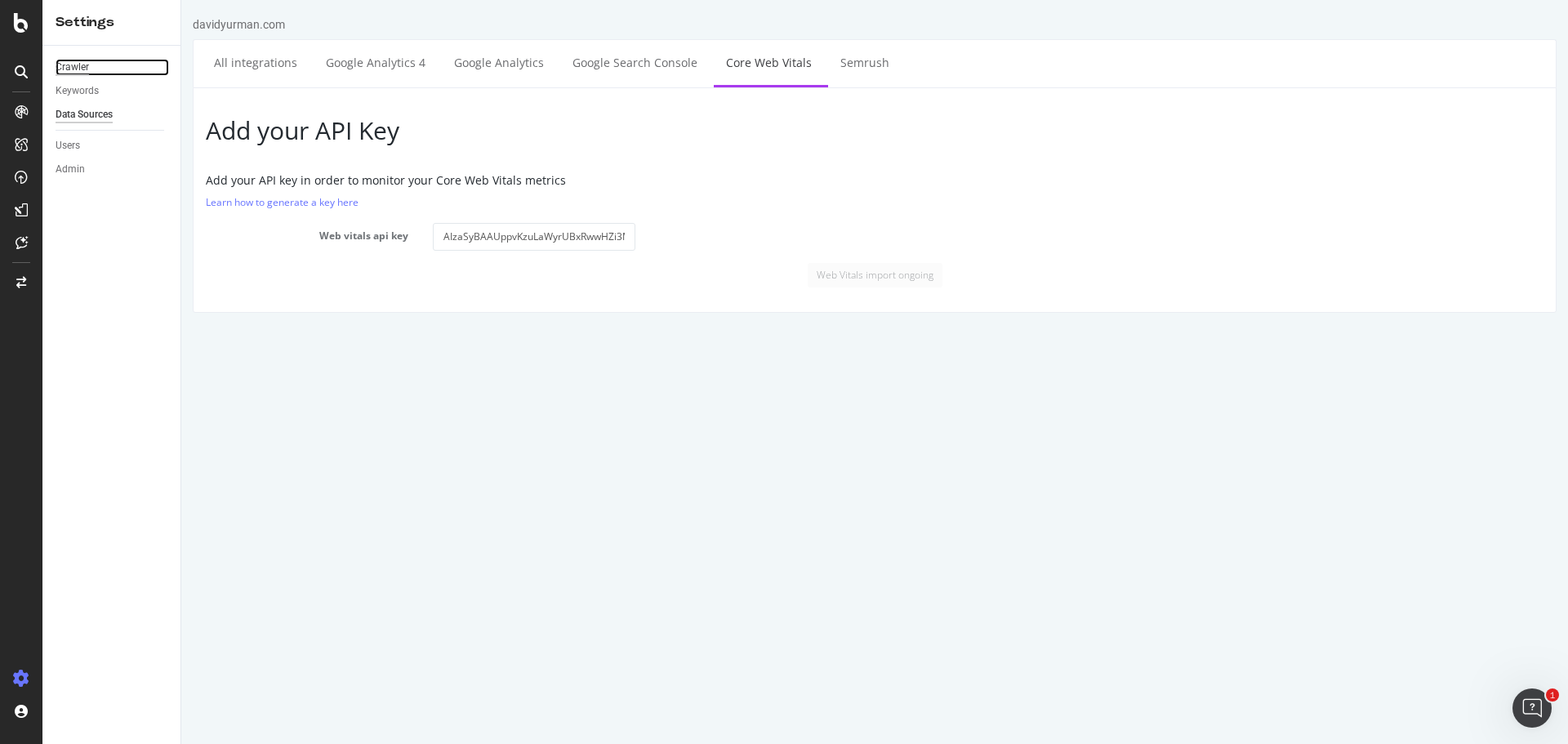 click on "Crawler" at bounding box center (72, 67) 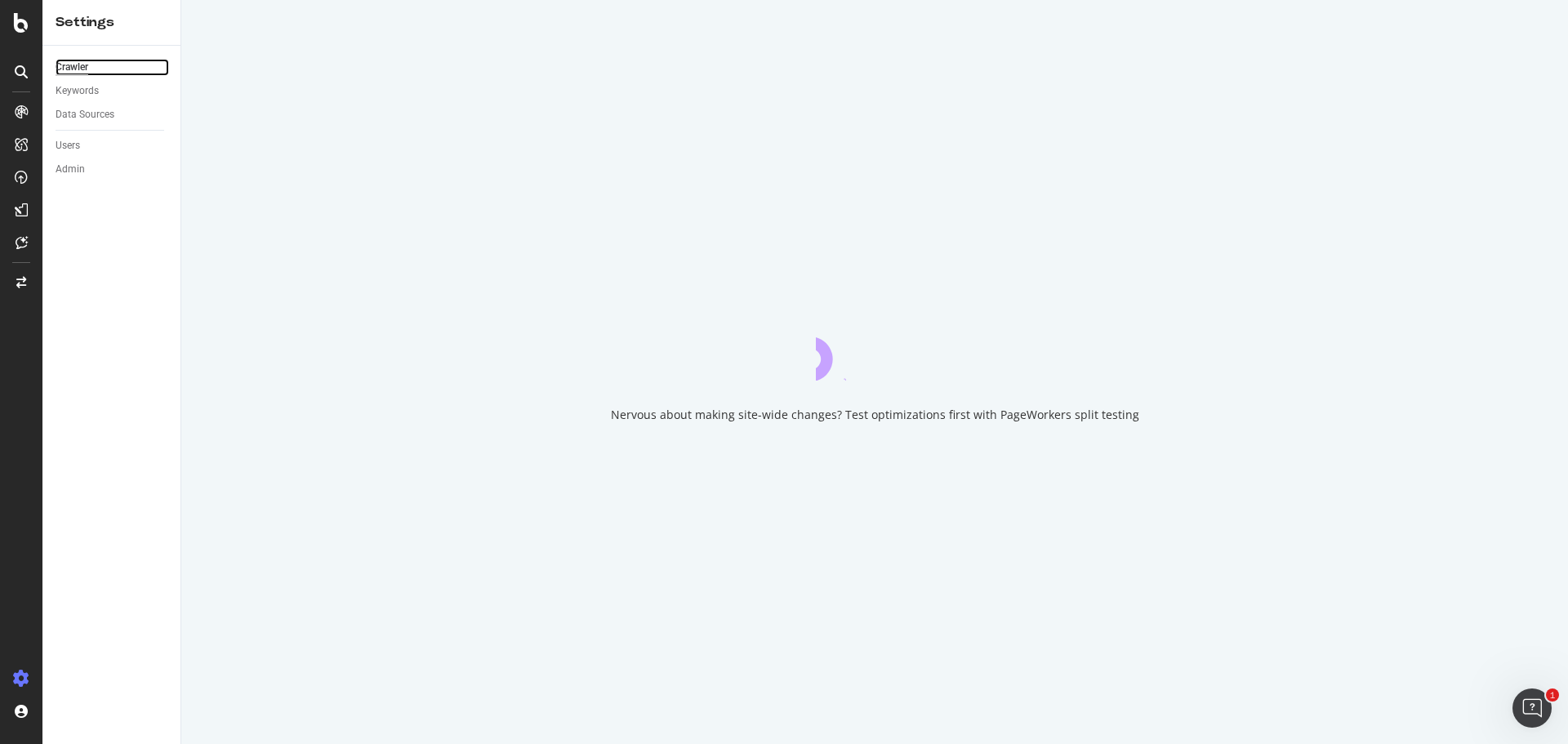 scroll, scrollTop: 0, scrollLeft: 0, axis: both 